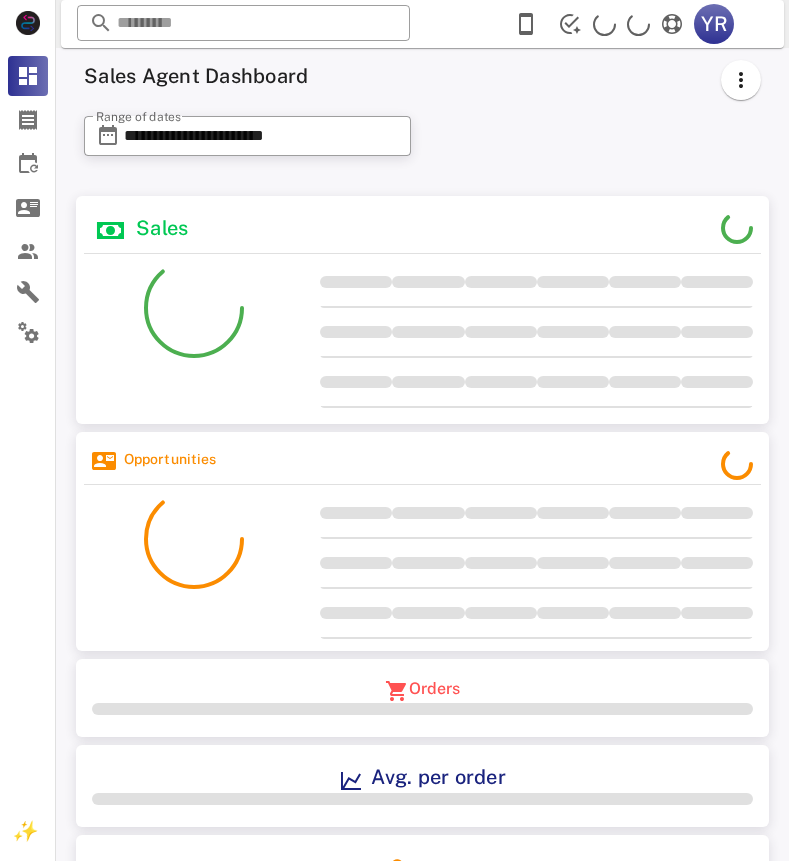 scroll, scrollTop: 0, scrollLeft: 0, axis: both 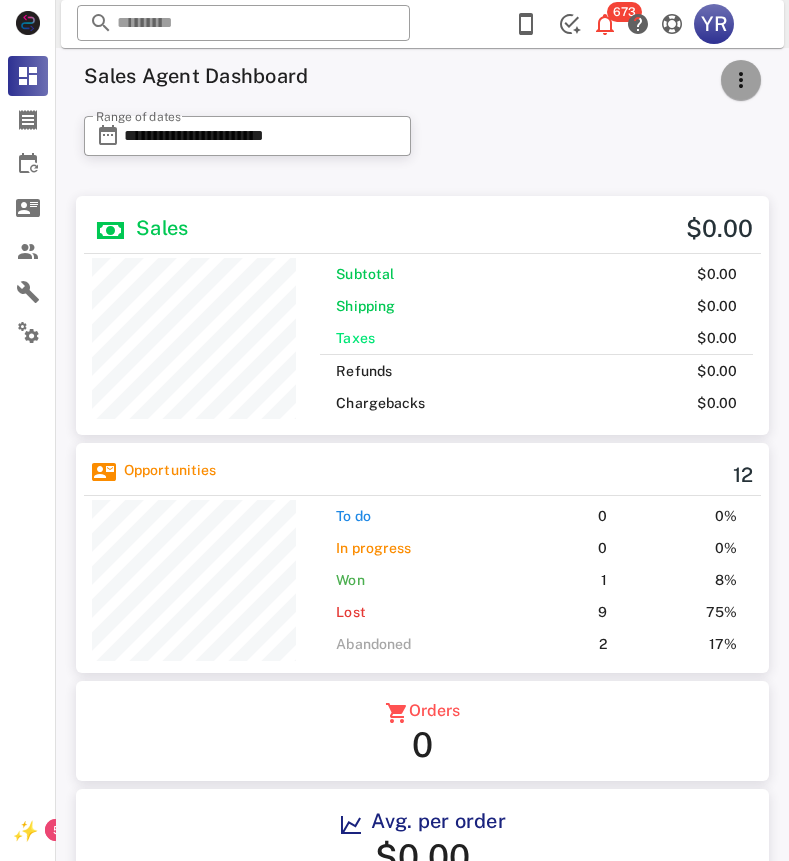 click at bounding box center (741, 80) 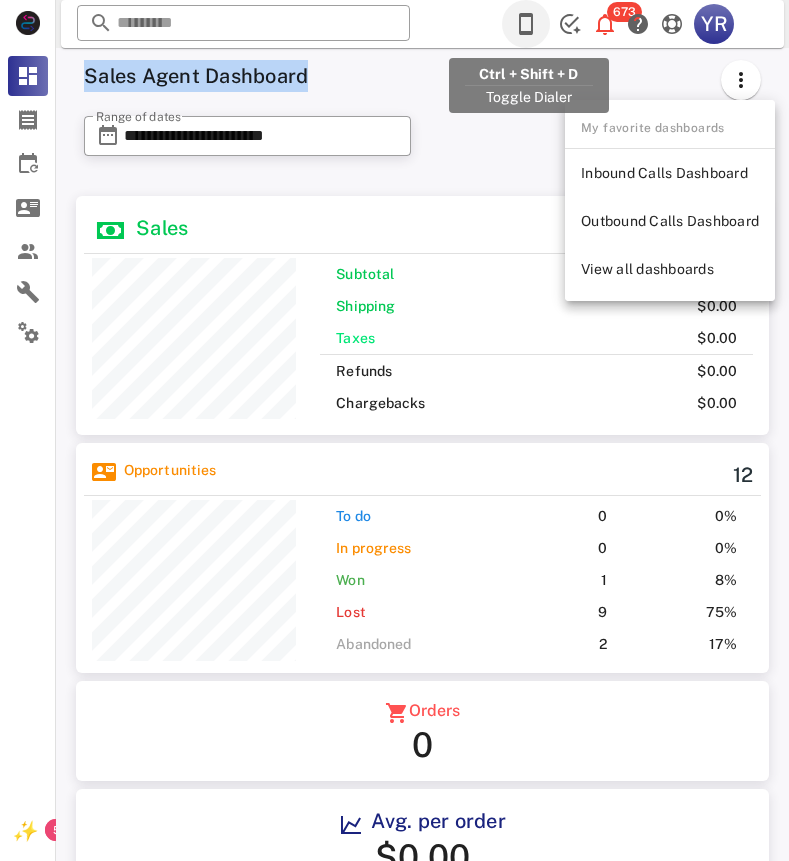 drag, startPoint x: 528, startPoint y: 101, endPoint x: 534, endPoint y: 41, distance: 60.299255 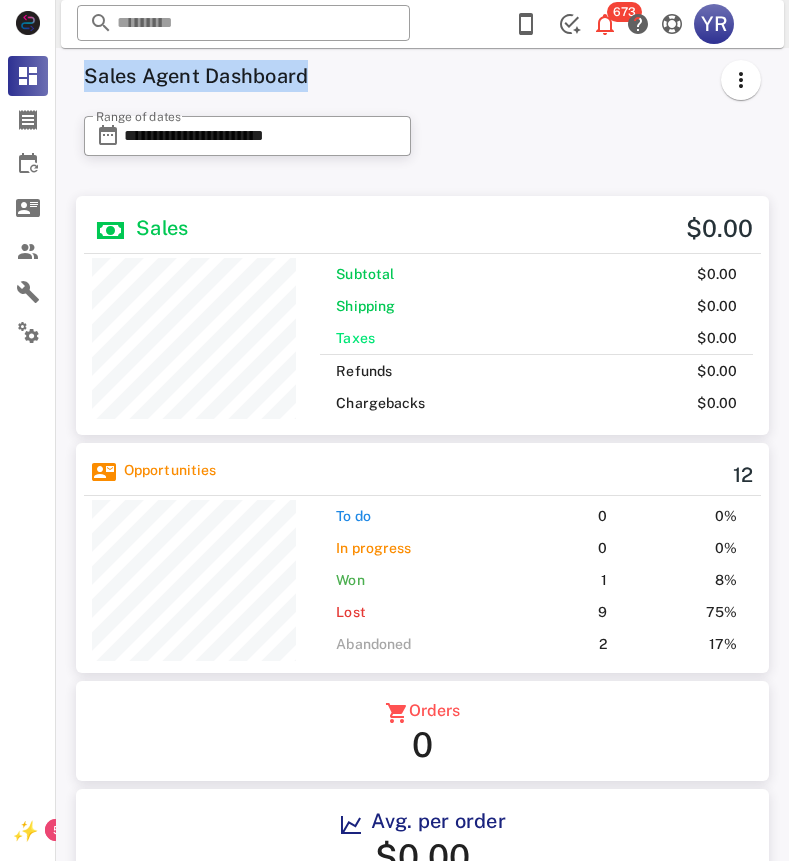 drag, startPoint x: 534, startPoint y: 41, endPoint x: 500, endPoint y: 163, distance: 126.649124 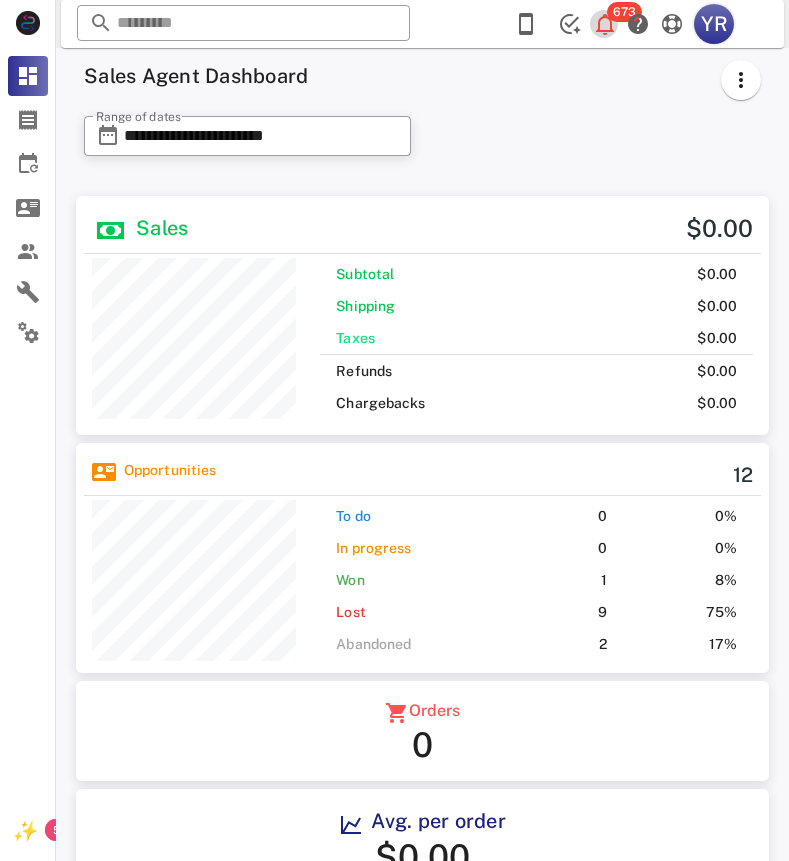 drag, startPoint x: 614, startPoint y: 25, endPoint x: 712, endPoint y: 29, distance: 98.0816 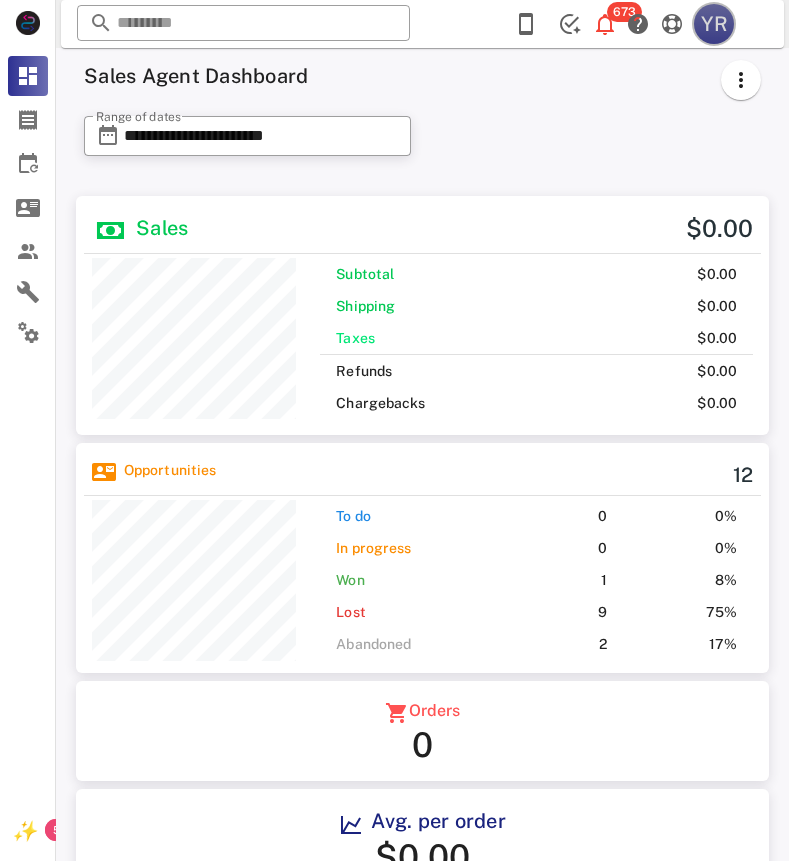 click on "YR" at bounding box center (714, 24) 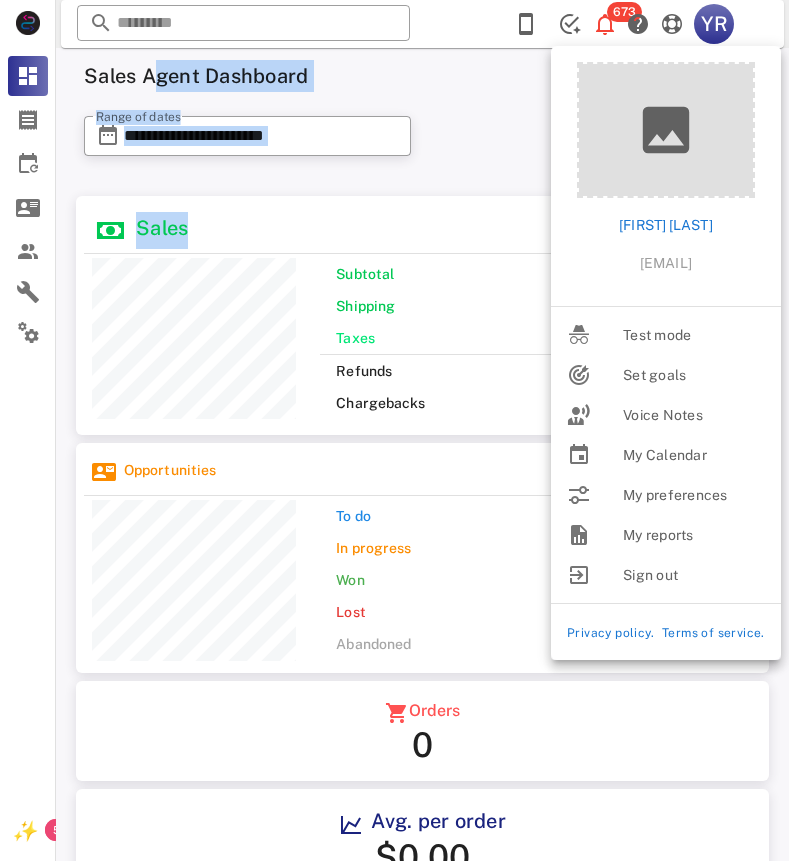 drag, startPoint x: 321, startPoint y: 199, endPoint x: 161, endPoint y: -54, distance: 299.34763 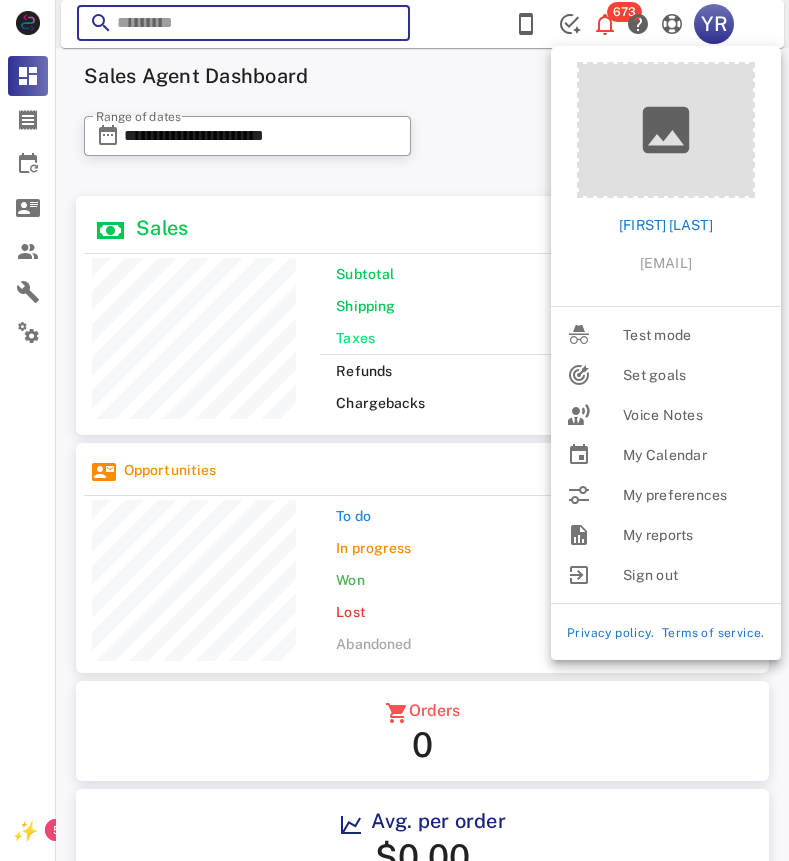 click at bounding box center [243, 23] 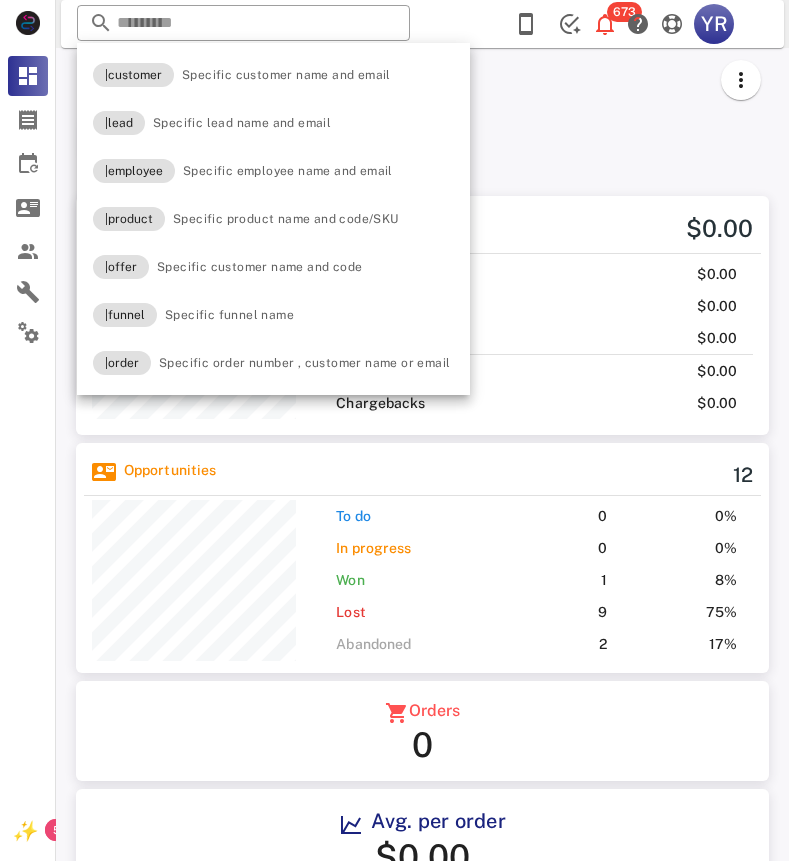 drag, startPoint x: 502, startPoint y: 111, endPoint x: 768, endPoint y: -51, distance: 311.44824 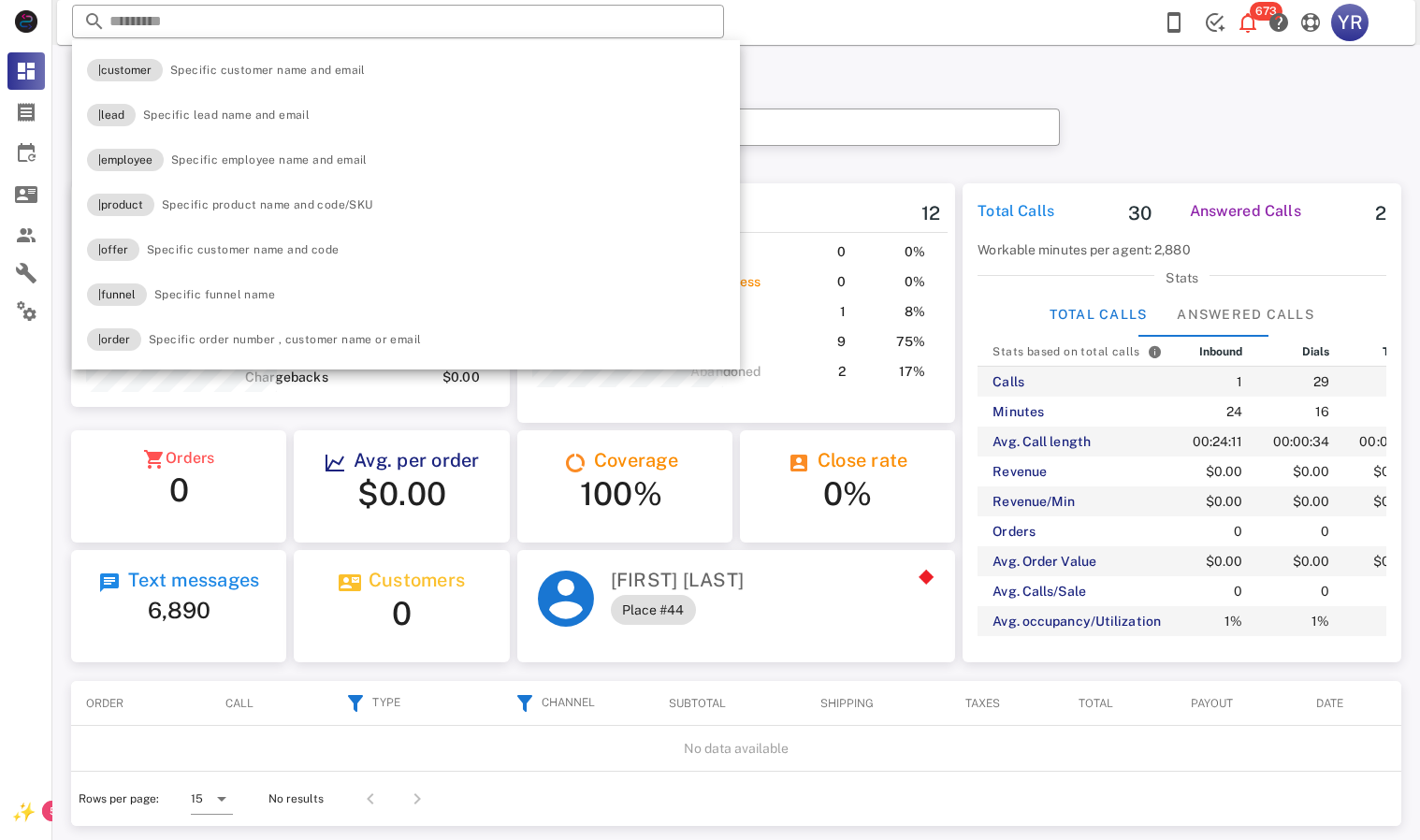 scroll, scrollTop: 224, scrollLeft: 438, axis: both 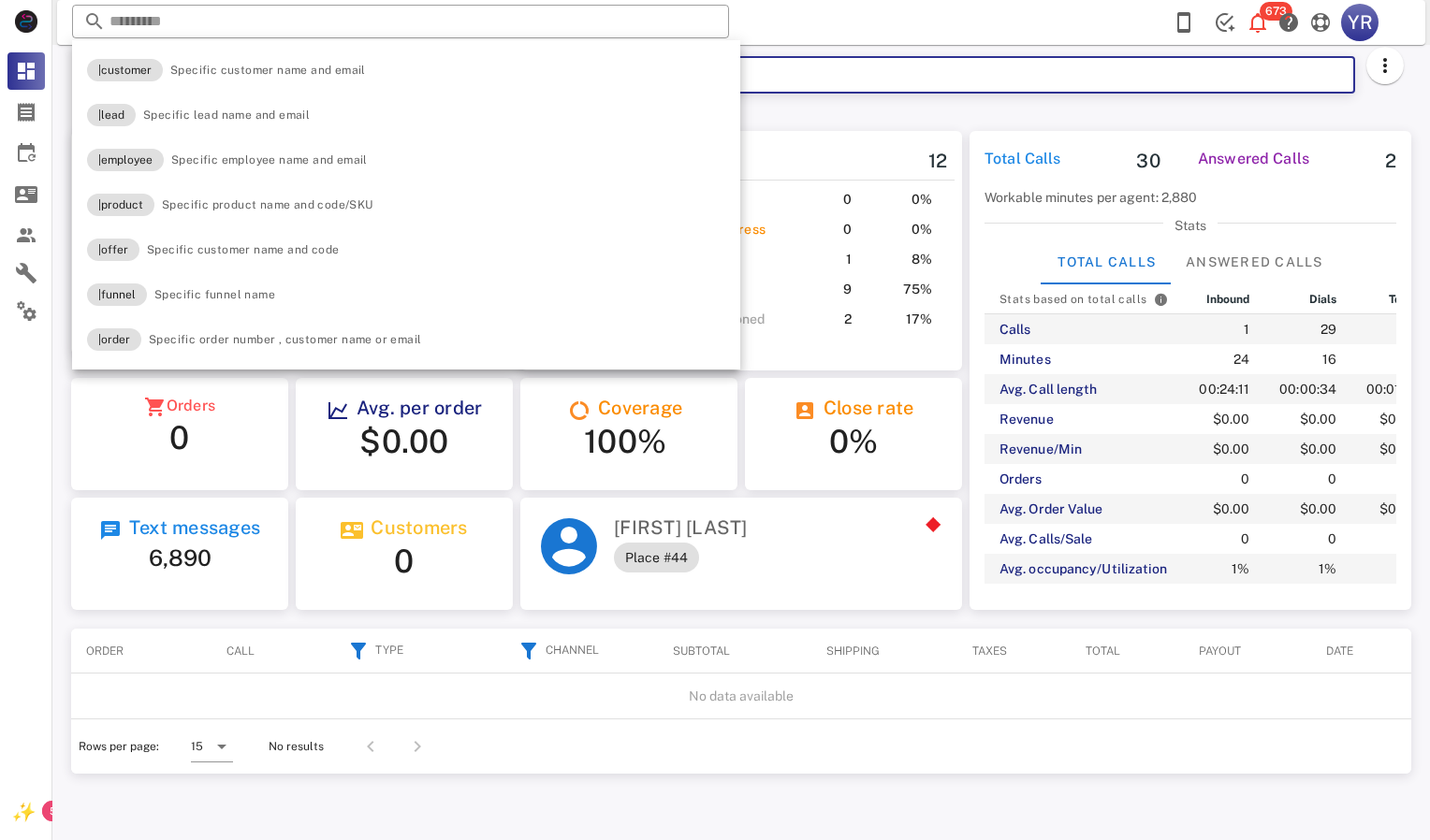 click on "**********" at bounding box center (898, 75) 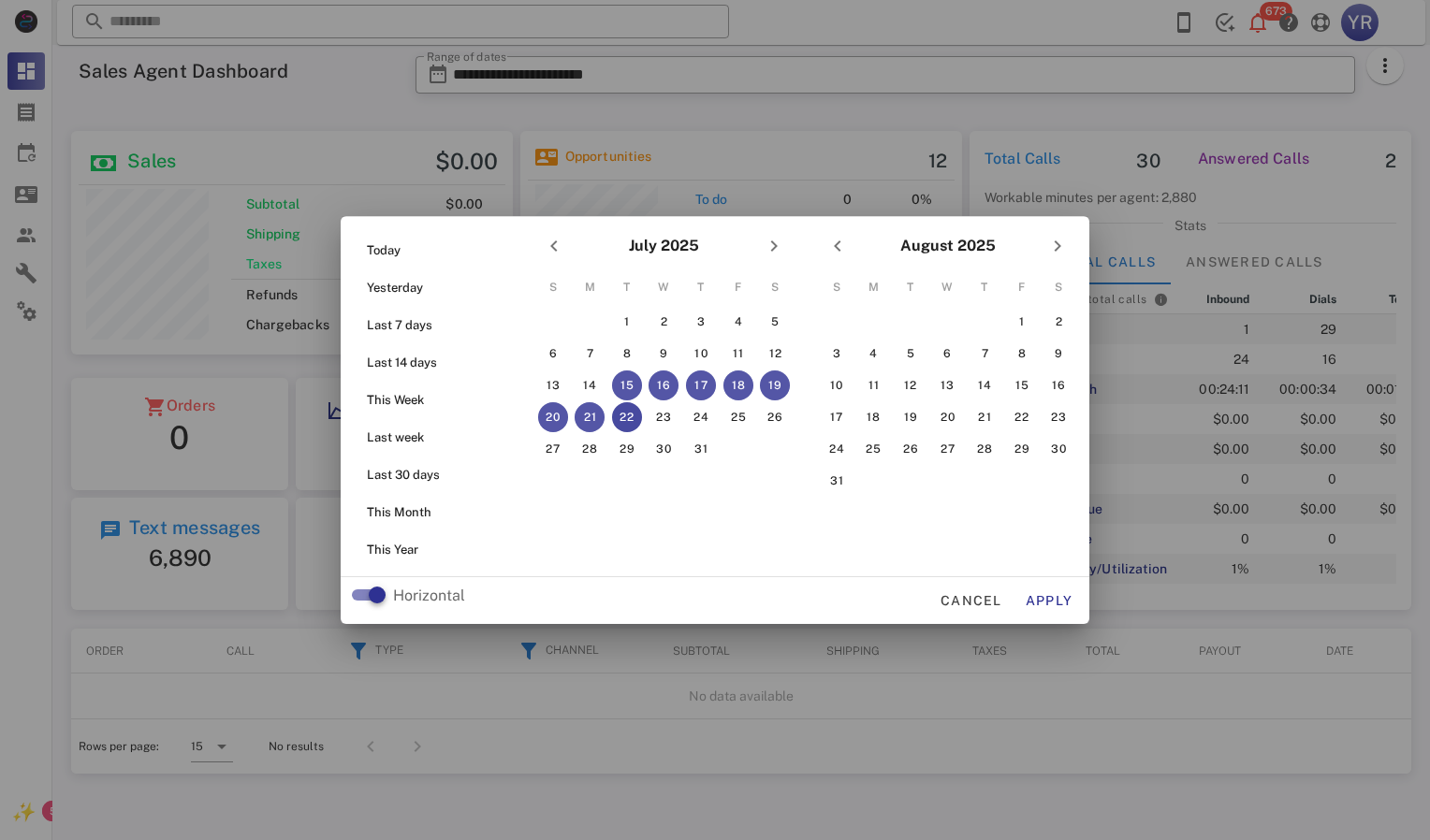 click at bounding box center (715, 420) 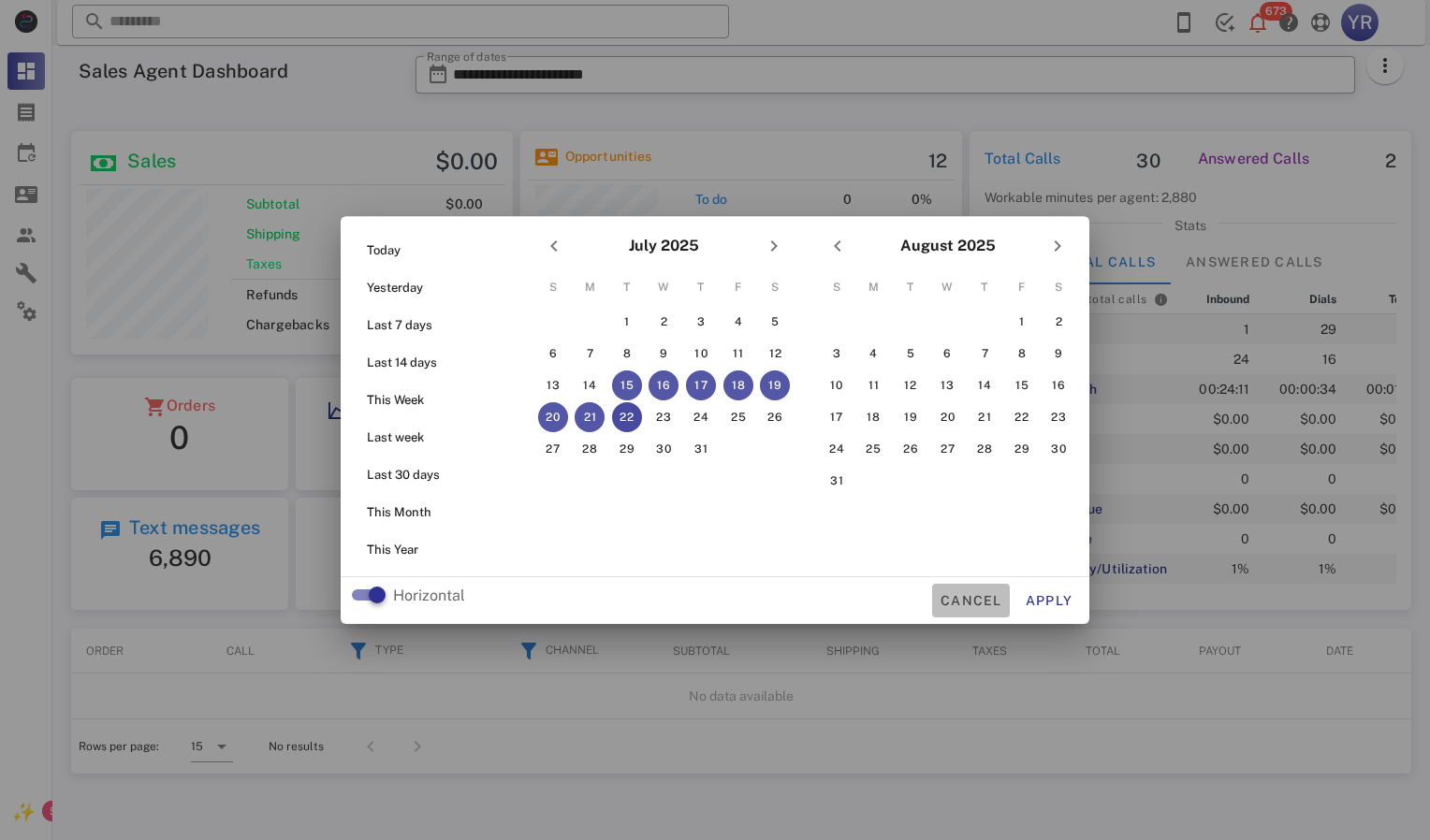 click on "Cancel" at bounding box center (970, 601) 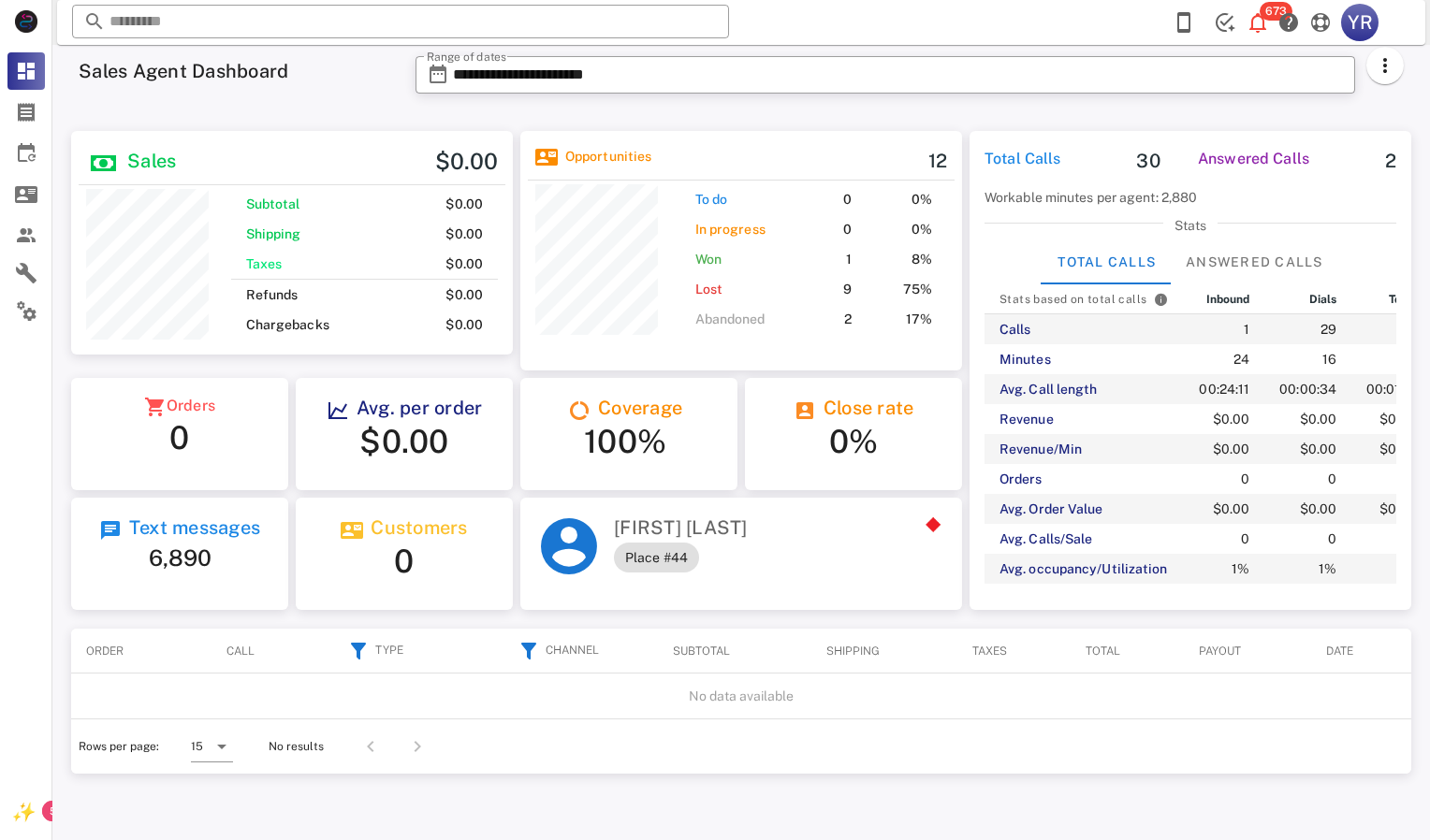 scroll, scrollTop: 224, scrollLeft: 384, axis: both 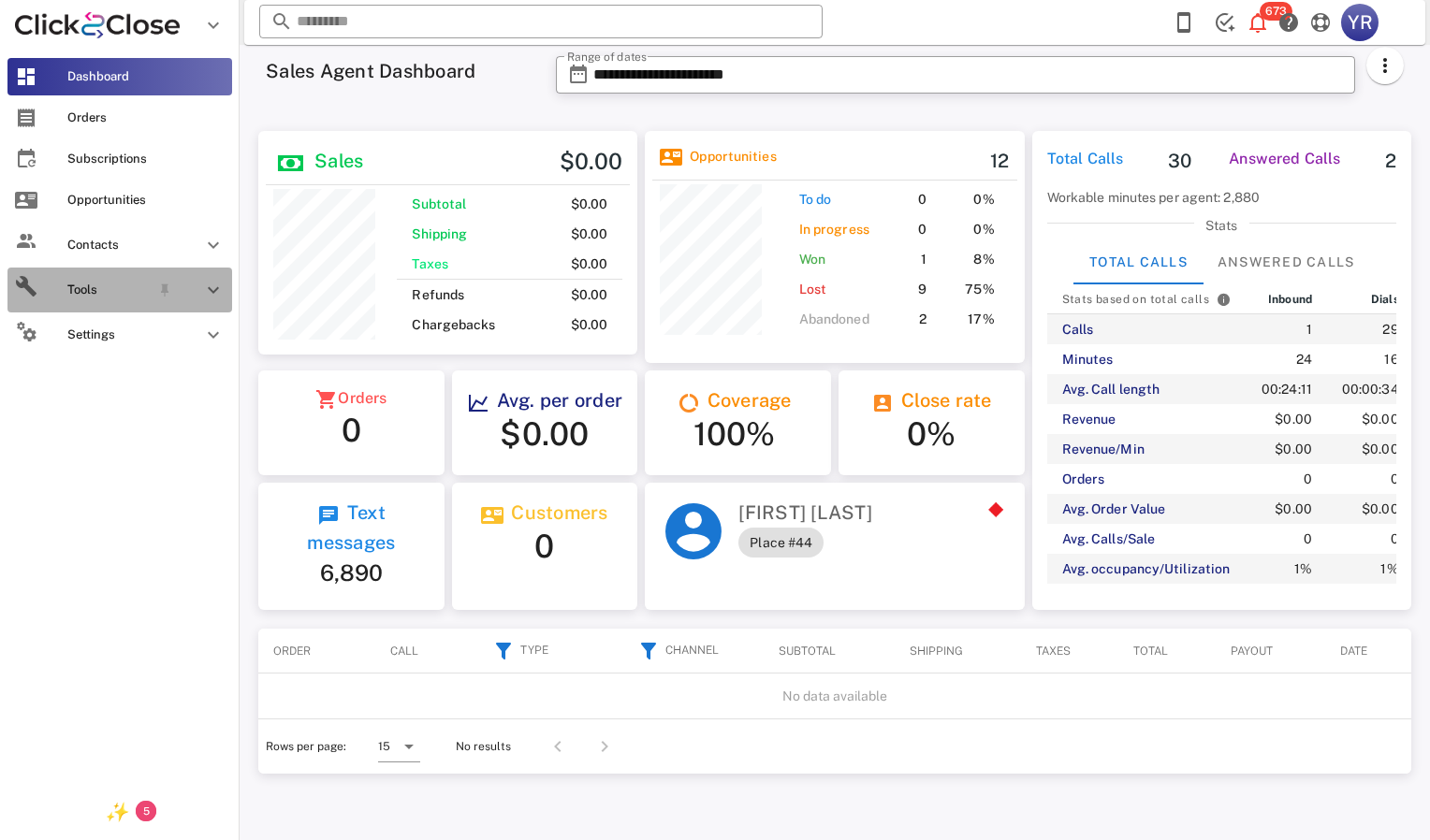 click at bounding box center [213, 290] 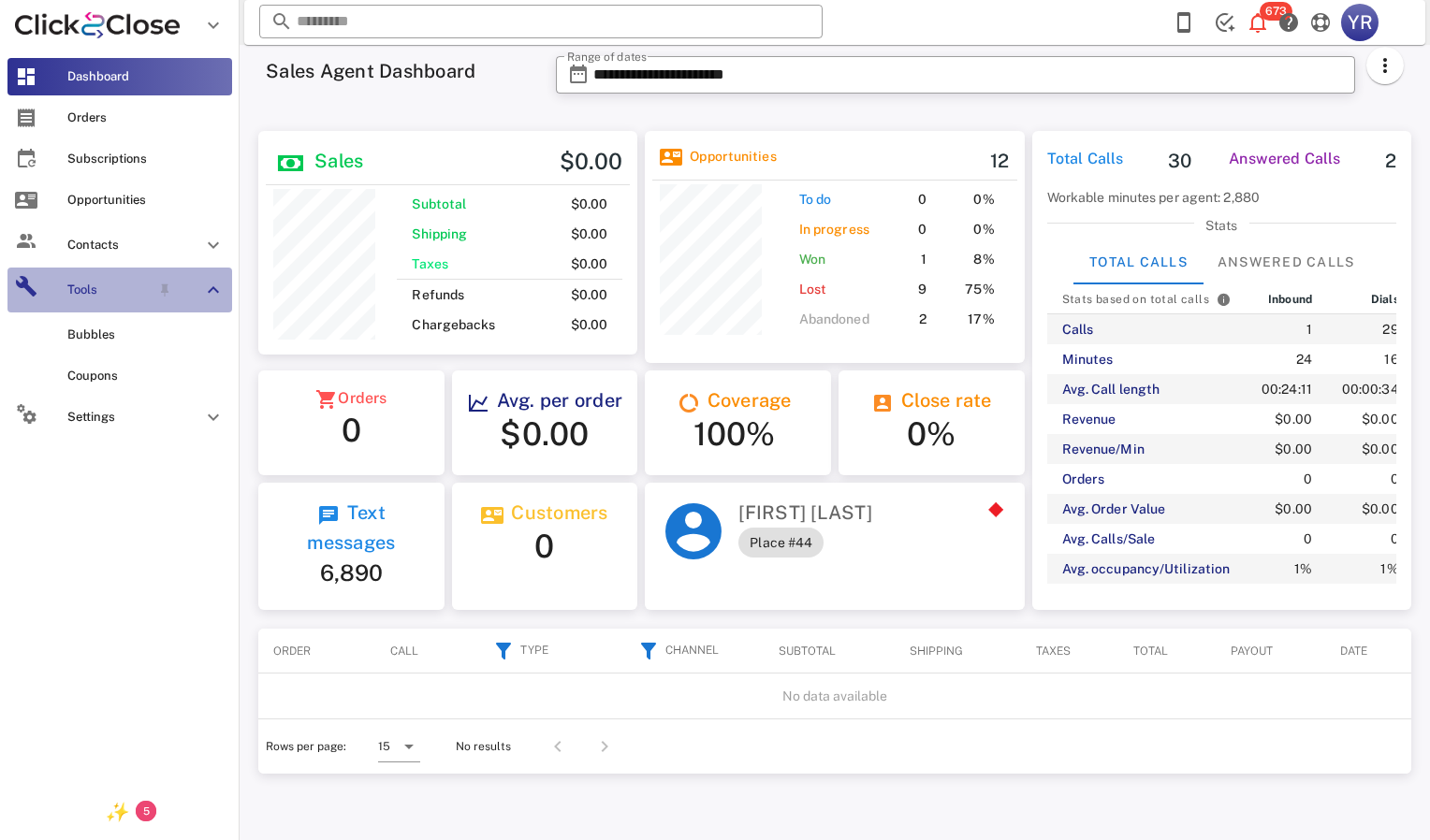 click at bounding box center [213, 290] 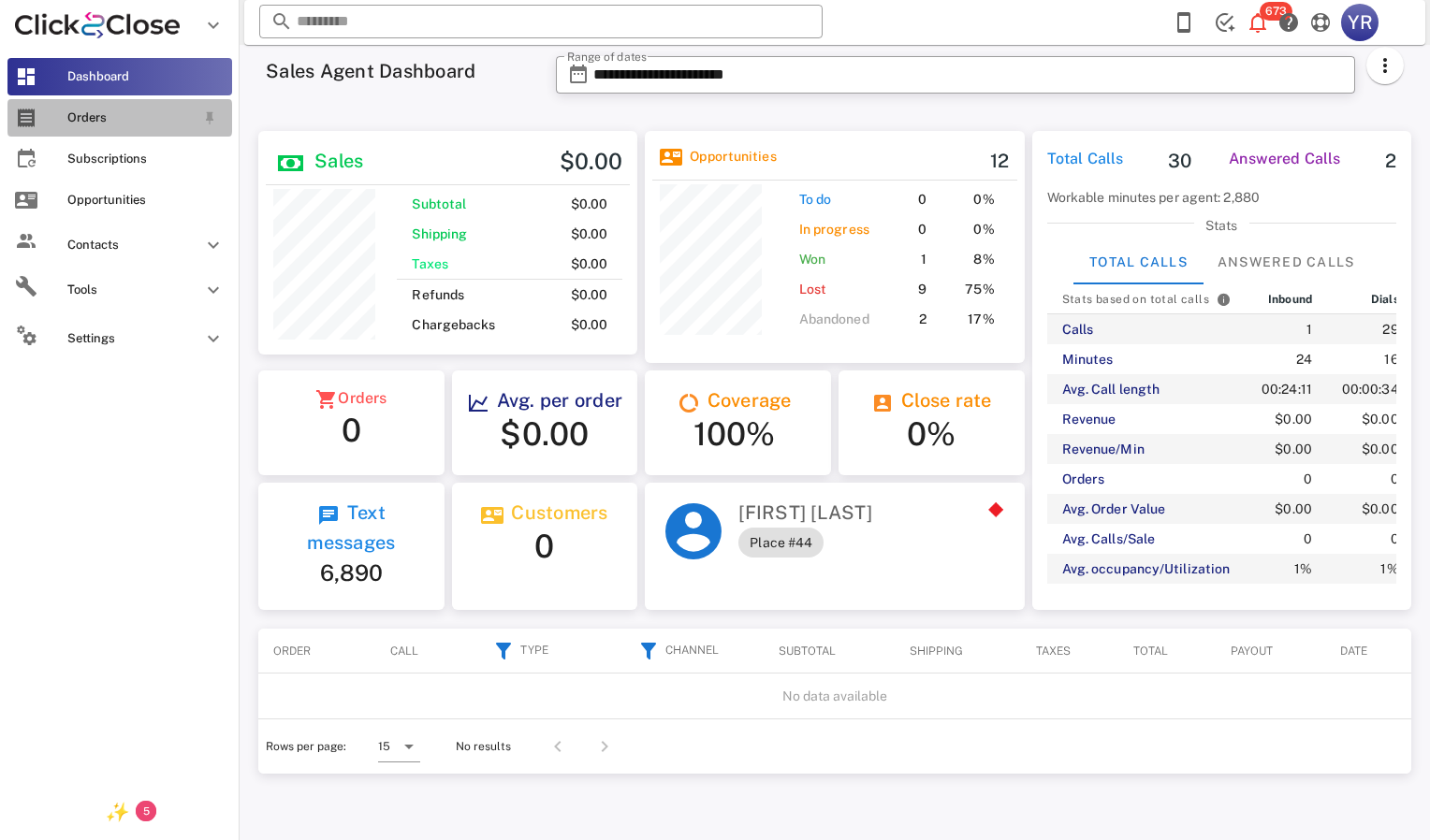 click on "Orders" at bounding box center (120, 118) 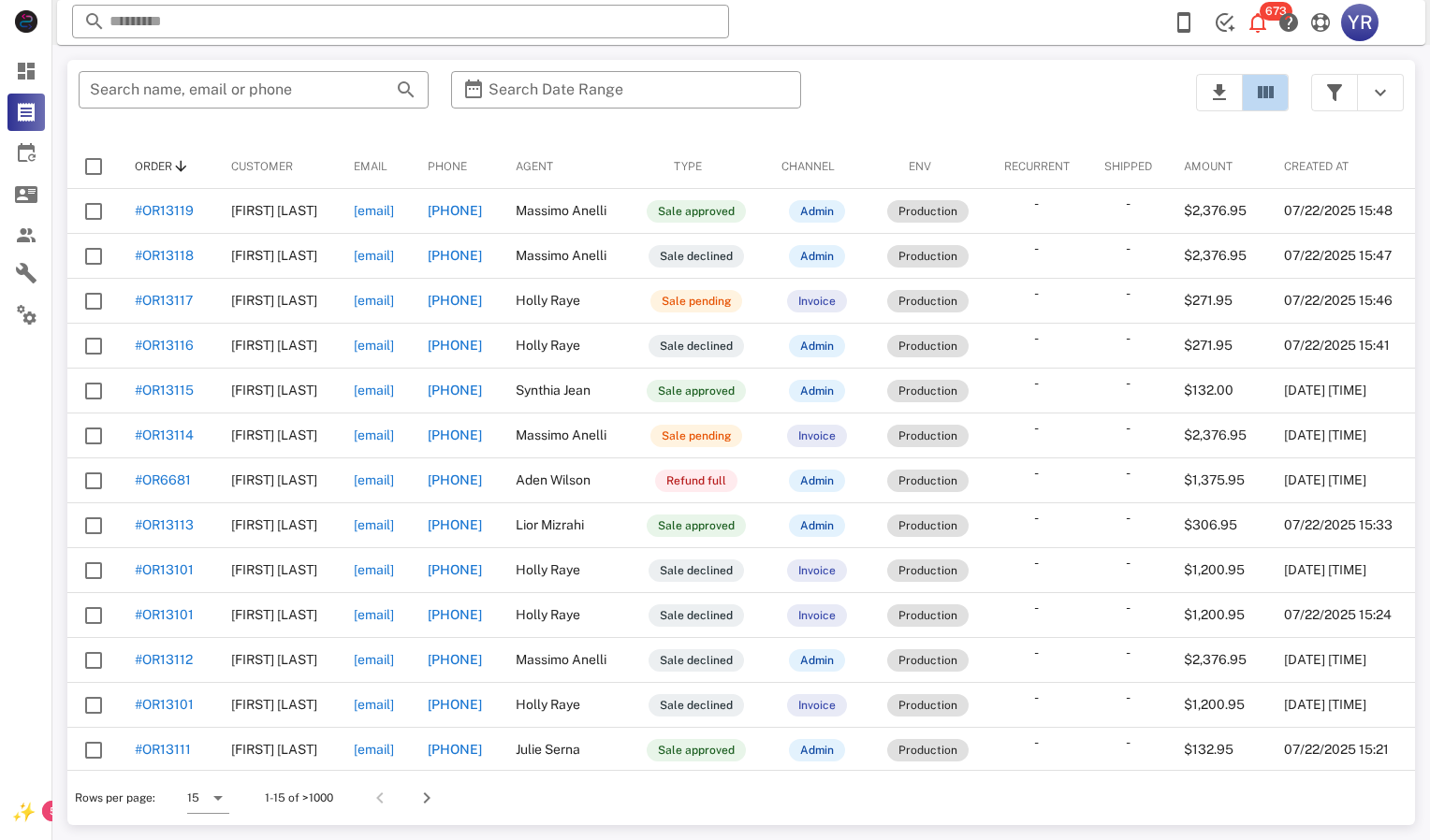 click at bounding box center (1265, 93) 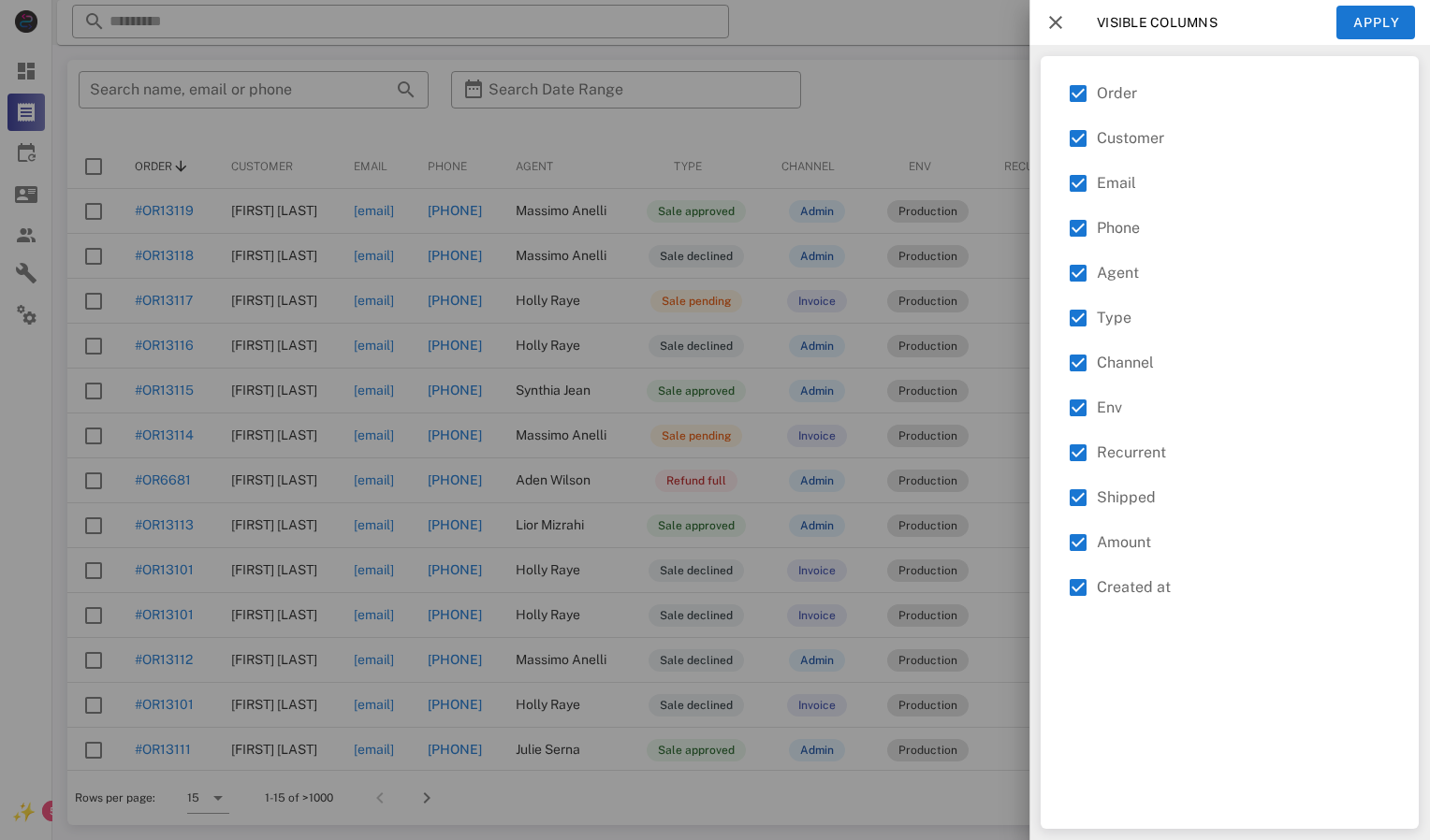 click at bounding box center [715, 420] 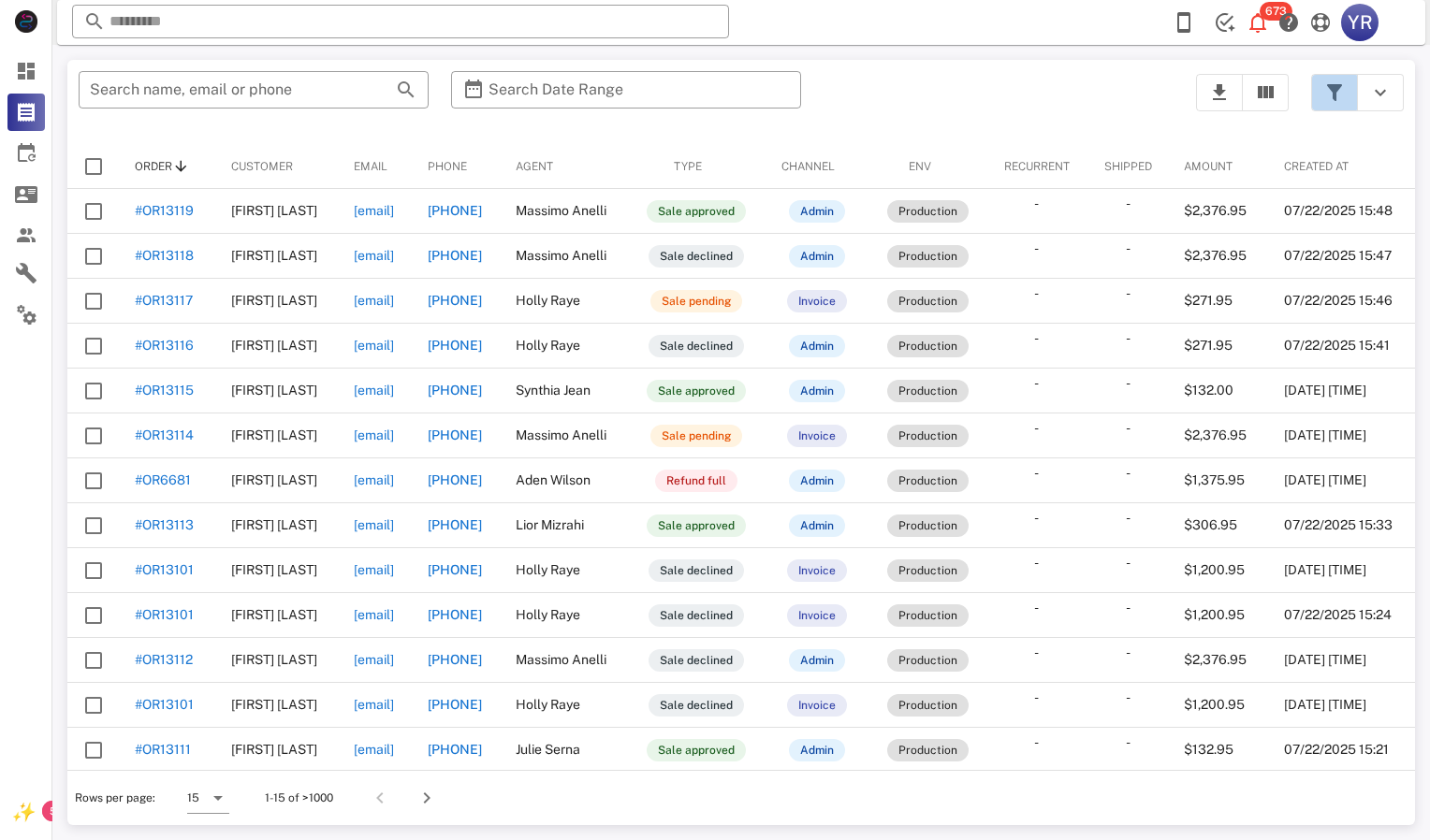 click at bounding box center (1335, 93) 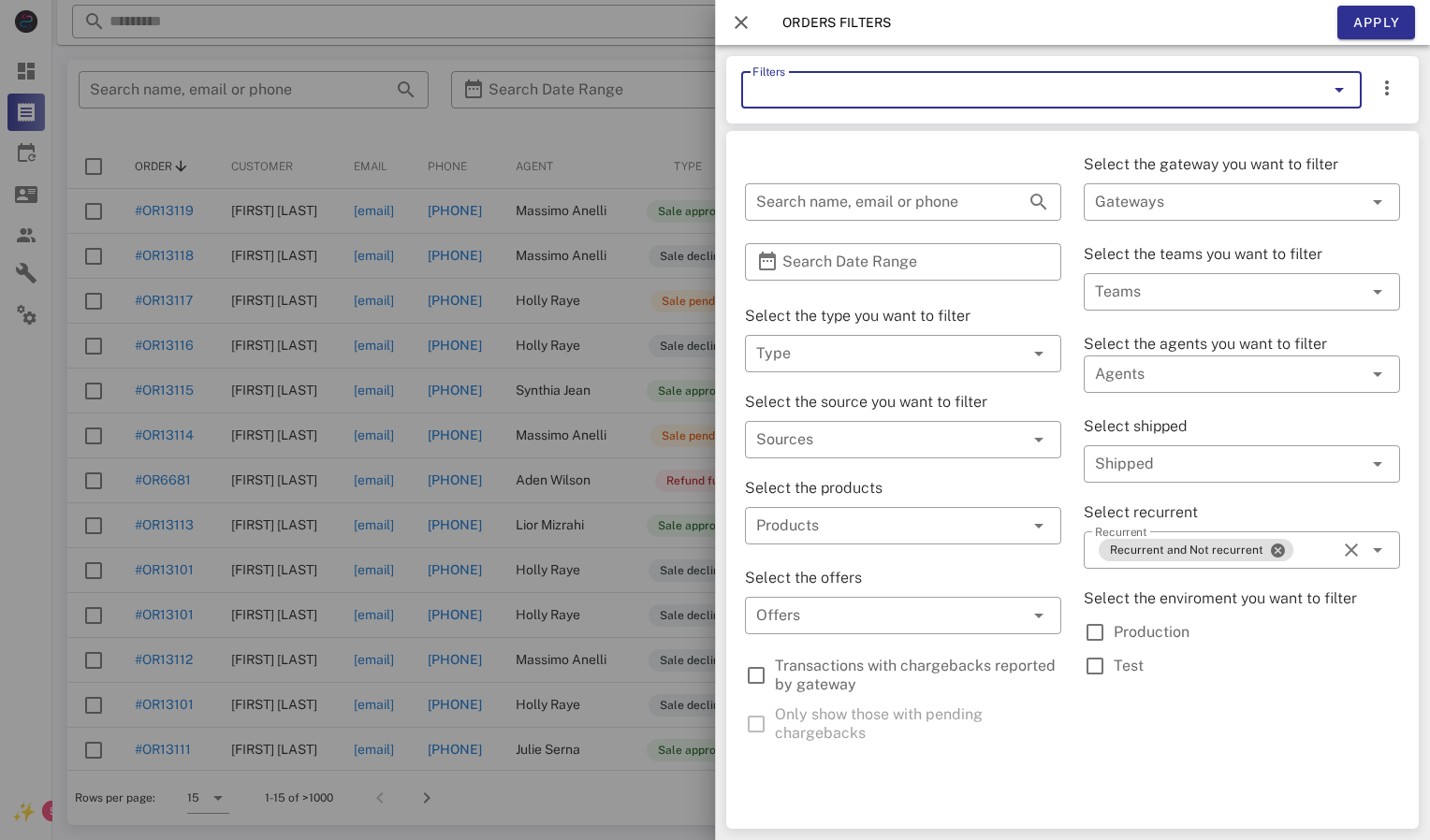 click on "Filters" at bounding box center (1025, 90) 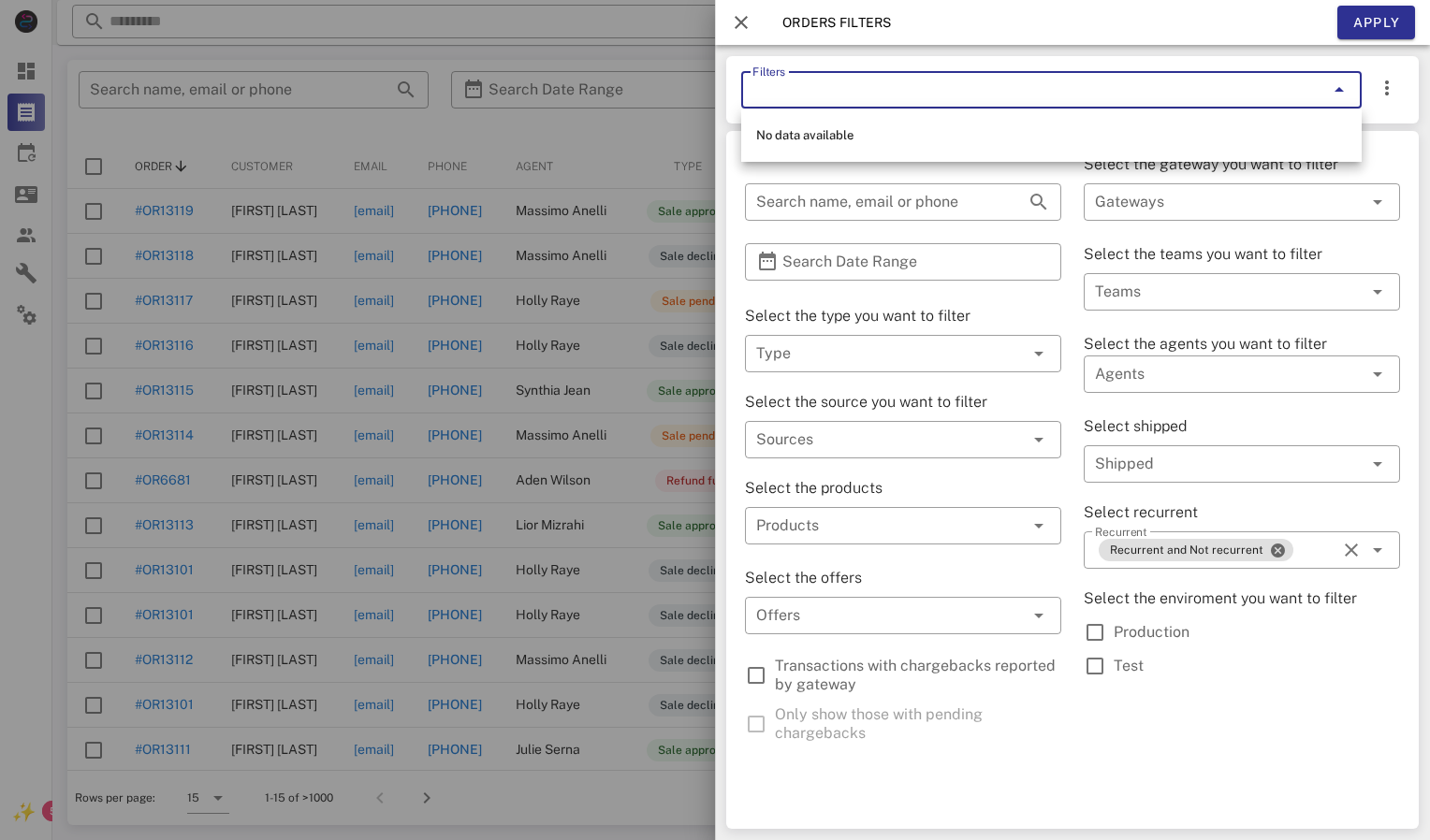 click on "Select the type you want to filter" at bounding box center (857, 315) 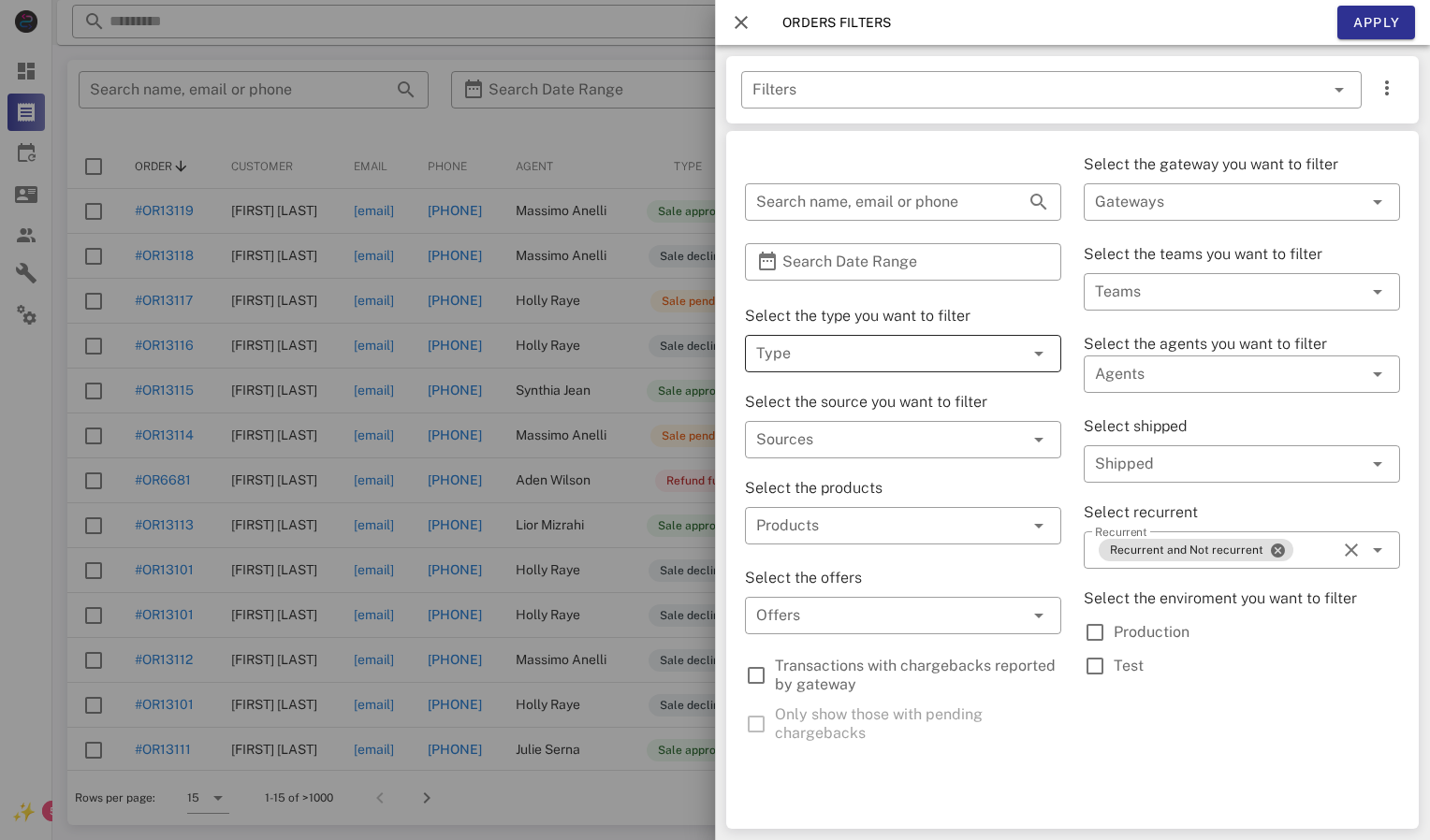 click at bounding box center (877, 354) 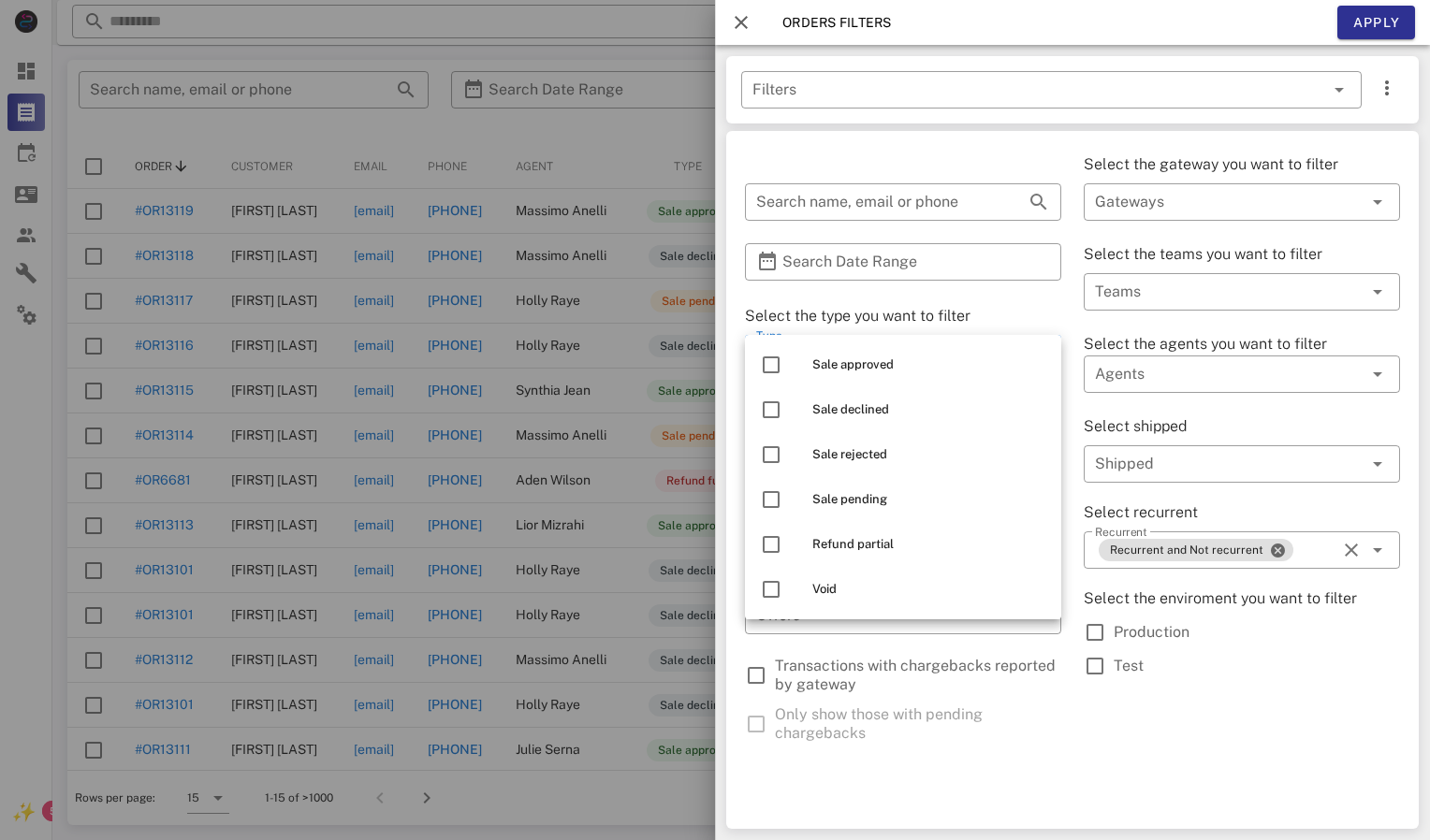 click on "Sale approved" at bounding box center (929, 365) 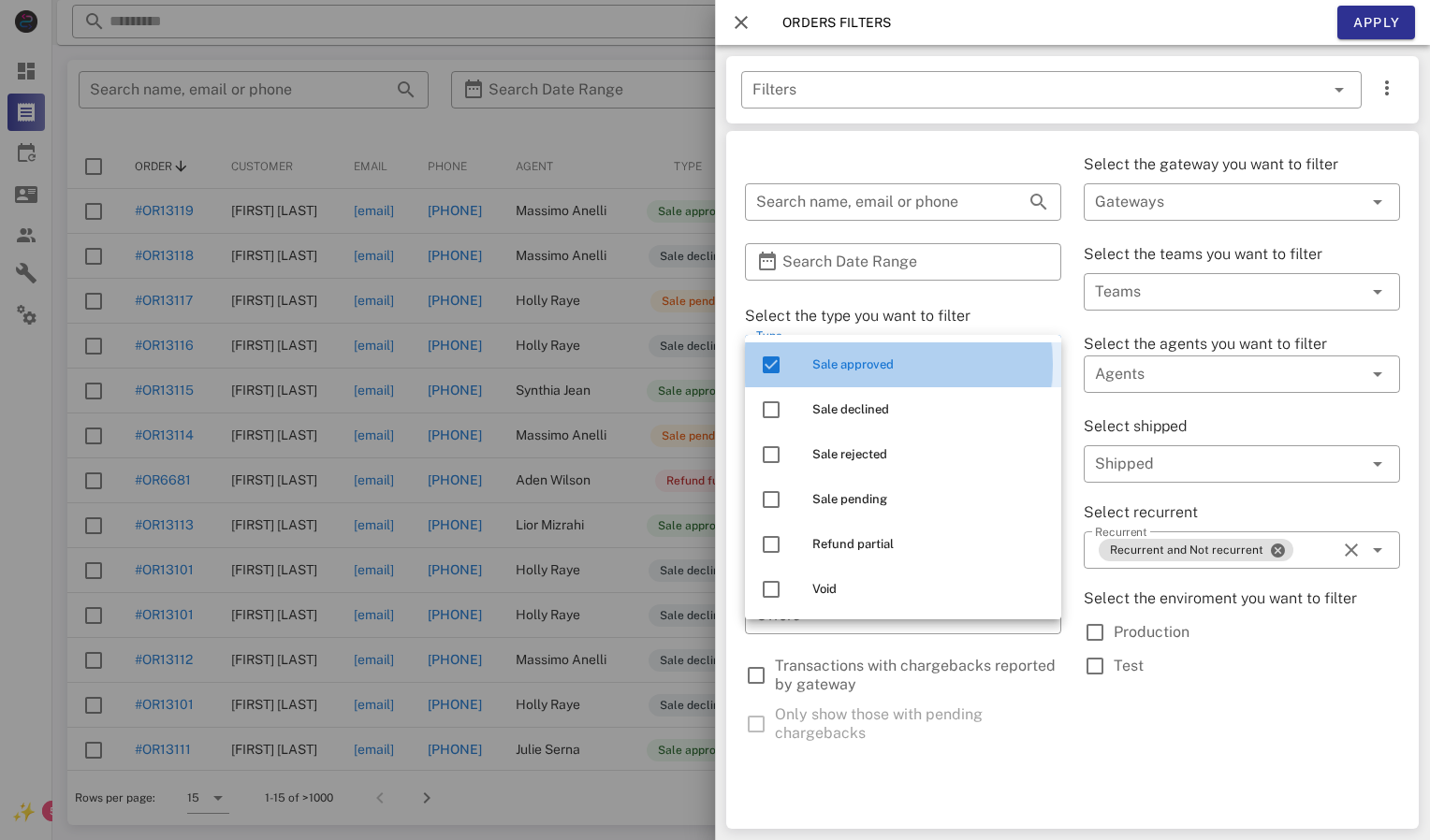 click on "Sale approved" at bounding box center (929, 365) 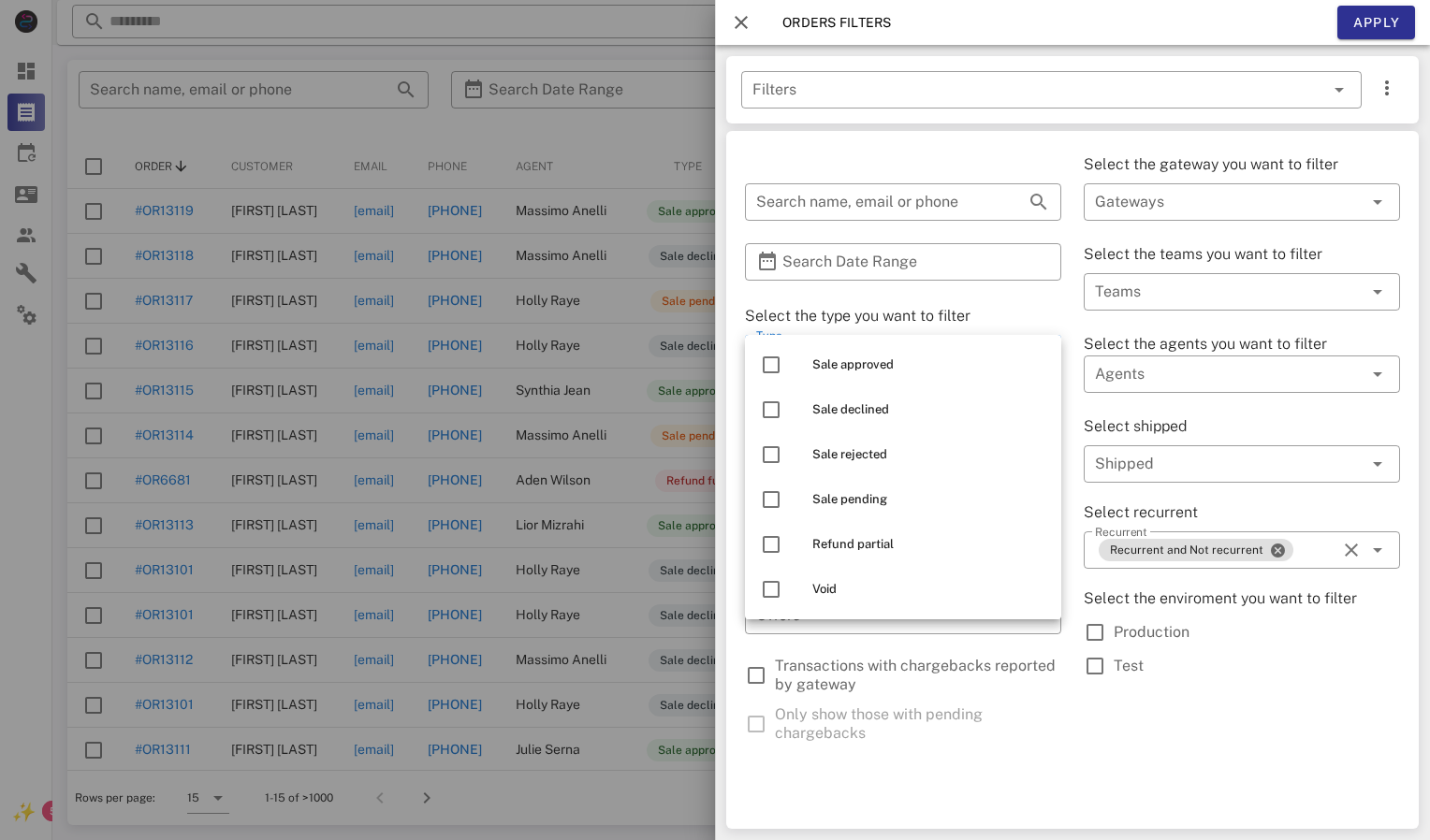 click on "Select the gateway you want to filter ​ Gateways Select the teams you want to filter ​ Teams Select the agents you want to filter ​ Agents Select shipped ​ Shipped Select recurrent ​ Recurrent Recurrent and Not recurrent Select the enviroment you want to filter Production Test" at bounding box center [1242, 454] 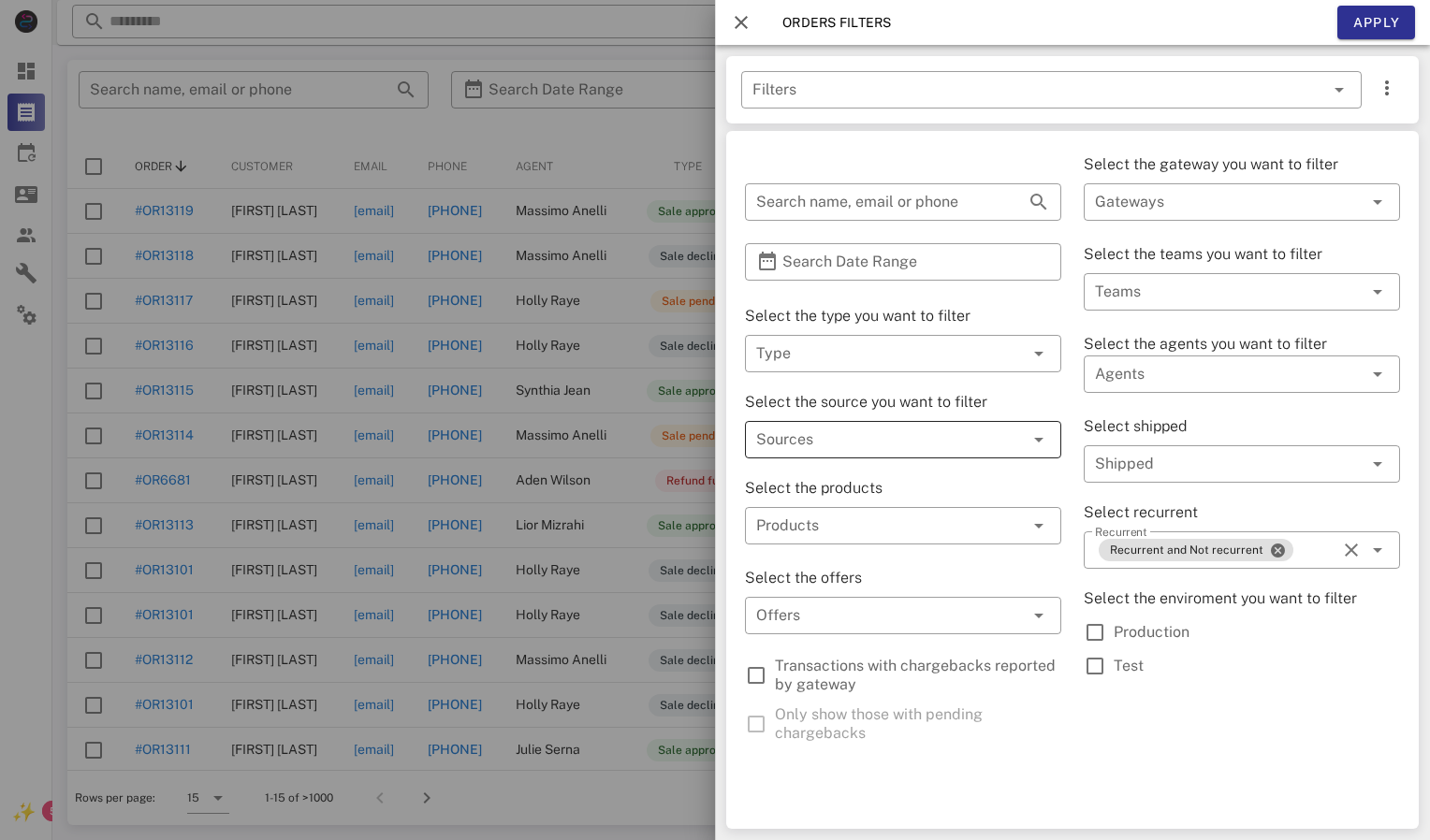 click at bounding box center (1011, 440) 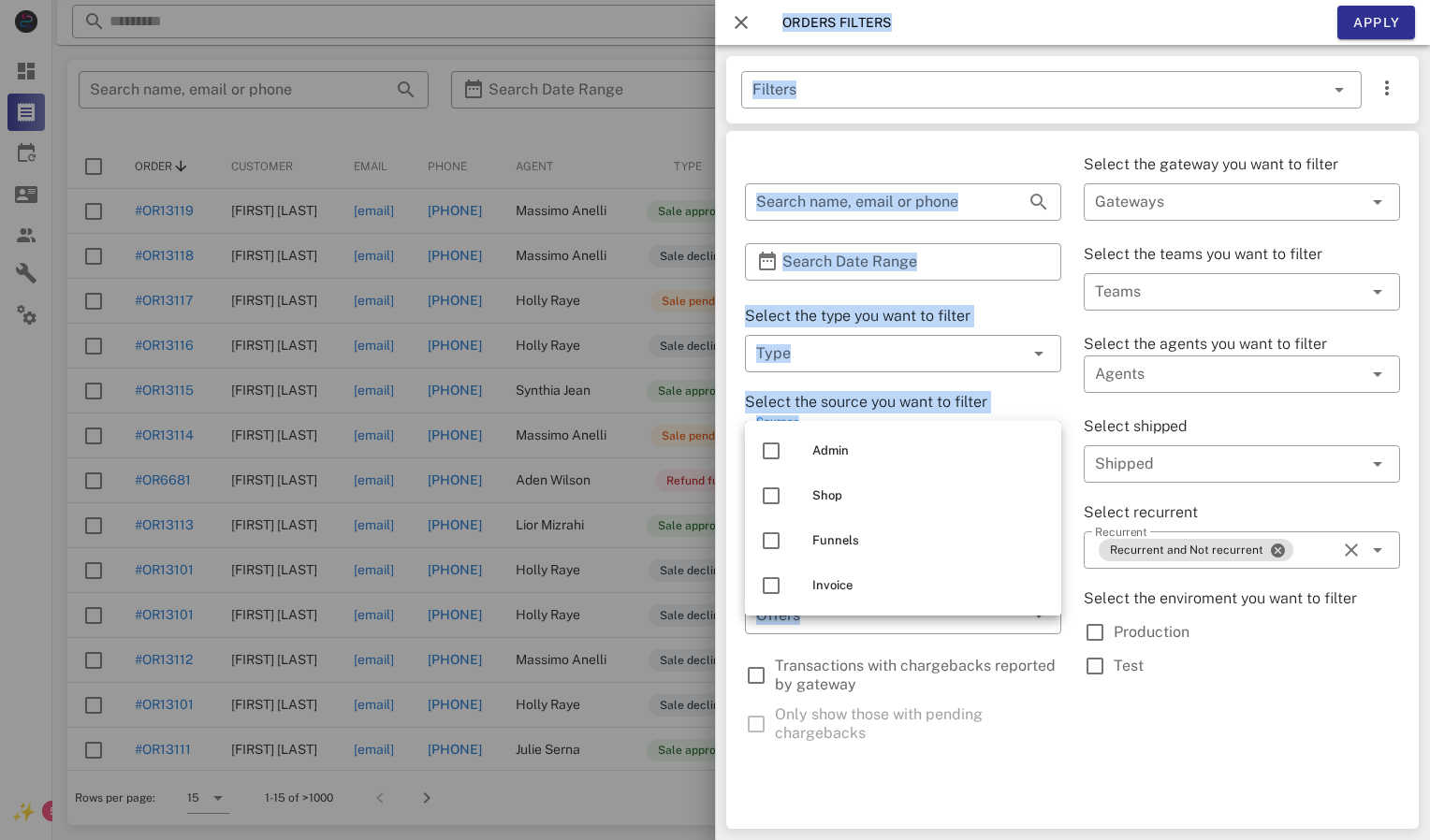 drag, startPoint x: 1053, startPoint y: 716, endPoint x: 613, endPoint y: 356, distance: 568.5068 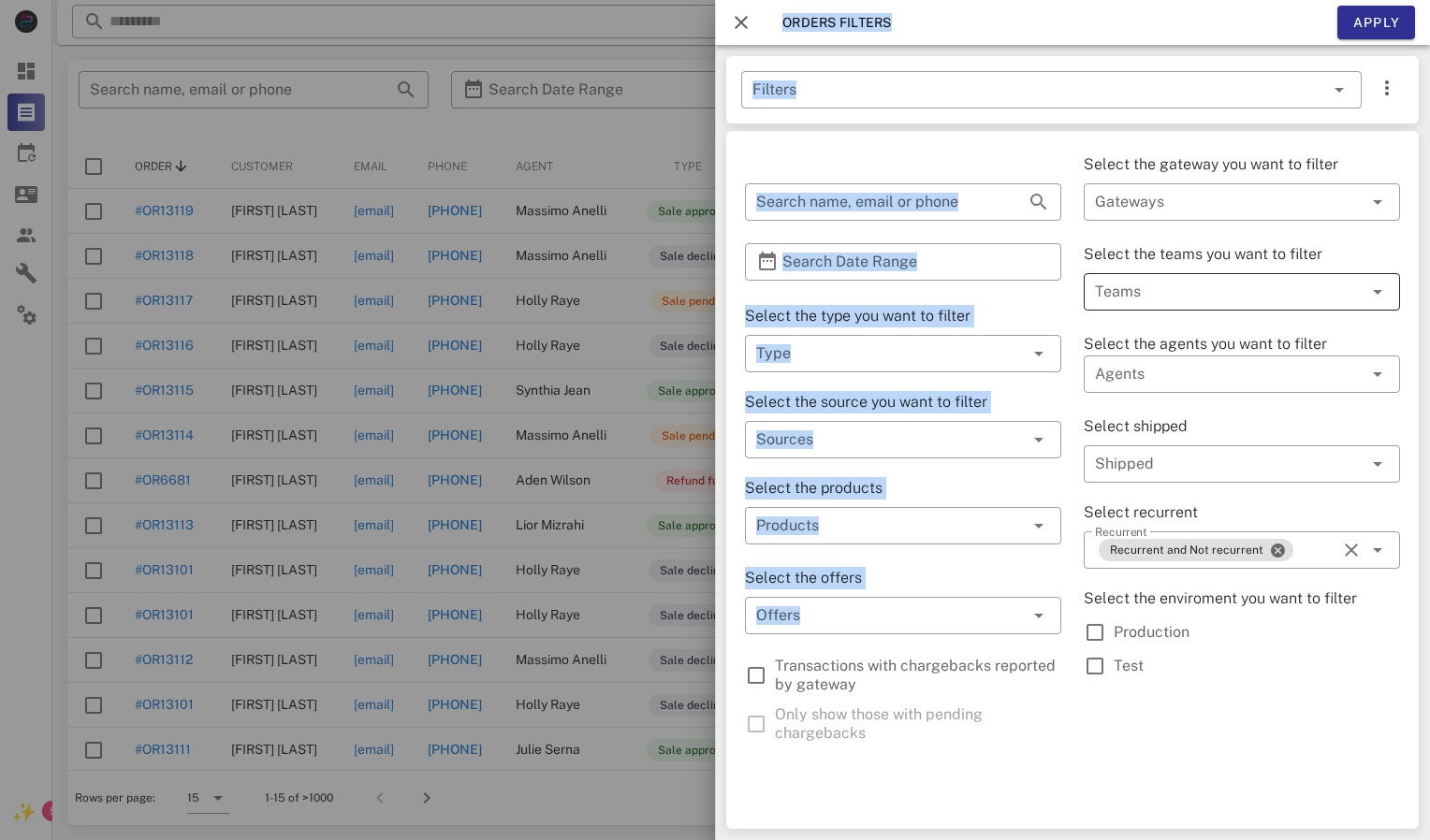 click at bounding box center [1216, 292] 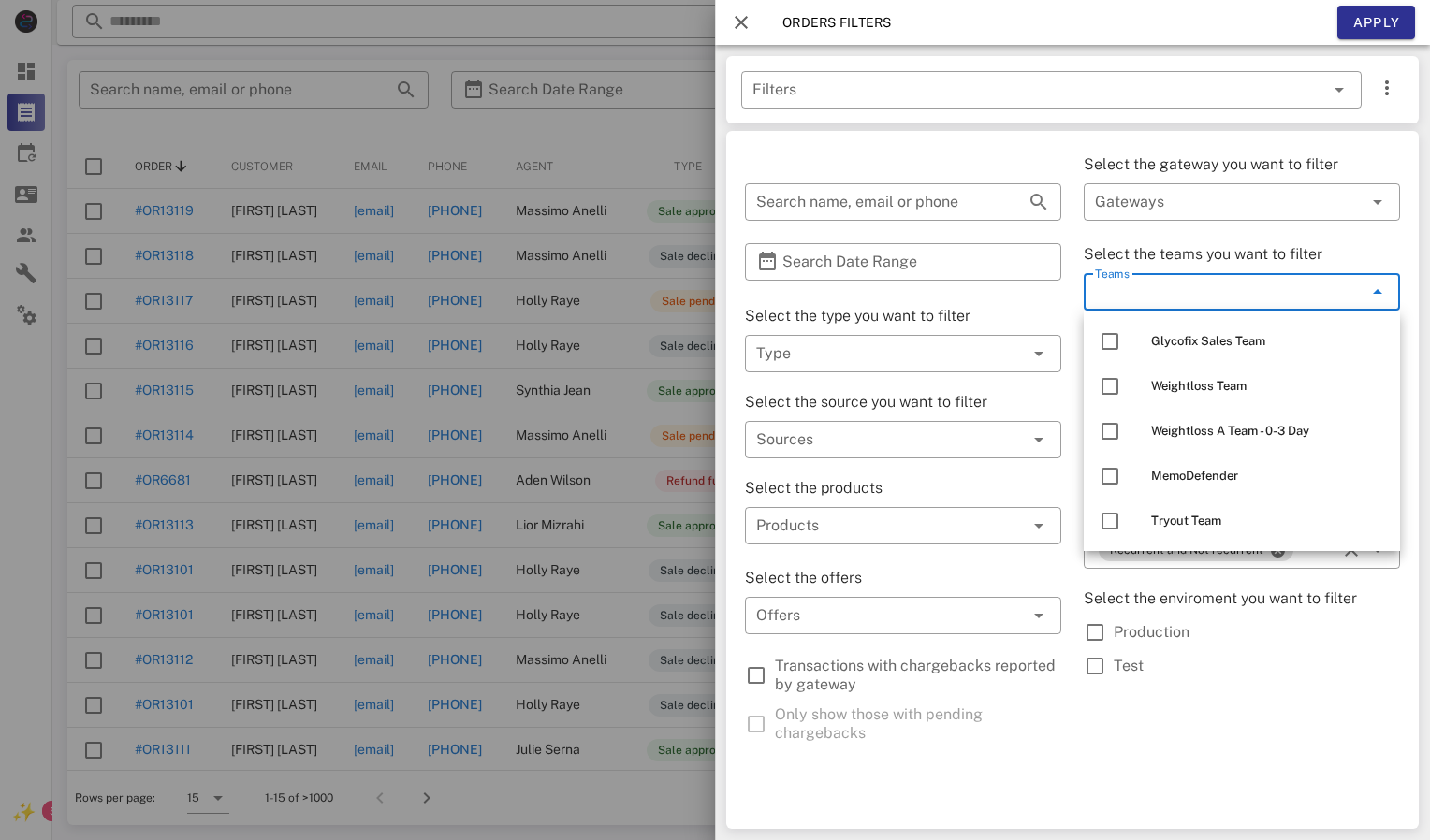 click on "​ Search name, email or phone ​ Search Date Range Select the type you want to filter ​ Type Select the source you want to filter ​ Sources Select the products ​ Products Select the offers ​ Offers Transactions with chargebacks reported by gateway Only show those with pending chargebacks" at bounding box center (903, 454) 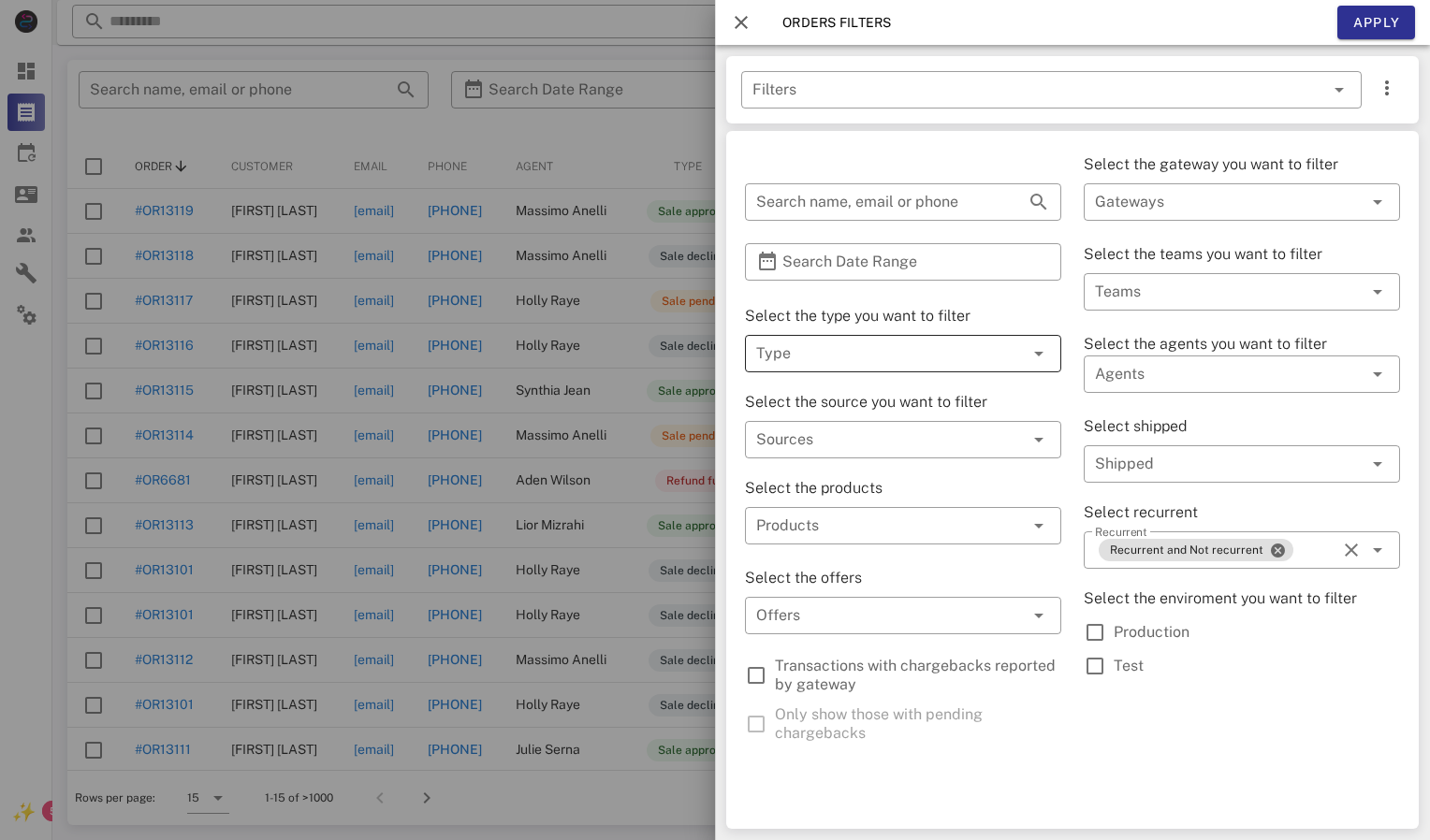 click at bounding box center [877, 354] 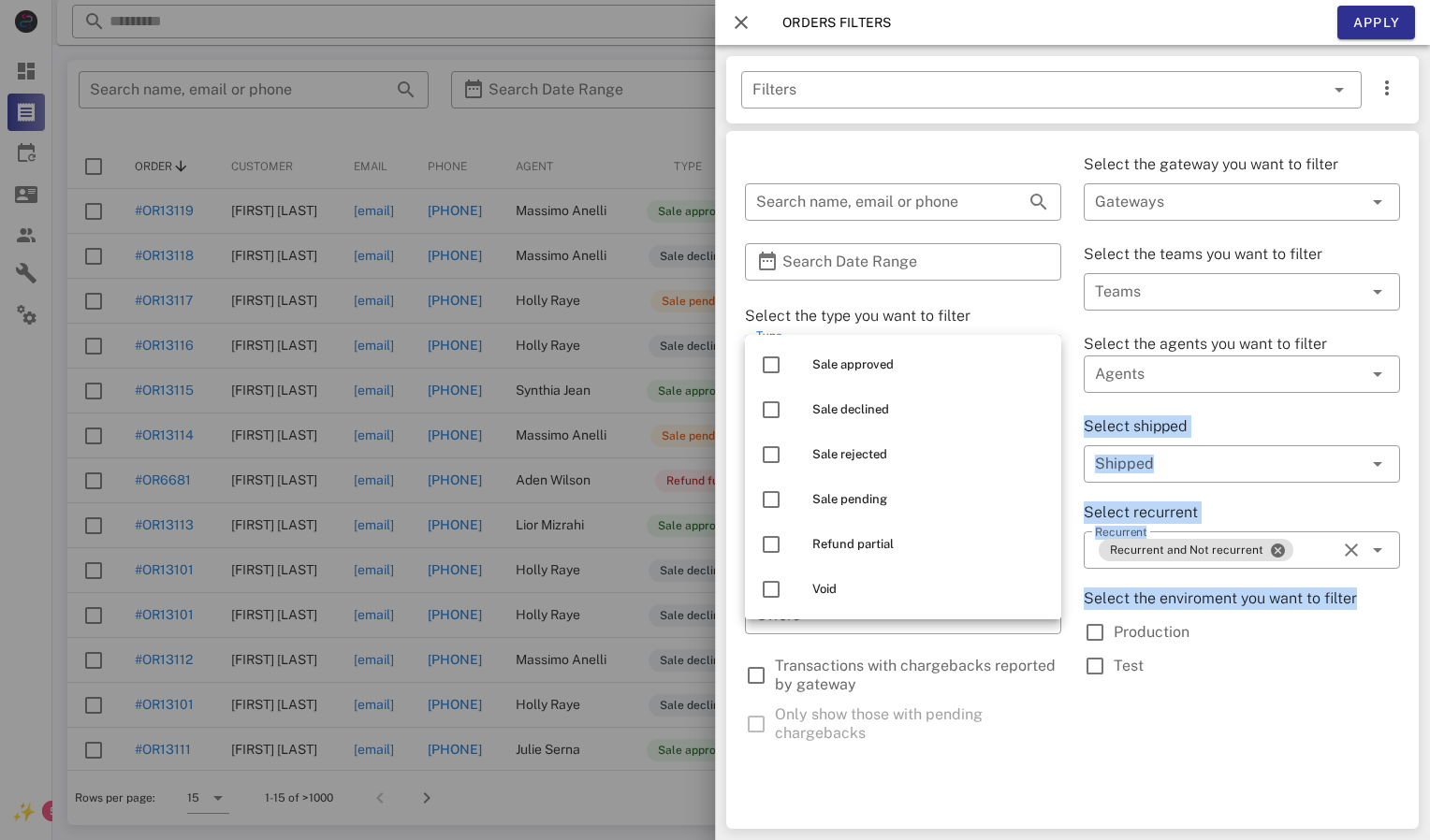 drag, startPoint x: 1146, startPoint y: 704, endPoint x: 1131, endPoint y: 349, distance: 355.31676 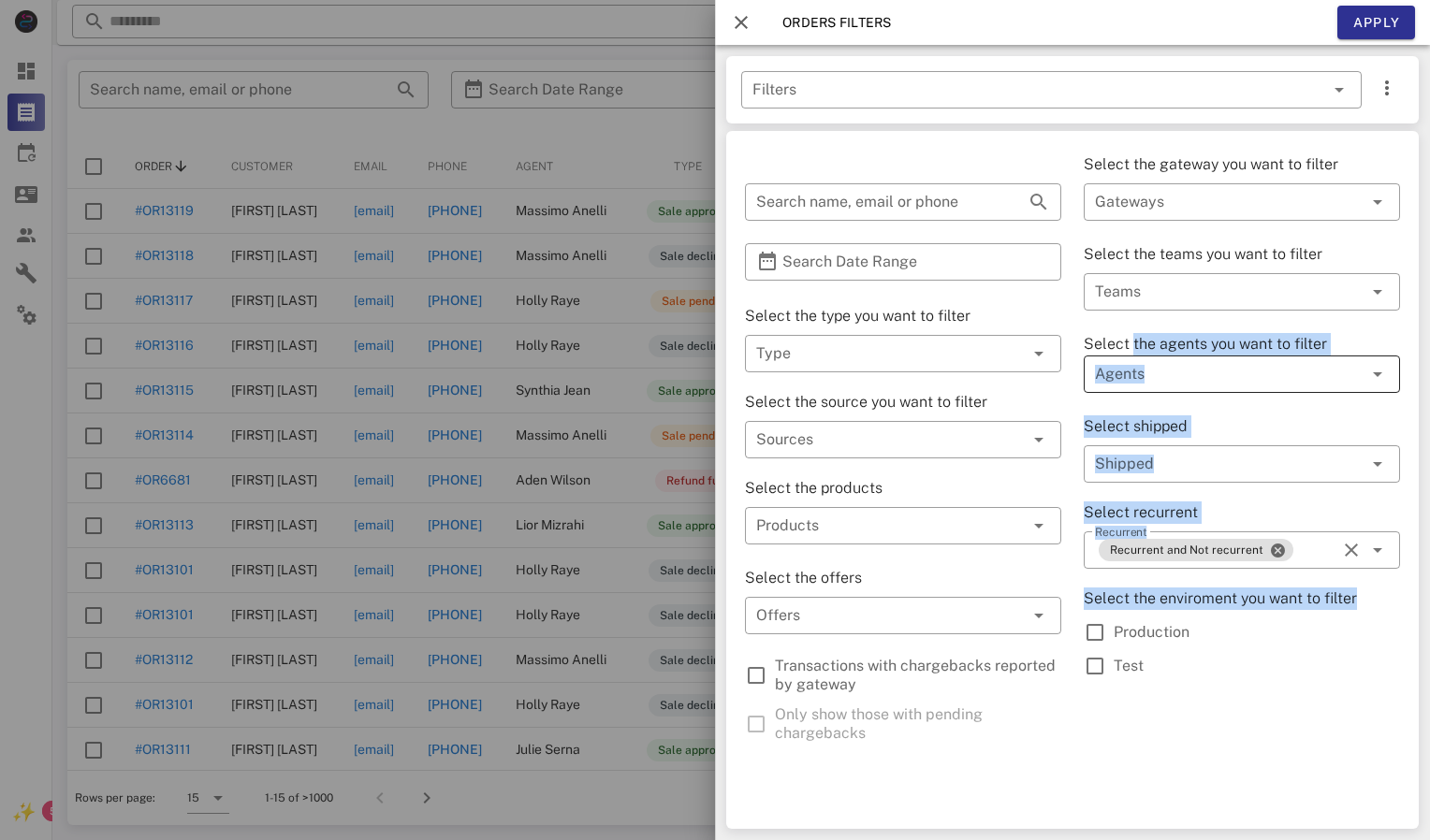 drag, startPoint x: 1131, startPoint y: 349, endPoint x: 1124, endPoint y: 380, distance: 31.780497 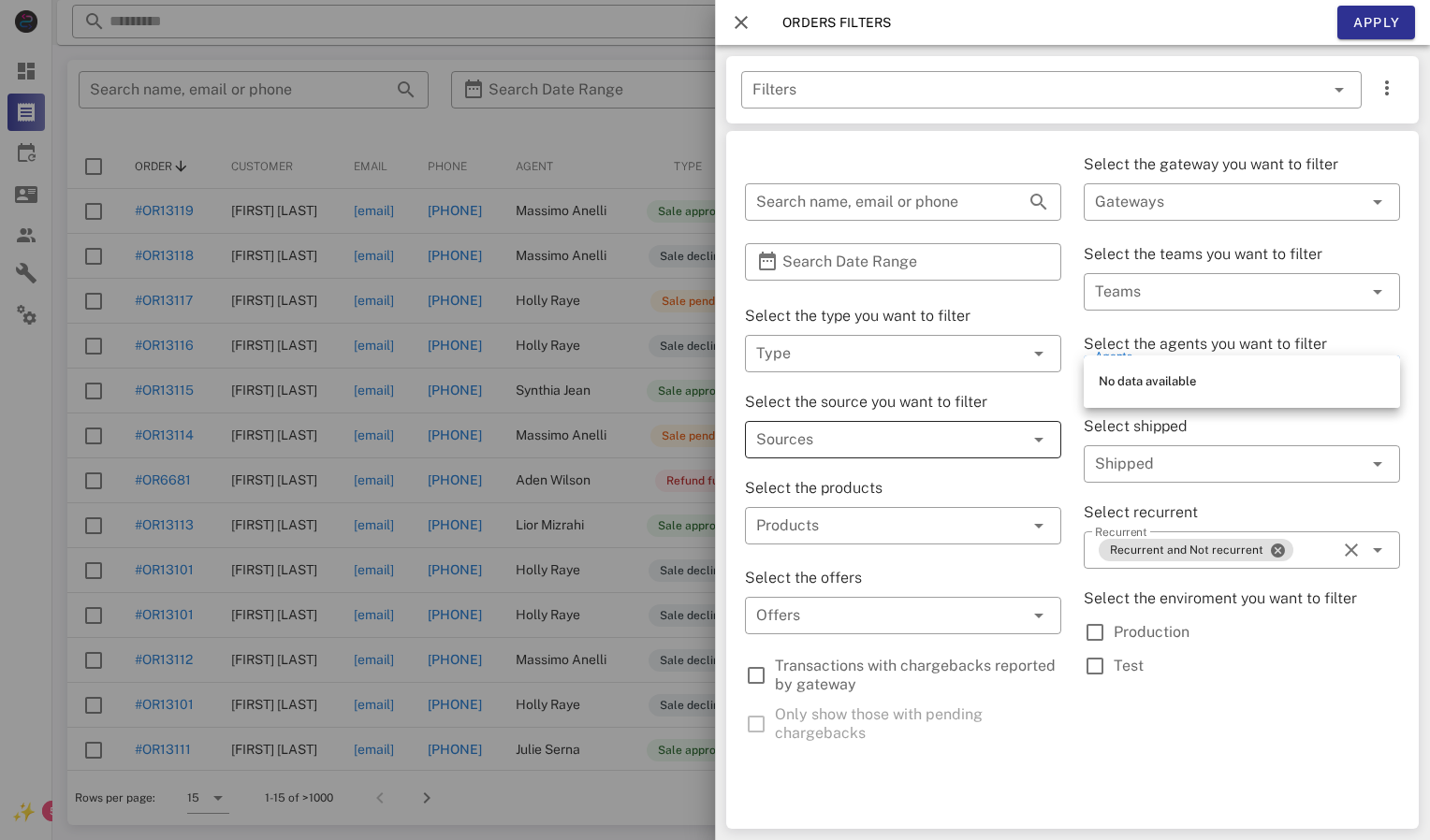 click at bounding box center [877, 440] 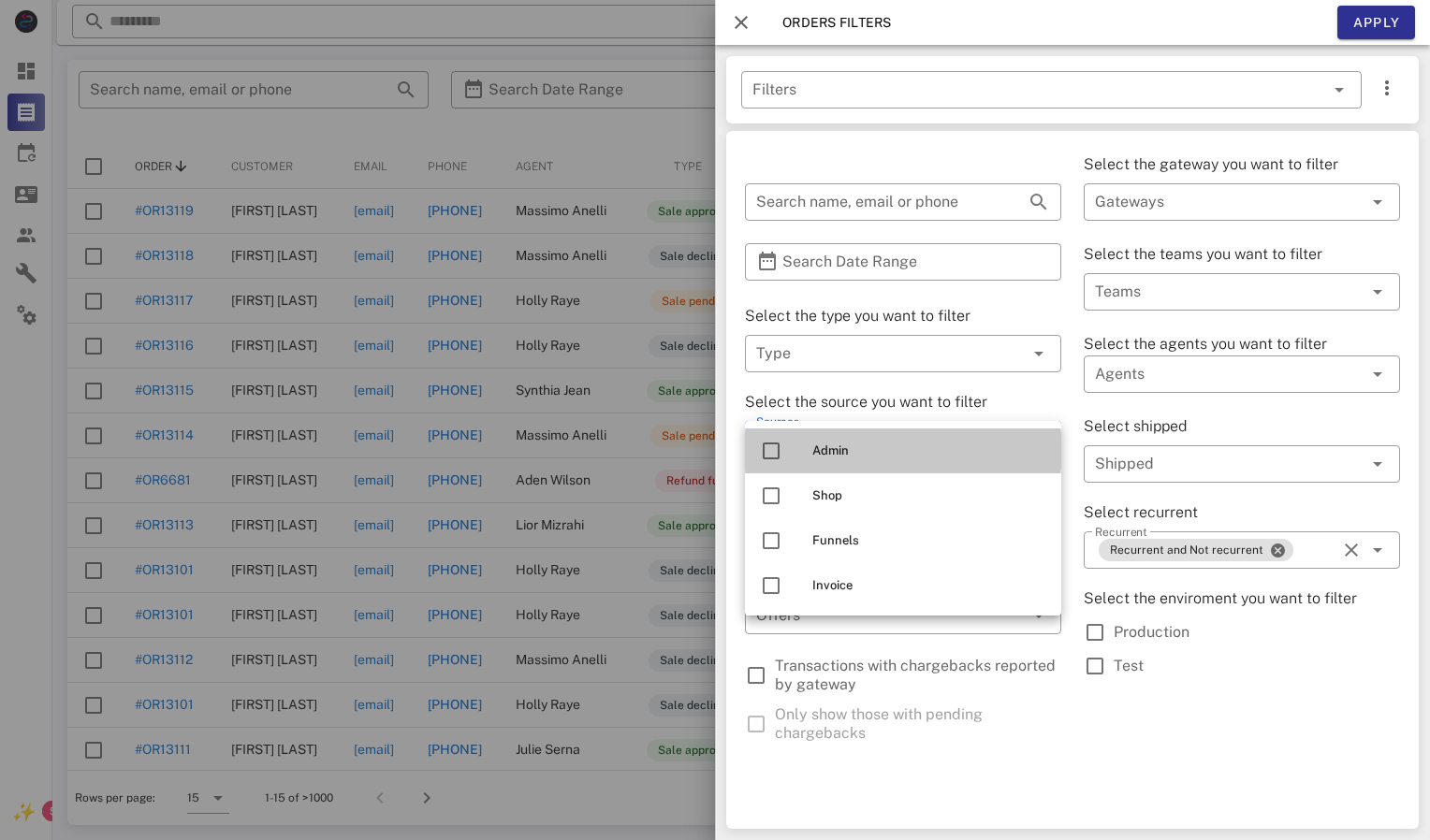 click on "Admin" at bounding box center (929, 451) 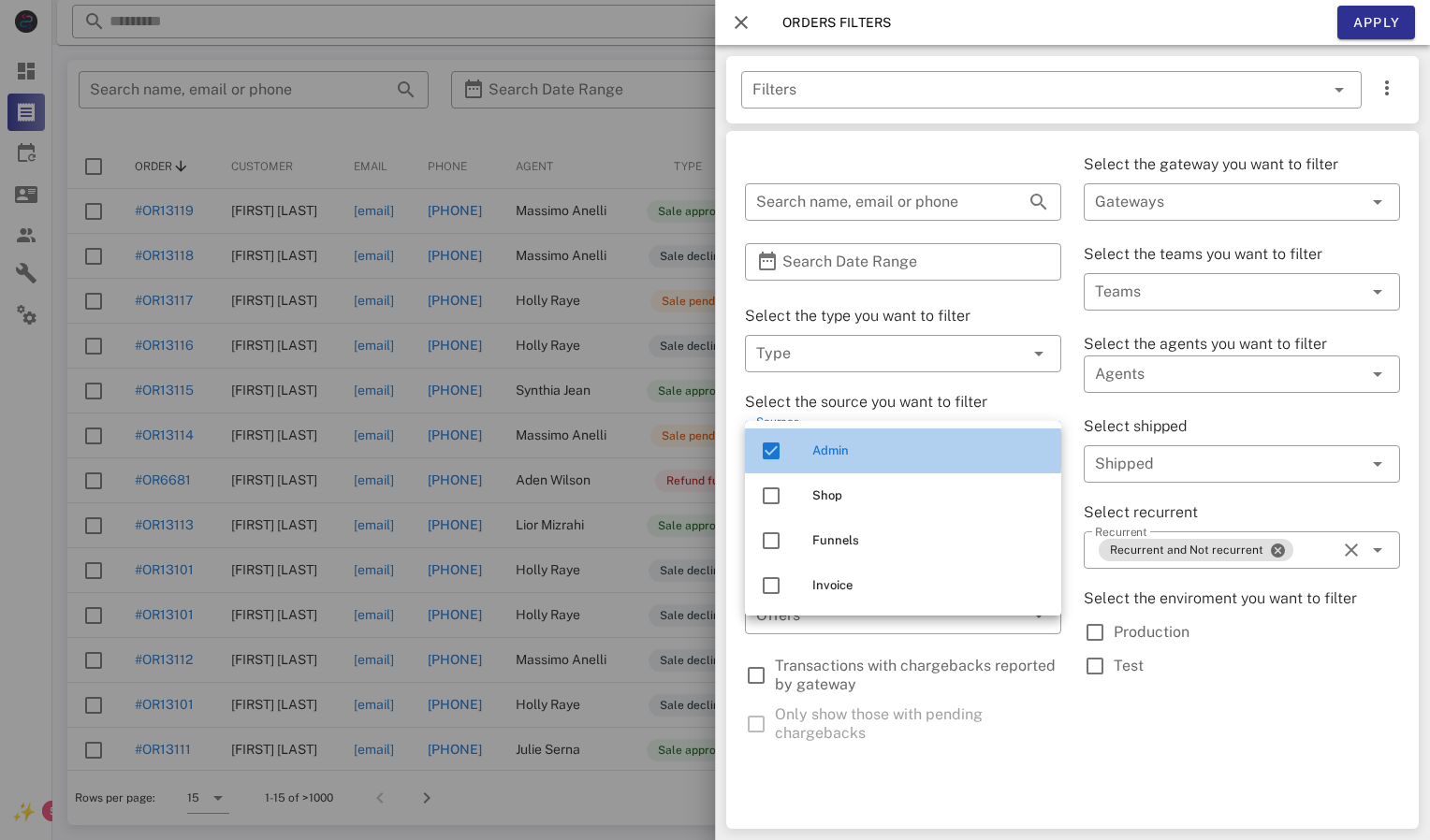 click on "Admin" at bounding box center [929, 451] 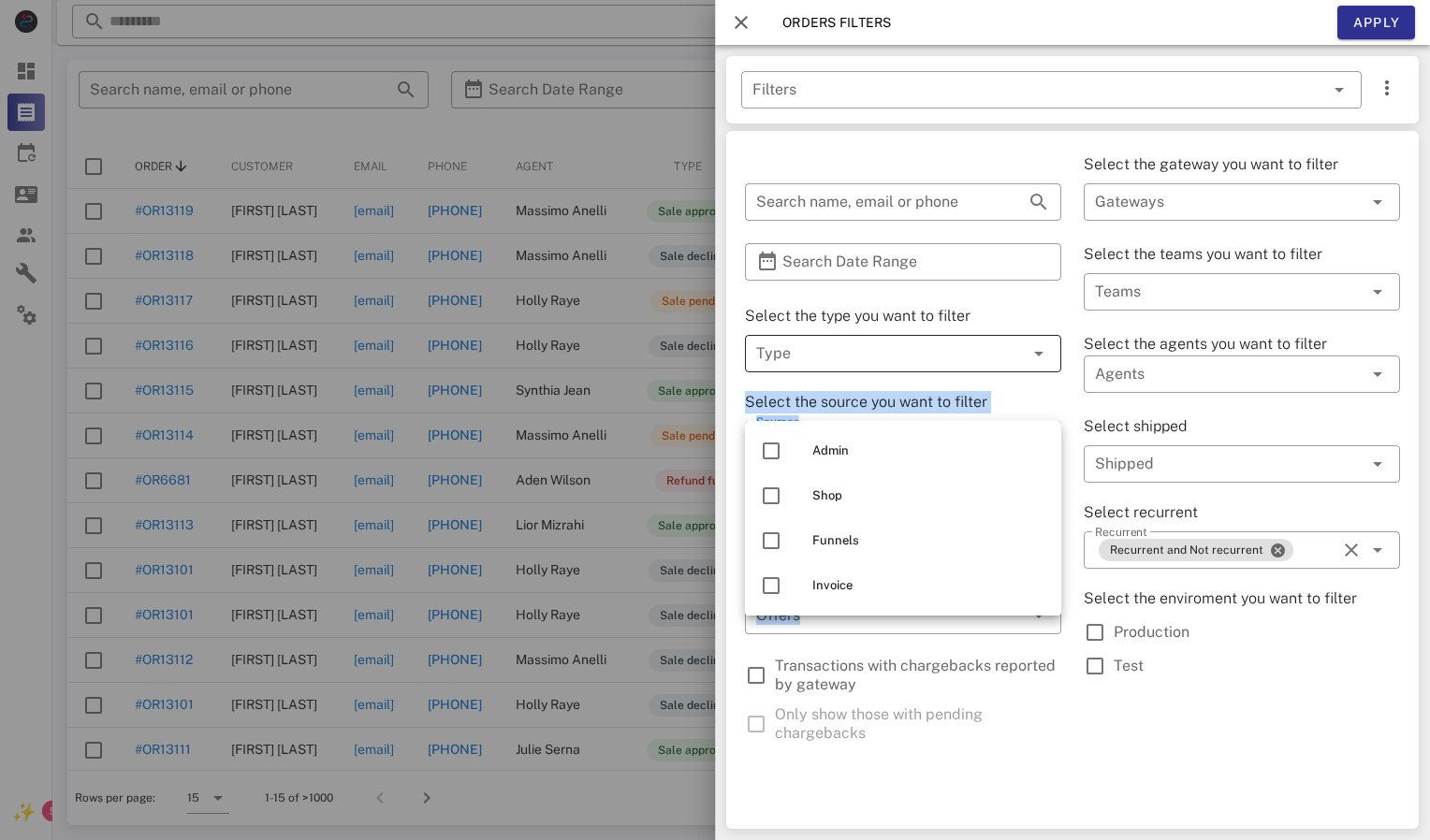 drag, startPoint x: 1058, startPoint y: 741, endPoint x: 1040, endPoint y: 357, distance: 384.42164 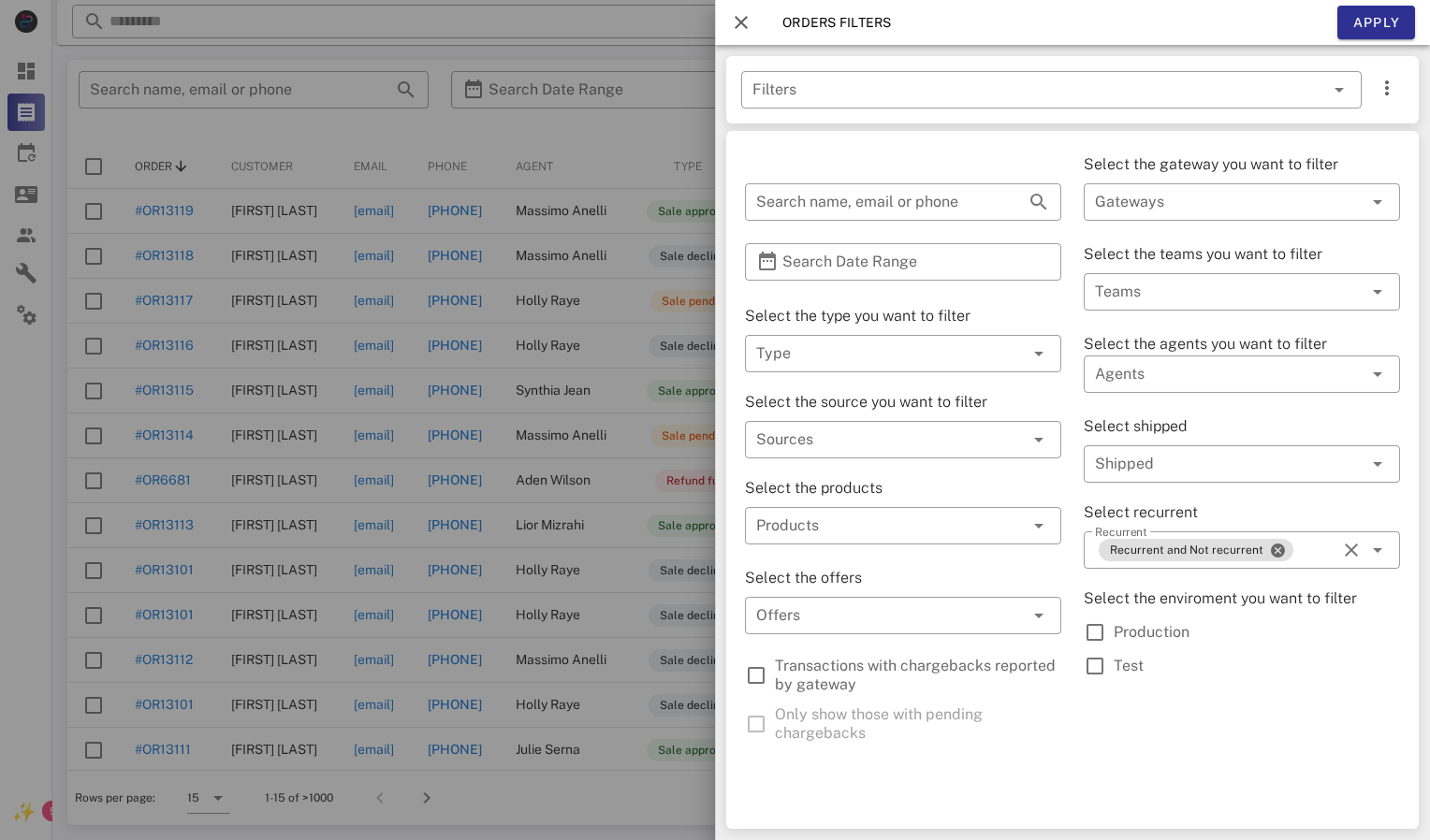 drag, startPoint x: 1040, startPoint y: 357, endPoint x: 1079, endPoint y: 428, distance: 81.006173 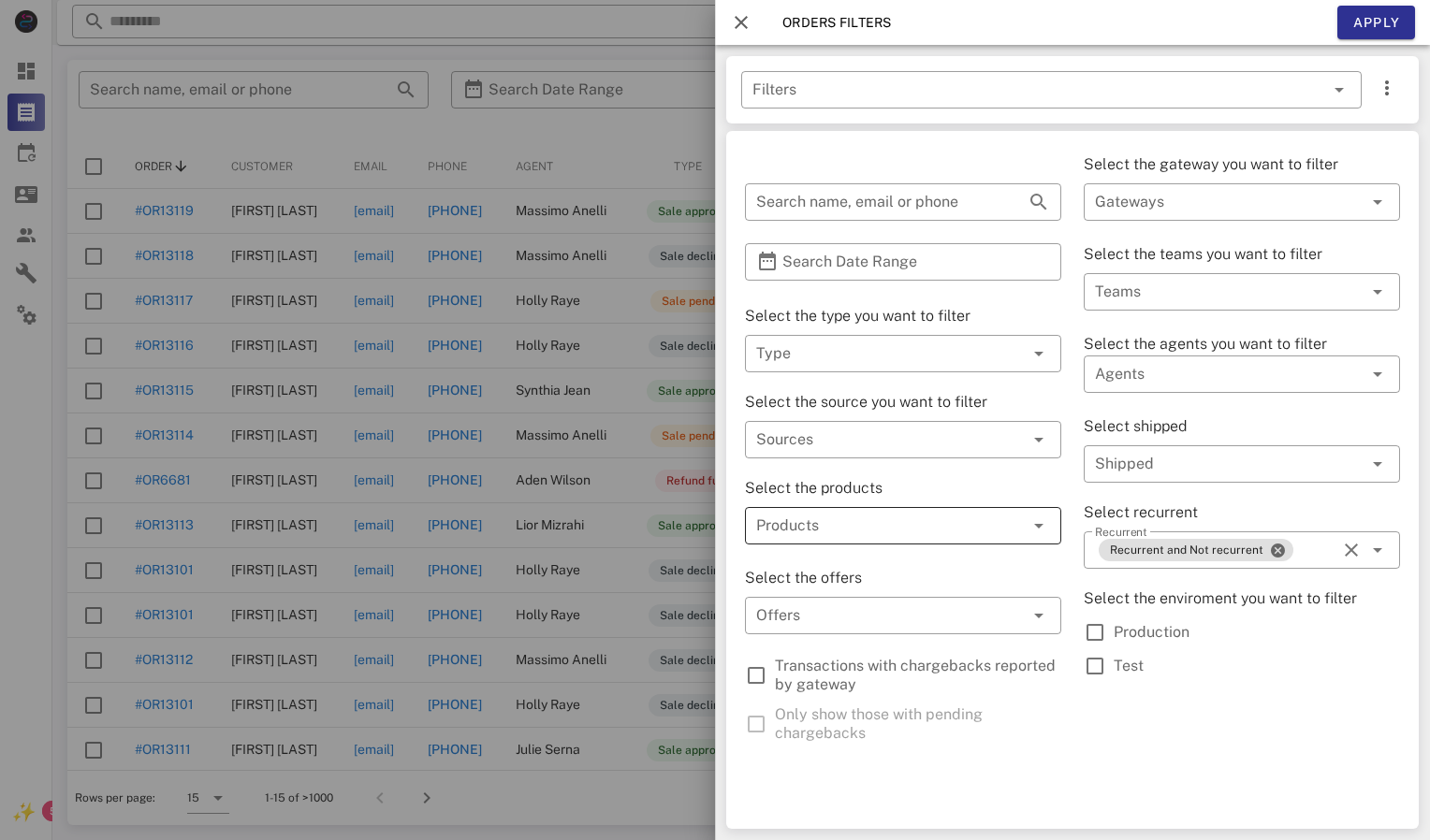 click at bounding box center [1039, 526] 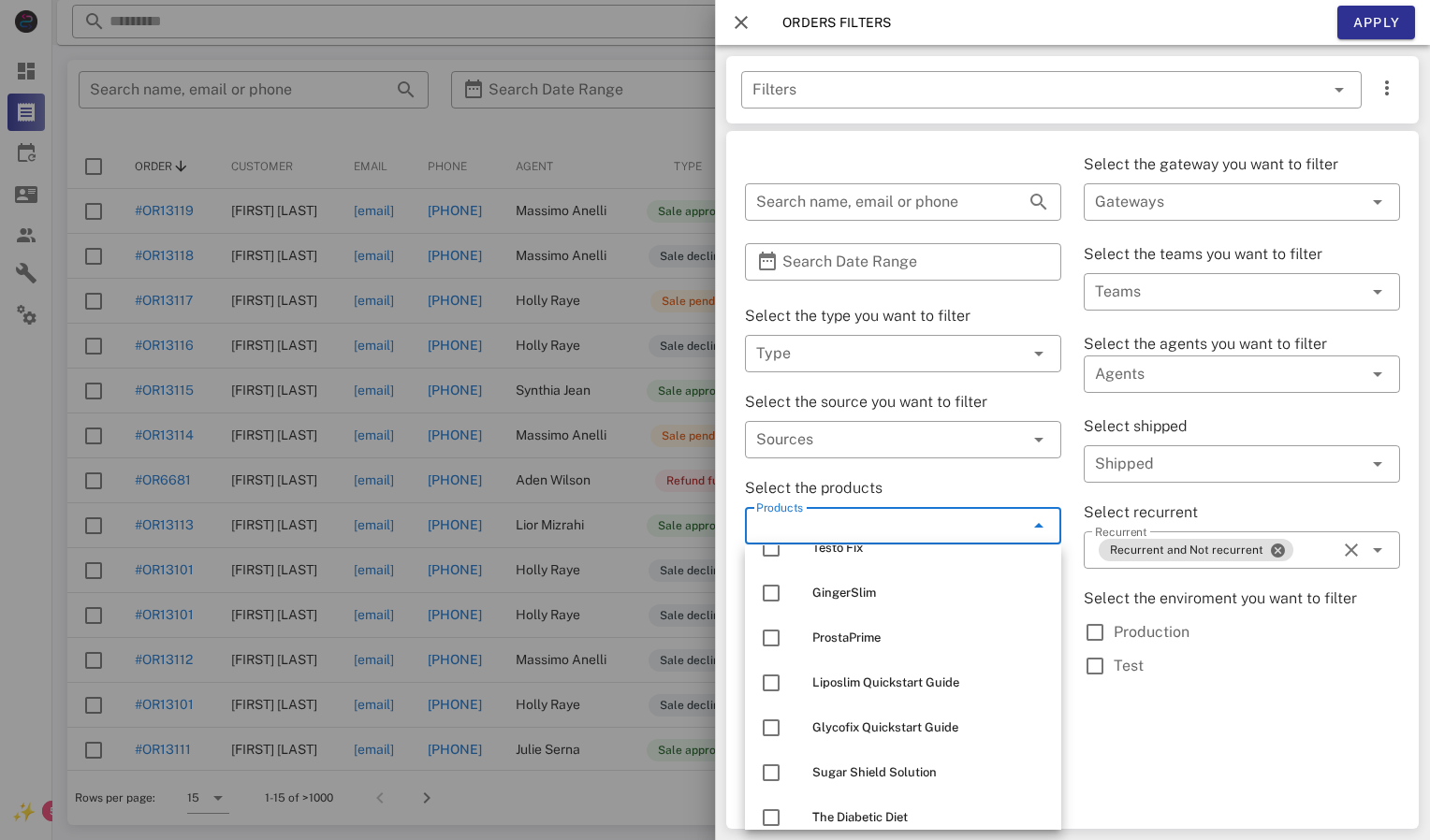 scroll, scrollTop: 418, scrollLeft: 0, axis: vertical 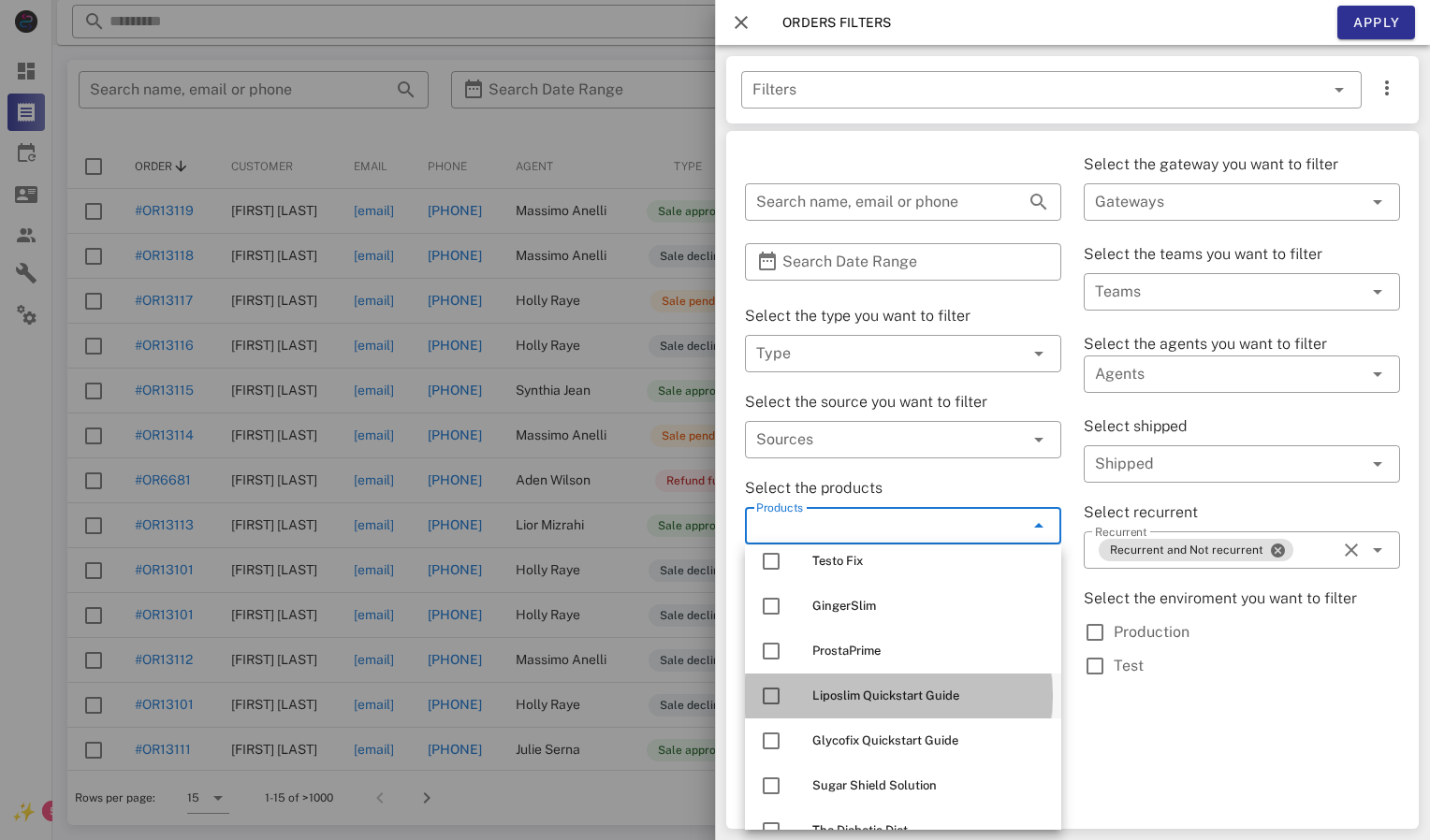click on "Liposlim Quickstart Guide" at bounding box center (929, 696) 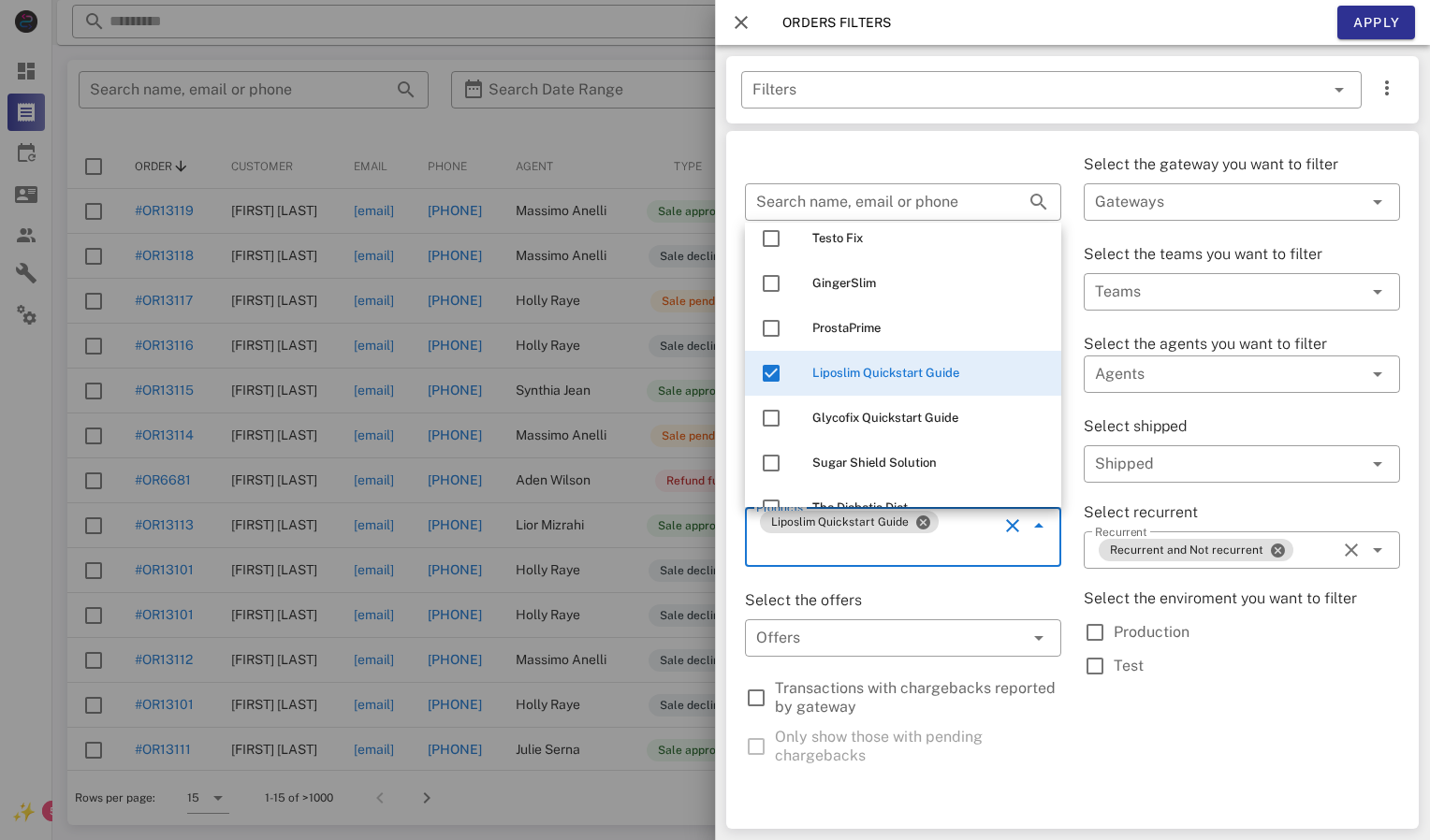 click on "Select the gateway you want to filter ​ Gateways Select the teams you want to filter ​ Teams Select the agents you want to filter ​ Agents Select shipped ​ Shipped Select recurrent ​ Recurrent Recurrent and Not recurrent Select the enviroment you want to filter Production Test" at bounding box center (1242, 465) 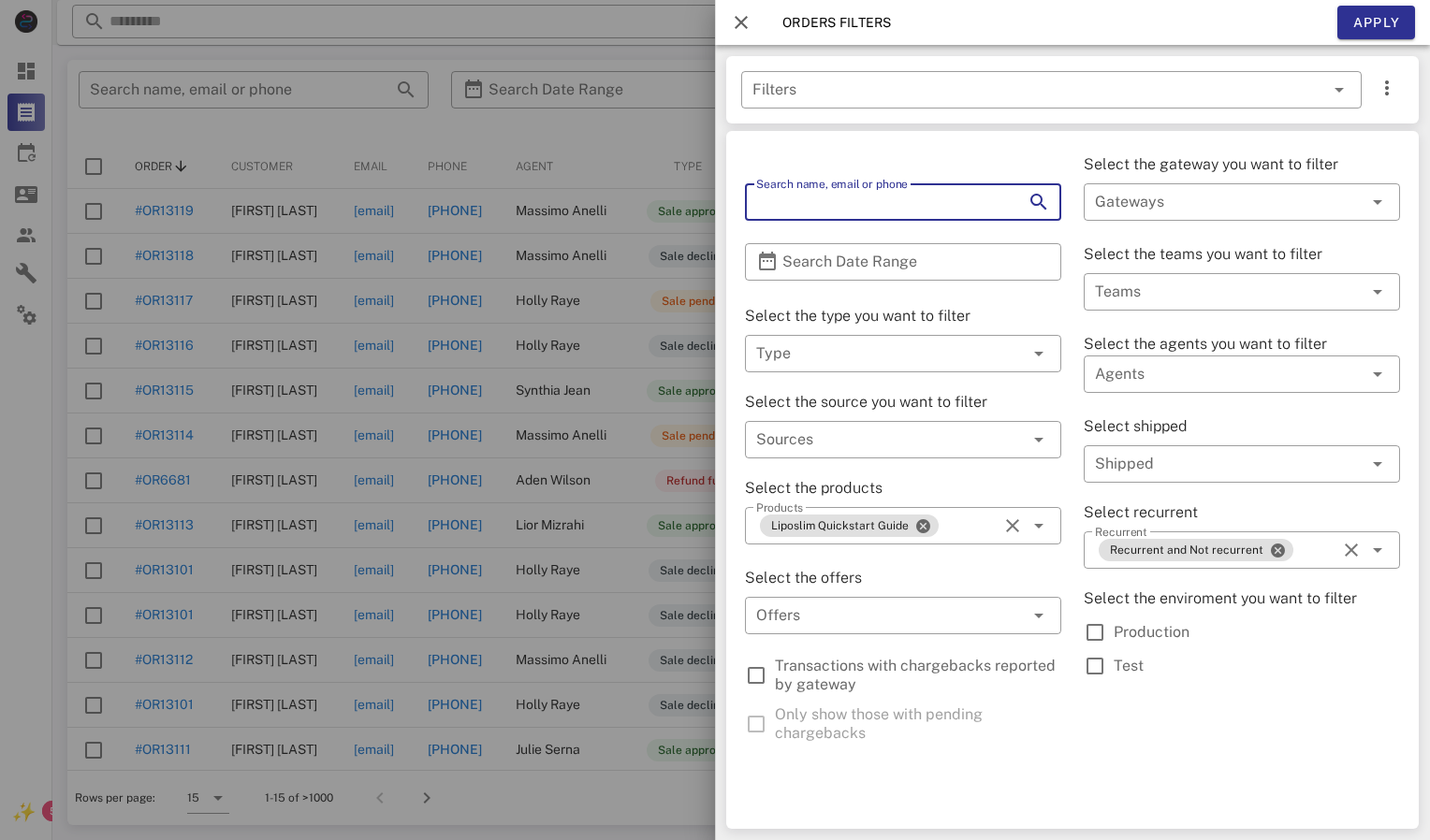 click on "Search name, email or phone" at bounding box center (877, 202) 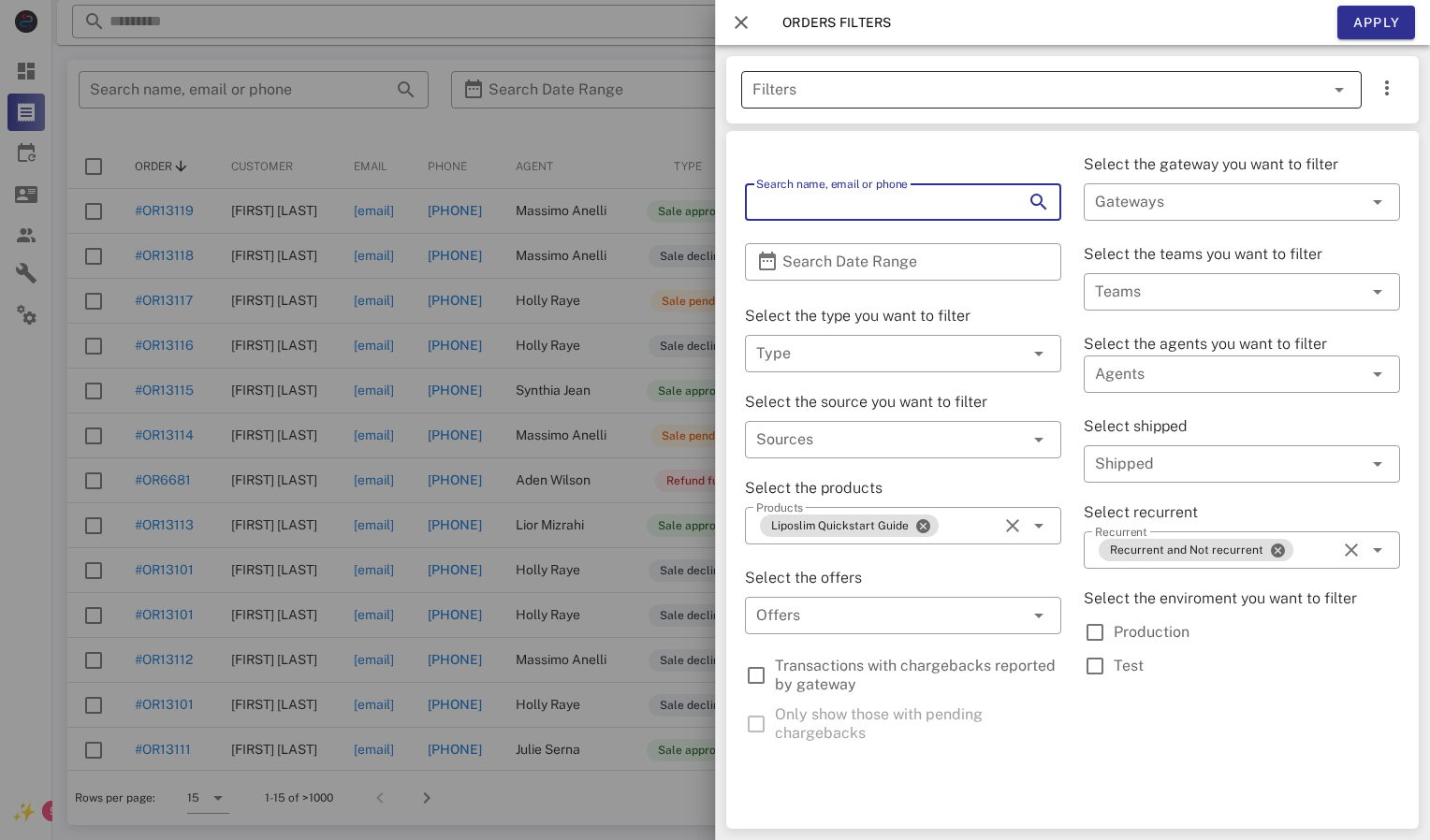 click at bounding box center [1339, 90] 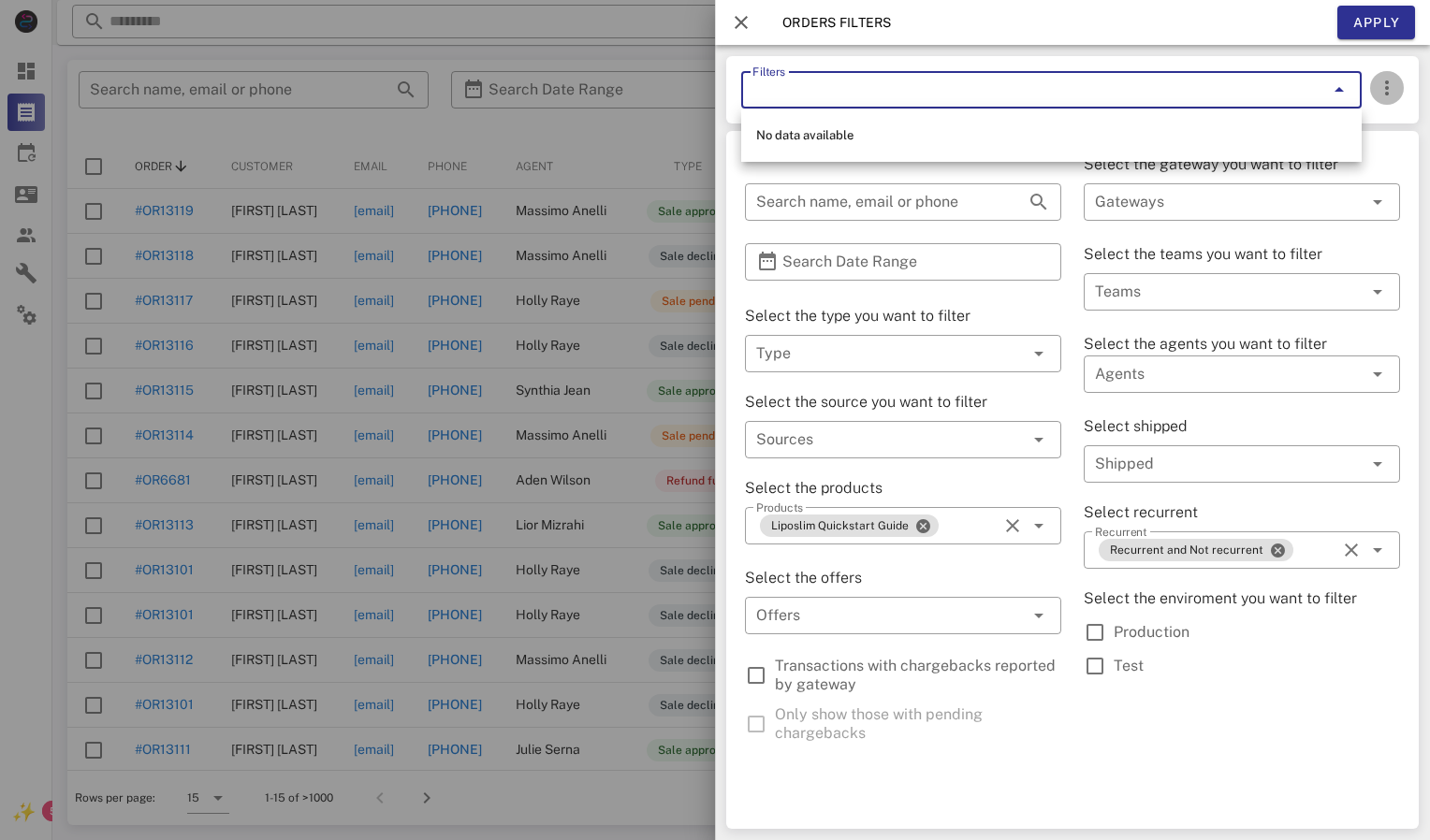 click at bounding box center (1387, 88) 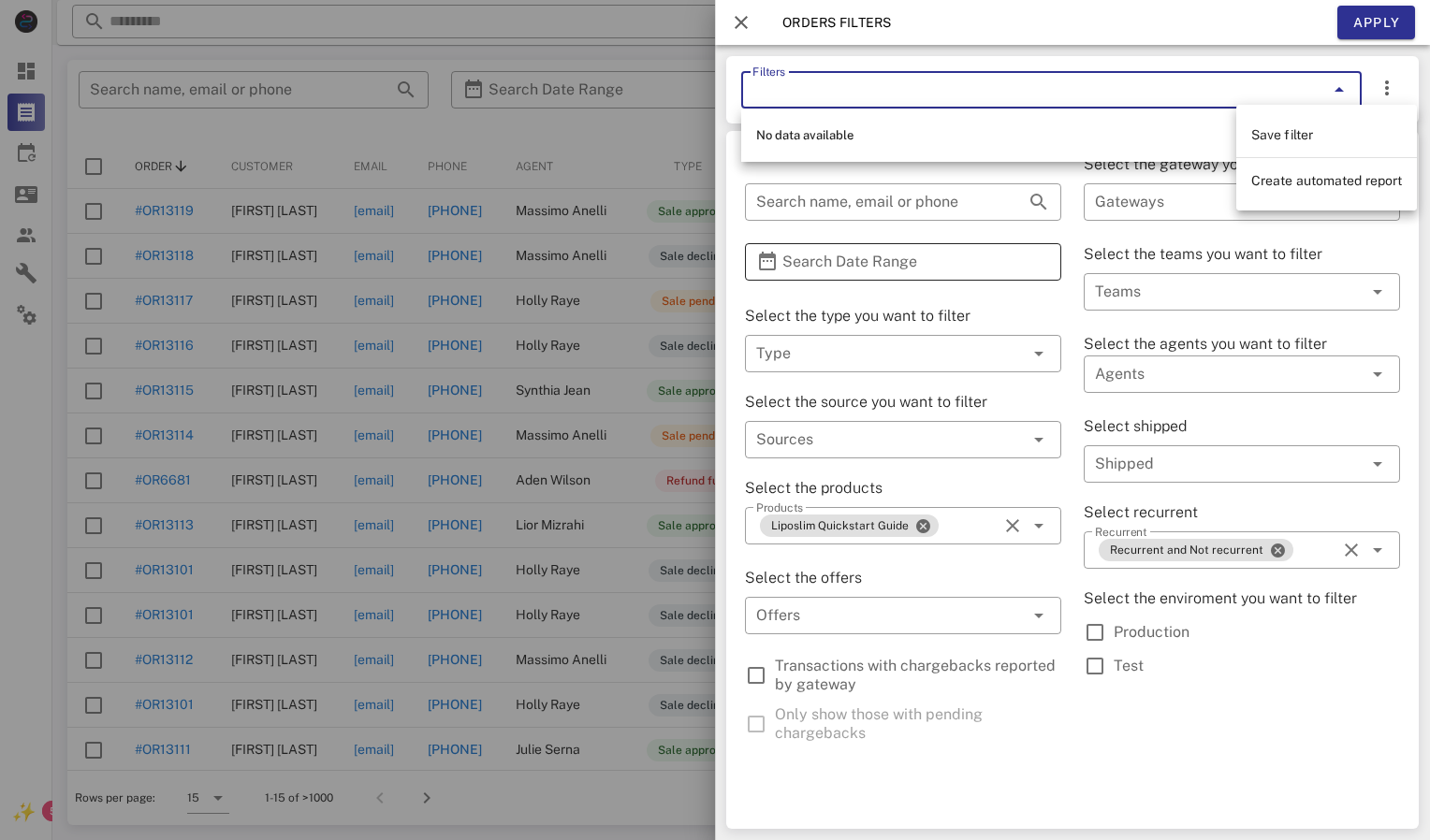 click on "​ Search Date Range" at bounding box center (903, 262) 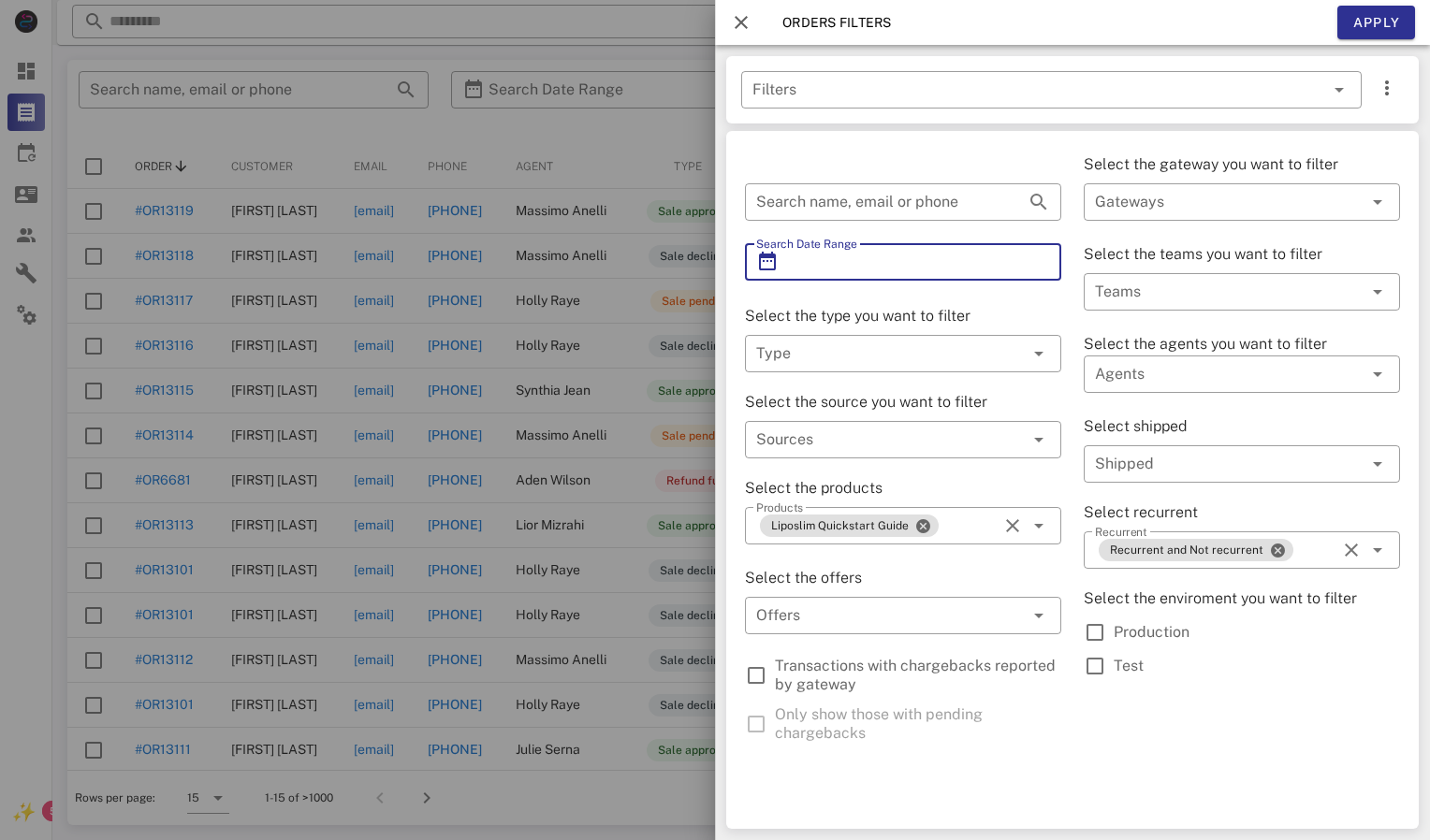 click on "Search Date Range" at bounding box center (903, 262) 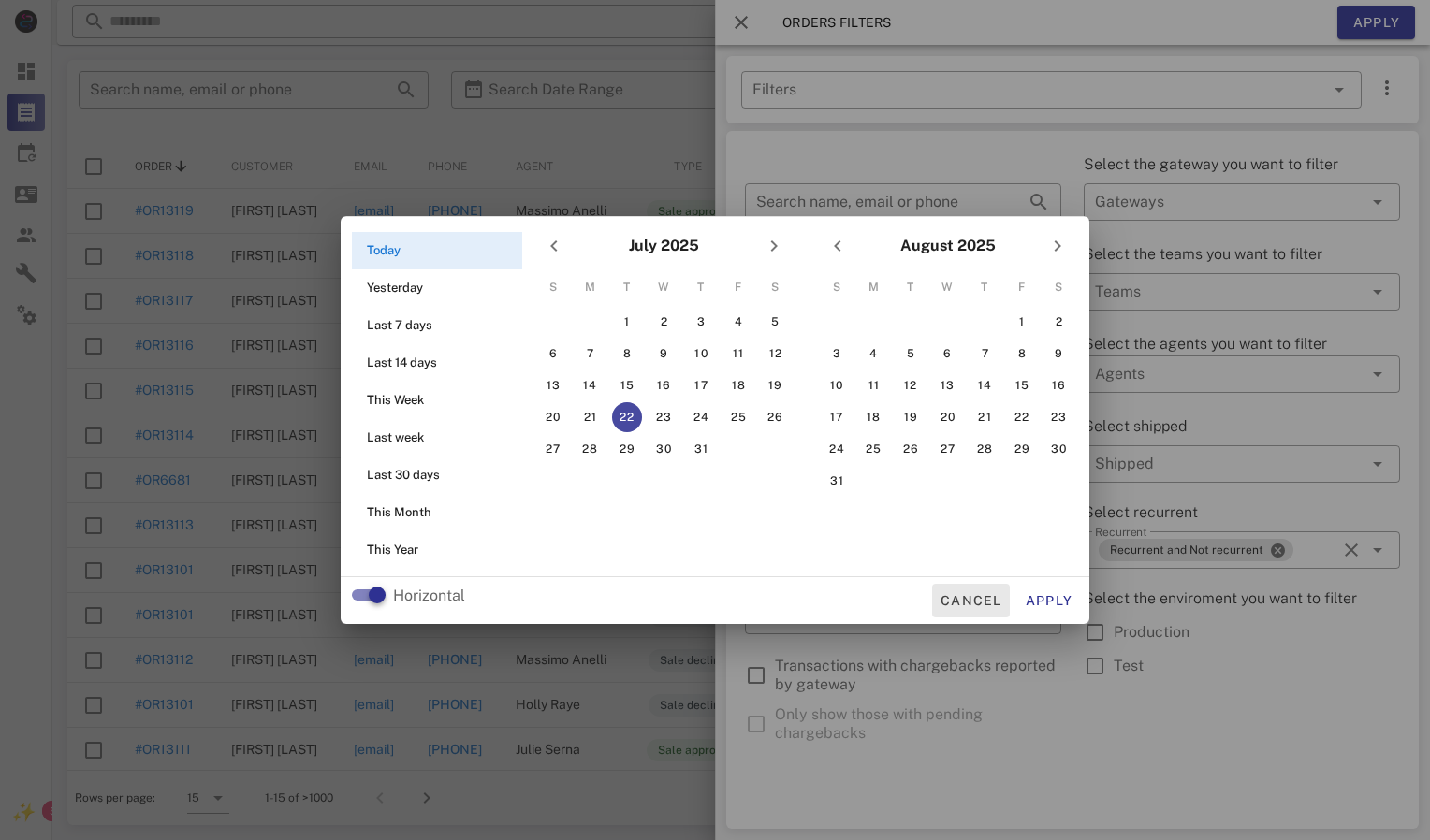 click on "Cancel" at bounding box center (970, 601) 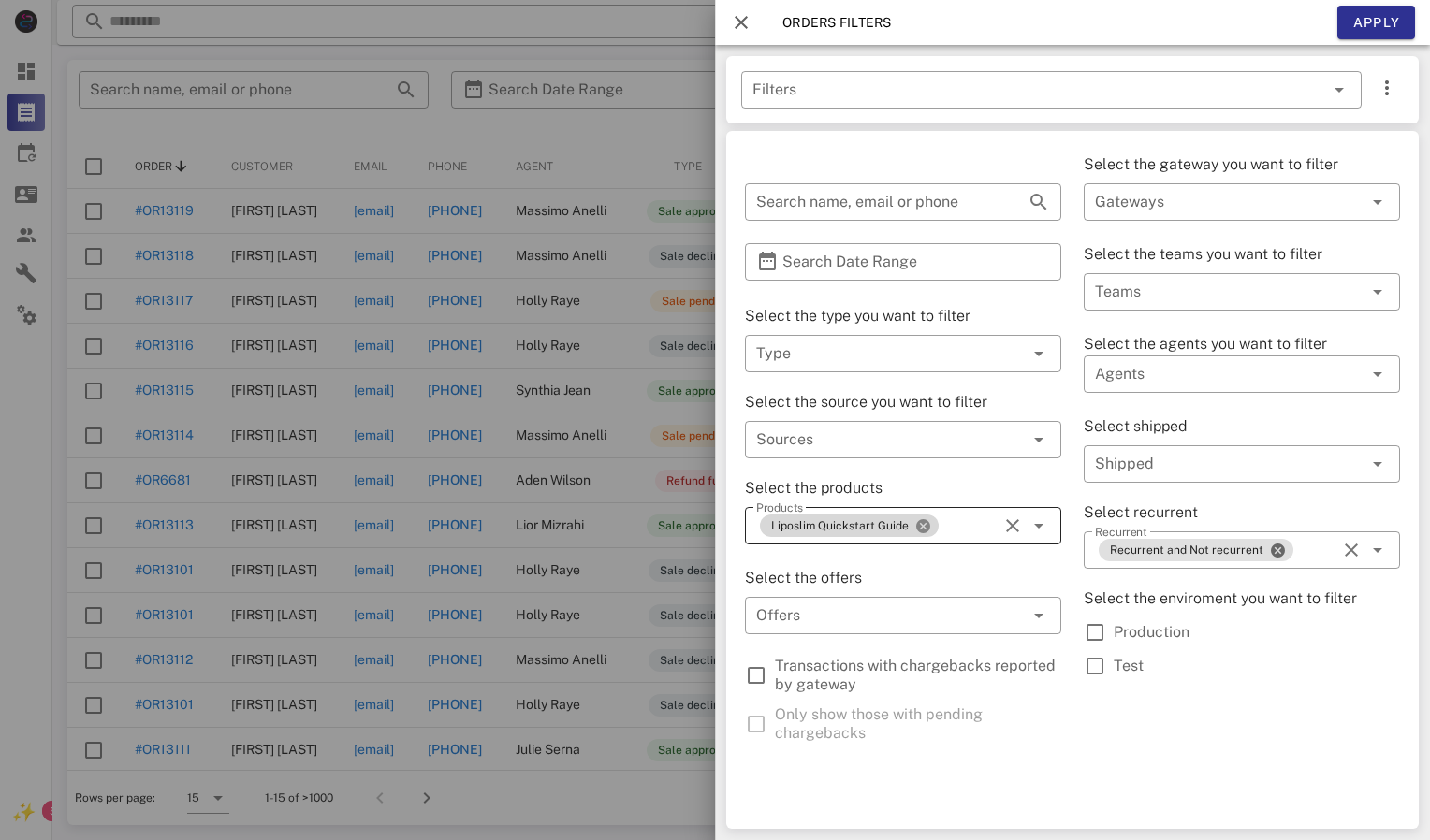 click at bounding box center [923, 526] 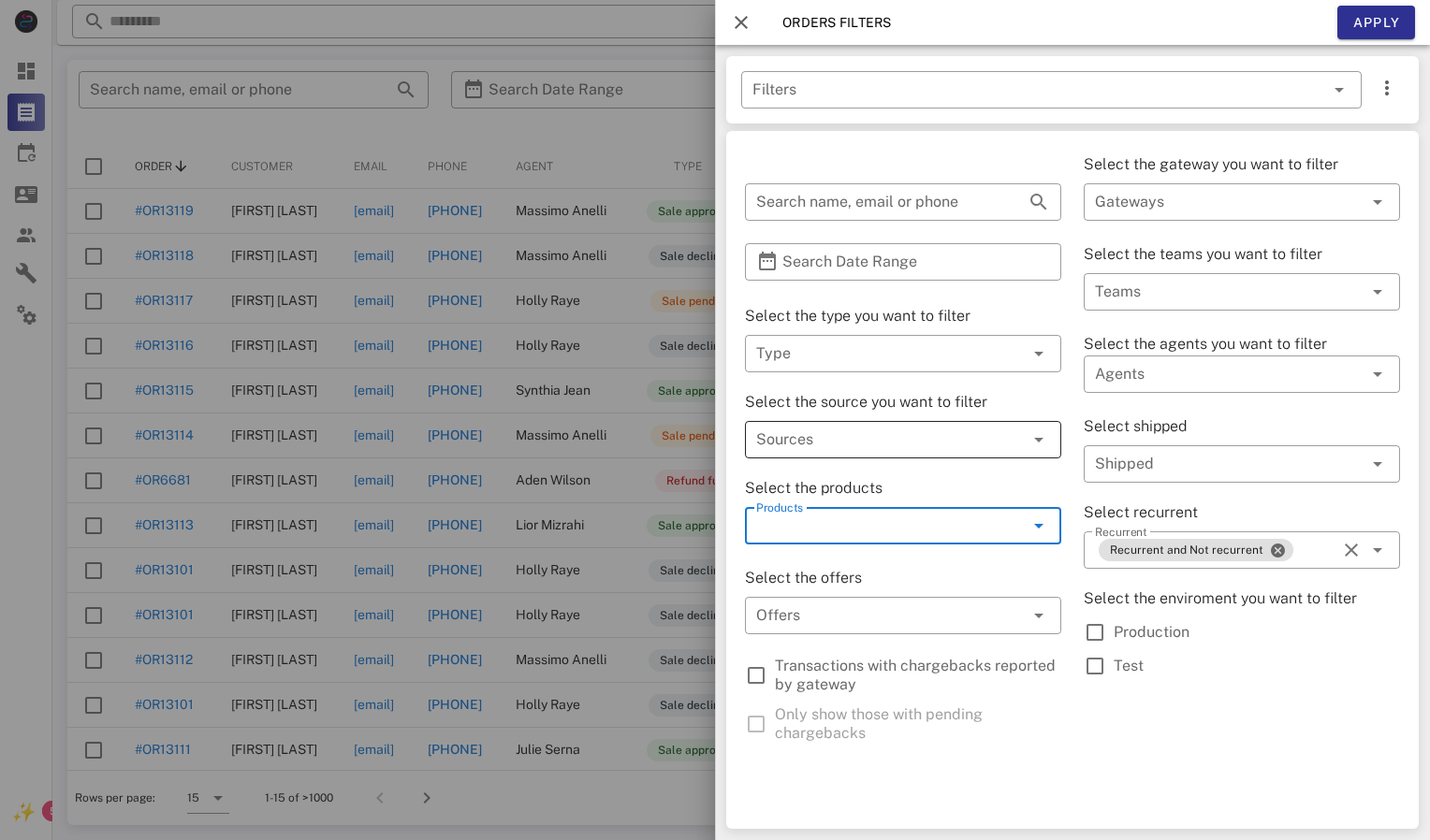 click at bounding box center [1039, 440] 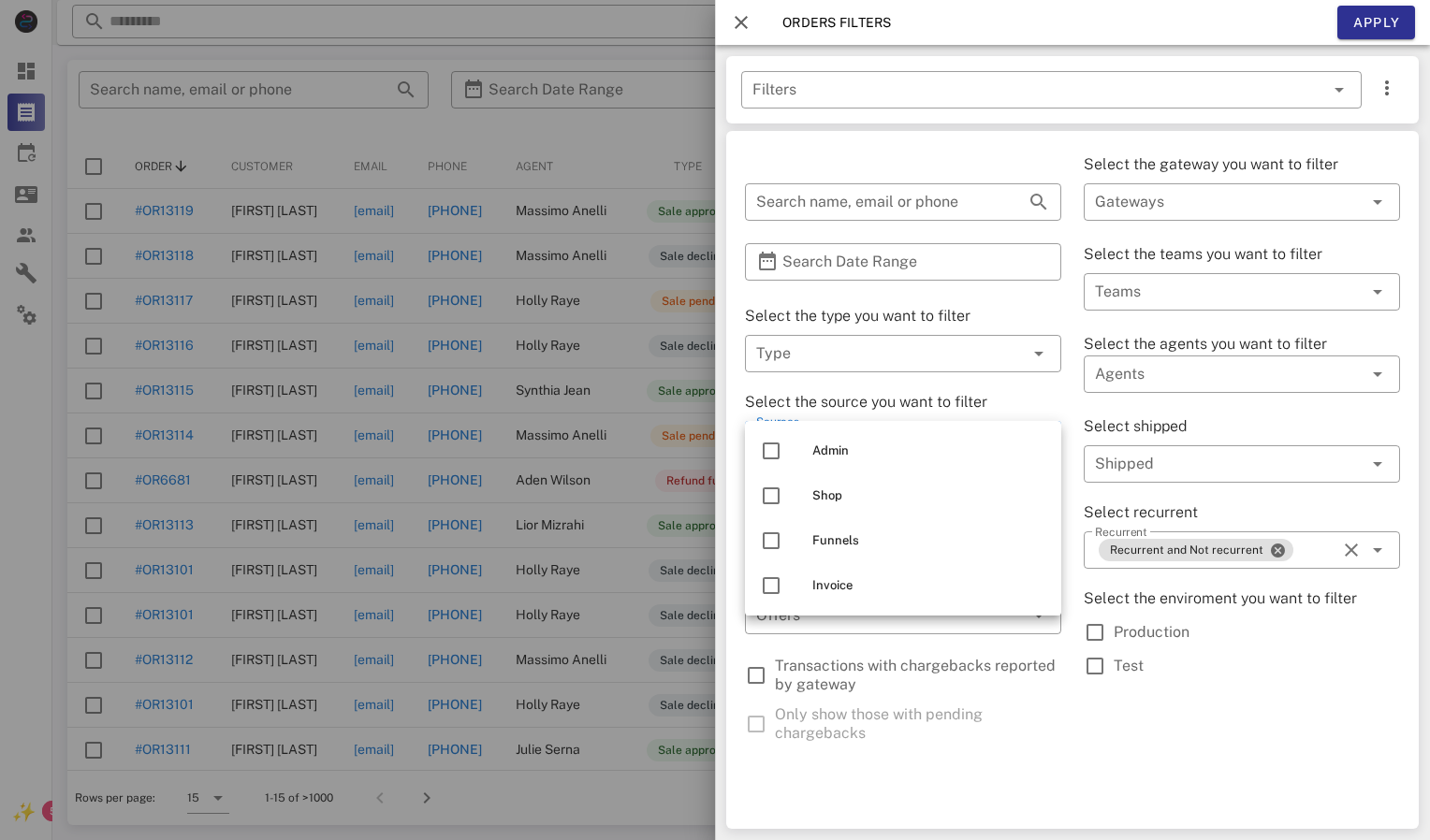click on "​ Search name, email or phone ​ Search Date Range Select the type you want to filter ​ Type Select the source you want to filter ​ Sources Select the products ​ Products Select the offers ​ Offers Transactions with chargebacks reported by gateway Only show those with pending chargebacks" at bounding box center [903, 454] 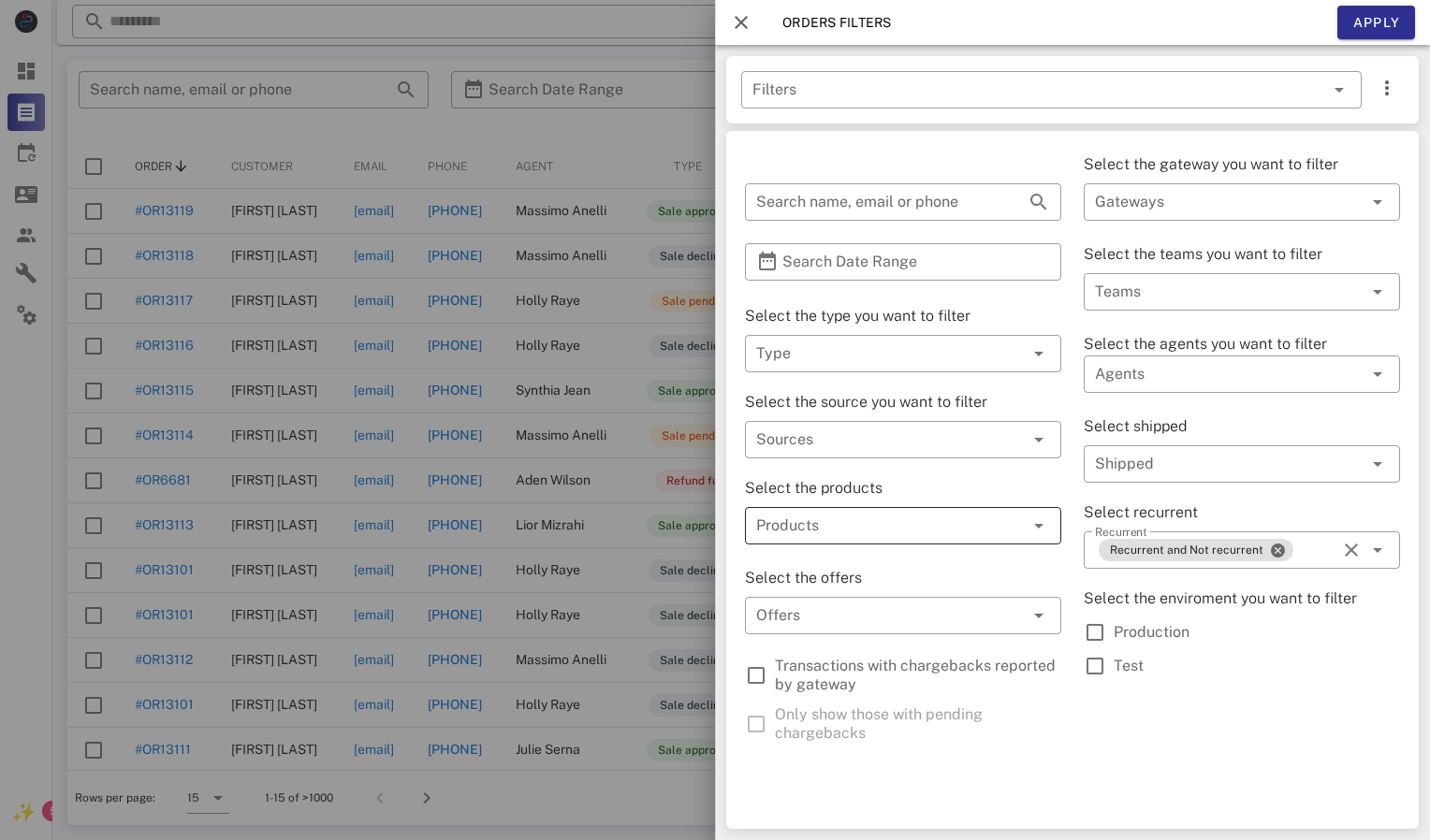 click at bounding box center (1039, 526) 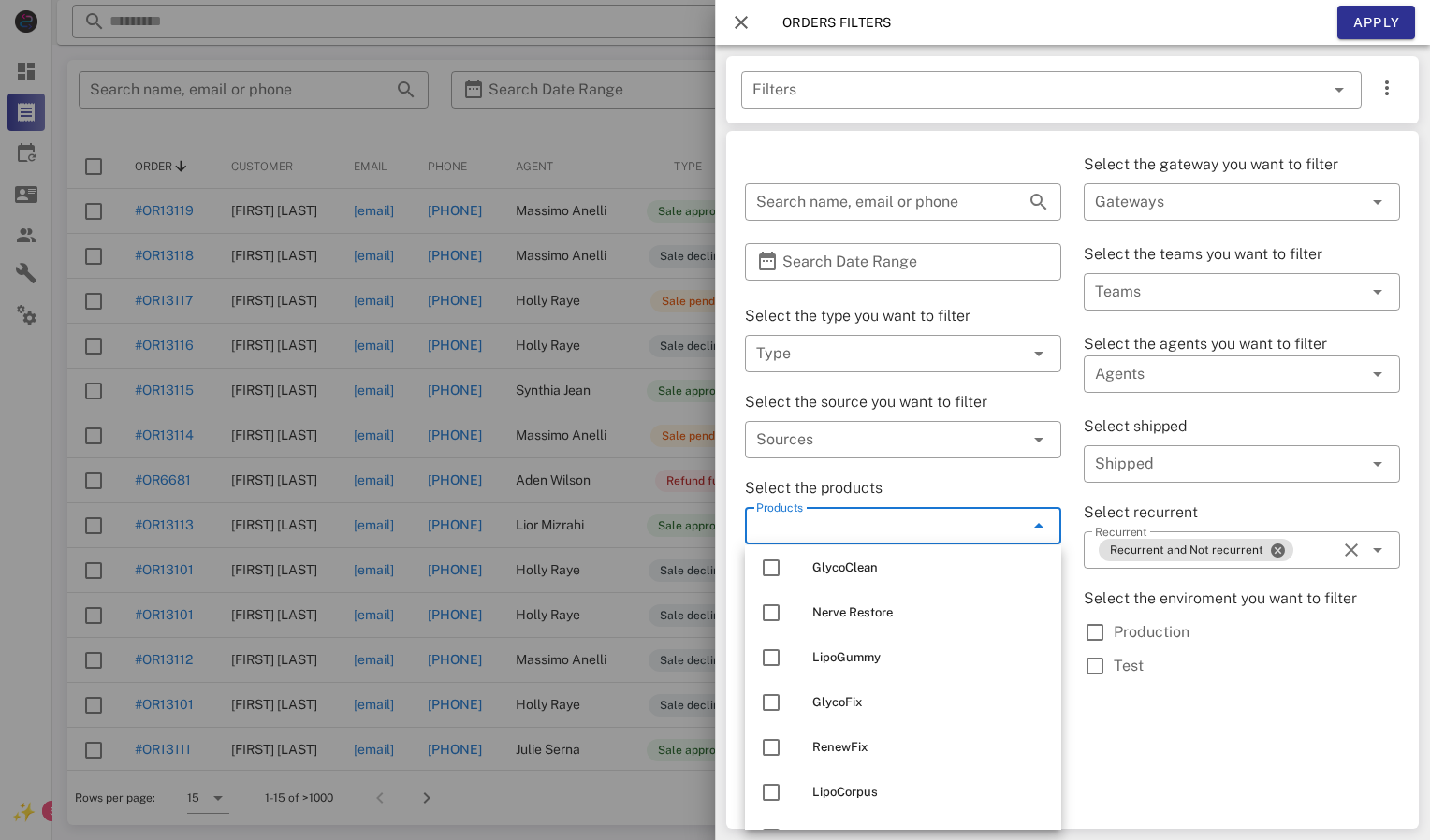 scroll, scrollTop: 909, scrollLeft: 0, axis: vertical 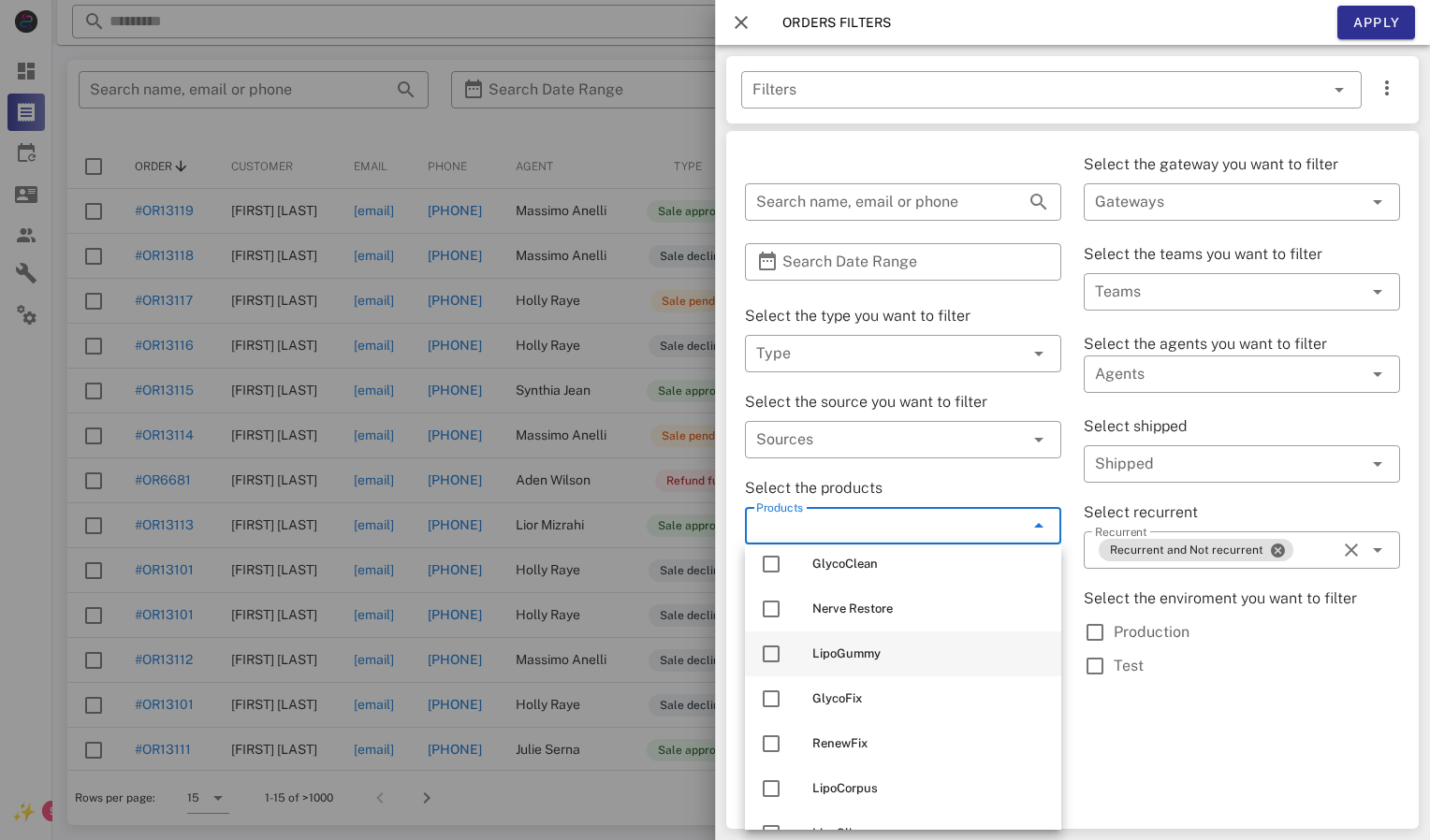 click on "LipoGummy" at bounding box center [929, 654] 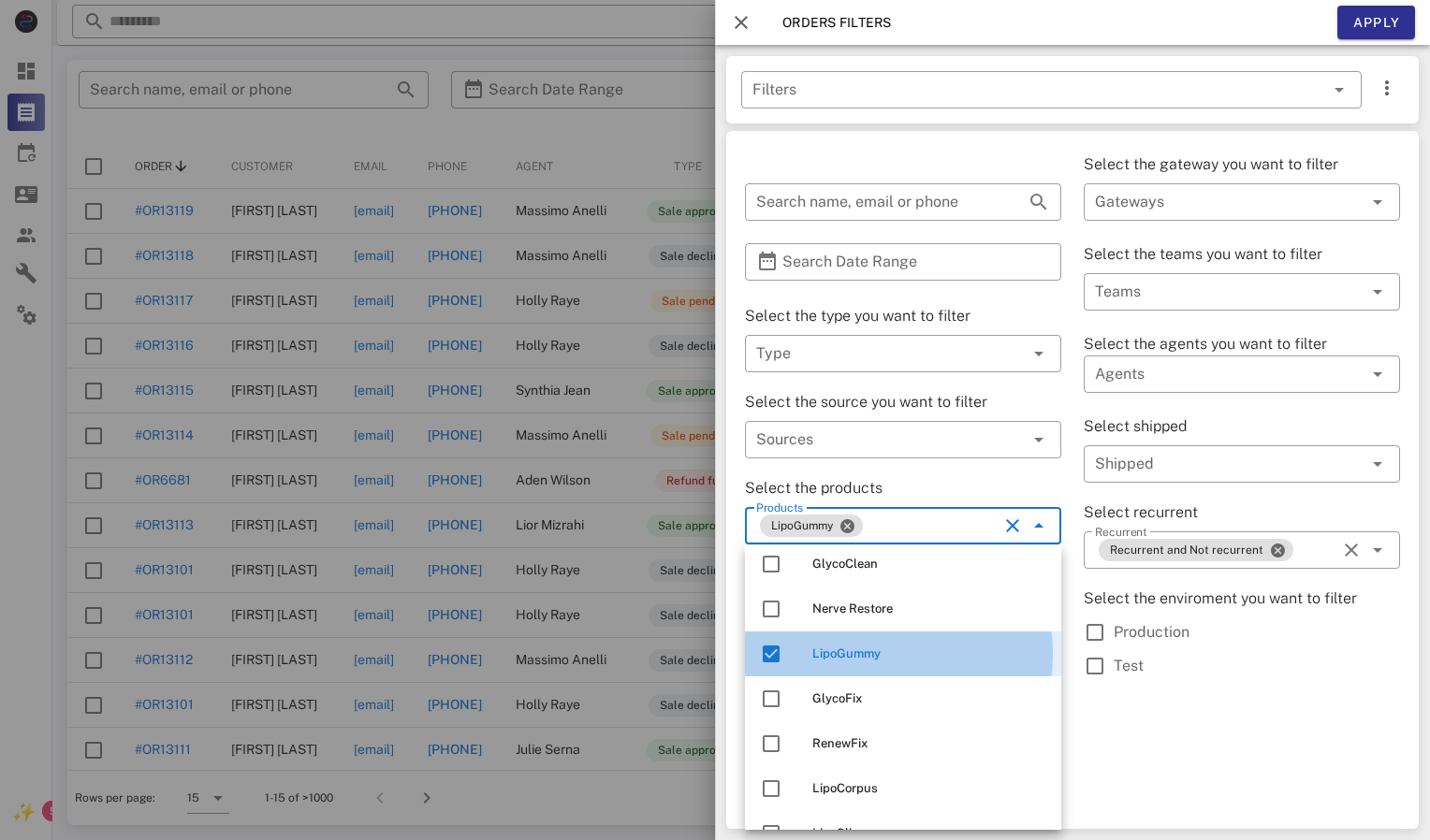 click on "LipoGummy" at bounding box center [929, 654] 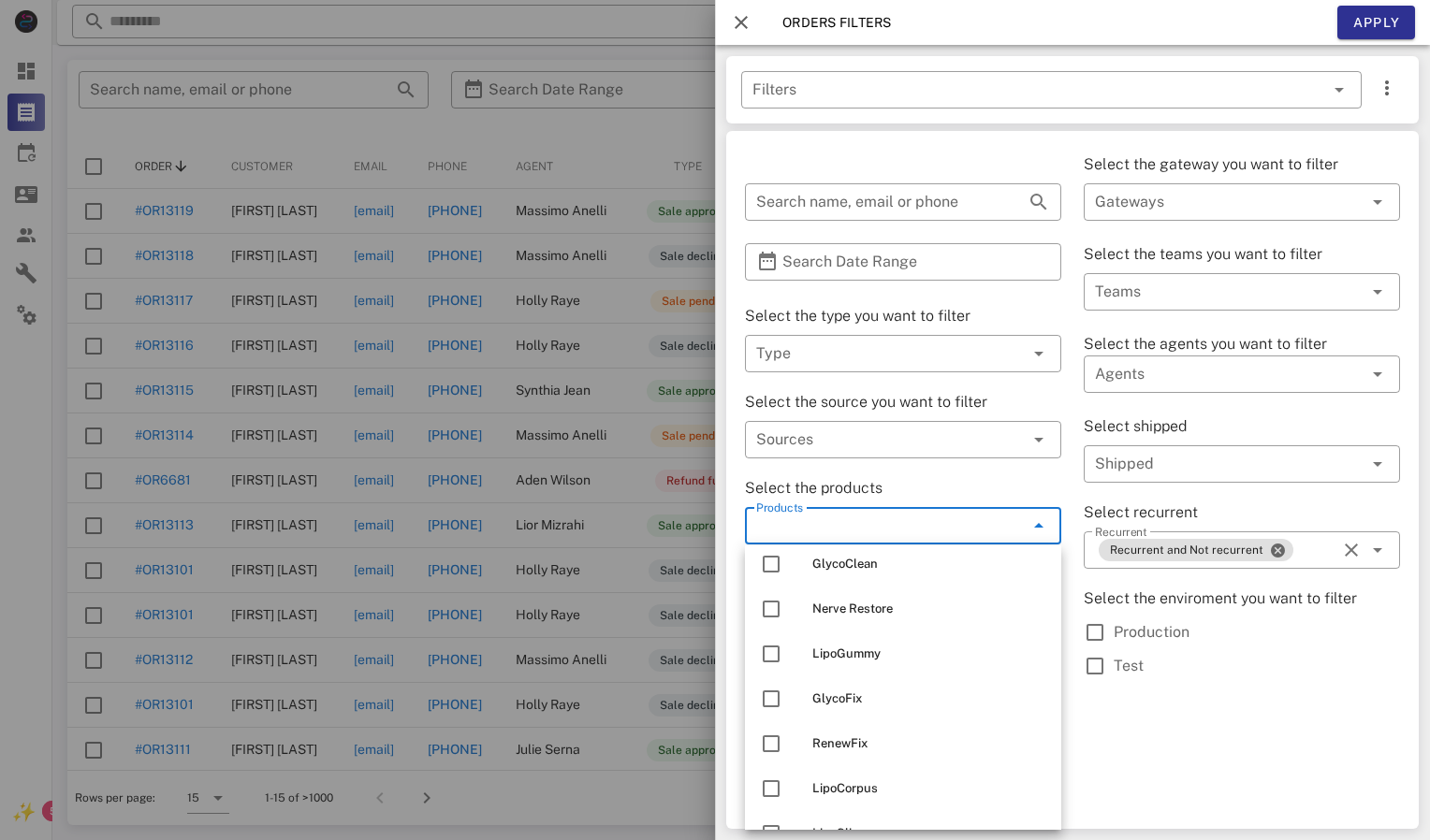 scroll, scrollTop: 943, scrollLeft: 0, axis: vertical 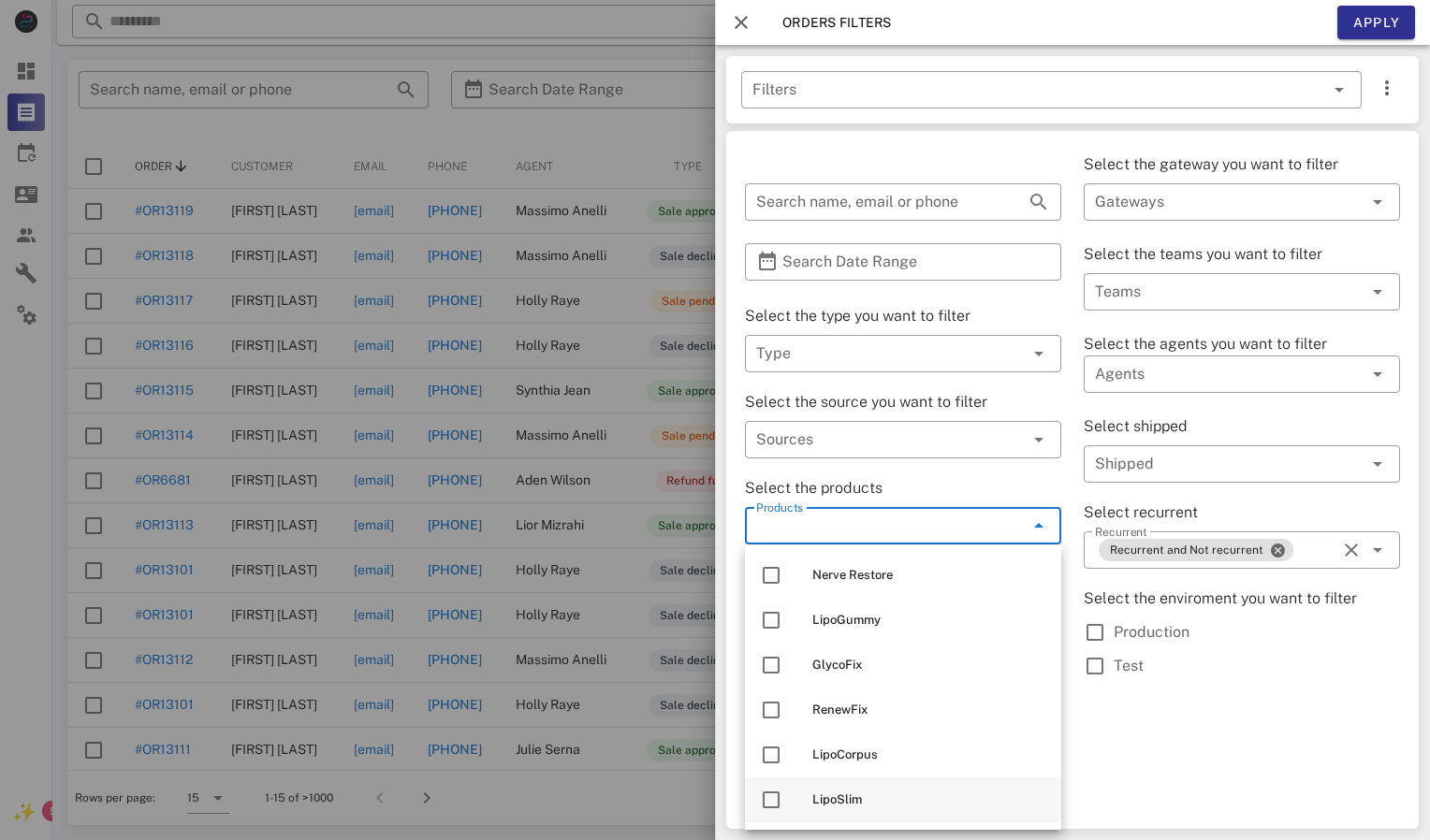 click on "LipoSlim" at bounding box center [929, 800] 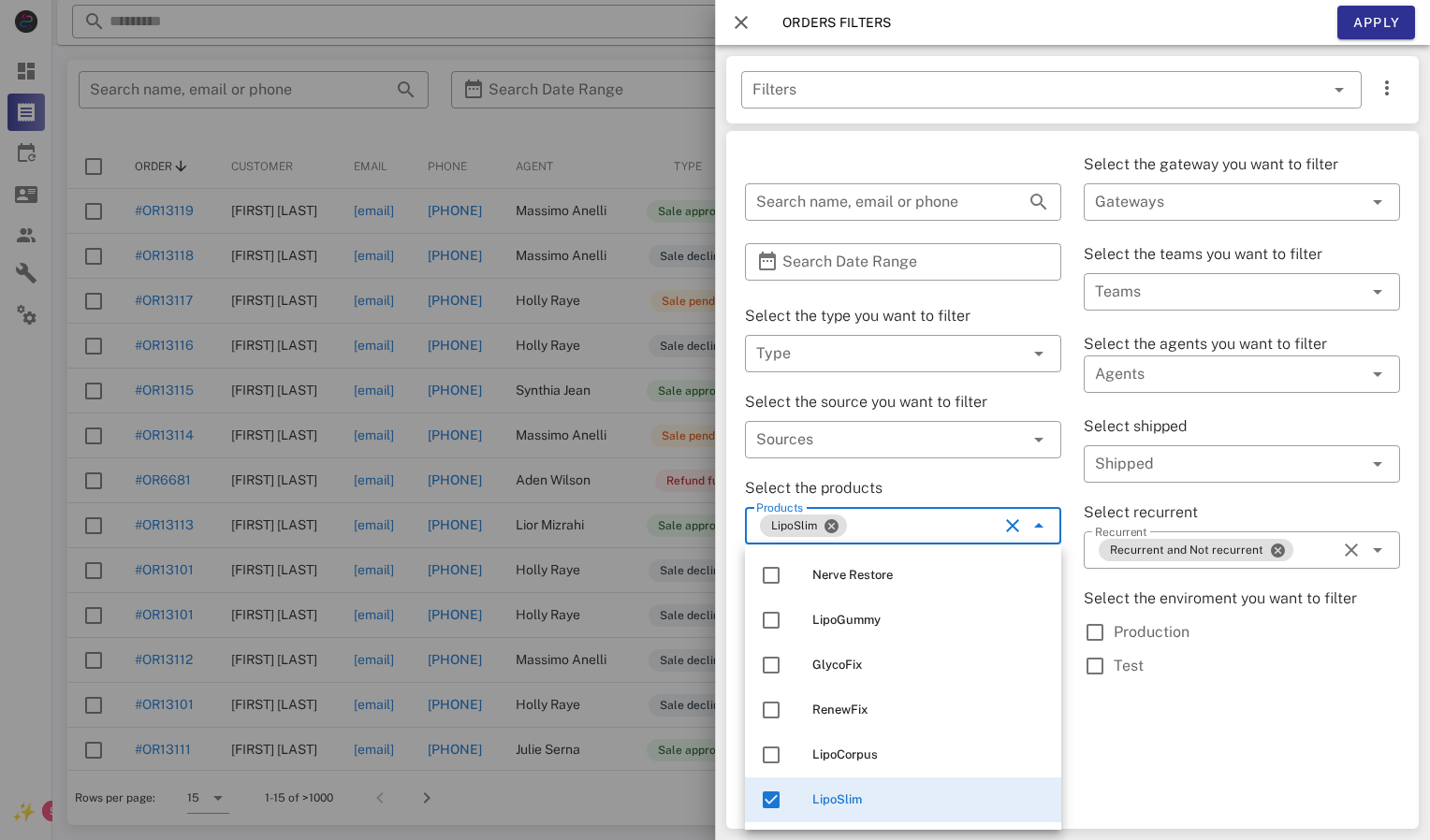 click on "Select the gateway you want to filter ​ Gateways Select the teams you want to filter ​ Teams Select the agents you want to filter ​ Agents Select shipped ​ Shipped Select recurrent ​ Recurrent Recurrent and Not recurrent Select the enviroment you want to filter Production Test" at bounding box center [1242, 454] 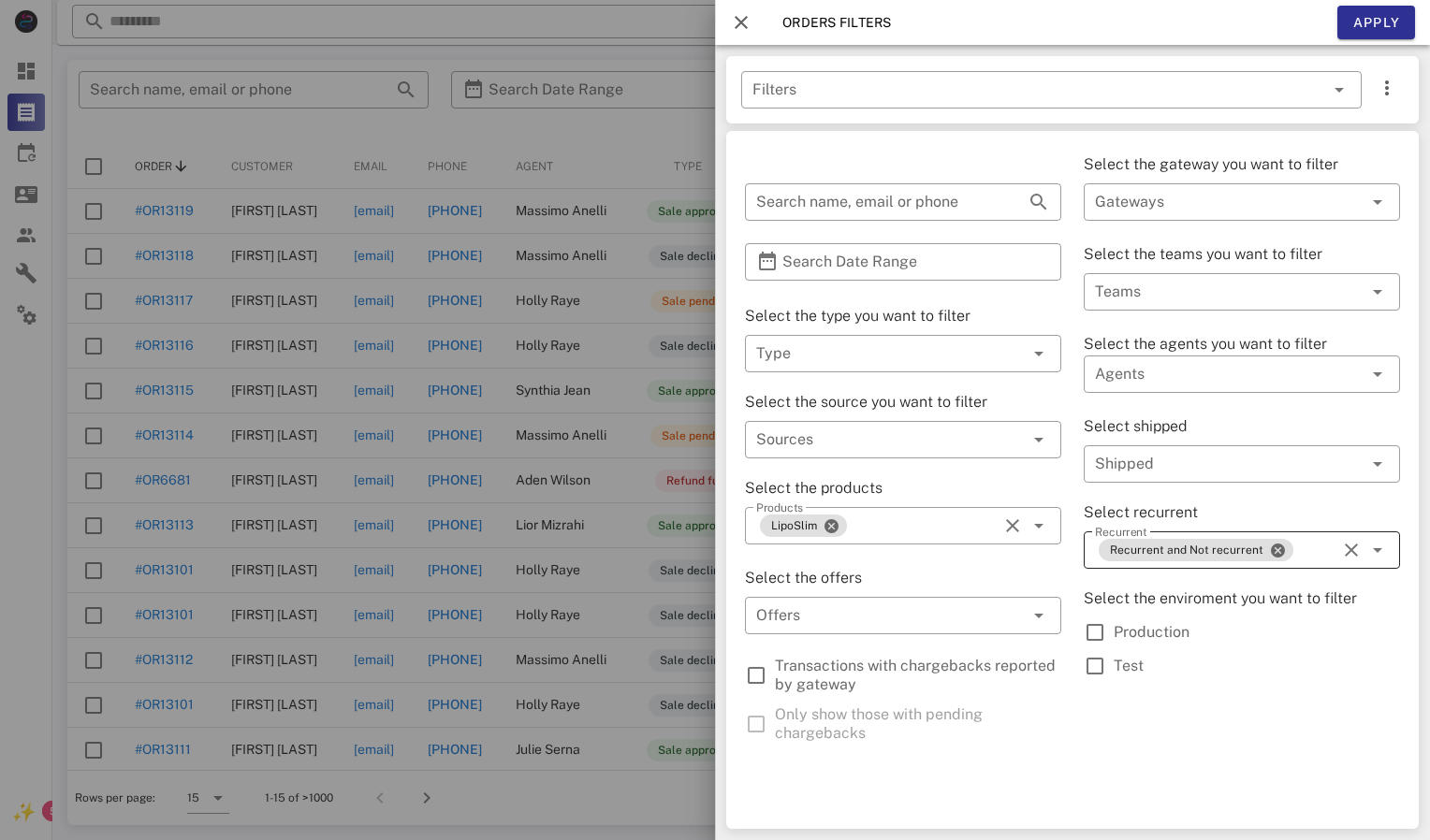 click at bounding box center [1378, 550] 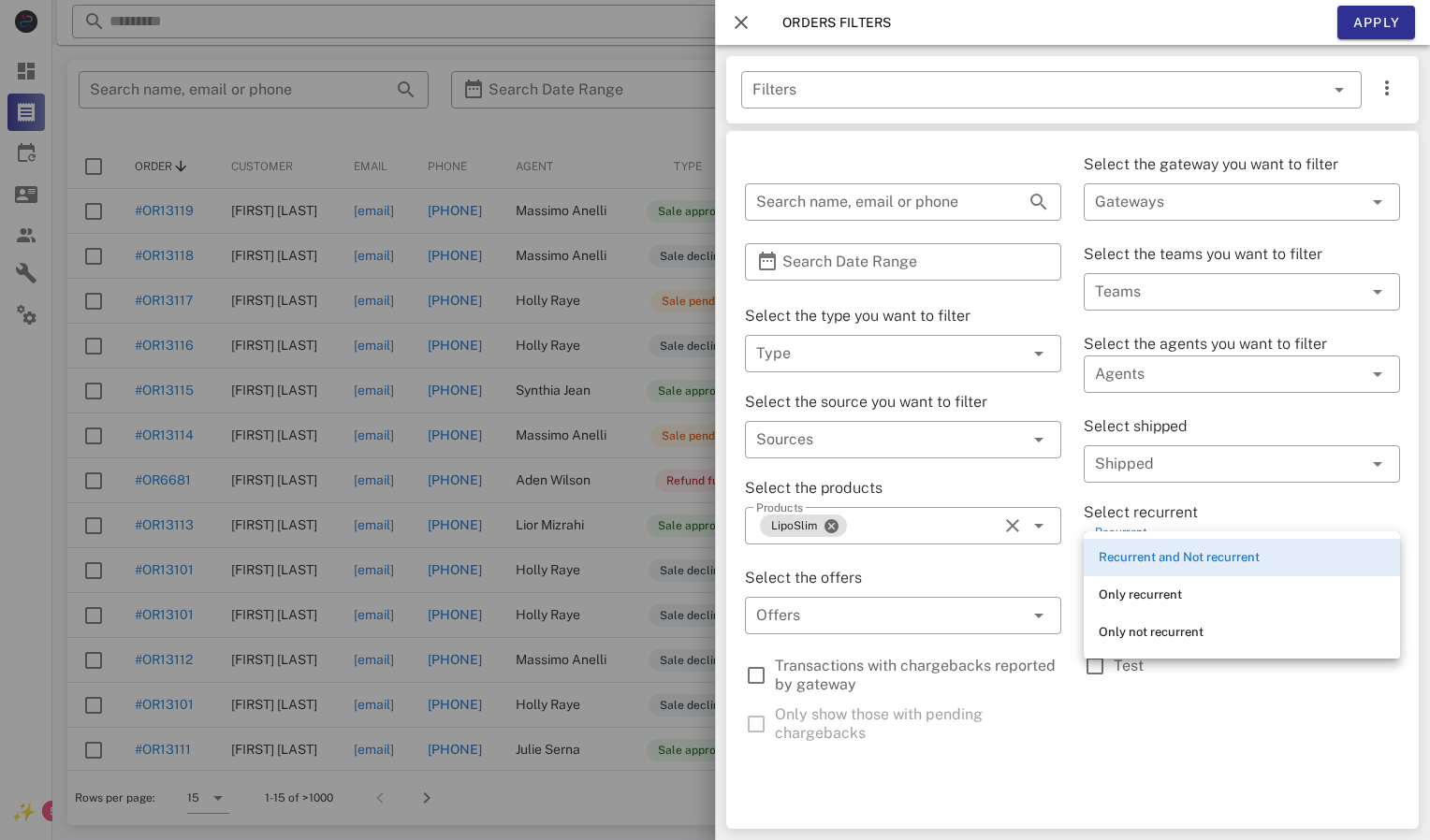 click on "Select the gateway you want to filter ​ Gateways Select the teams you want to filter ​ Teams Select the agents you want to filter ​ Agents Select shipped ​ Shipped Select recurrent ​ Recurrent Recurrent and Not recurrent Select the enviroment you want to filter Production Test" at bounding box center [1242, 454] 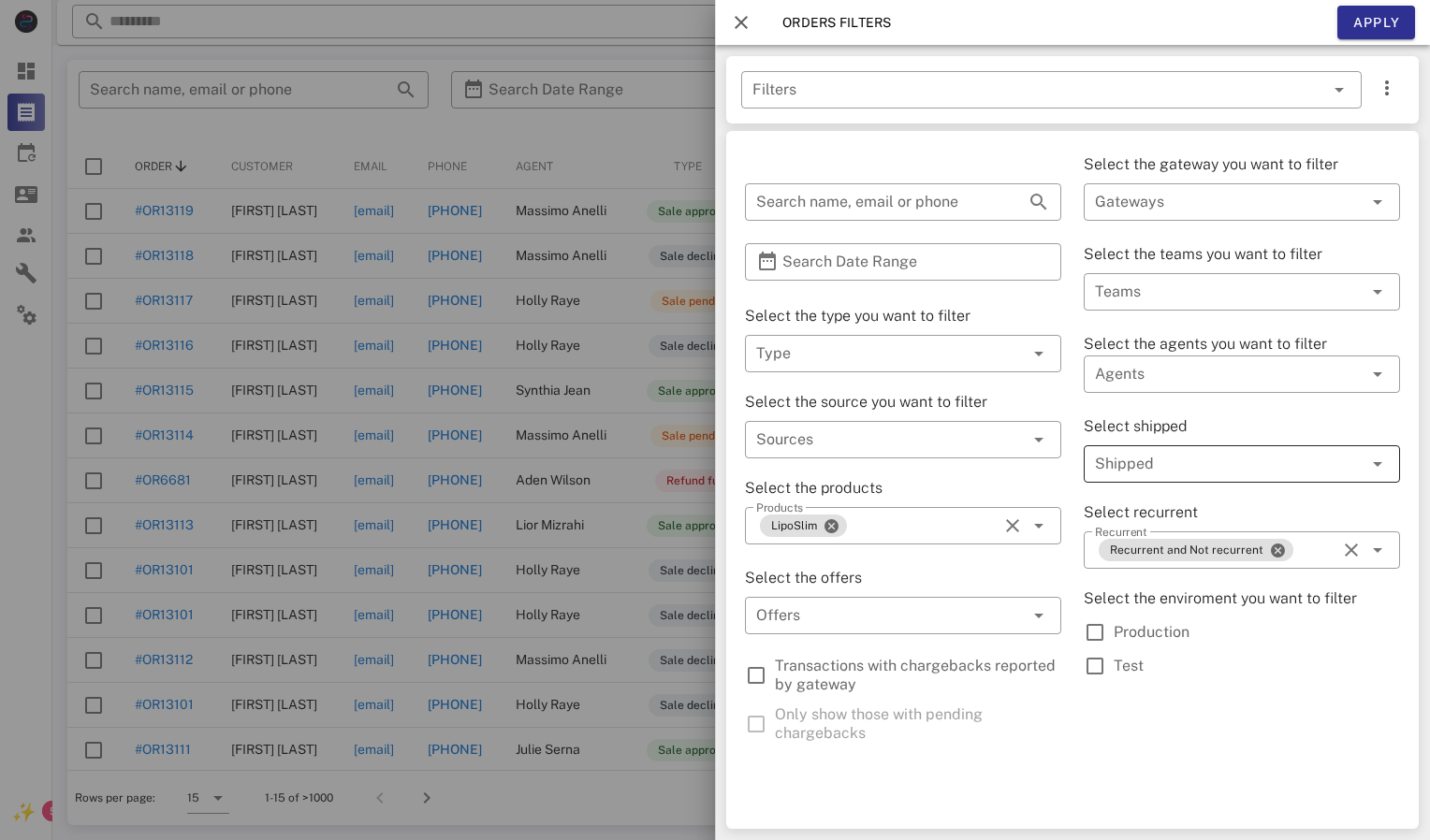 click at bounding box center (1378, 464) 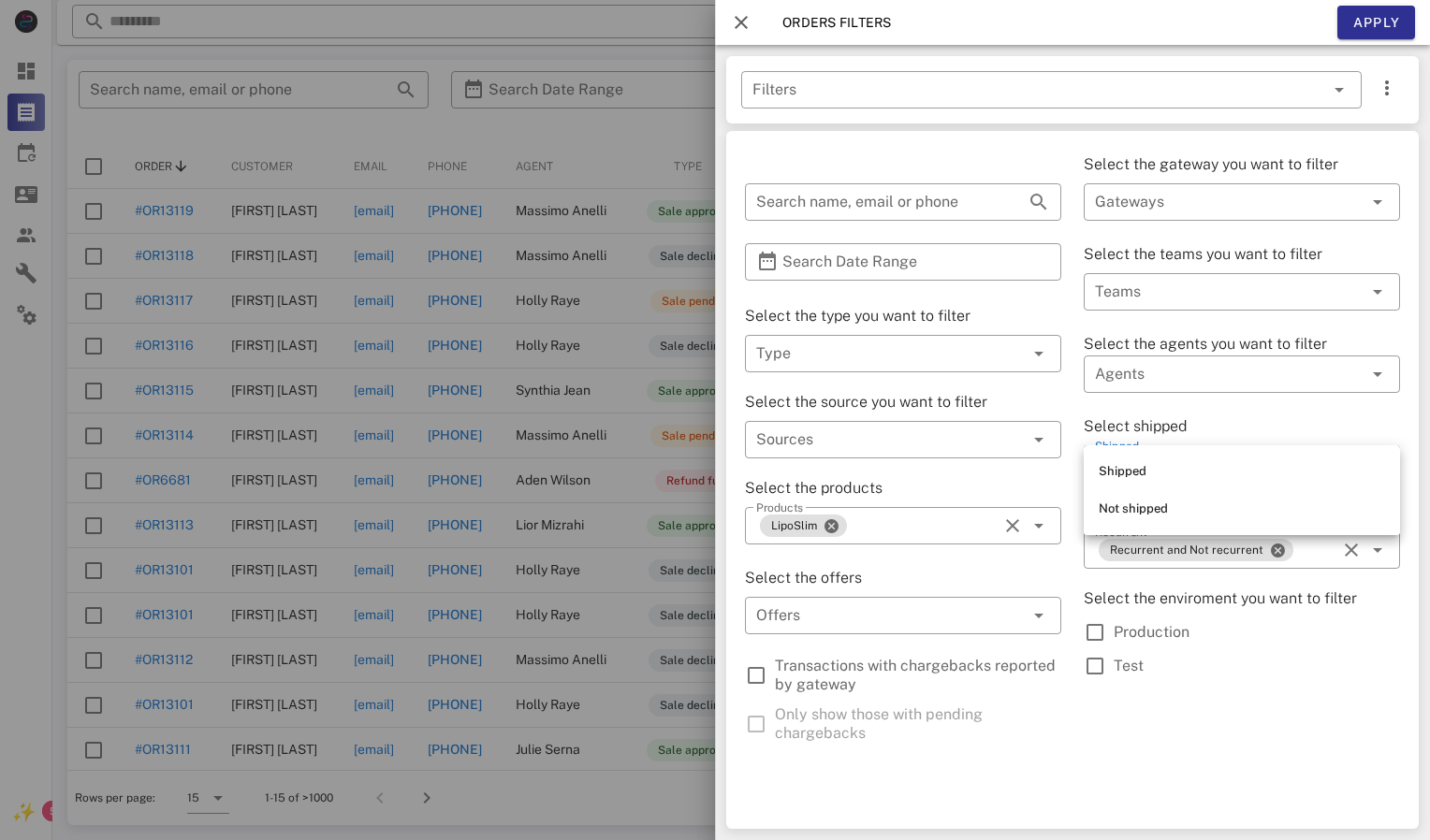 click on "Select the gateway you want to filter ​ Gateways Select the teams you want to filter ​ Teams Select the agents you want to filter ​ Agents Select shipped ​ Shipped Select recurrent ​ Recurrent Recurrent and Not recurrent Select the enviroment you want to filter Production Test" at bounding box center (1242, 454) 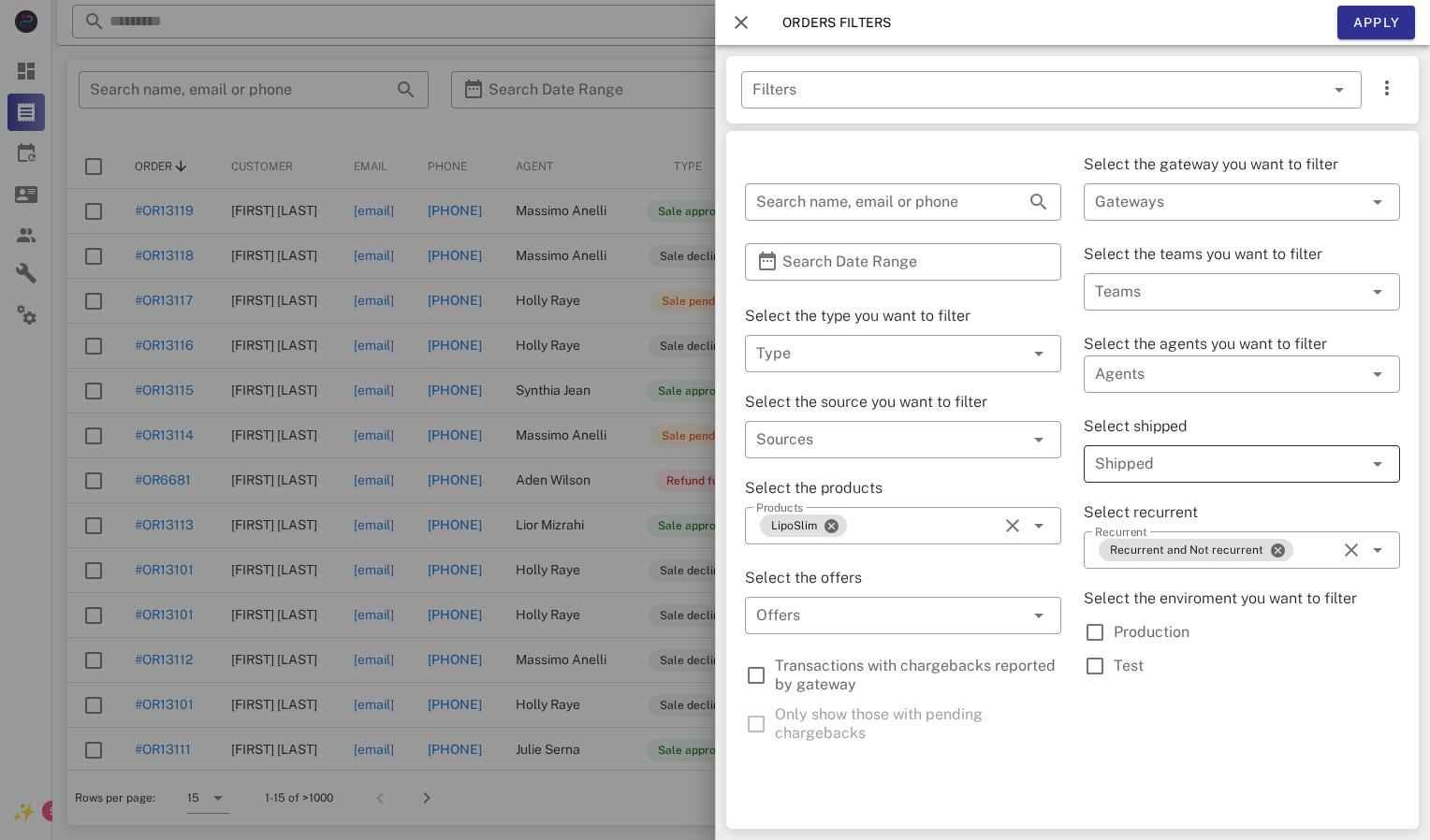 click at bounding box center [1216, 464] 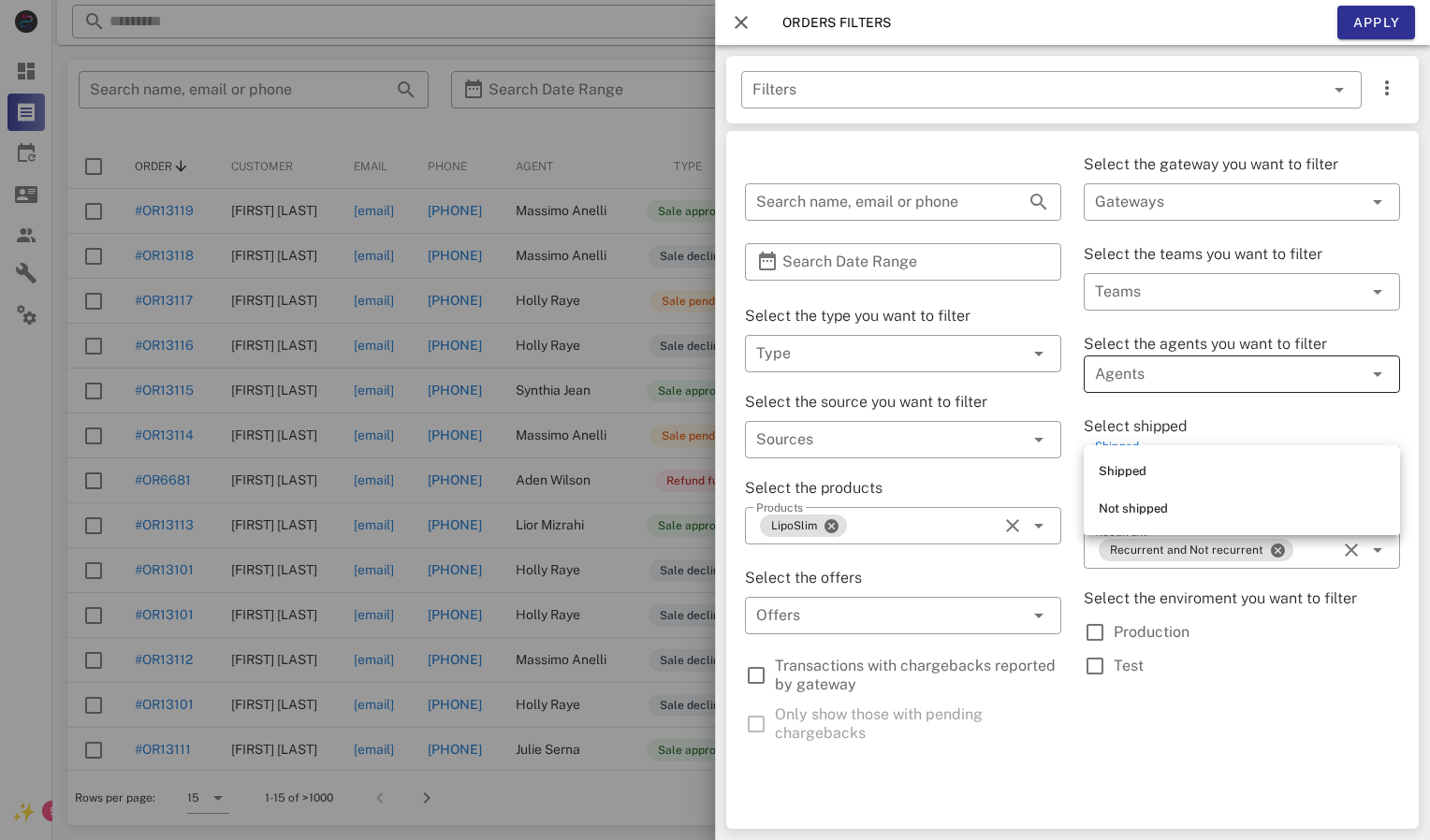 click at bounding box center [1216, 374] 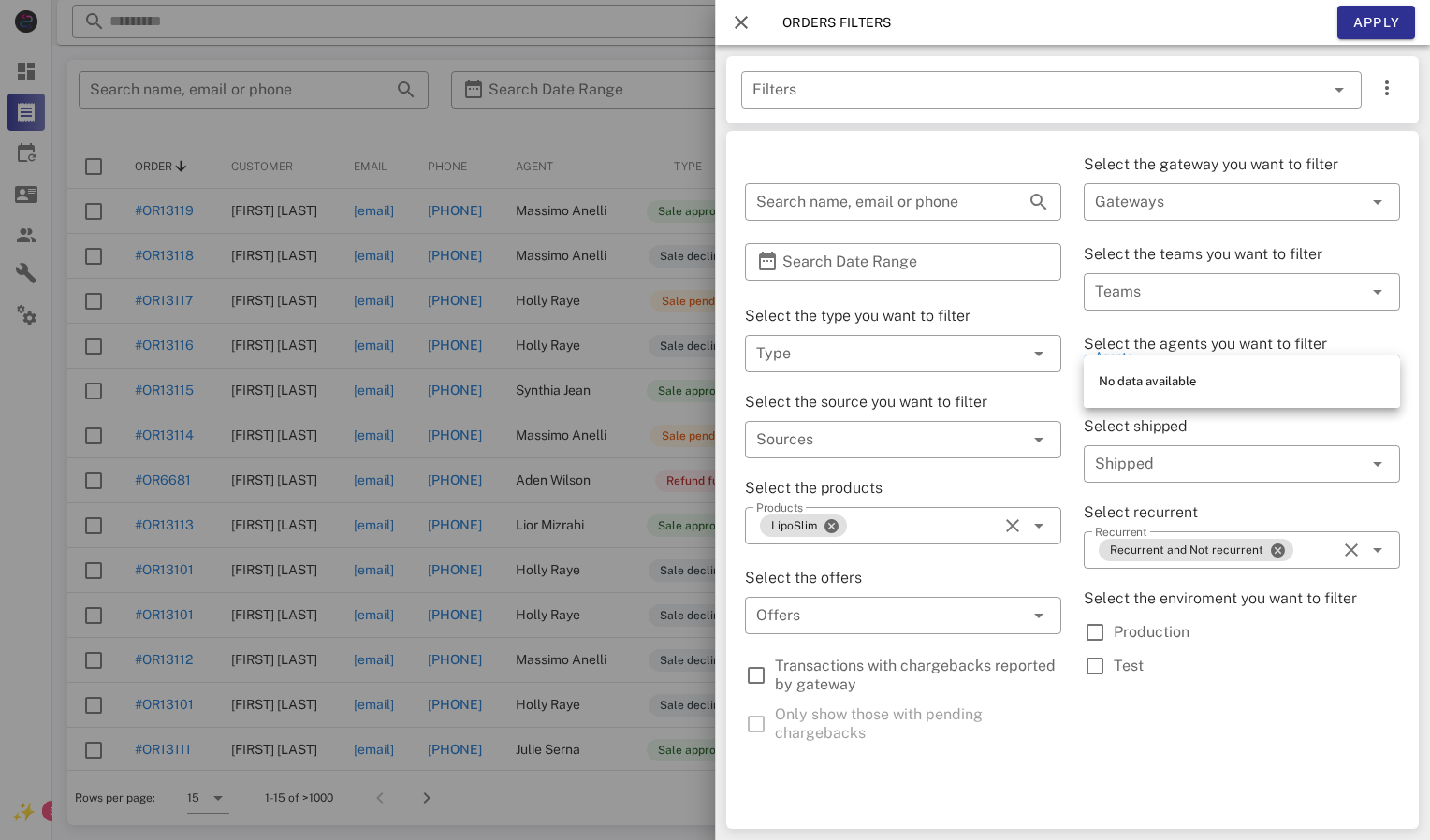 click on "Select the gateway you want to filter ​ Gateways Select the teams you want to filter ​ Teams Select the agents you want to filter ​ Agents Select shipped ​ Shipped Select recurrent ​ Recurrent Recurrent and Not recurrent Select the enviroment you want to filter Production Test" at bounding box center (1242, 454) 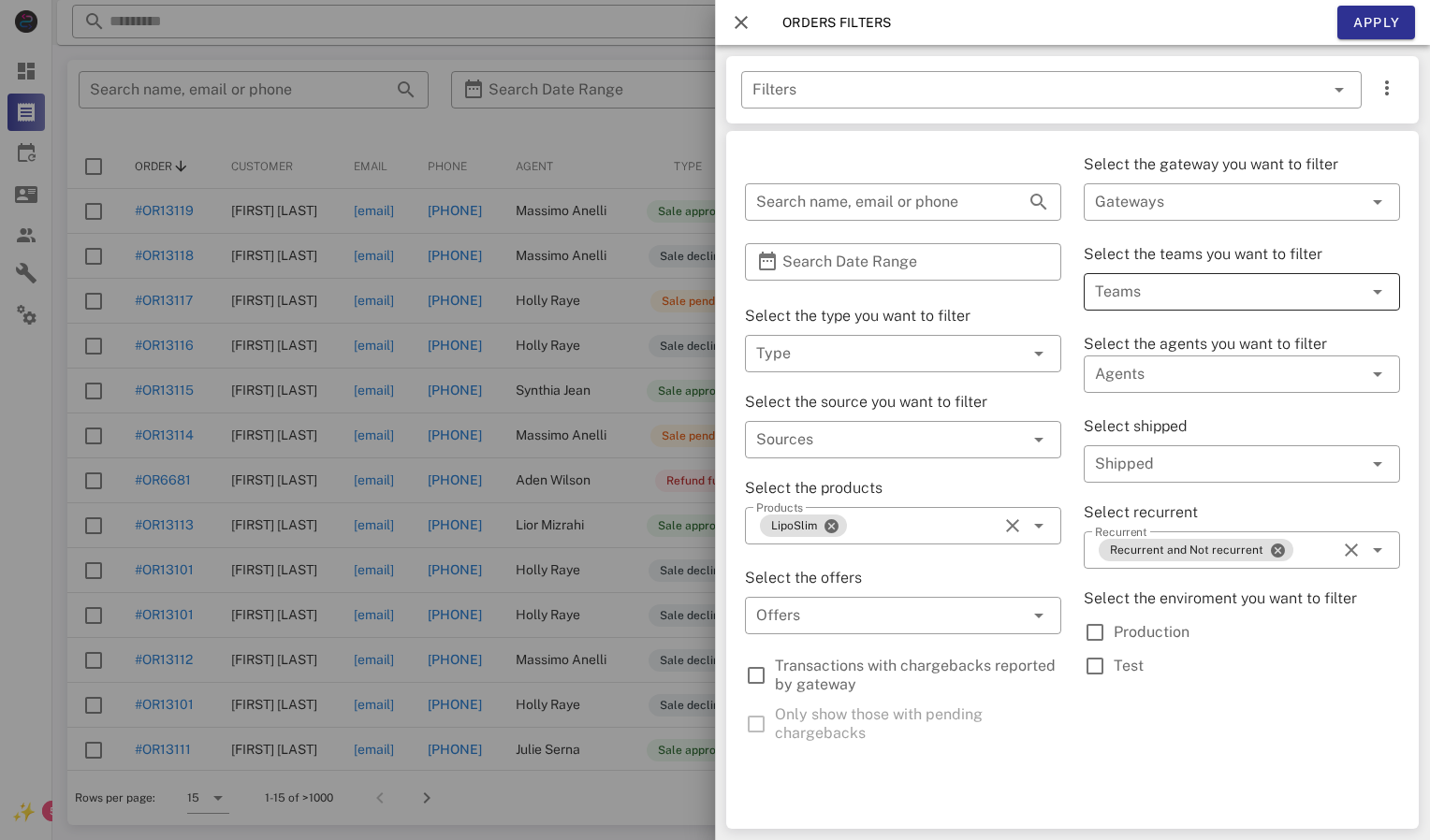 click at bounding box center [1216, 292] 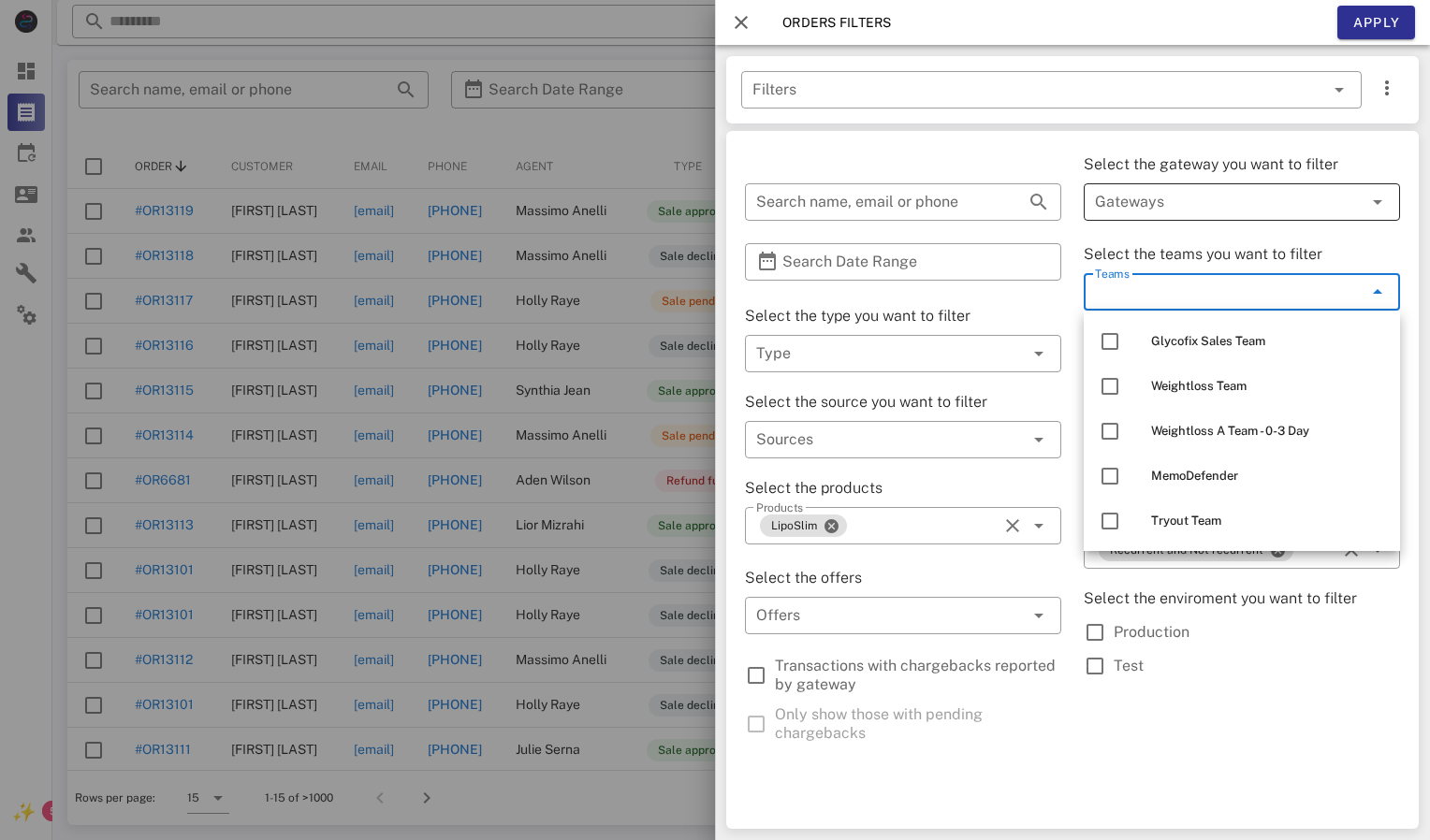 click at bounding box center (1216, 202) 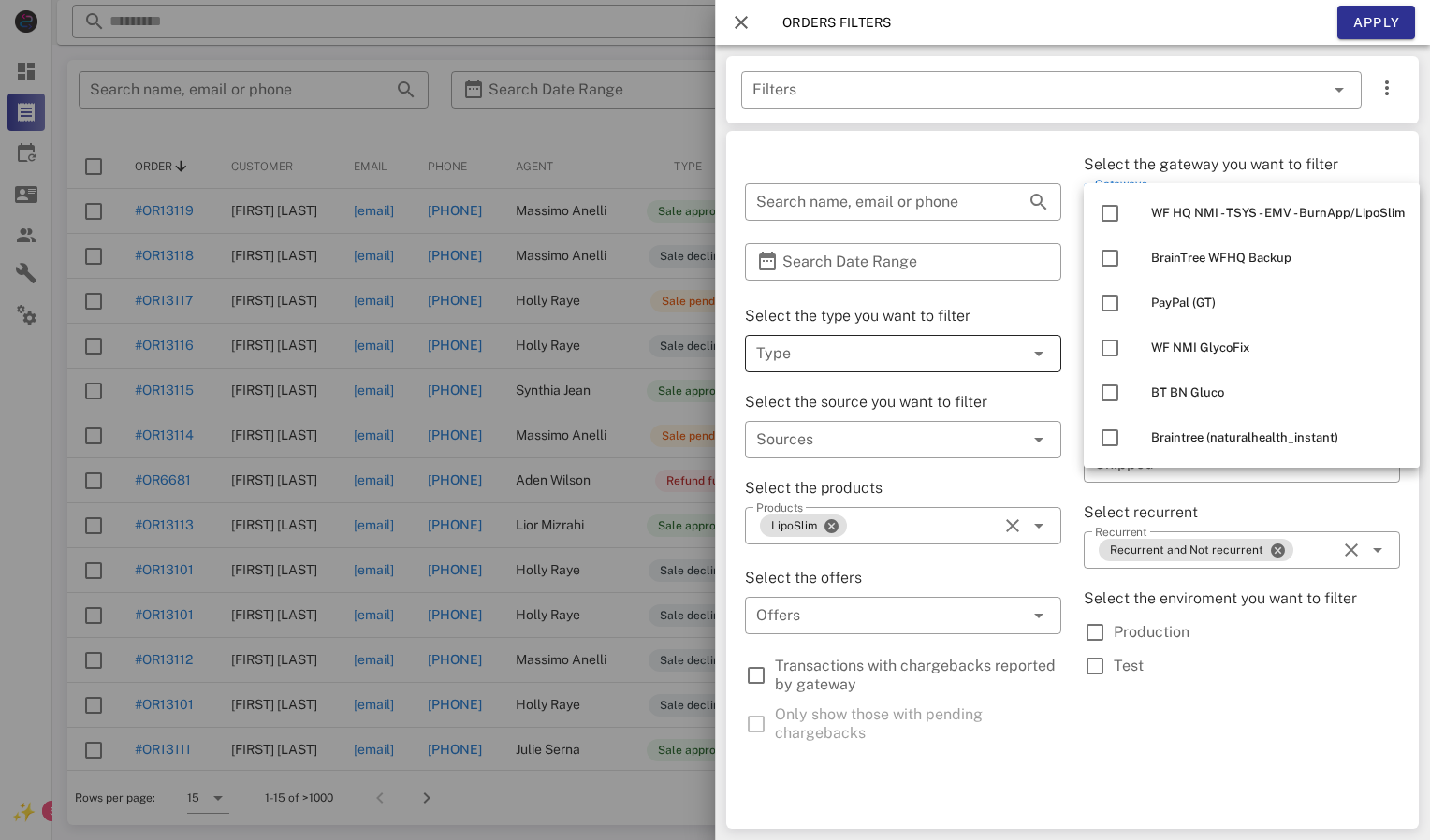 click at bounding box center [877, 354] 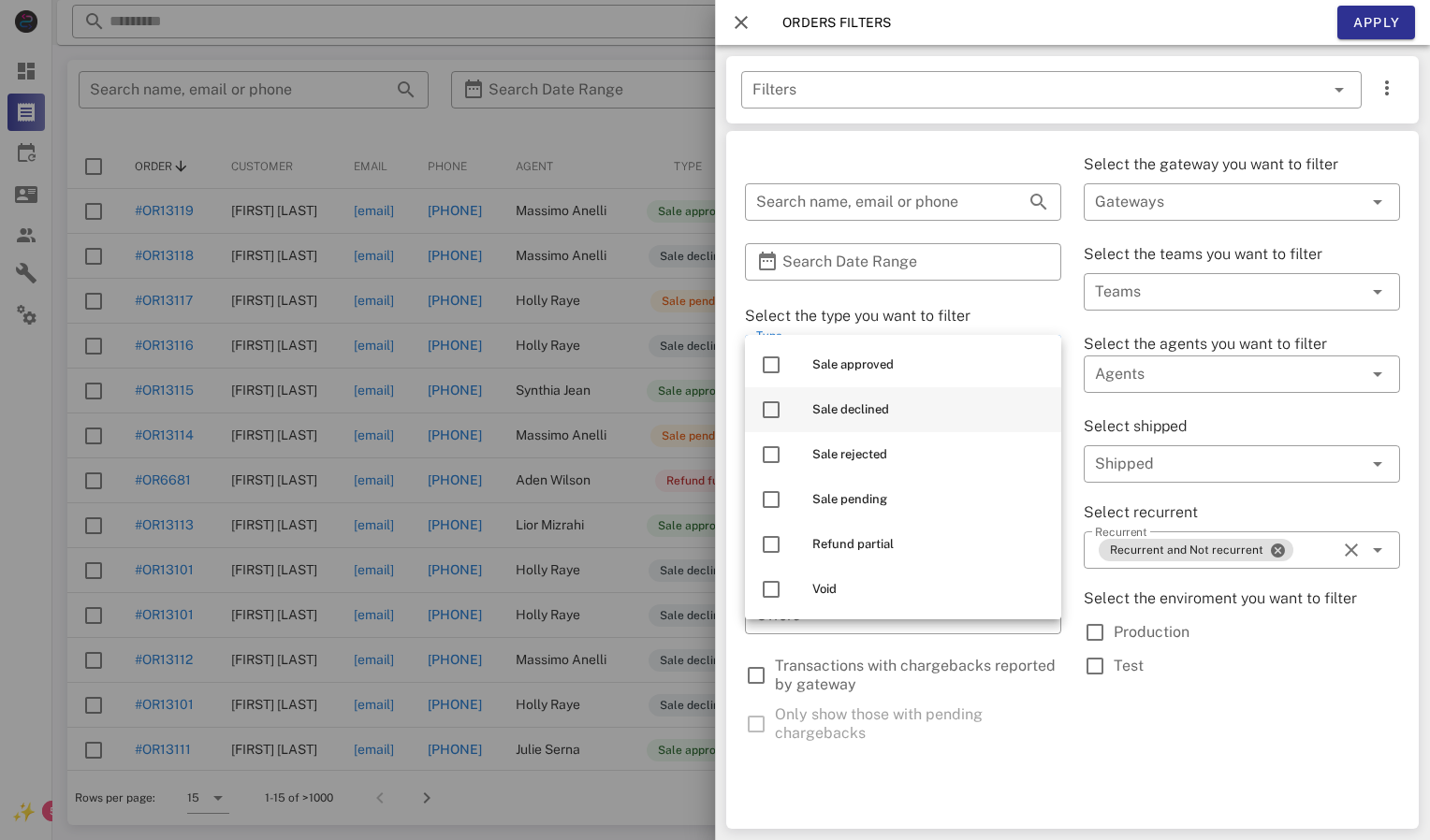 click on "Sale declined" at bounding box center [903, 410] 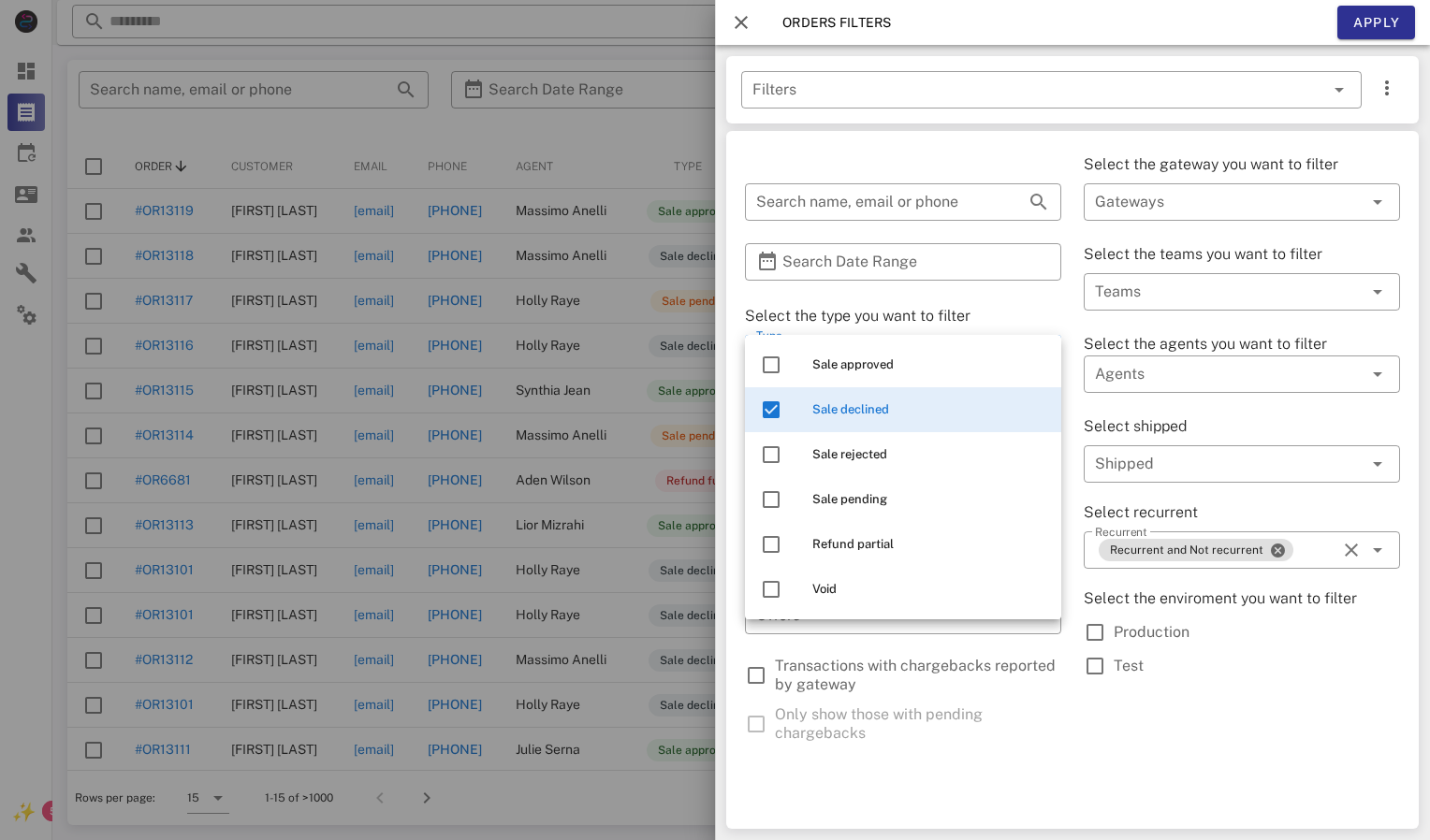 click on "Sale declined" at bounding box center (903, 410) 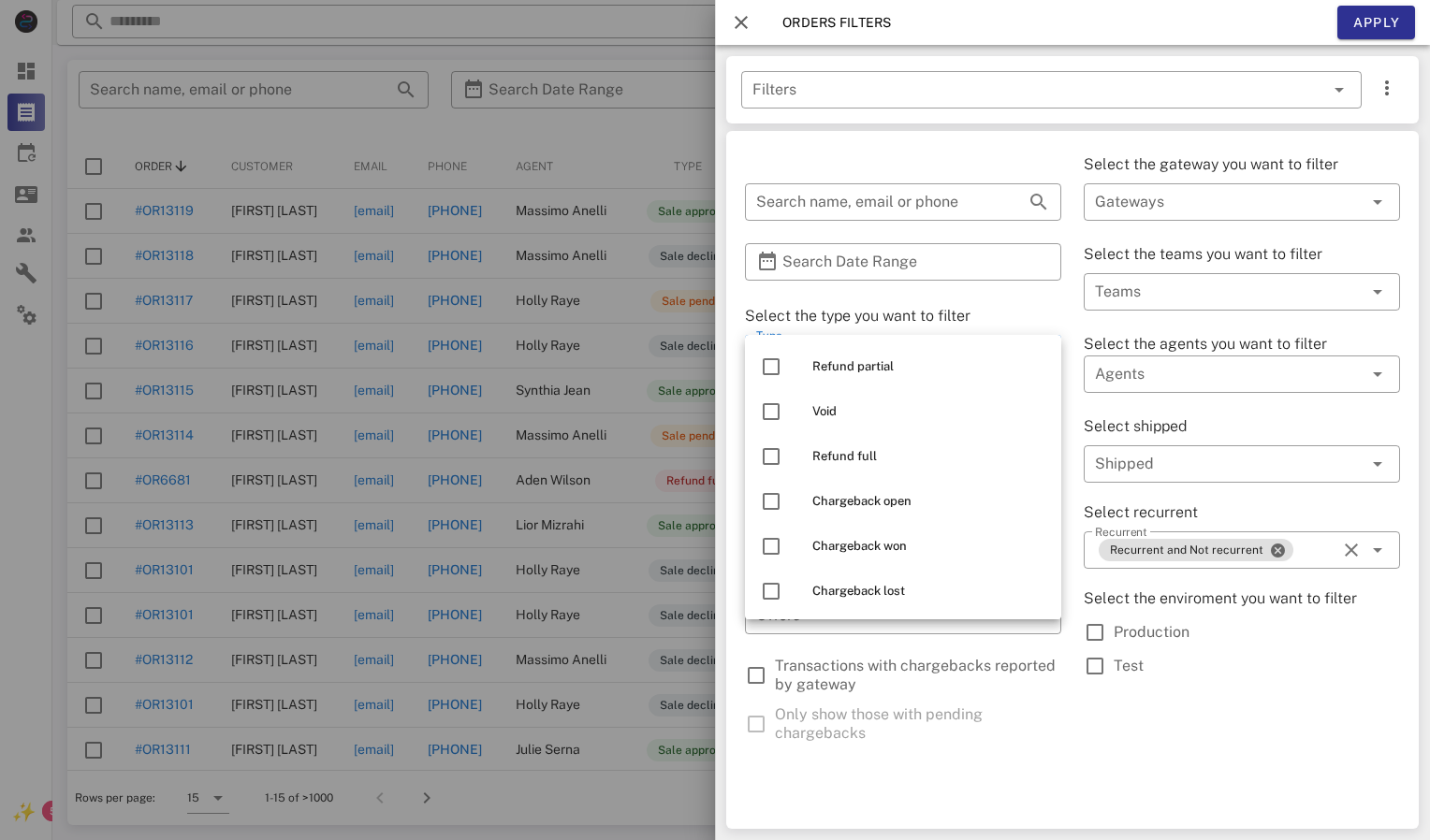 scroll, scrollTop: 180, scrollLeft: 0, axis: vertical 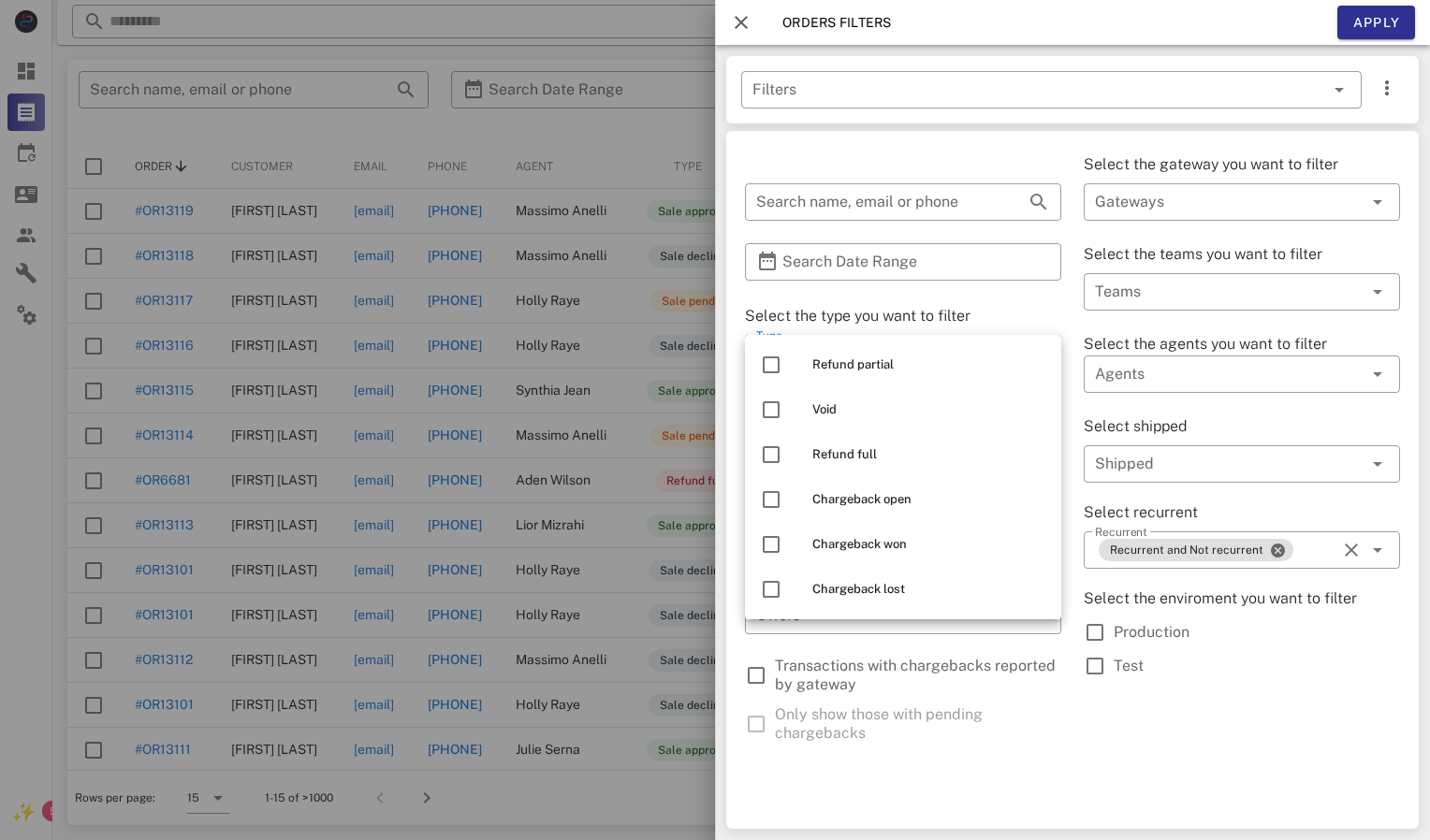 click on "​ Search name, email or phone ​ Search Date Range Select the type you want to filter ​ Type Select the source you want to filter ​ Sources Select the products ​ Products LipoSlim Select the offers ​ Offers Transactions with chargebacks reported by gateway Only show those with pending chargebacks Select the gateway you want to filter ​ Gateways Select the teams you want to filter ​ Teams Select the agents you want to filter ​ Agents Select shipped ​ Shipped Select recurrent ​ Recurrent Recurrent and Not recurrent Select the enviroment you want to filter Production Test" at bounding box center [1072, 480] 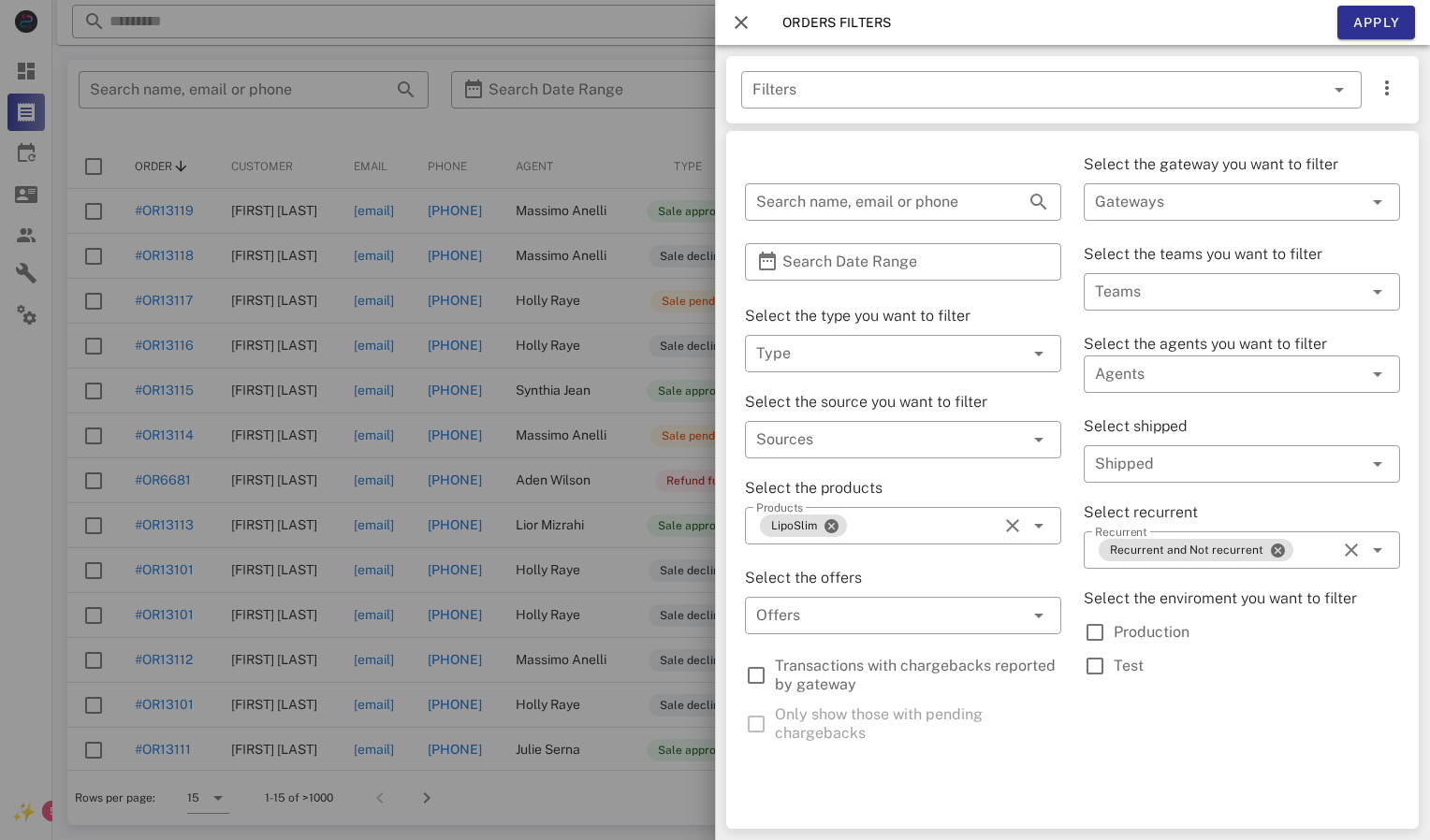 click at bounding box center (715, 420) 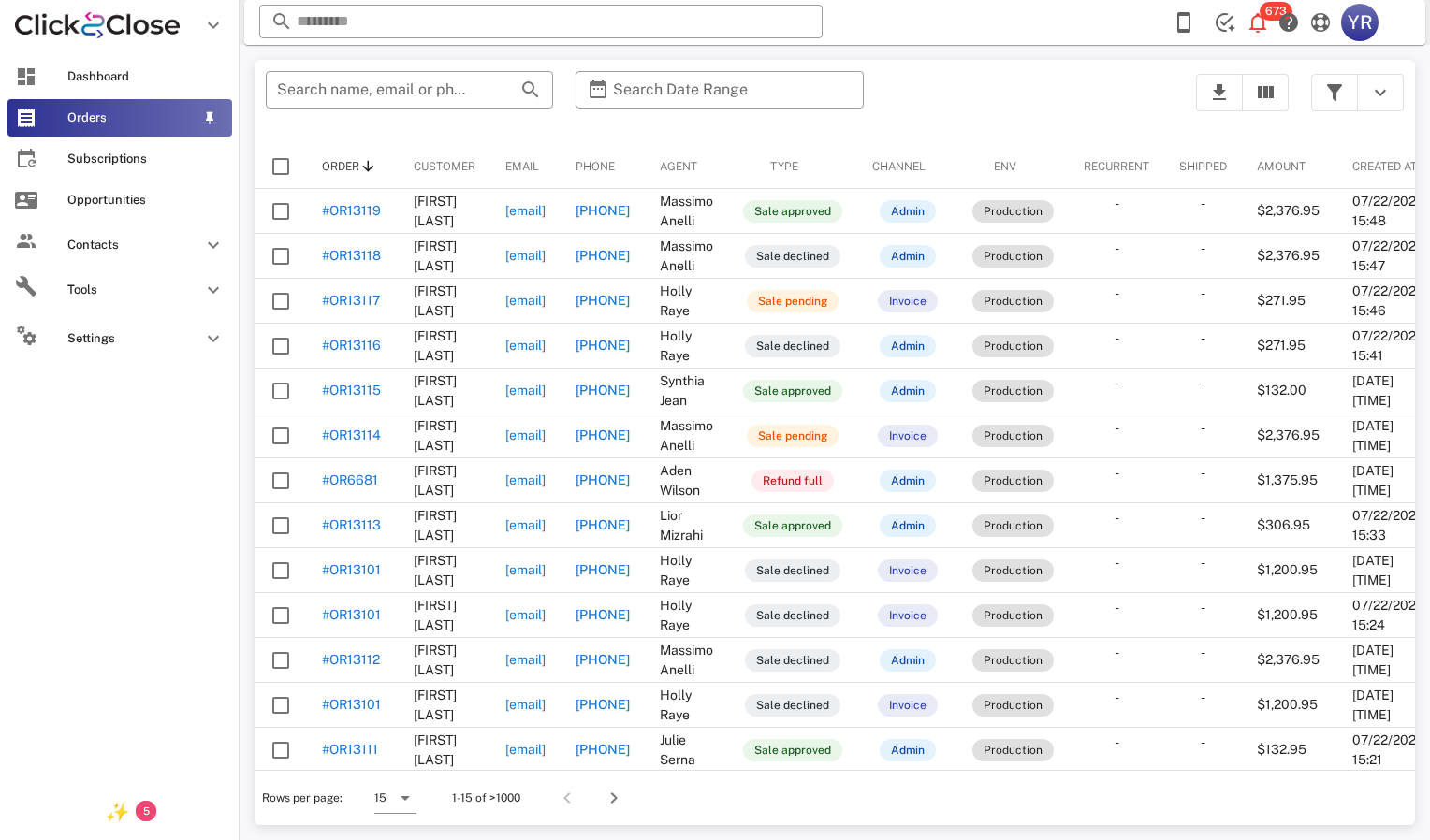 click on "Orders" at bounding box center (131, 118) 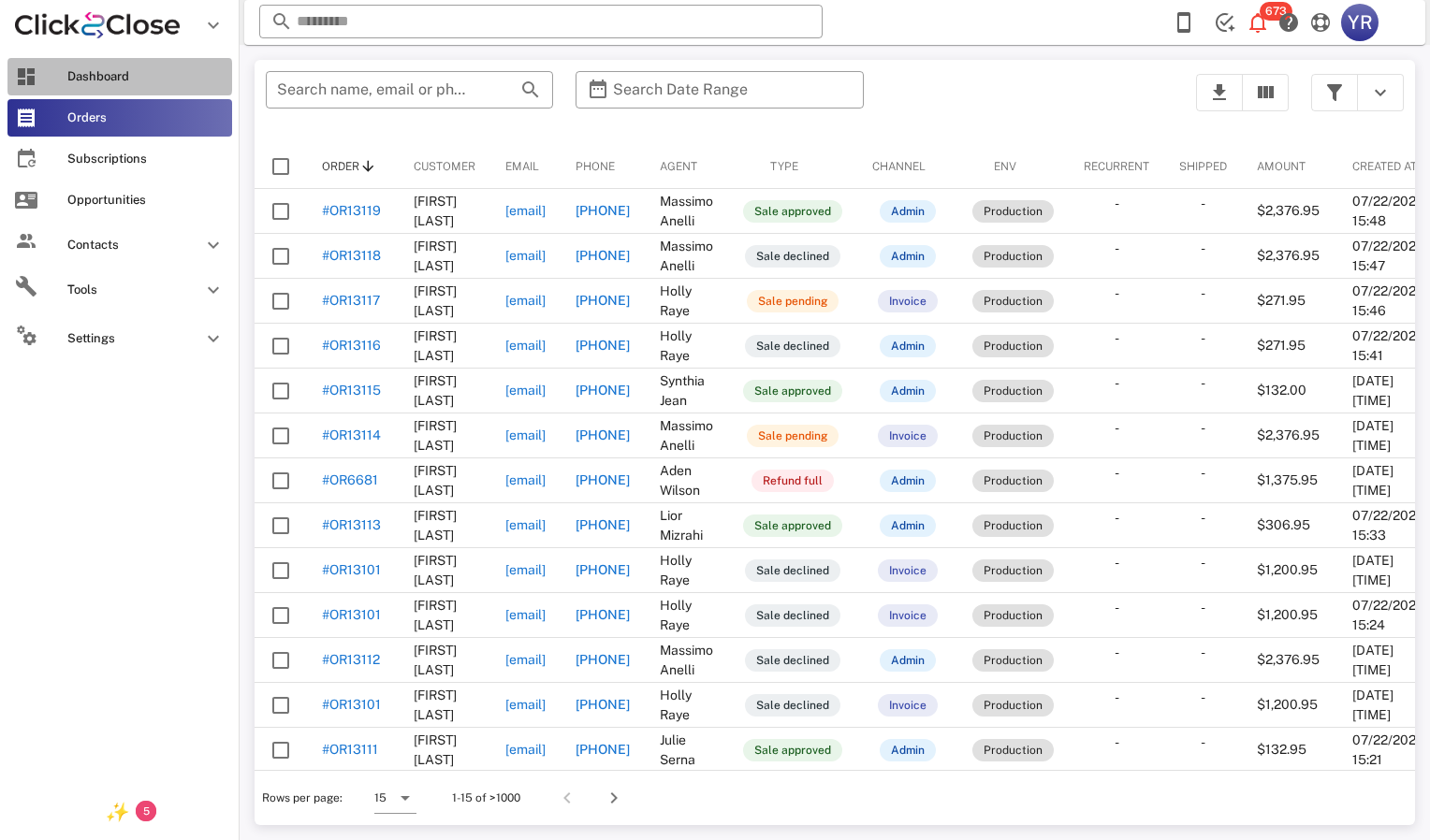 click on "Dashboard" at bounding box center [146, 77] 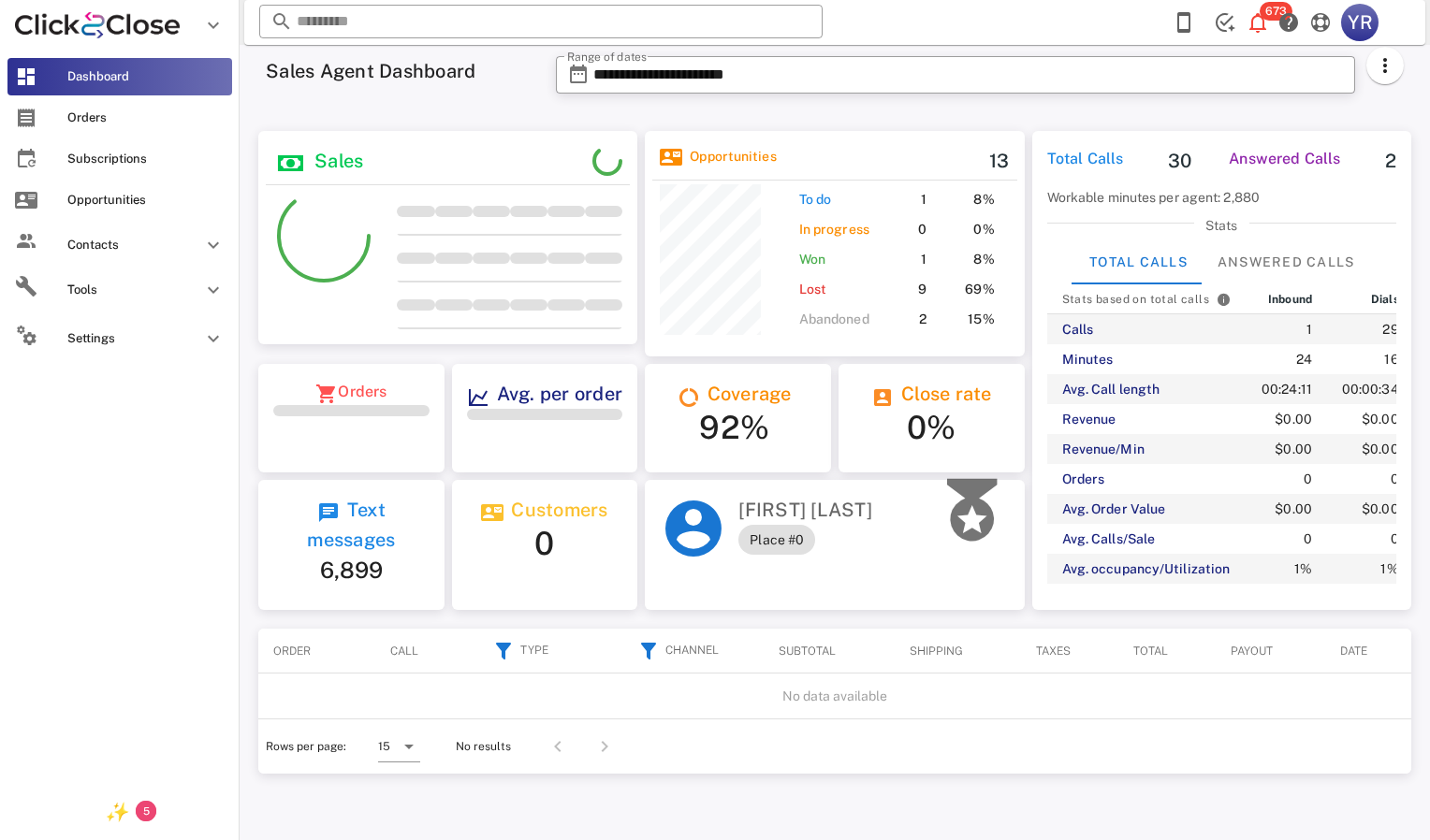 scroll, scrollTop: 935173, scrollLeft: 935427, axis: both 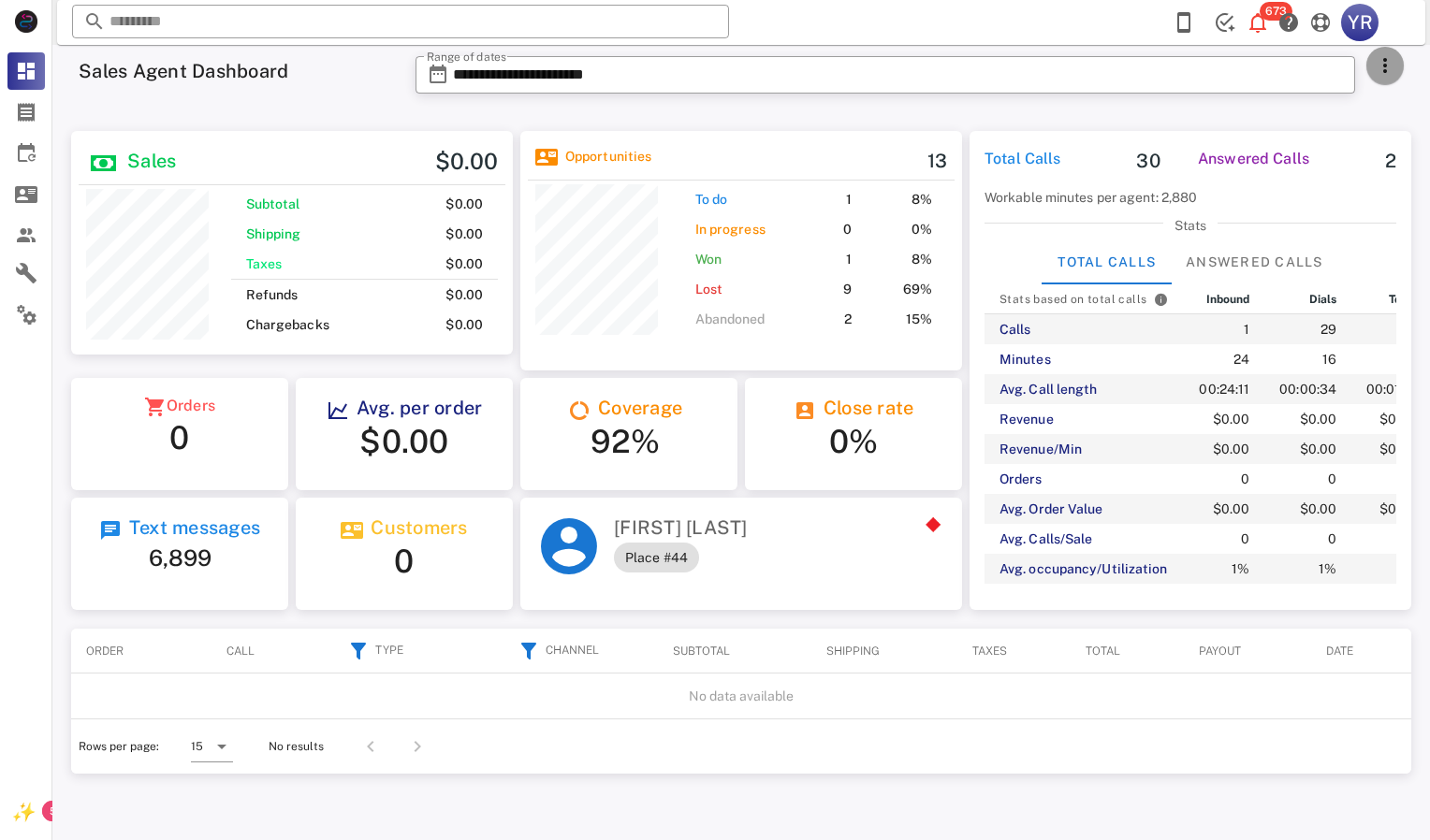 click at bounding box center [1385, 65] 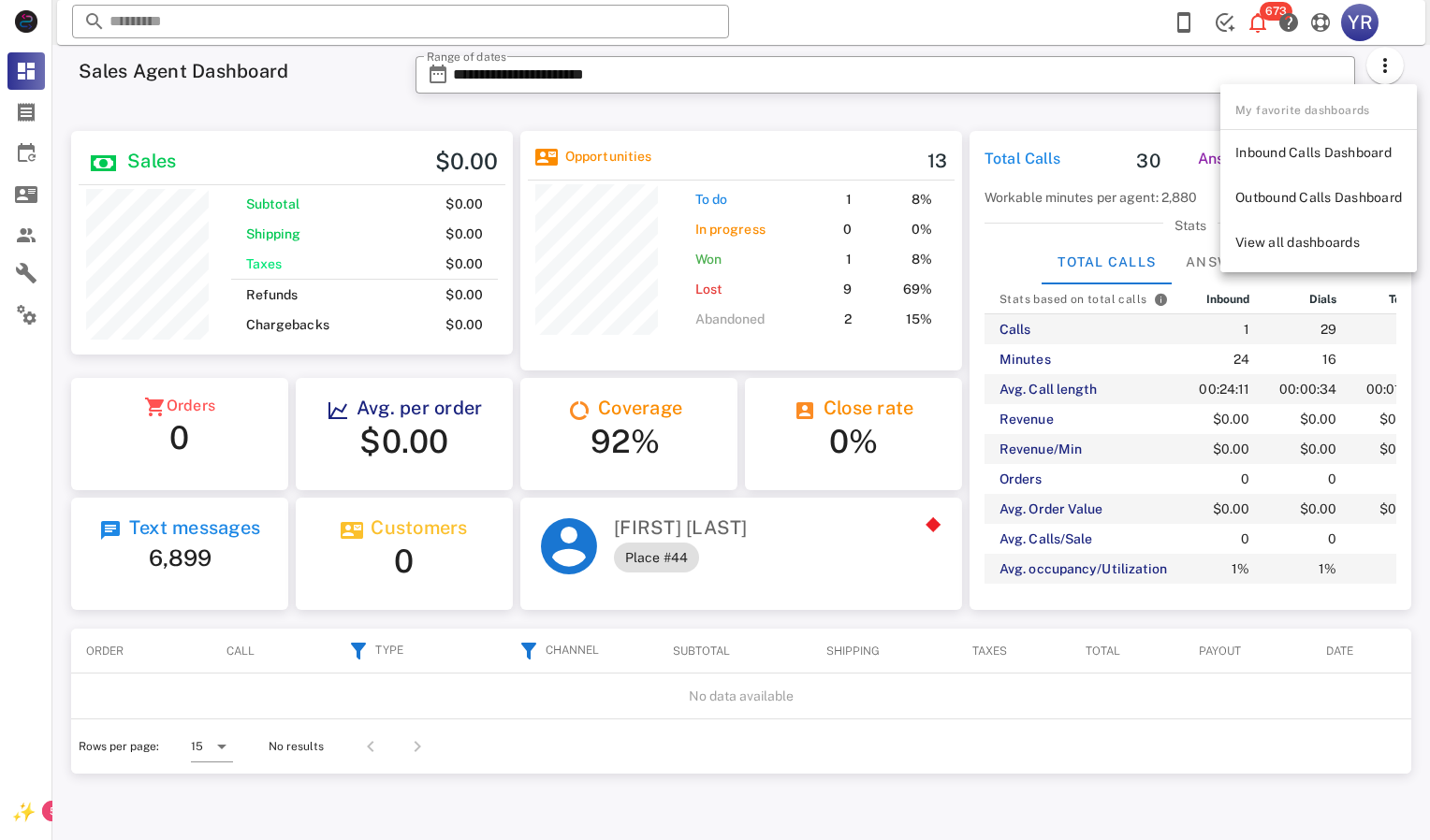 click on "order" at bounding box center (105, 651) 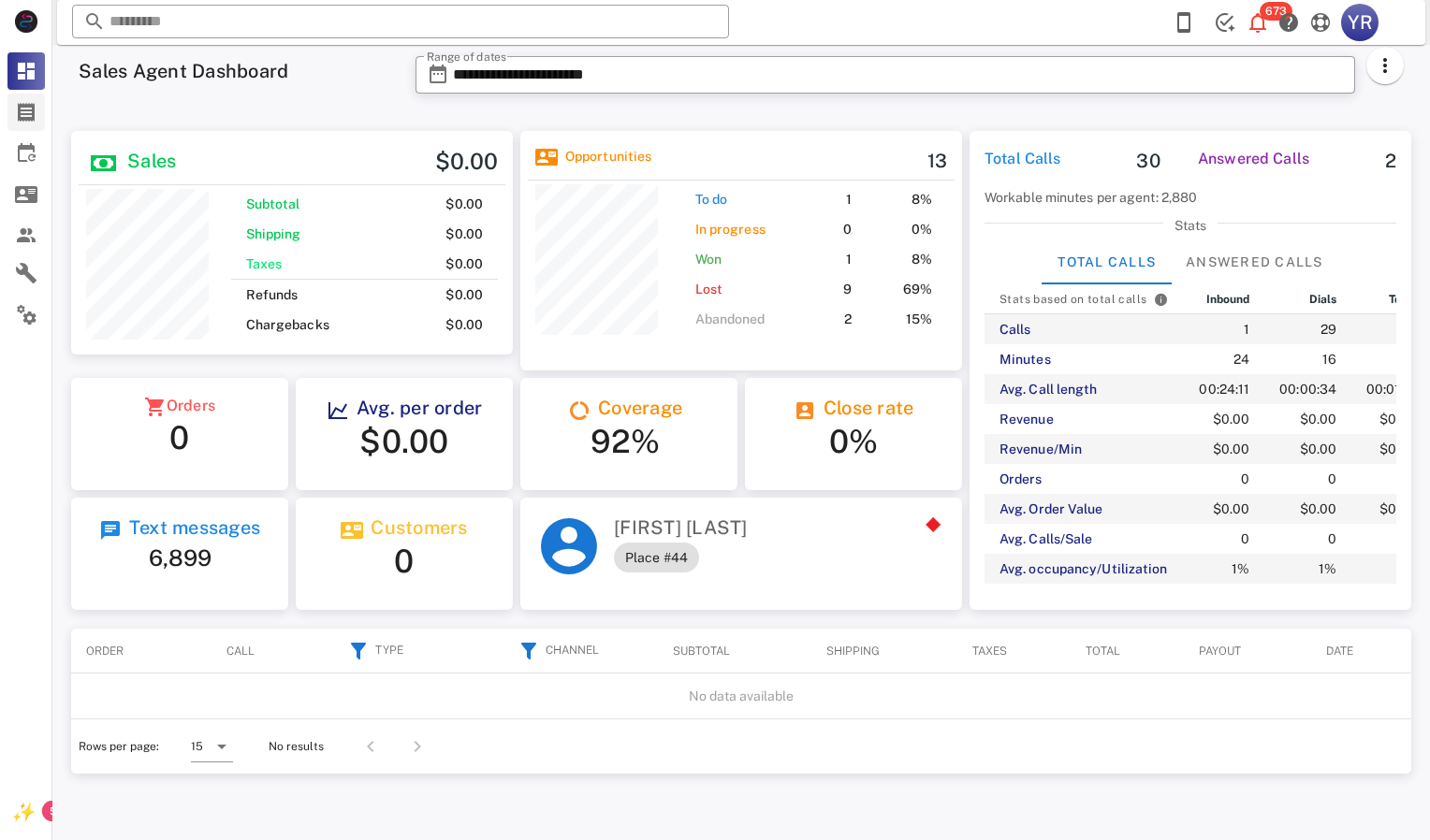 scroll, scrollTop: 224, scrollLeft: 385, axis: both 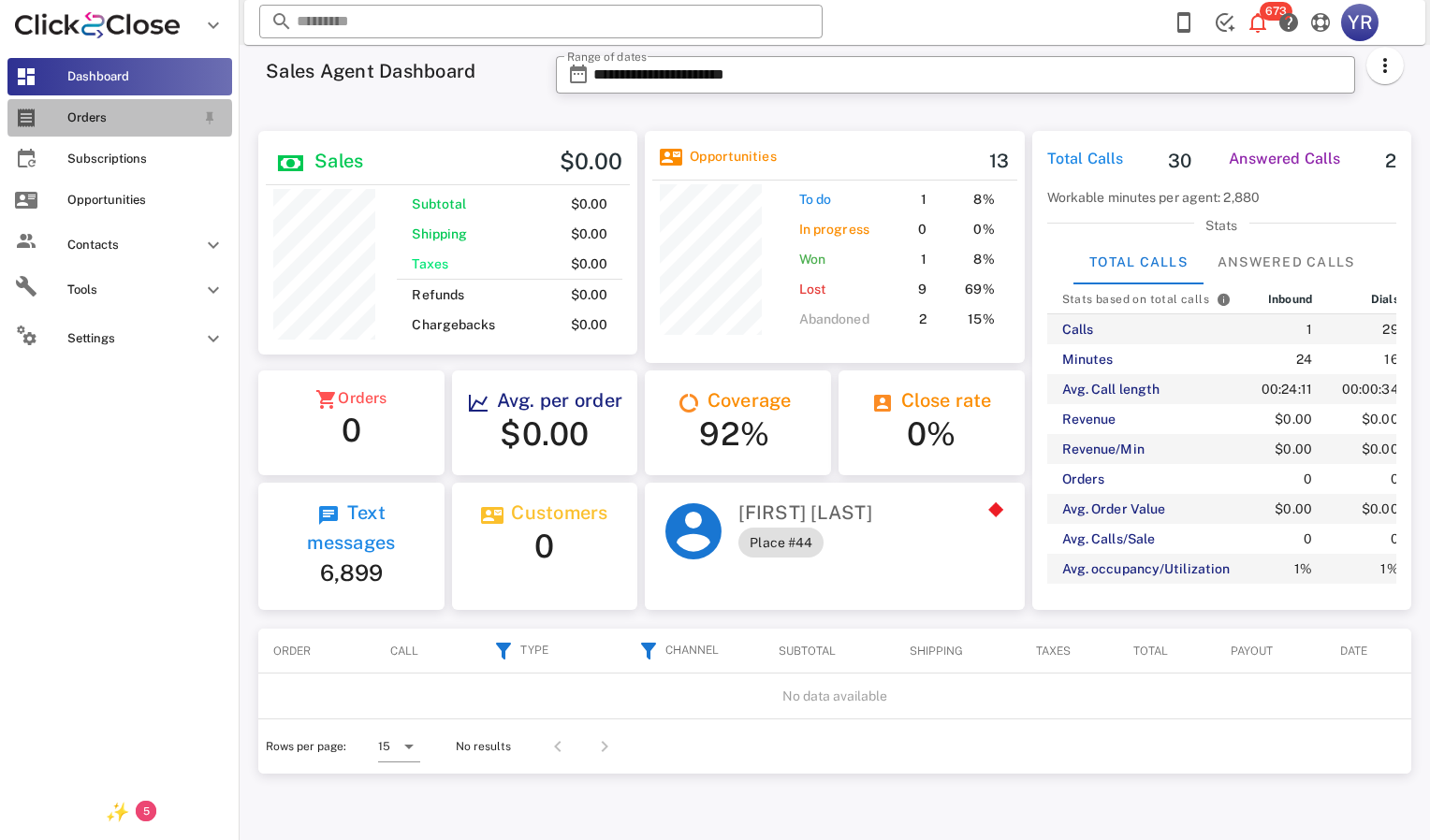 click on "Orders" at bounding box center [131, 118] 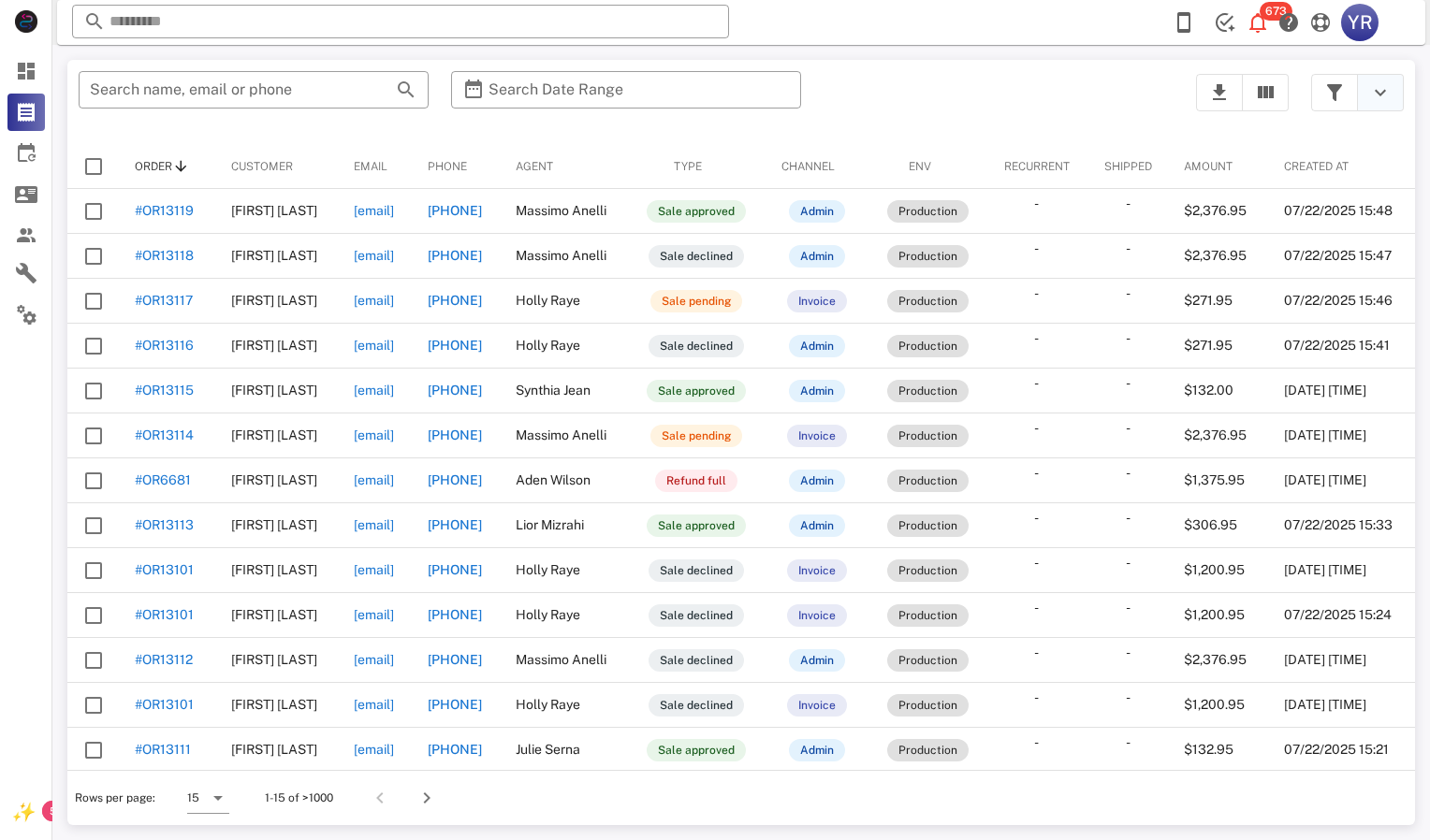 click at bounding box center (1380, 93) 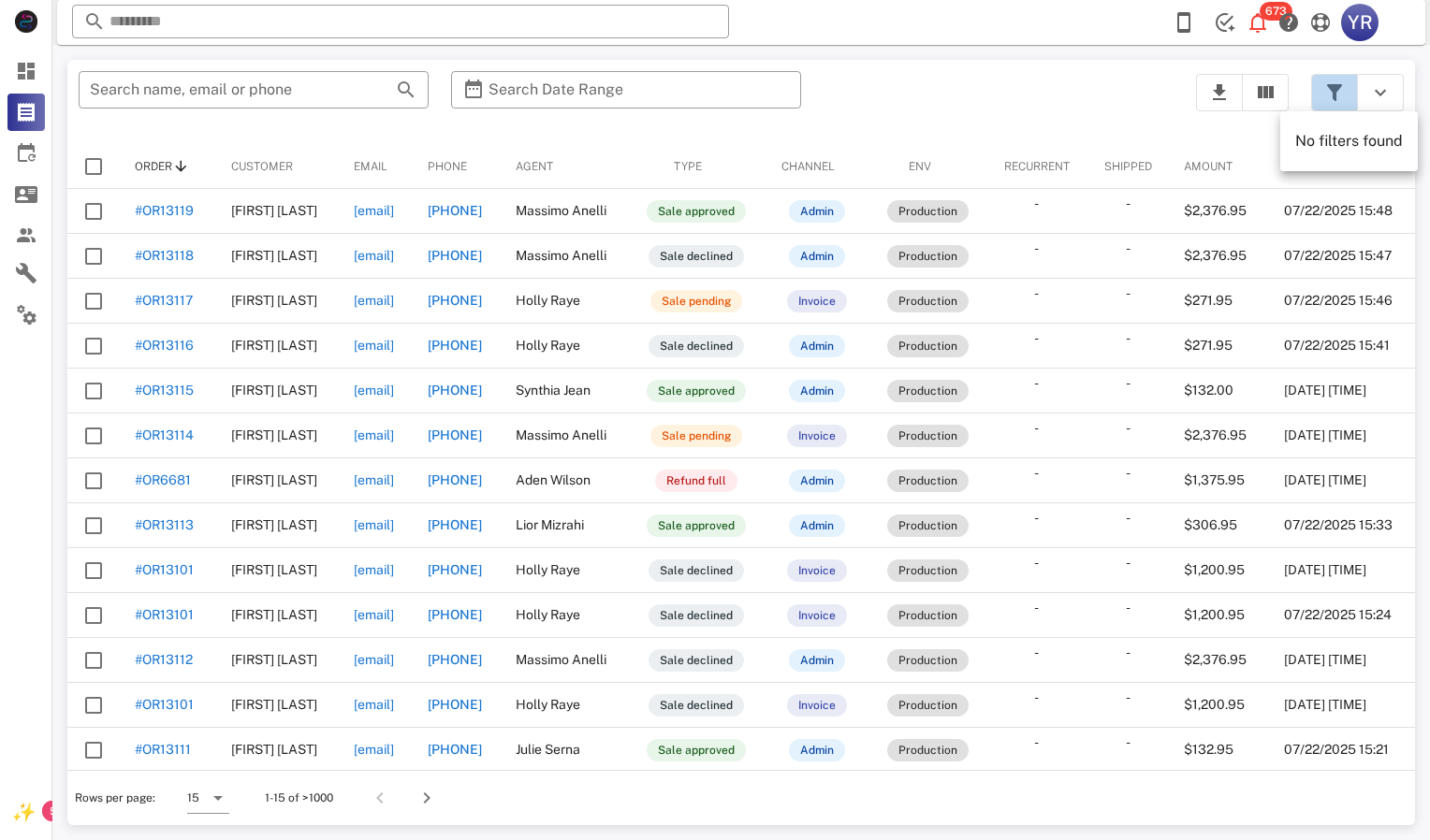 click at bounding box center (1335, 93) 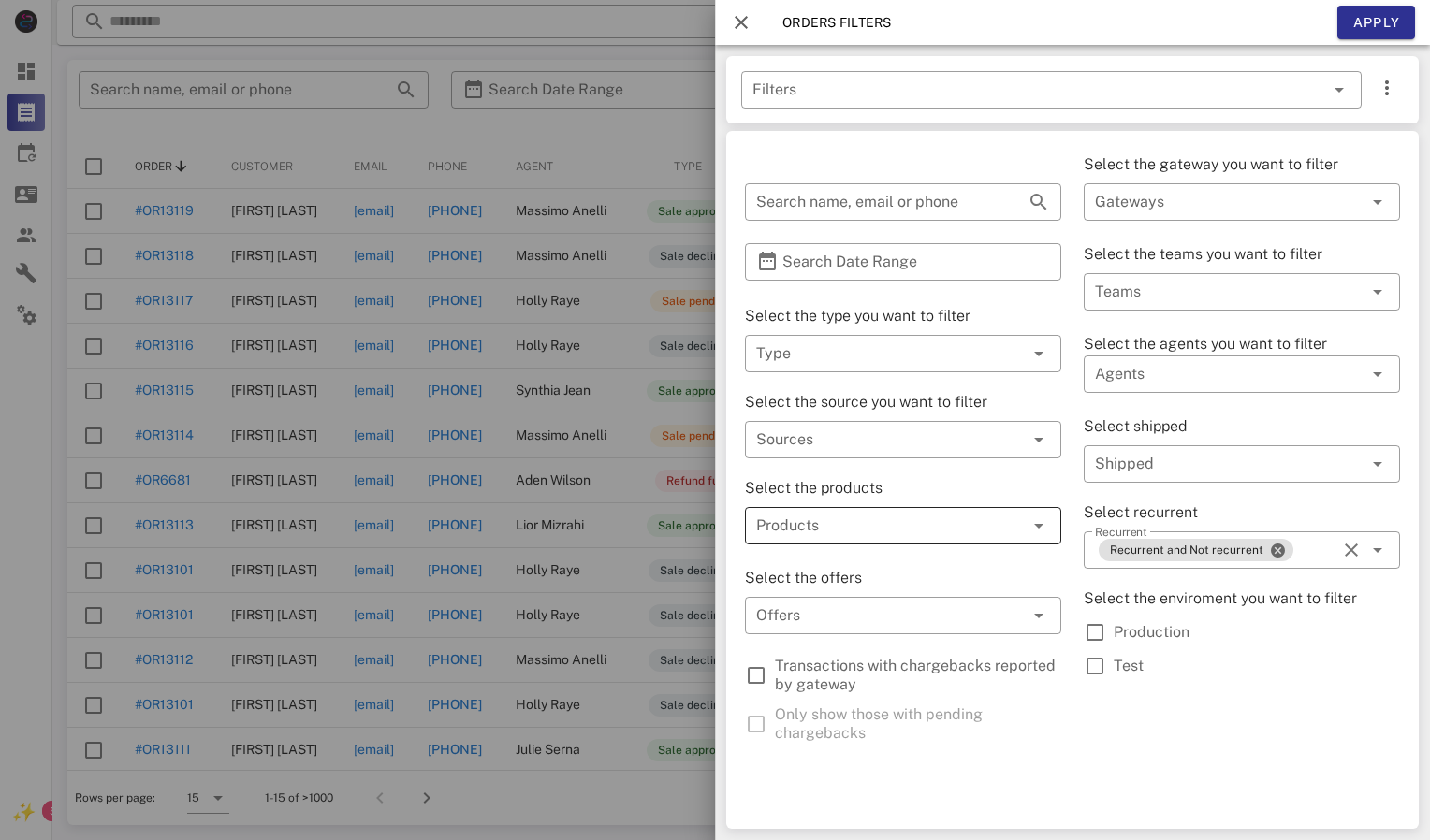 click at bounding box center [1039, 526] 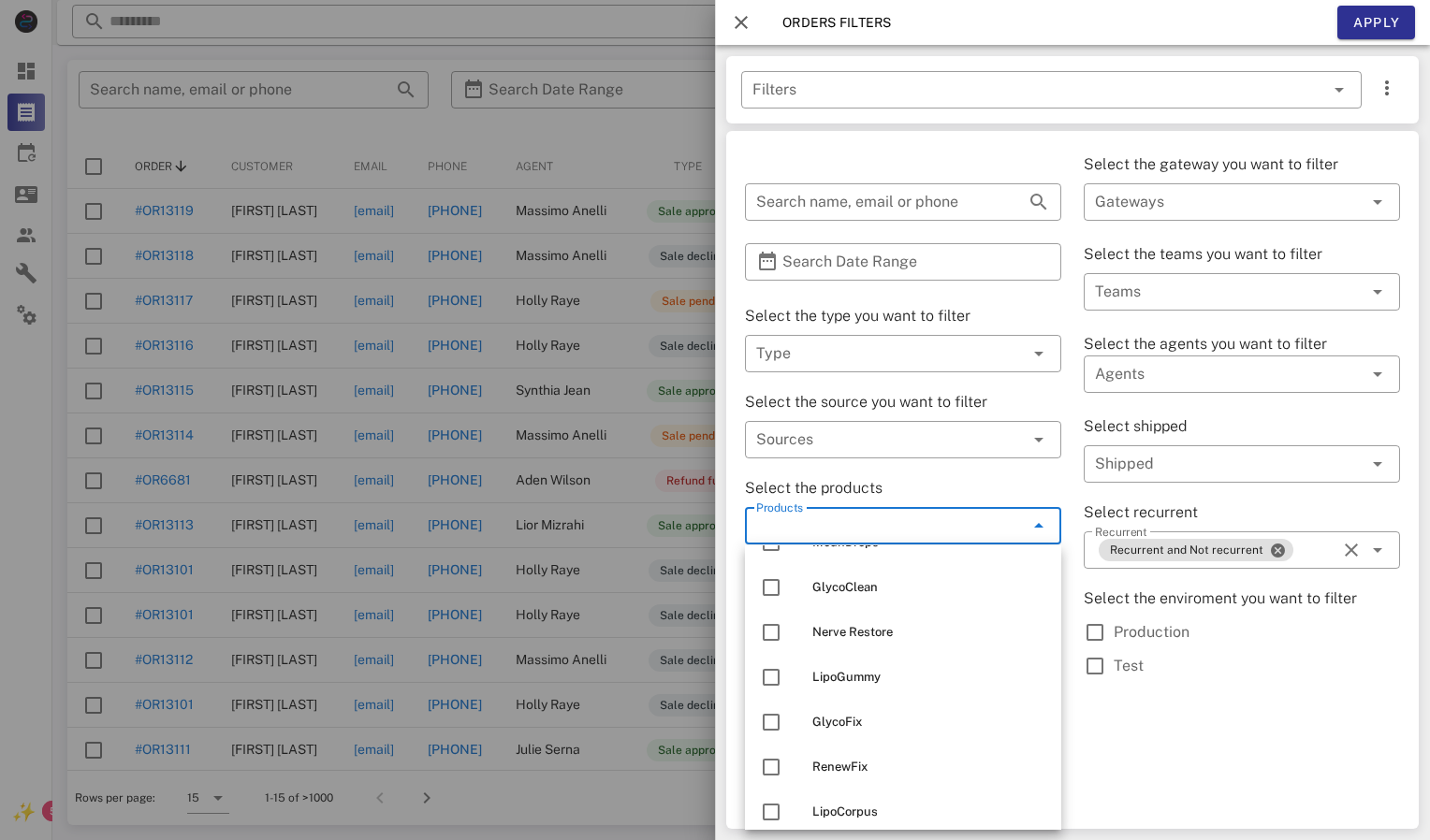 scroll, scrollTop: 943, scrollLeft: 0, axis: vertical 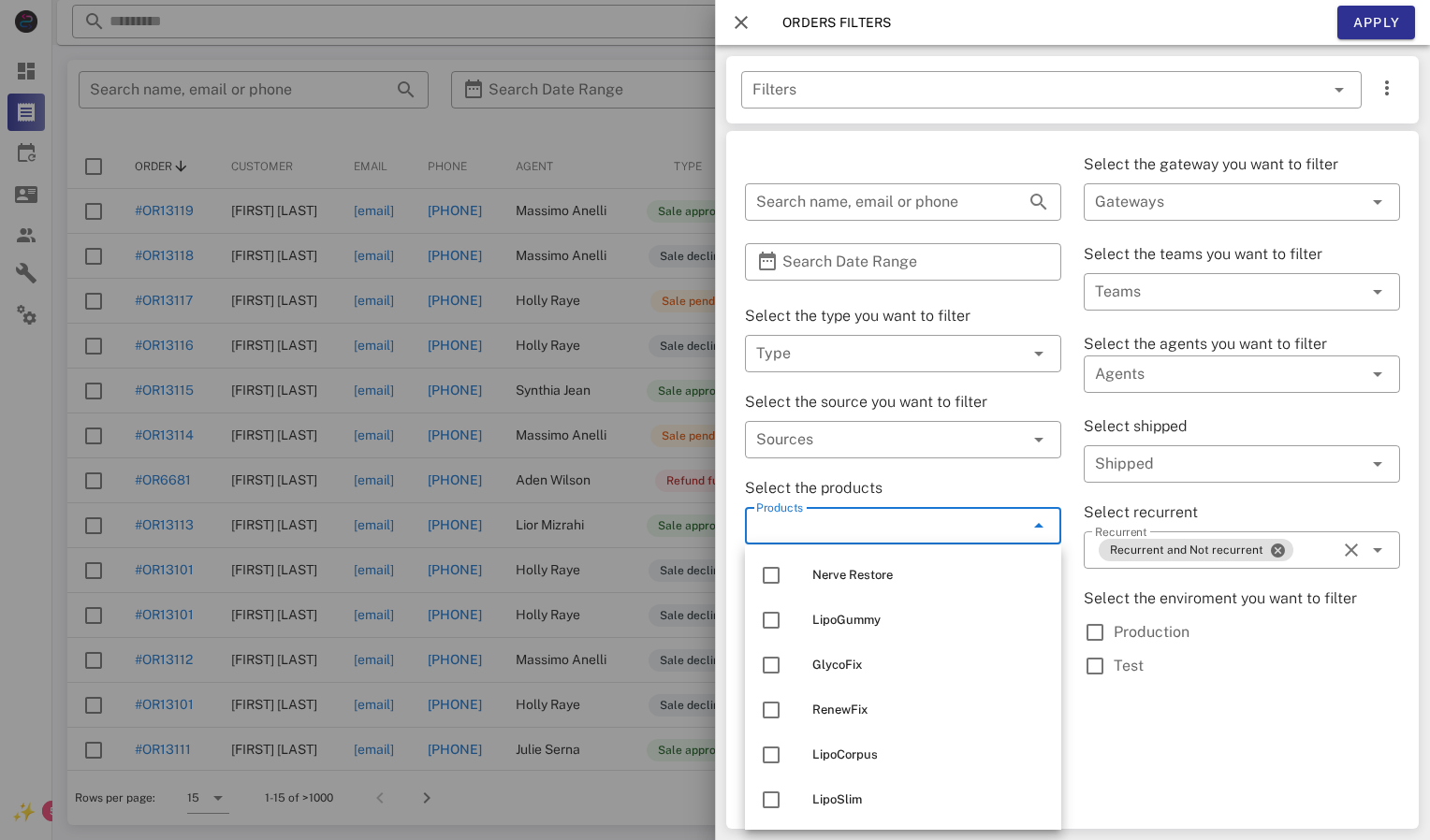click on "Select the gateway you want to filter ​ Gateways Select the teams you want to filter ​ Teams Select the agents you want to filter ​ Agents Select shipped ​ Shipped Select recurrent ​ Recurrent Recurrent and Not recurrent Select the enviroment you want to filter Production Test" at bounding box center (1242, 454) 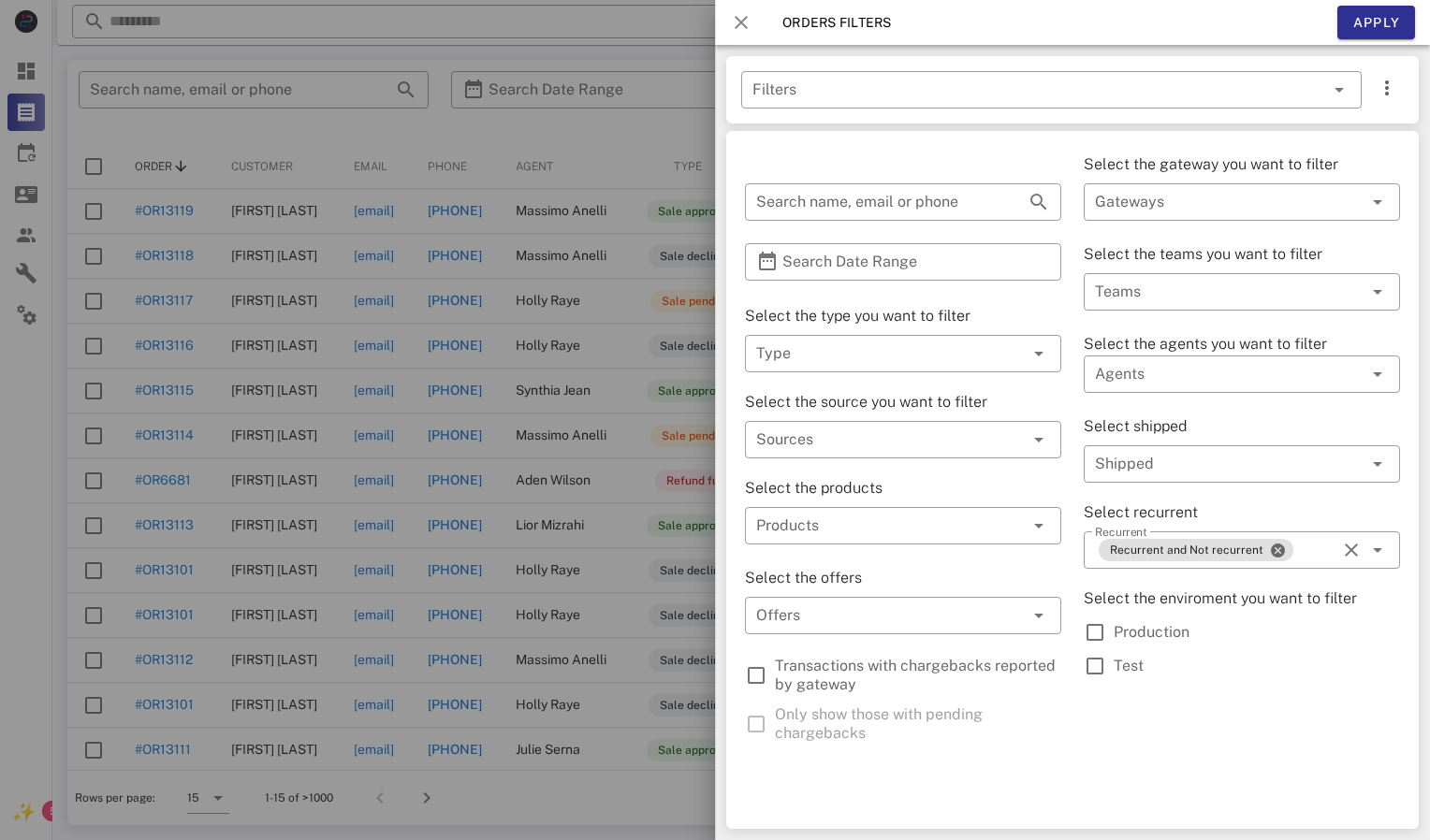 click at bounding box center (741, 22) 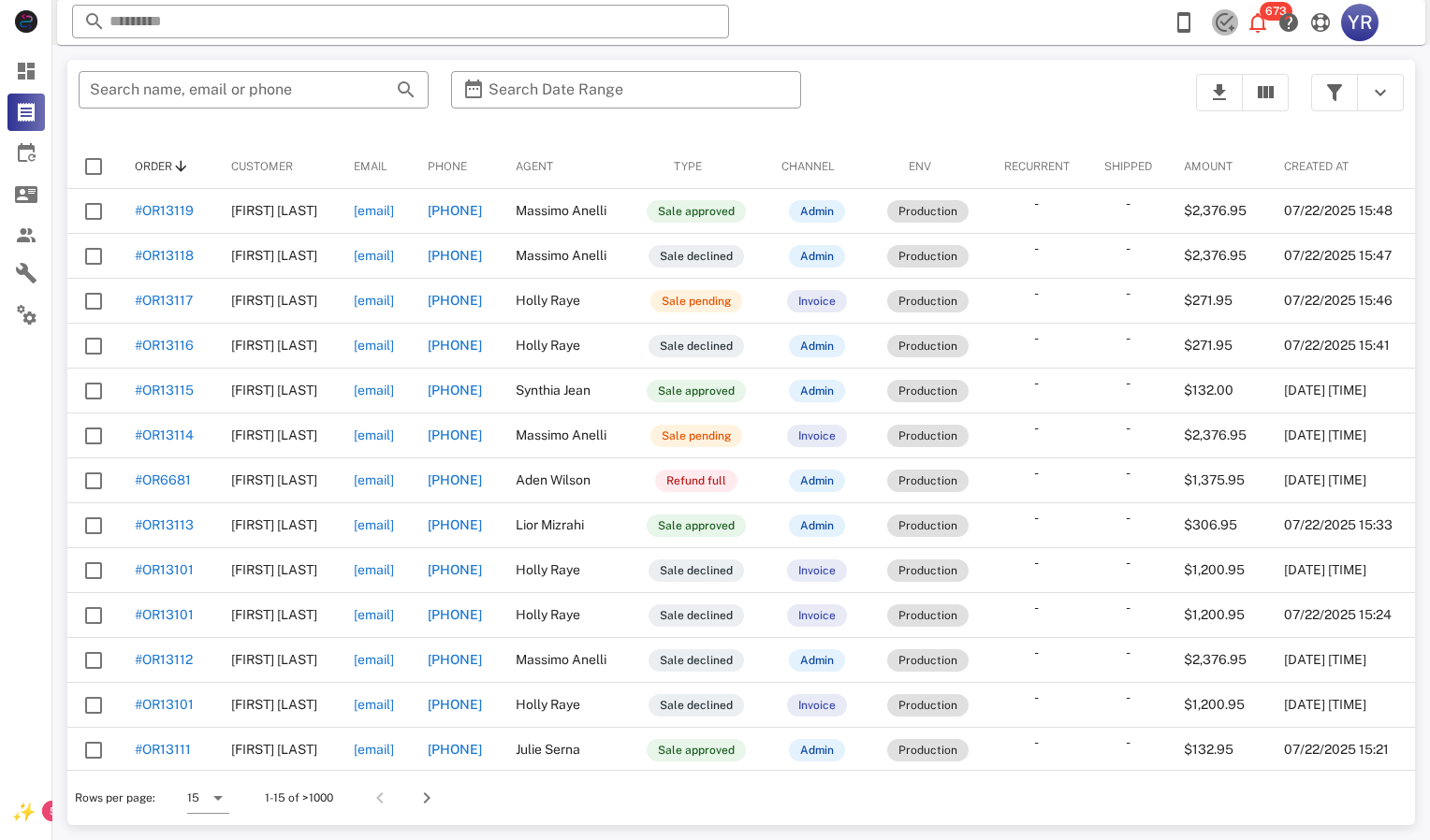 click at bounding box center (1225, 22) 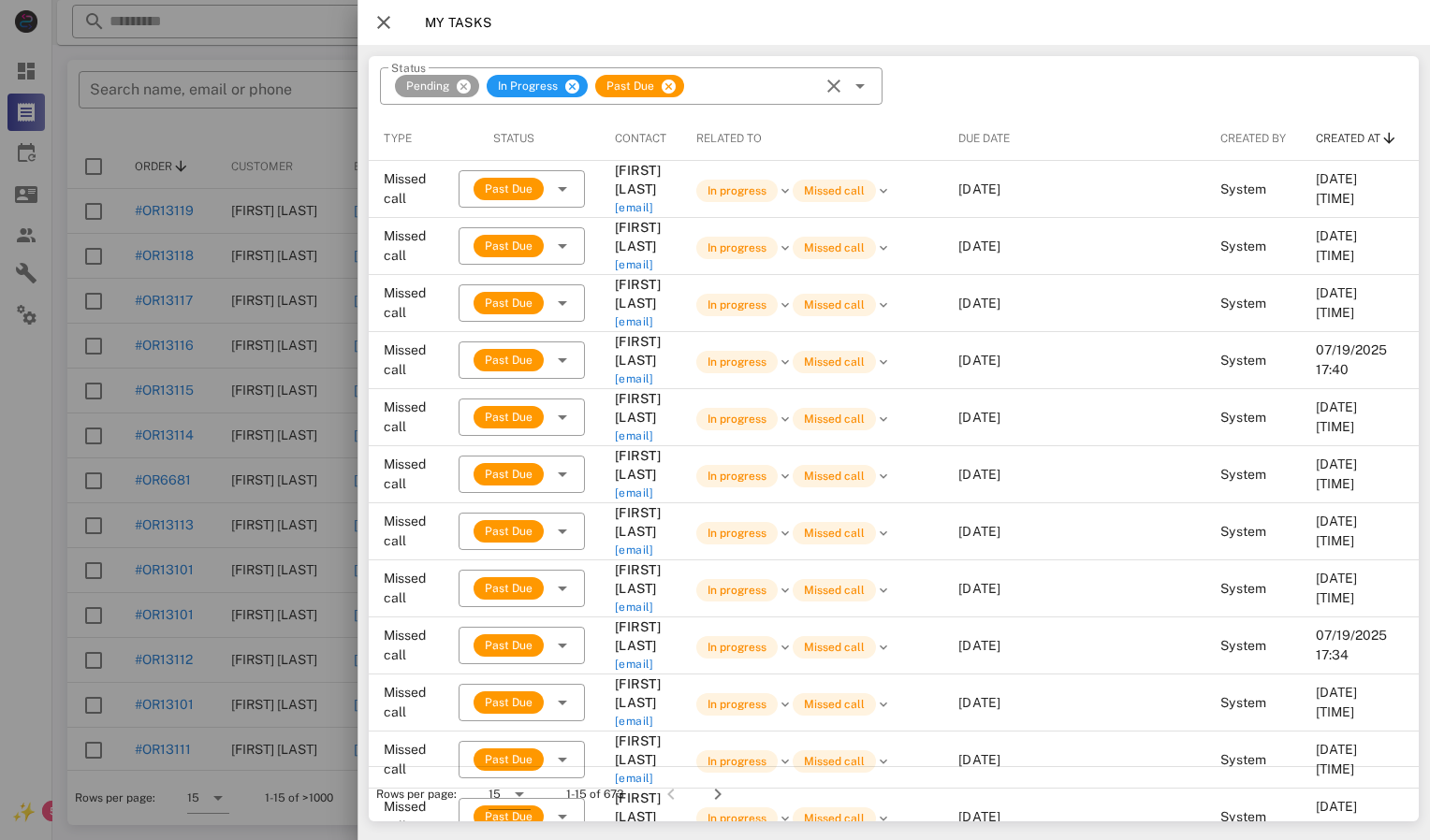 click at bounding box center (384, 22) 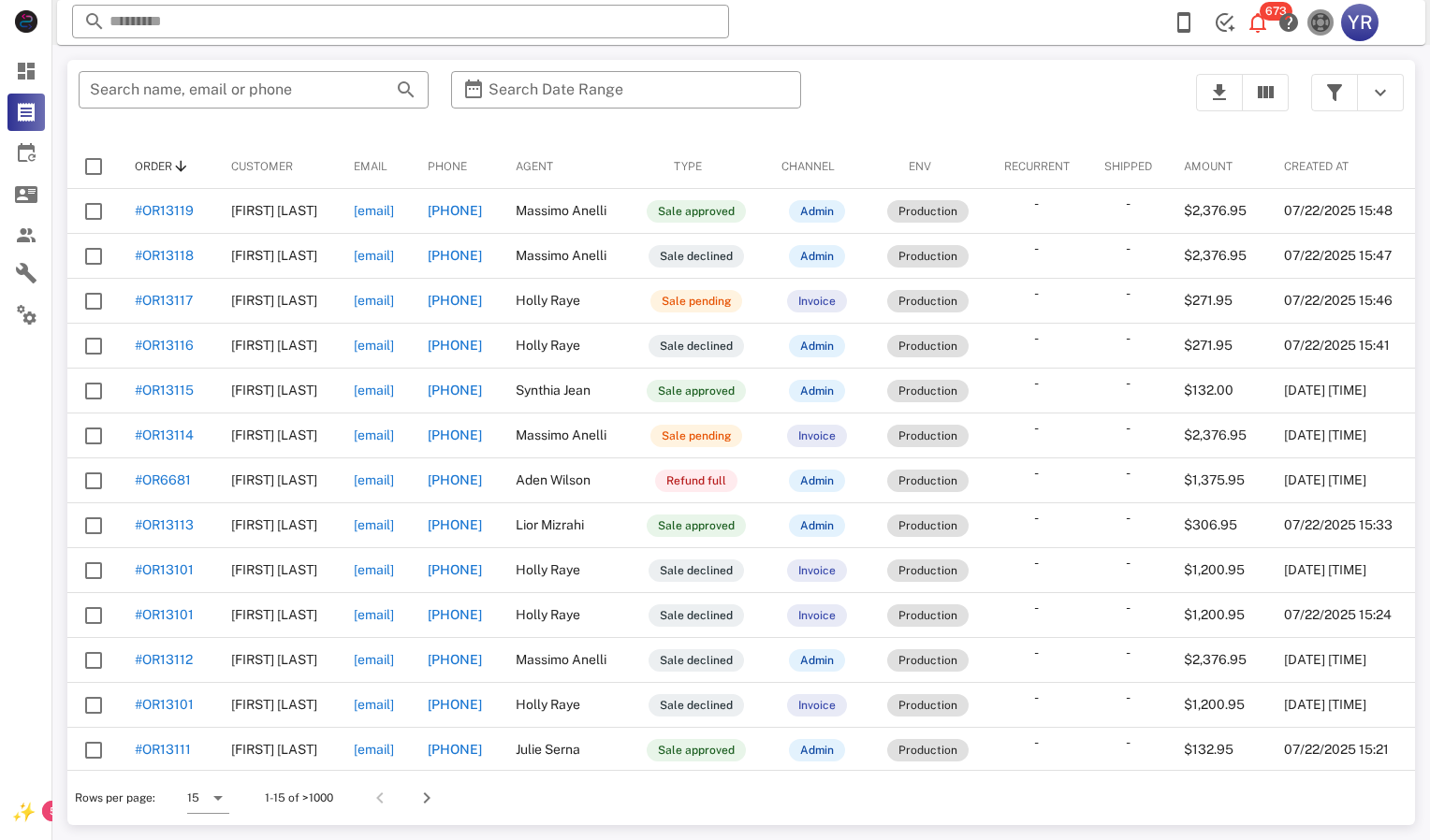 click at bounding box center [1321, 22] 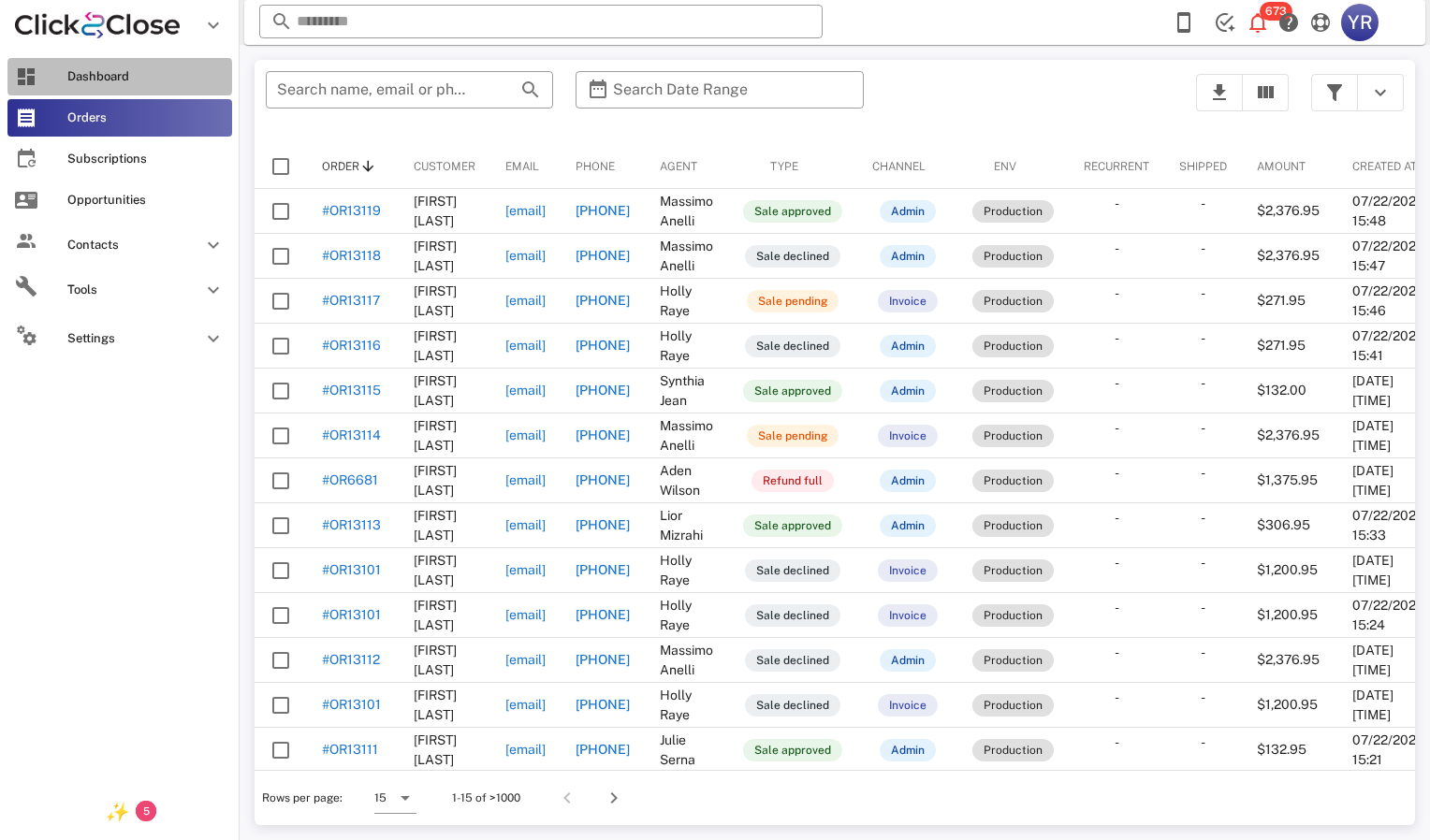 click at bounding box center [26, 77] 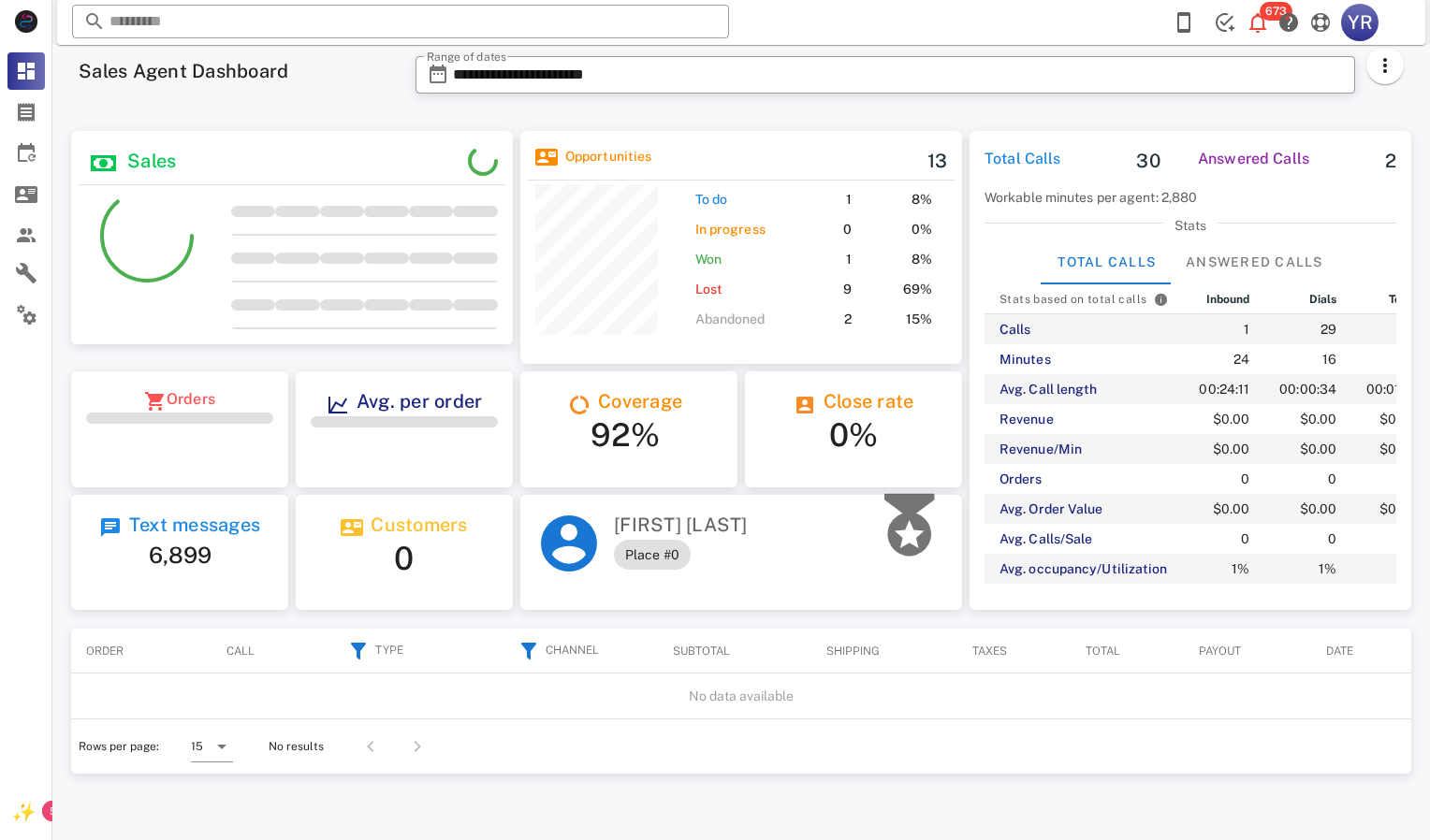 scroll, scrollTop: 935167, scrollLeft: 935422, axis: both 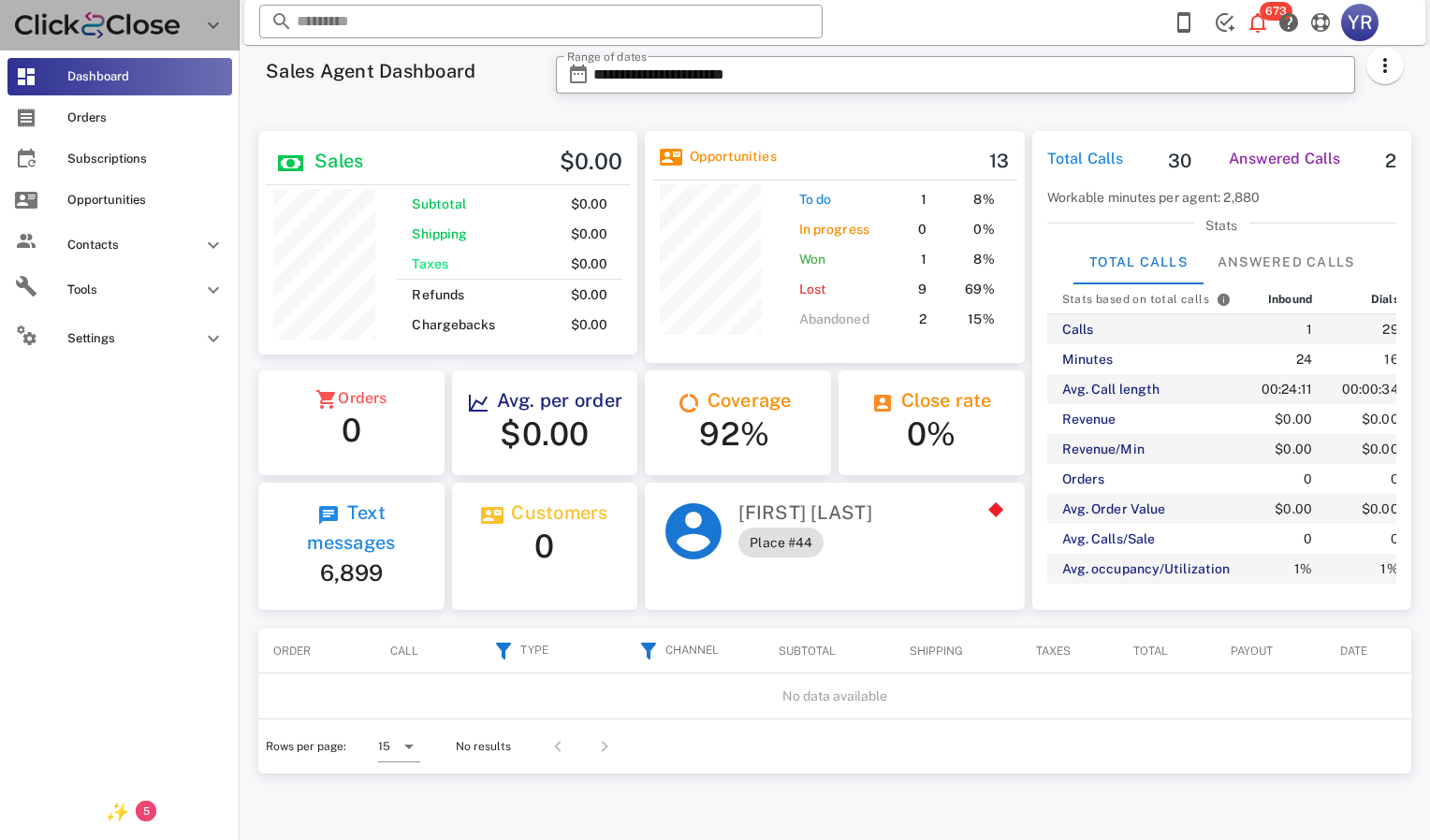 click at bounding box center (213, 25) 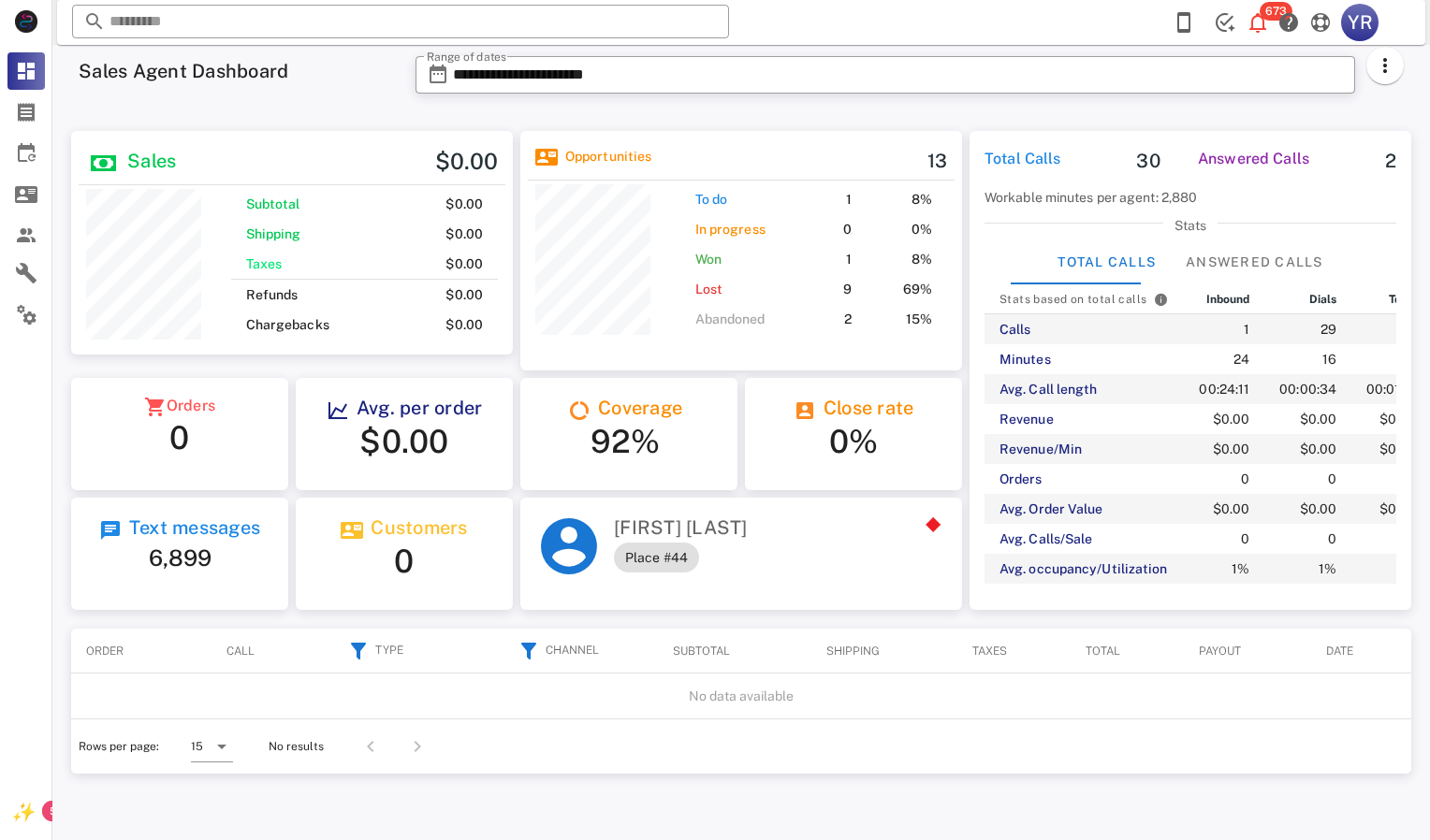 scroll, scrollTop: 935188, scrollLeft: 935427, axis: both 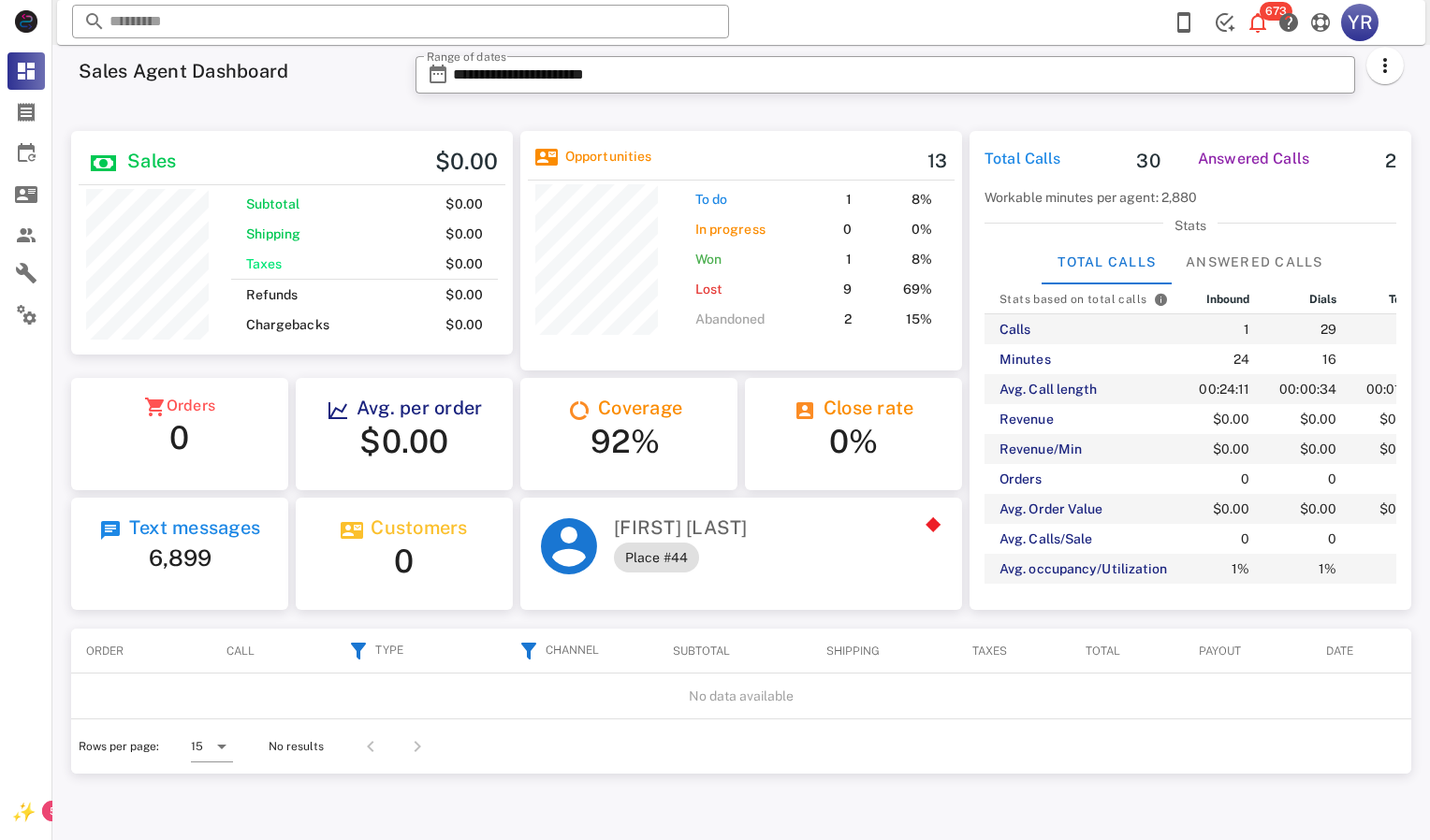 click on "**********" at bounding box center [910, 80] 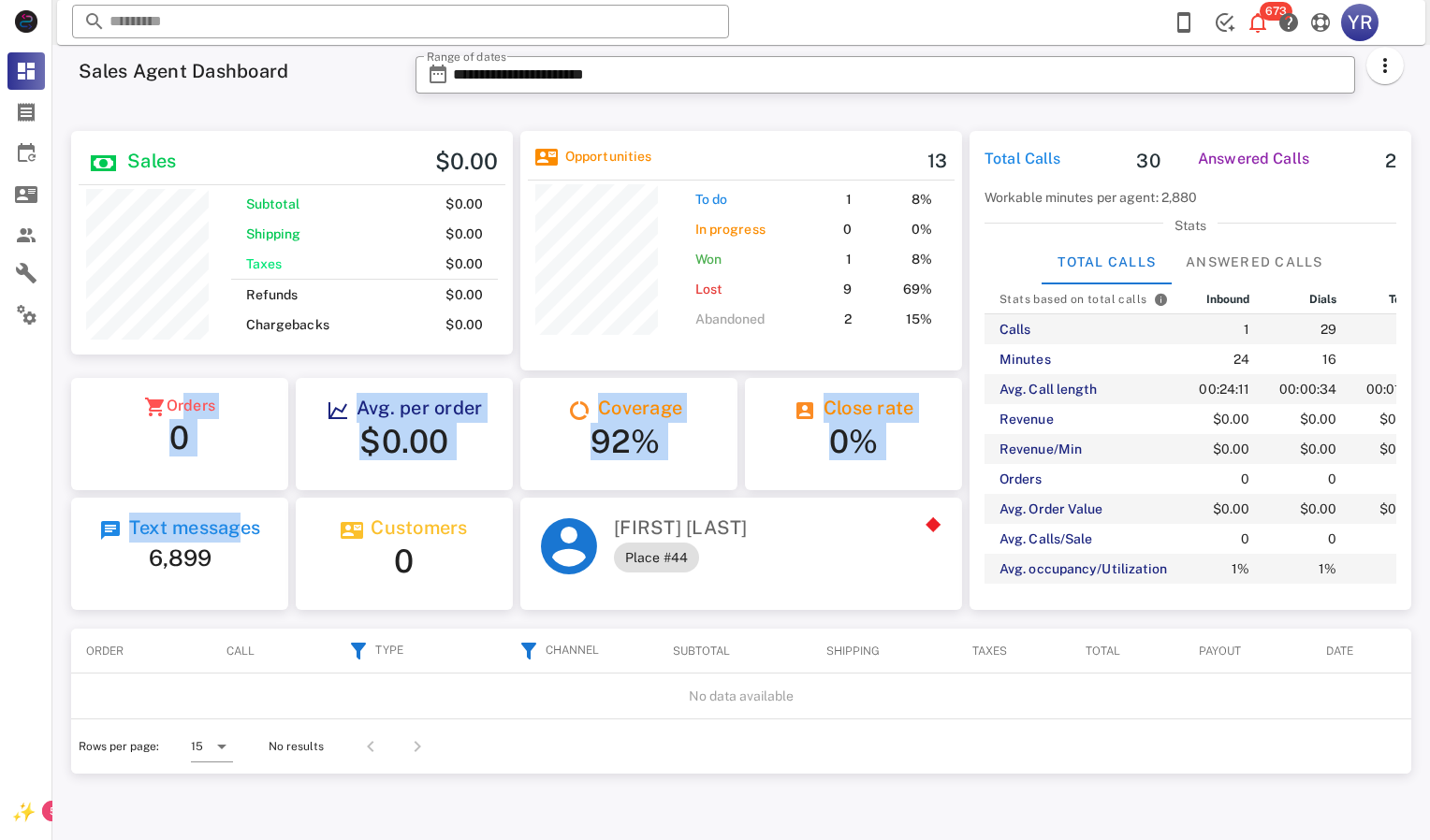 drag, startPoint x: 186, startPoint y: 404, endPoint x: 237, endPoint y: 521, distance: 127.63228 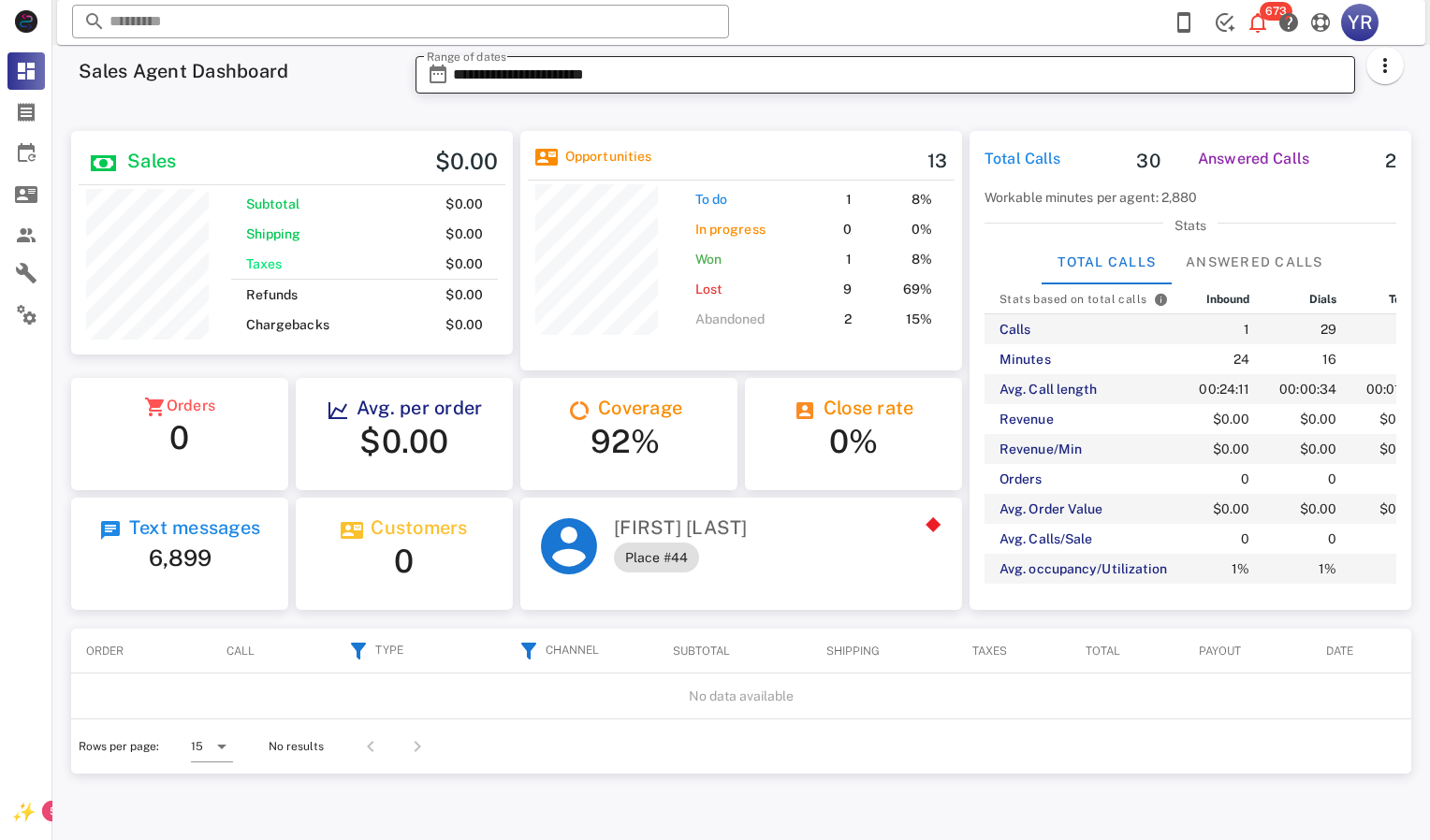 click on "**********" at bounding box center (741, 411) 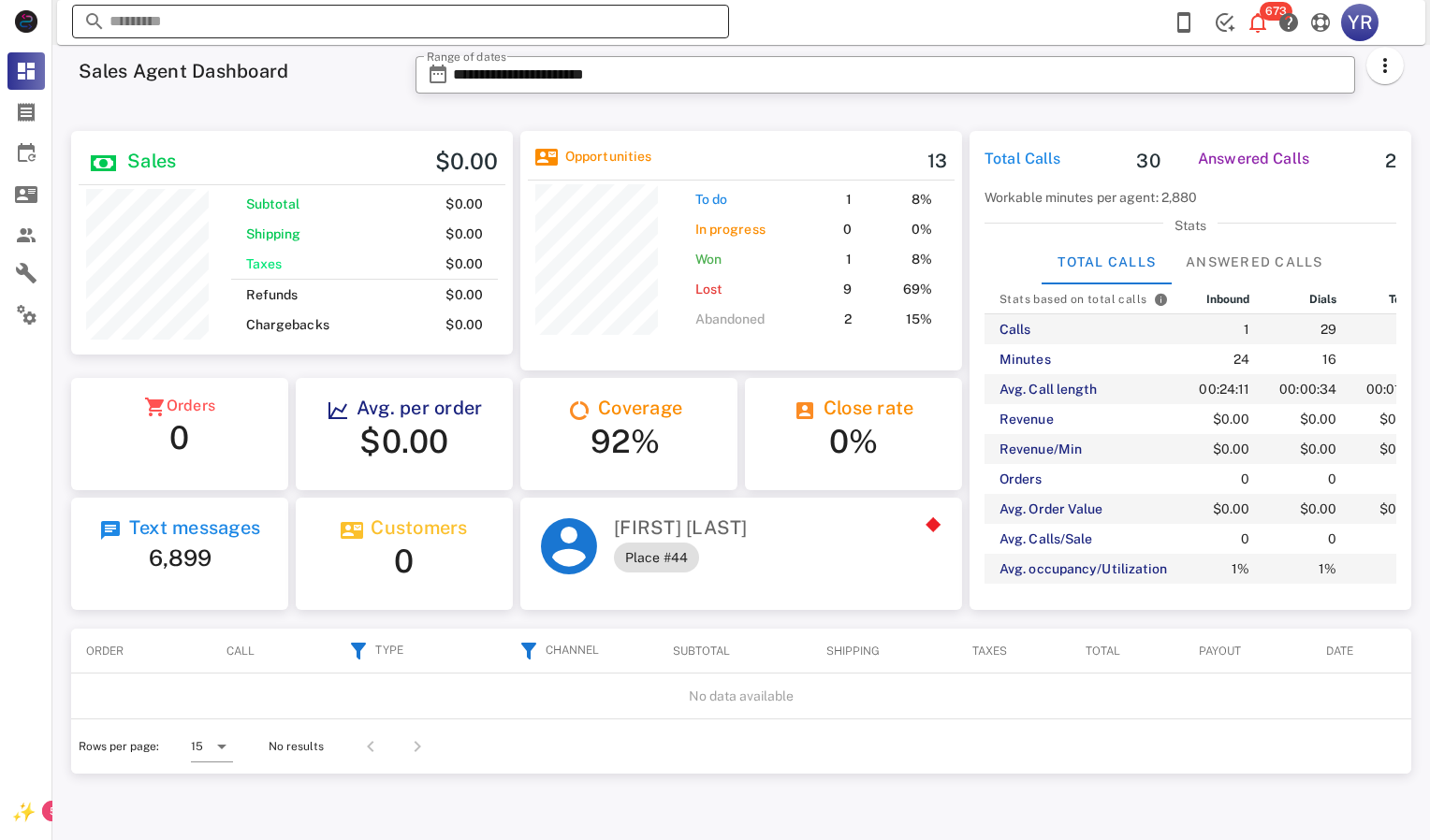 click at bounding box center (401, 22) 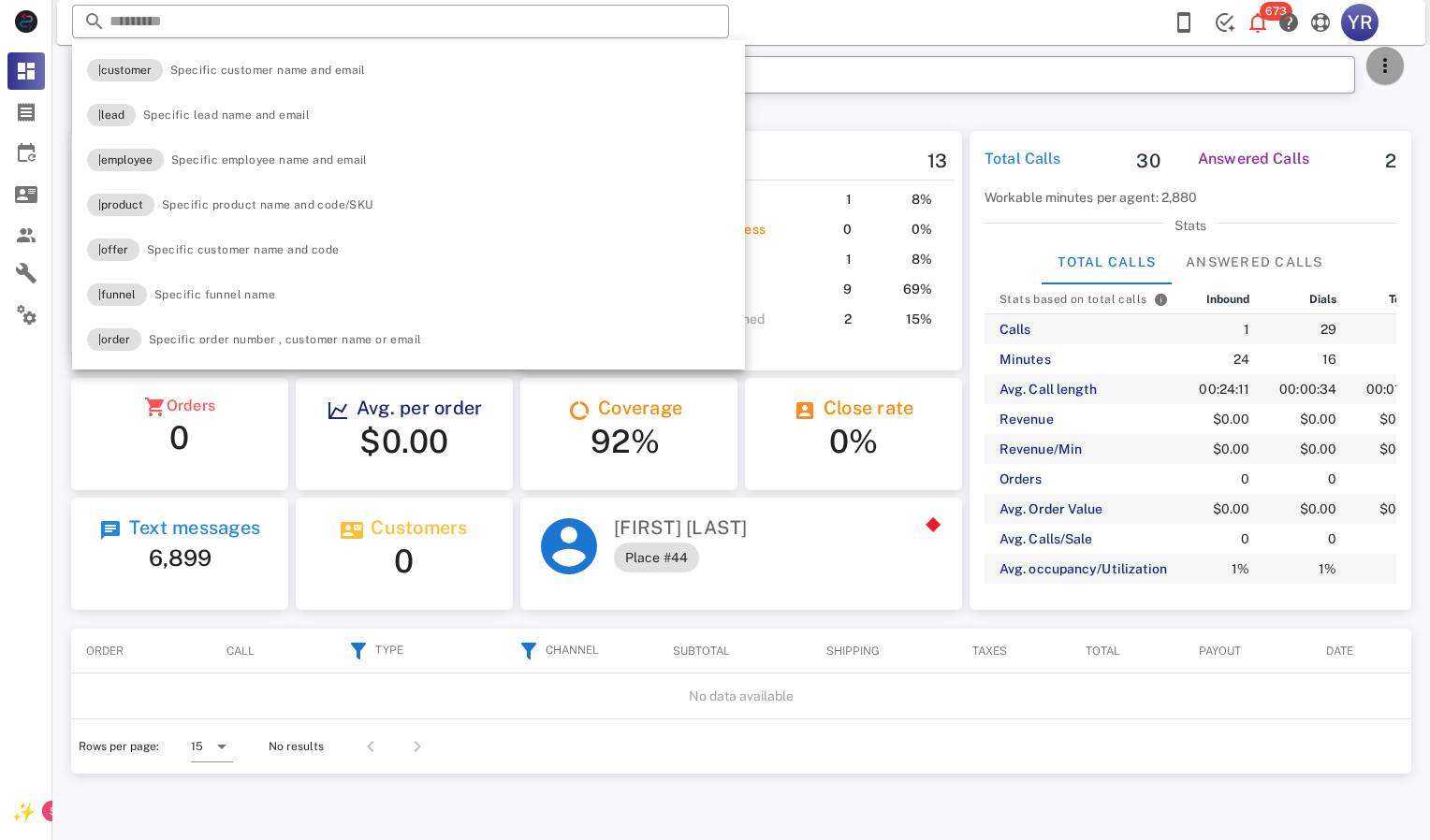 click at bounding box center [1385, 65] 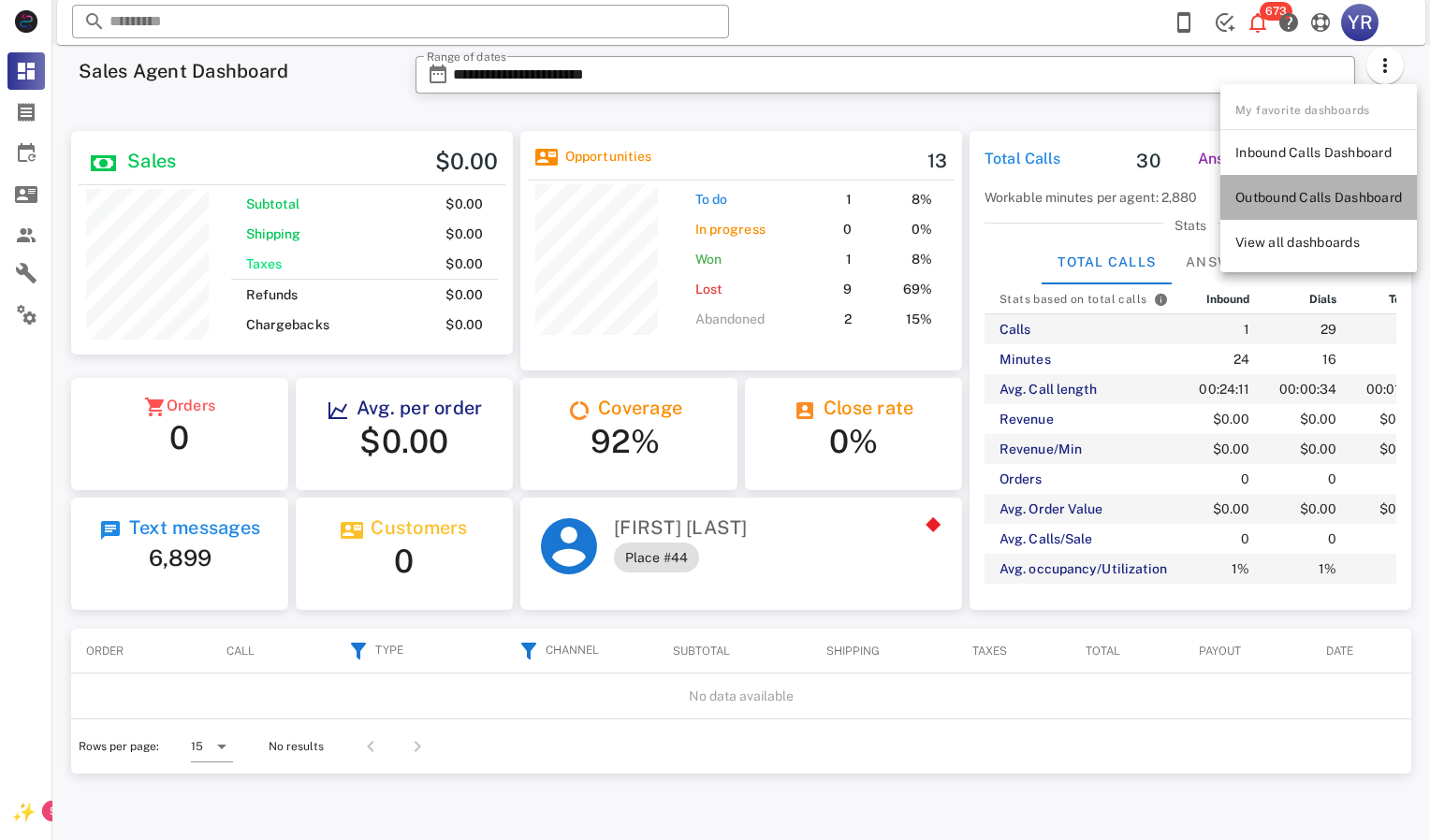 click on "Outbound Calls Dashboard" at bounding box center (1319, 197) 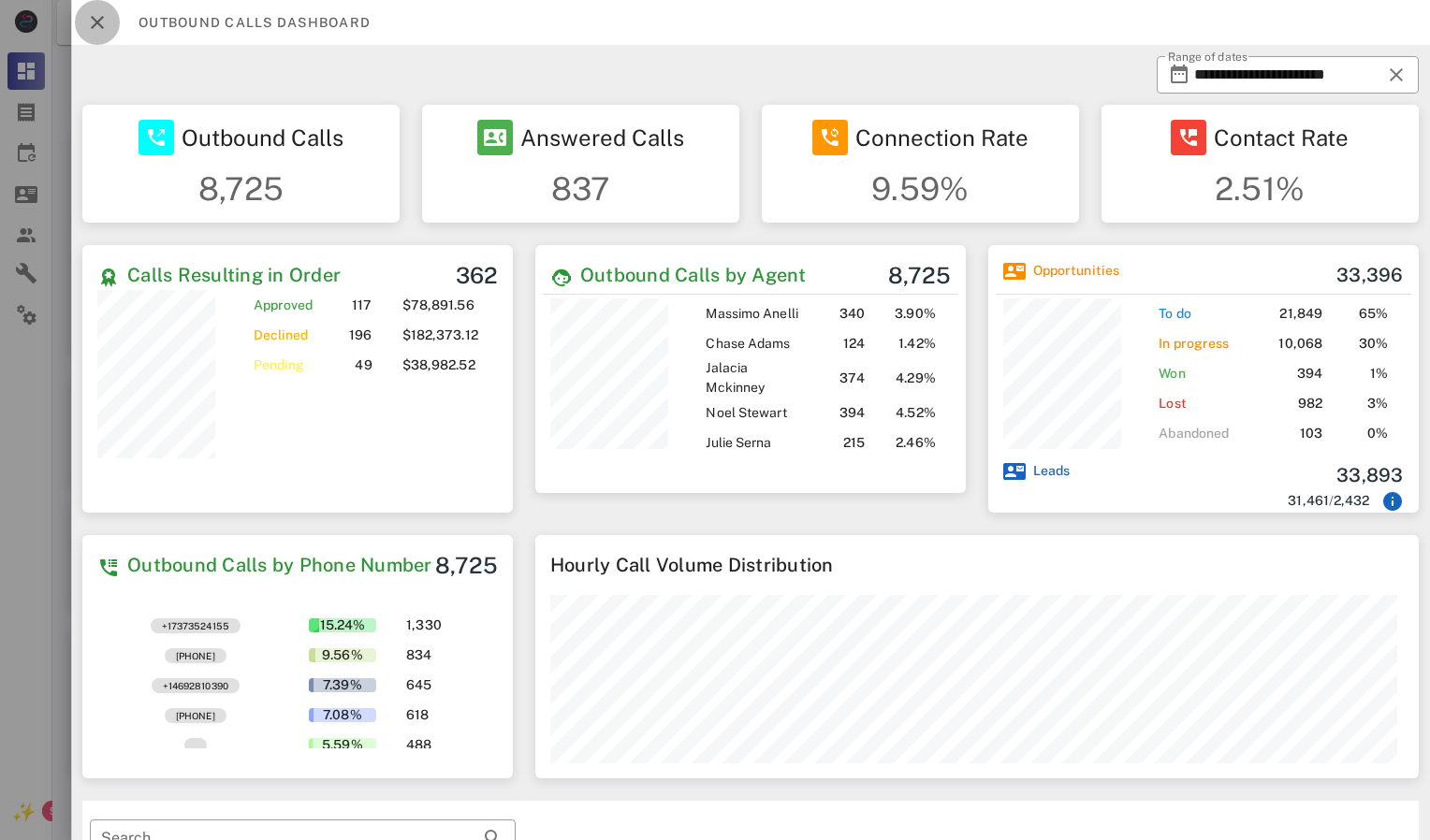 click at bounding box center [97, 22] 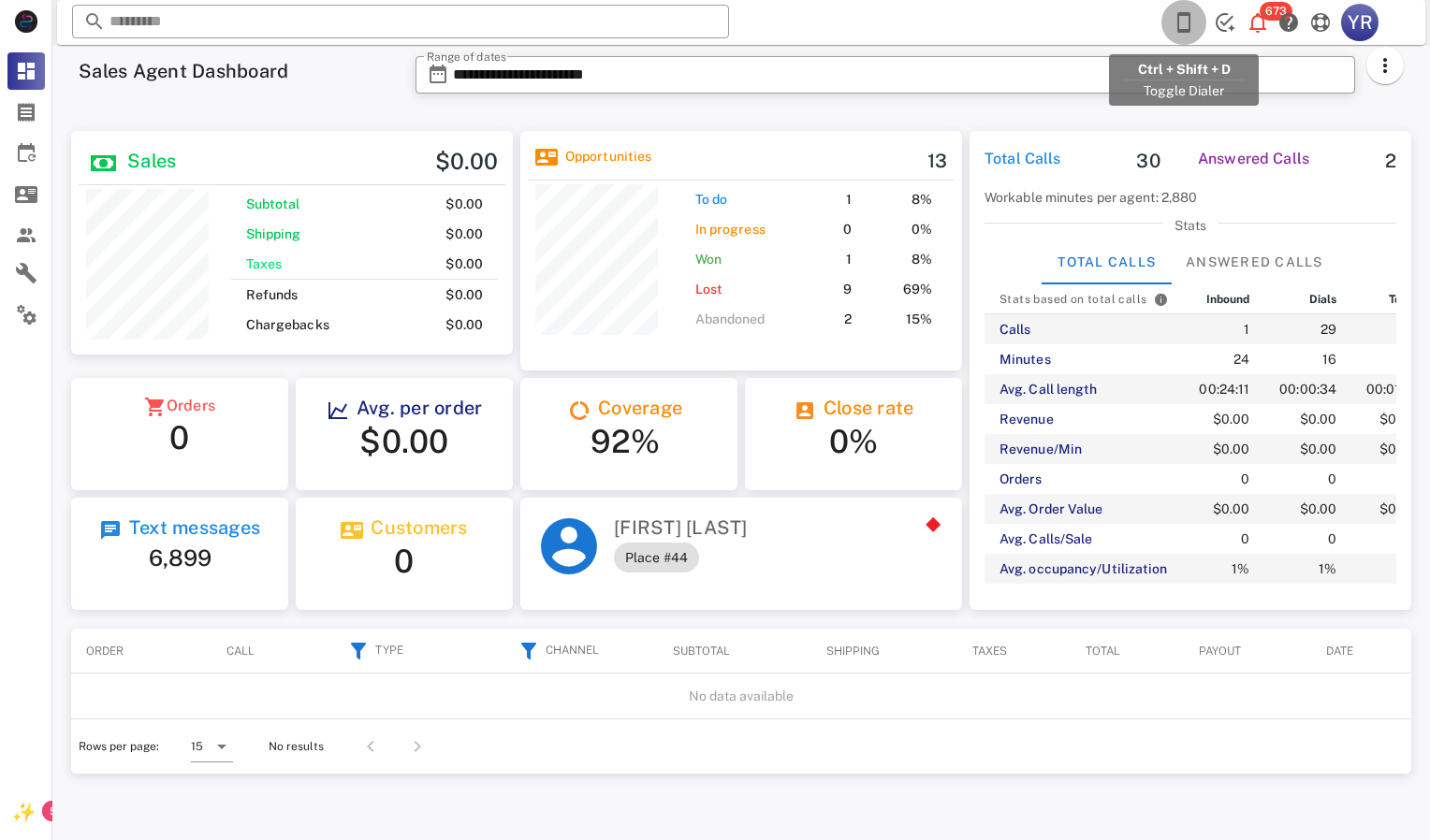 click at bounding box center [1184, 22] 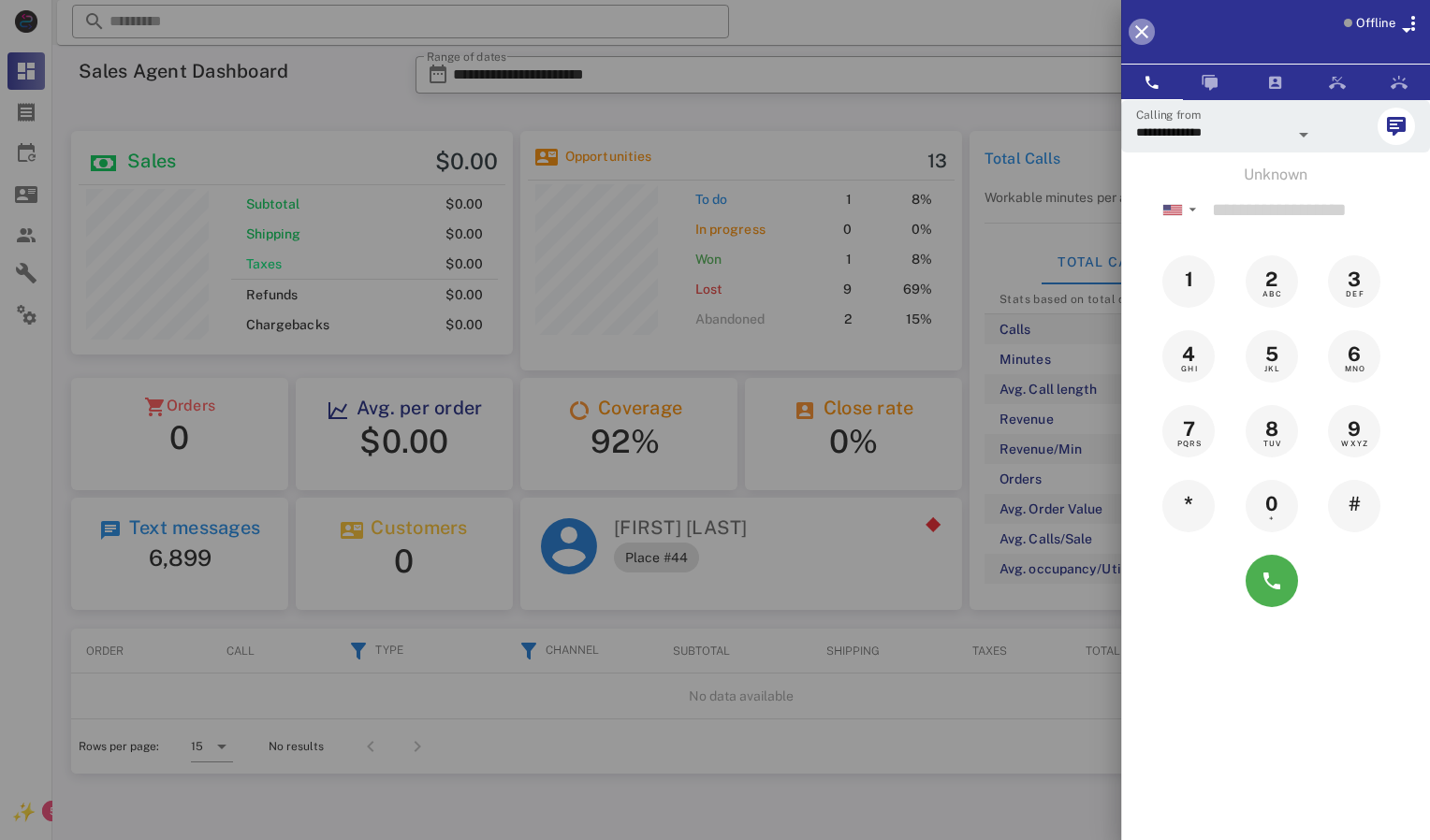 click at bounding box center [1142, 32] 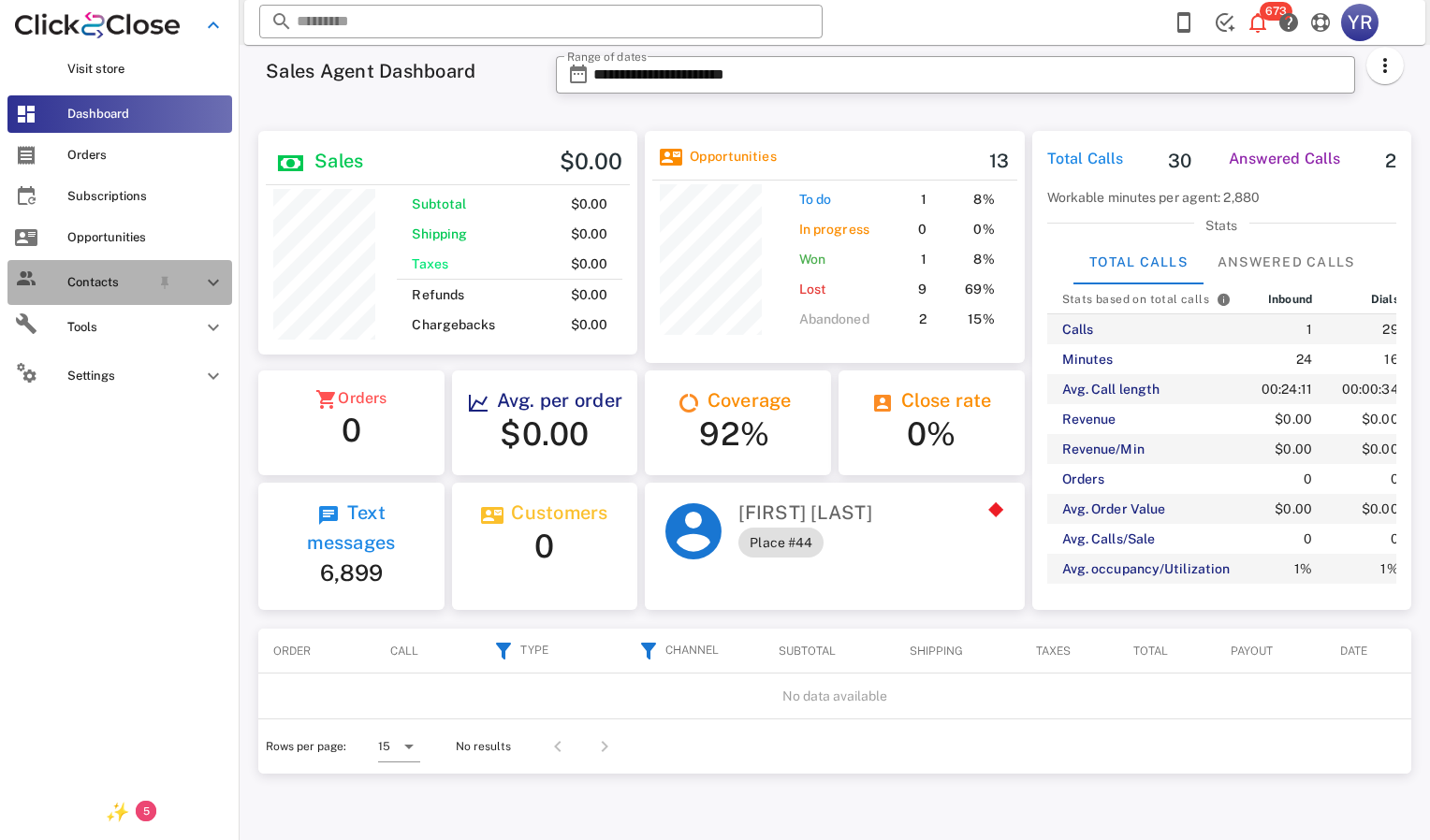 click at bounding box center (213, 282) 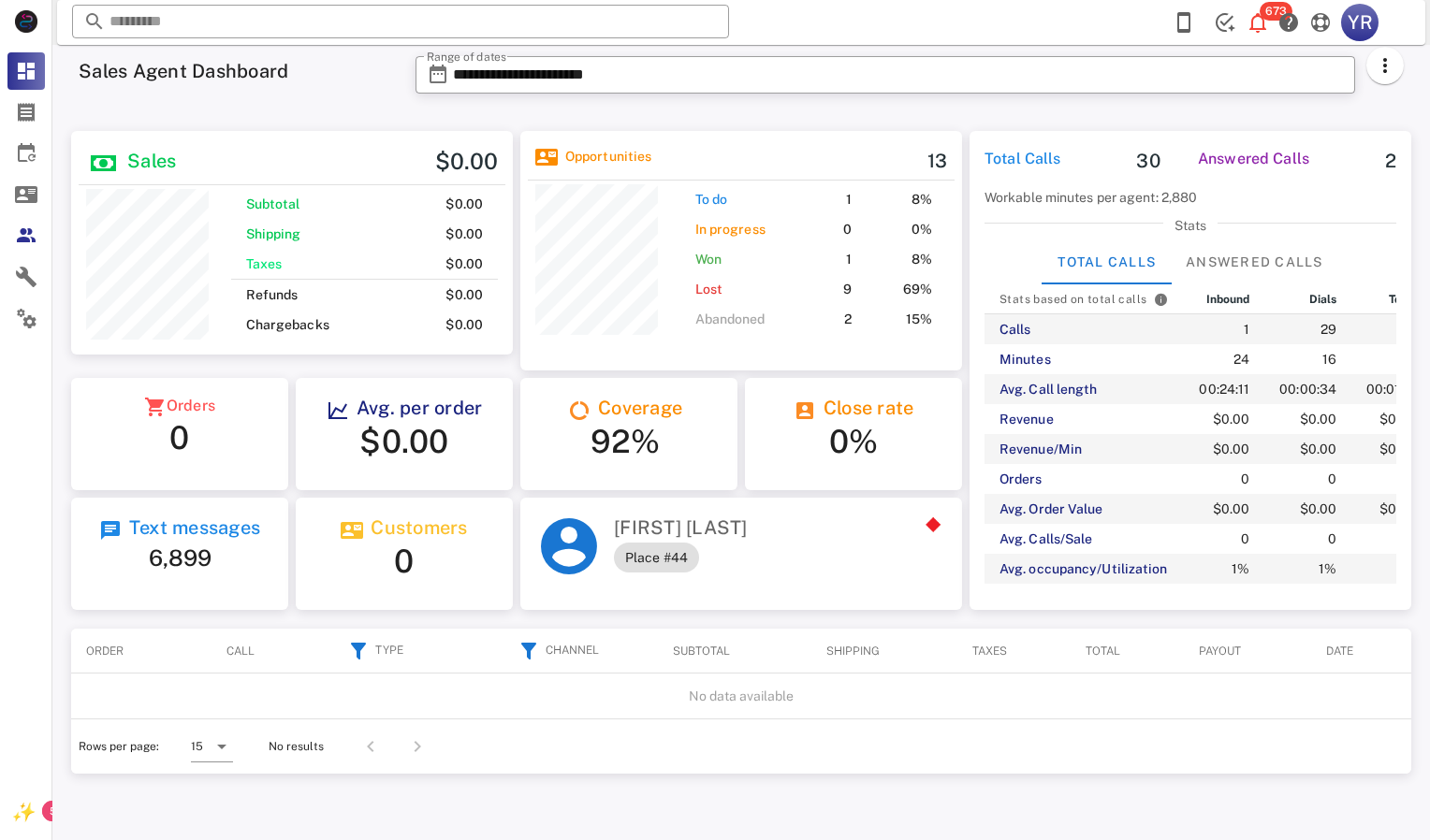 click on "Sales Agent Dashboard" at bounding box center [236, 80] 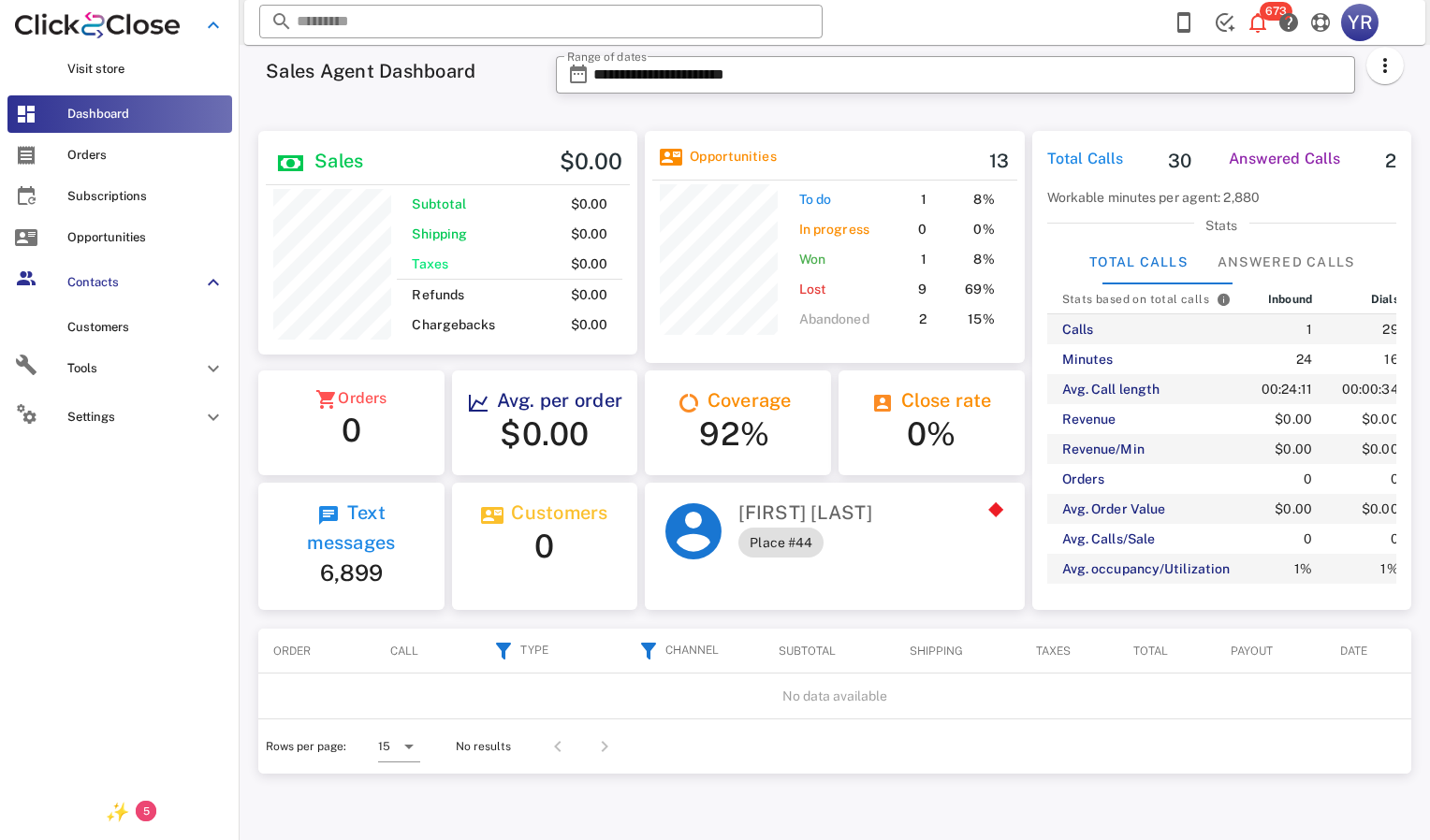 scroll, scrollTop: 224, scrollLeft: 380, axis: both 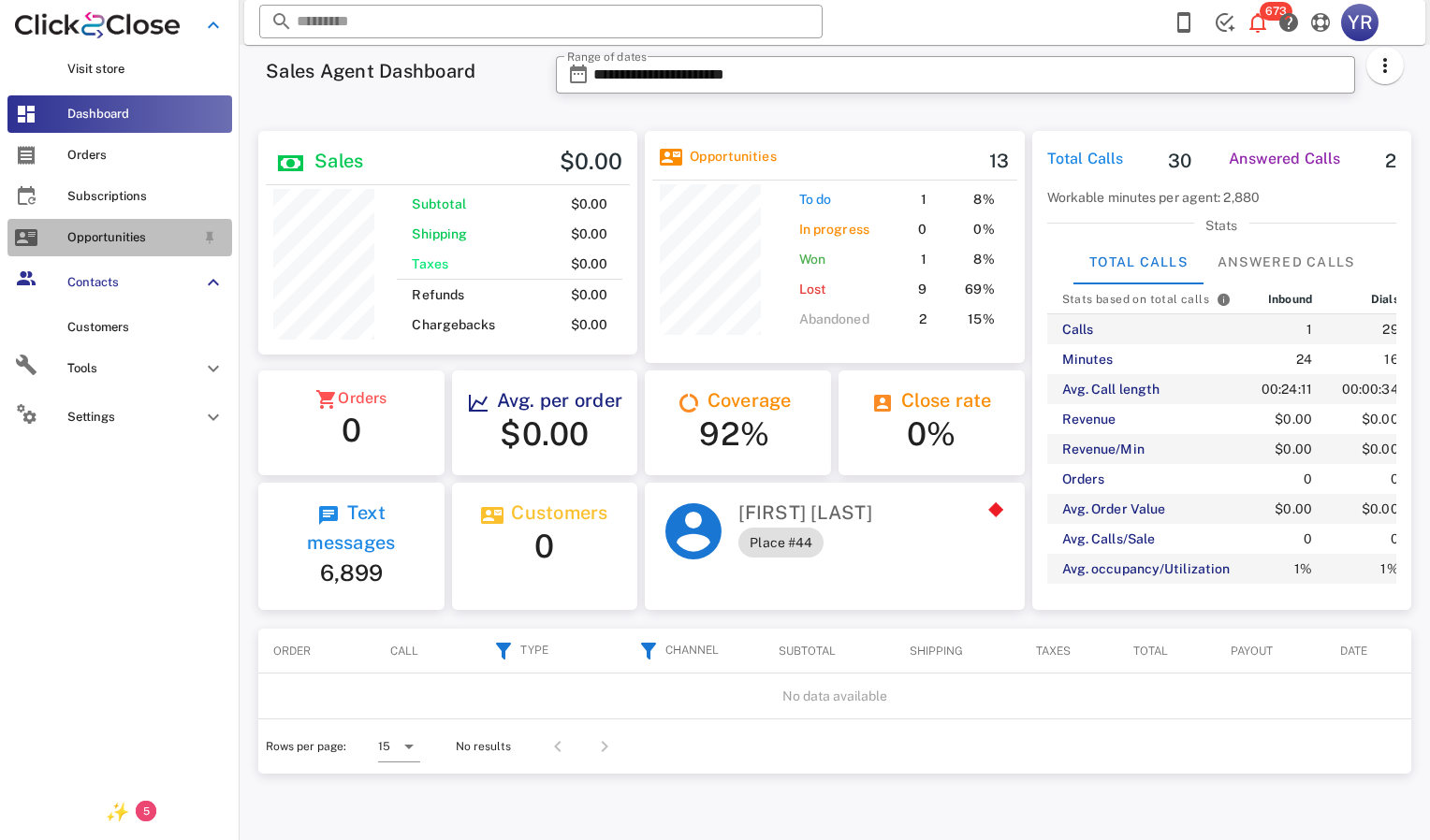 click on "Opportunities" at bounding box center [131, 238] 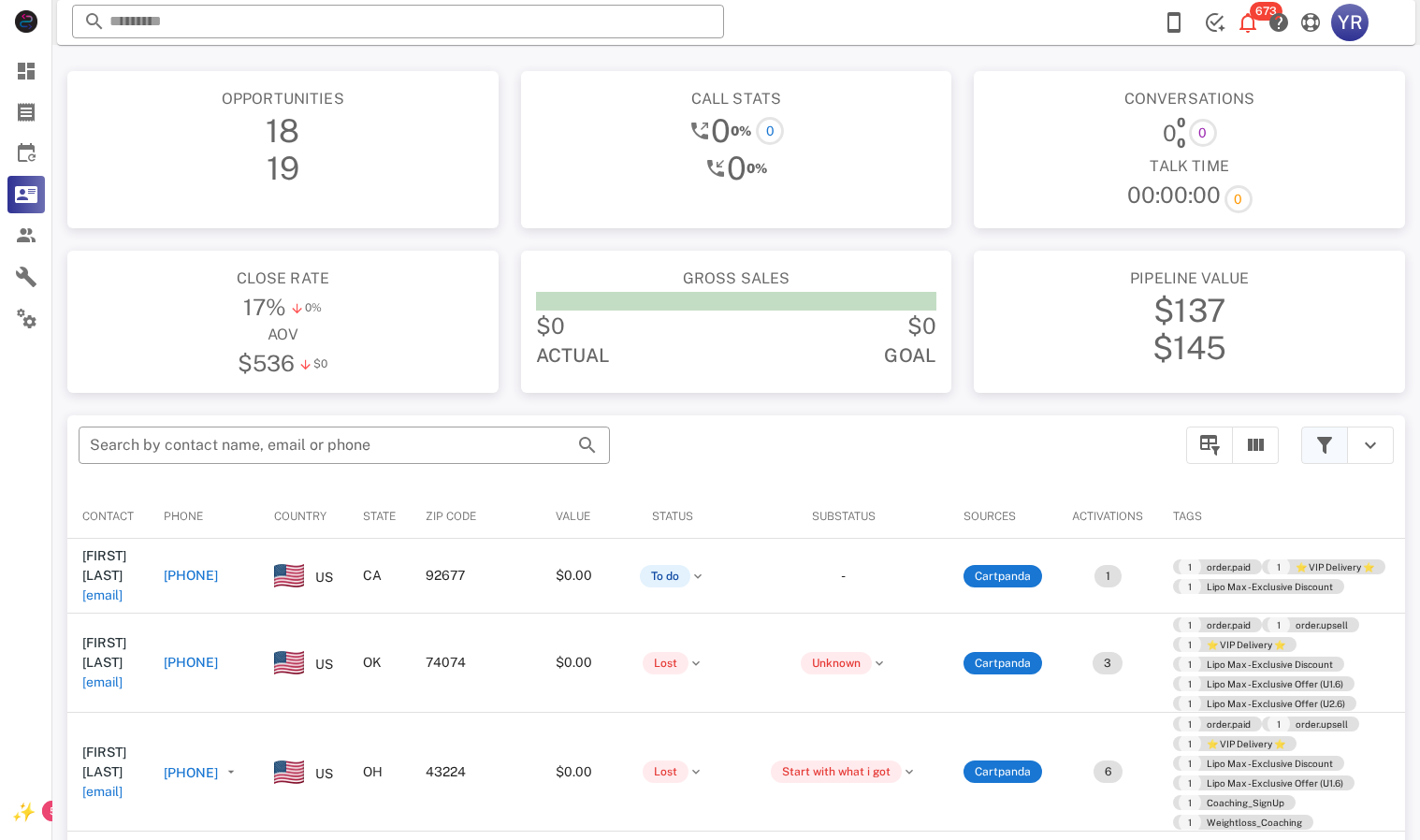 click at bounding box center [1325, 445] 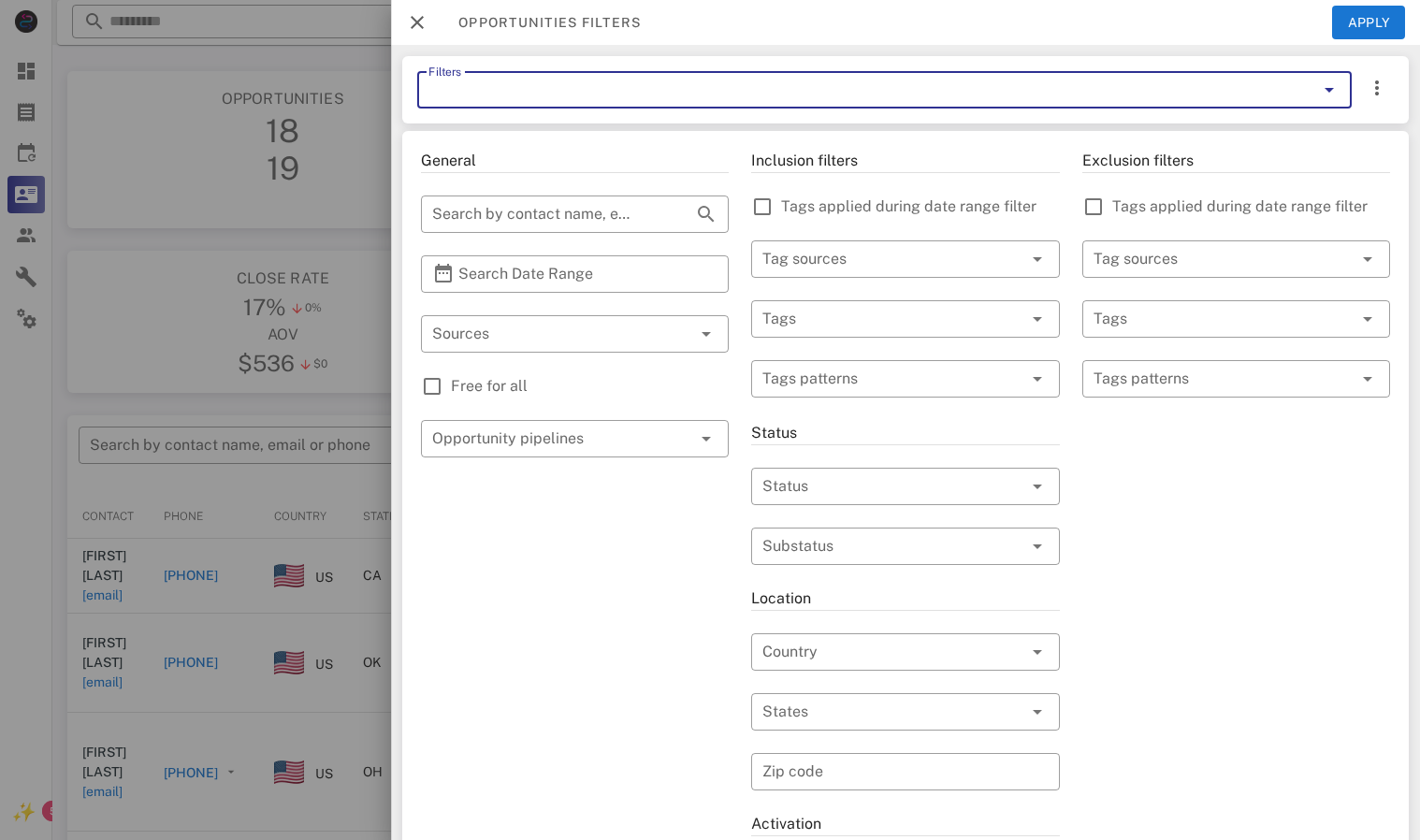 click on "Filters" at bounding box center (858, 90) 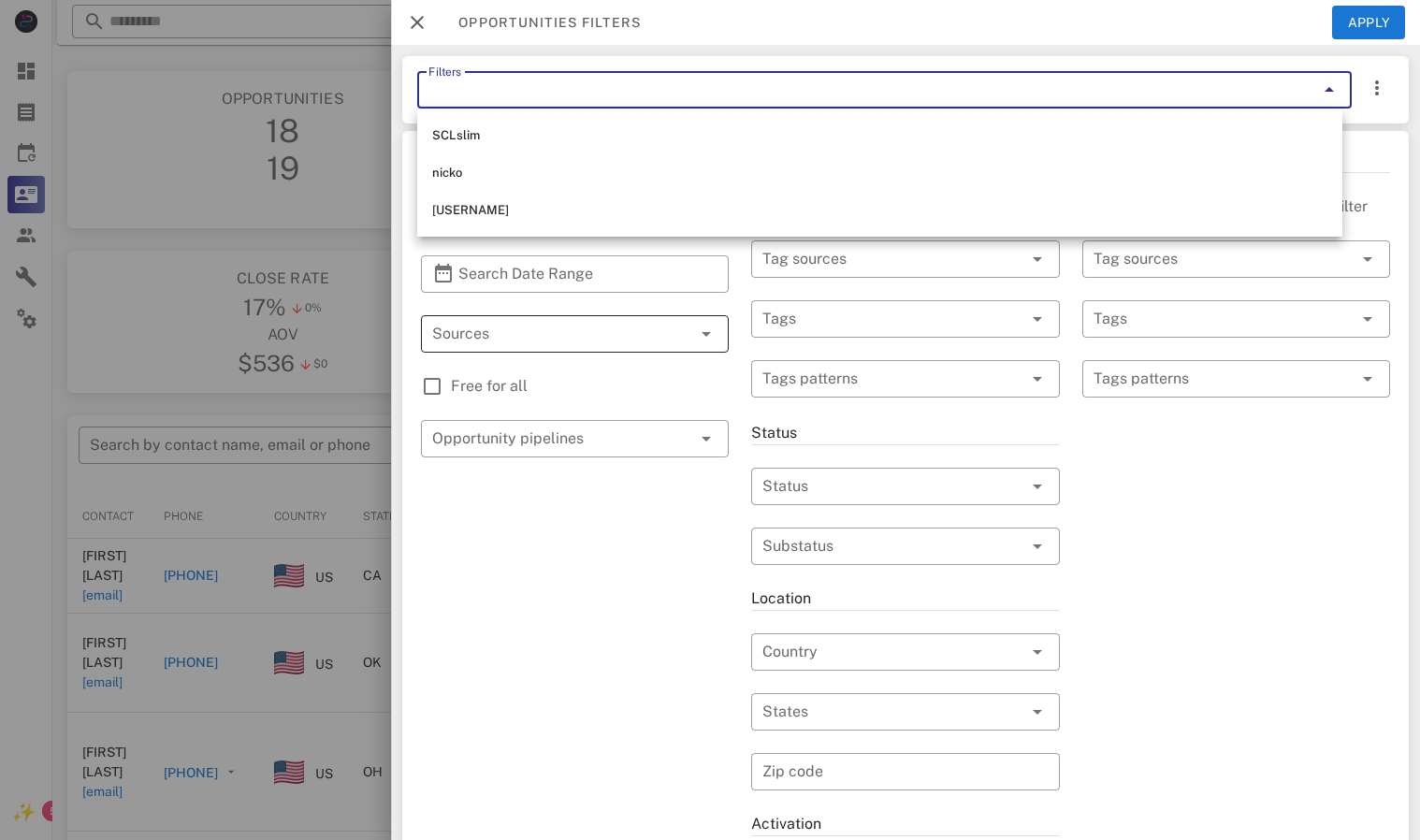 drag, startPoint x: 774, startPoint y: 527, endPoint x: 629, endPoint y: 326, distance: 247.84269 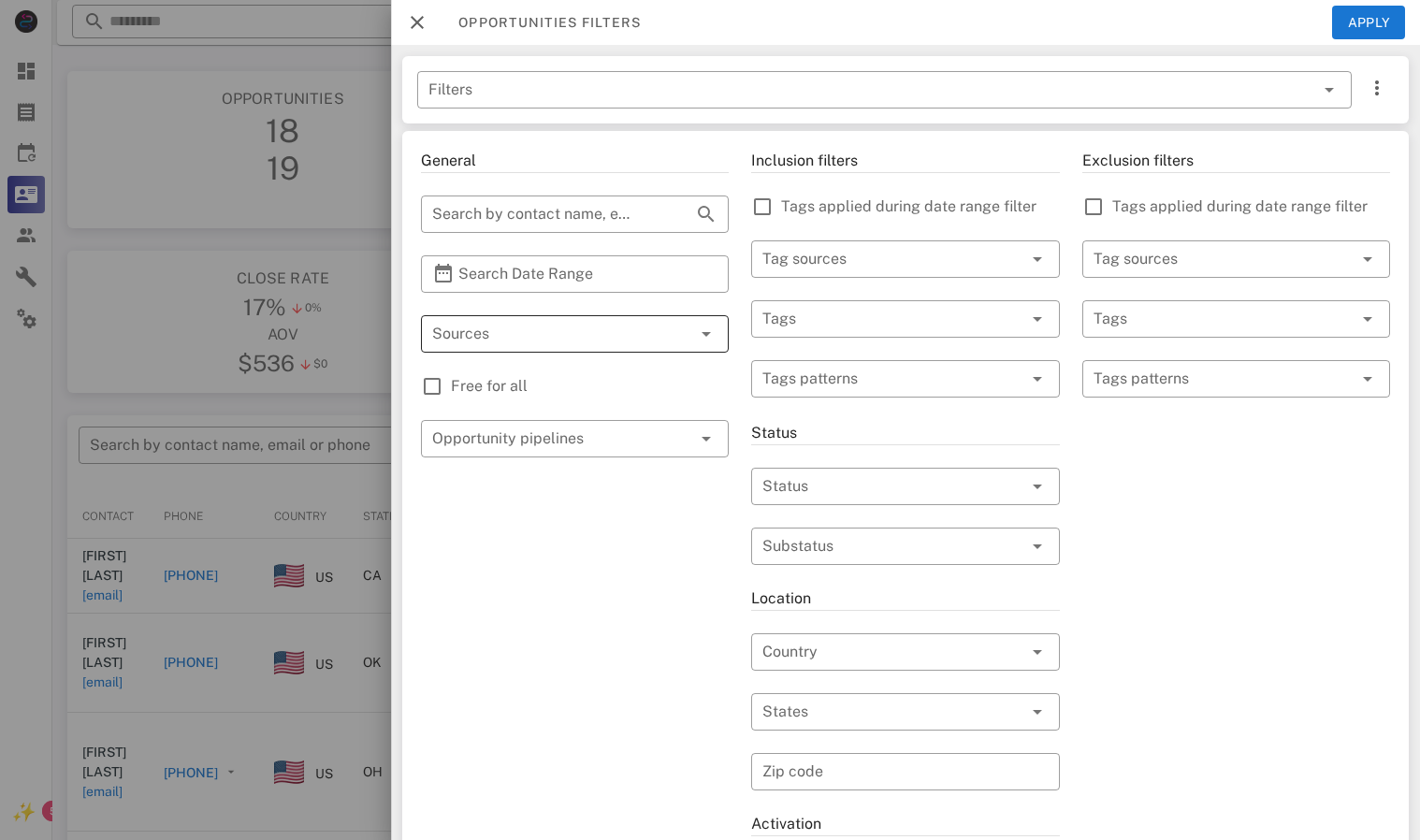 click at bounding box center (548, 334) 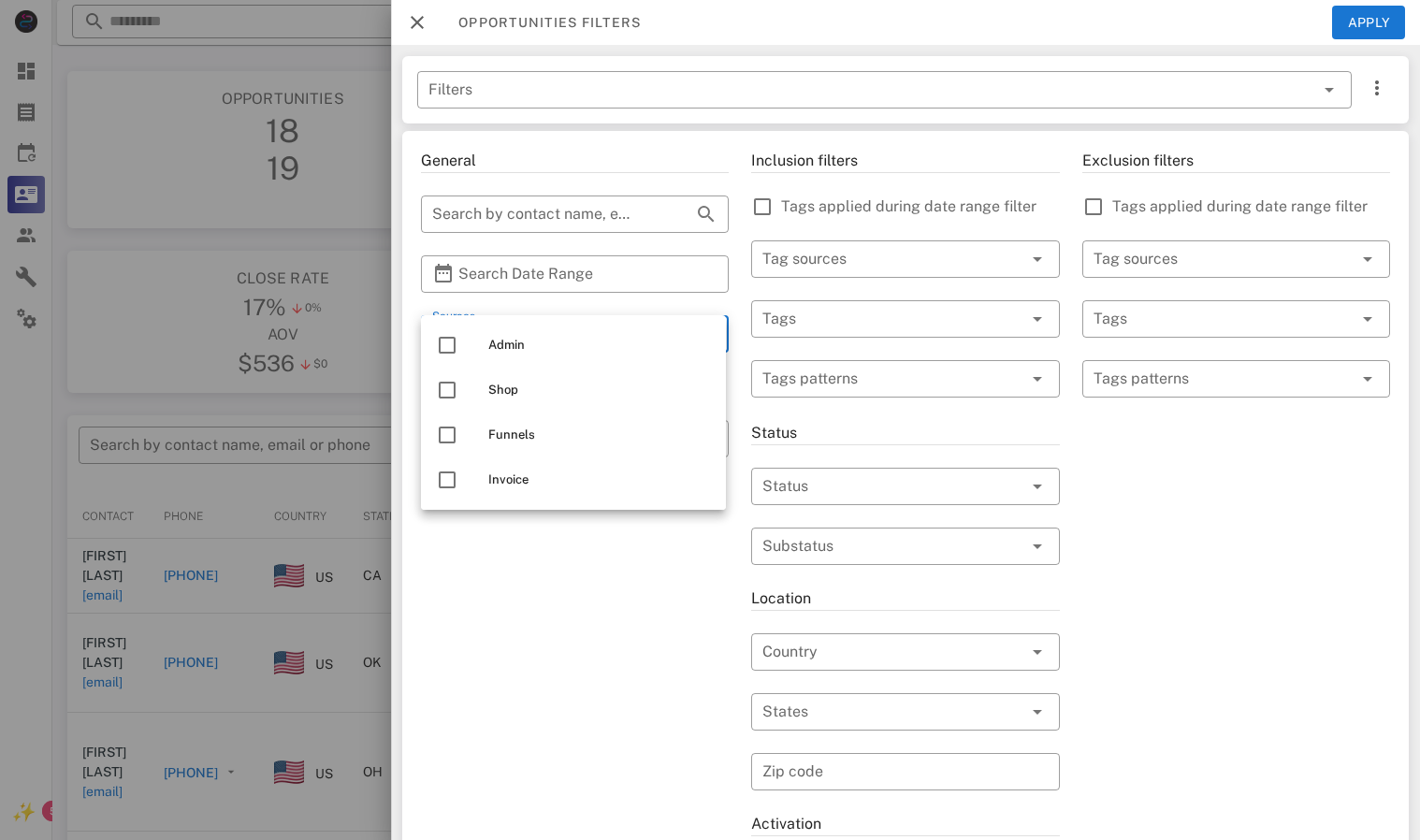 click on "General ​ Search by contact name, email or phone ​ Search Date Range ​ Sources Free for all ​ Opportunity pipelines" at bounding box center [574, 663] 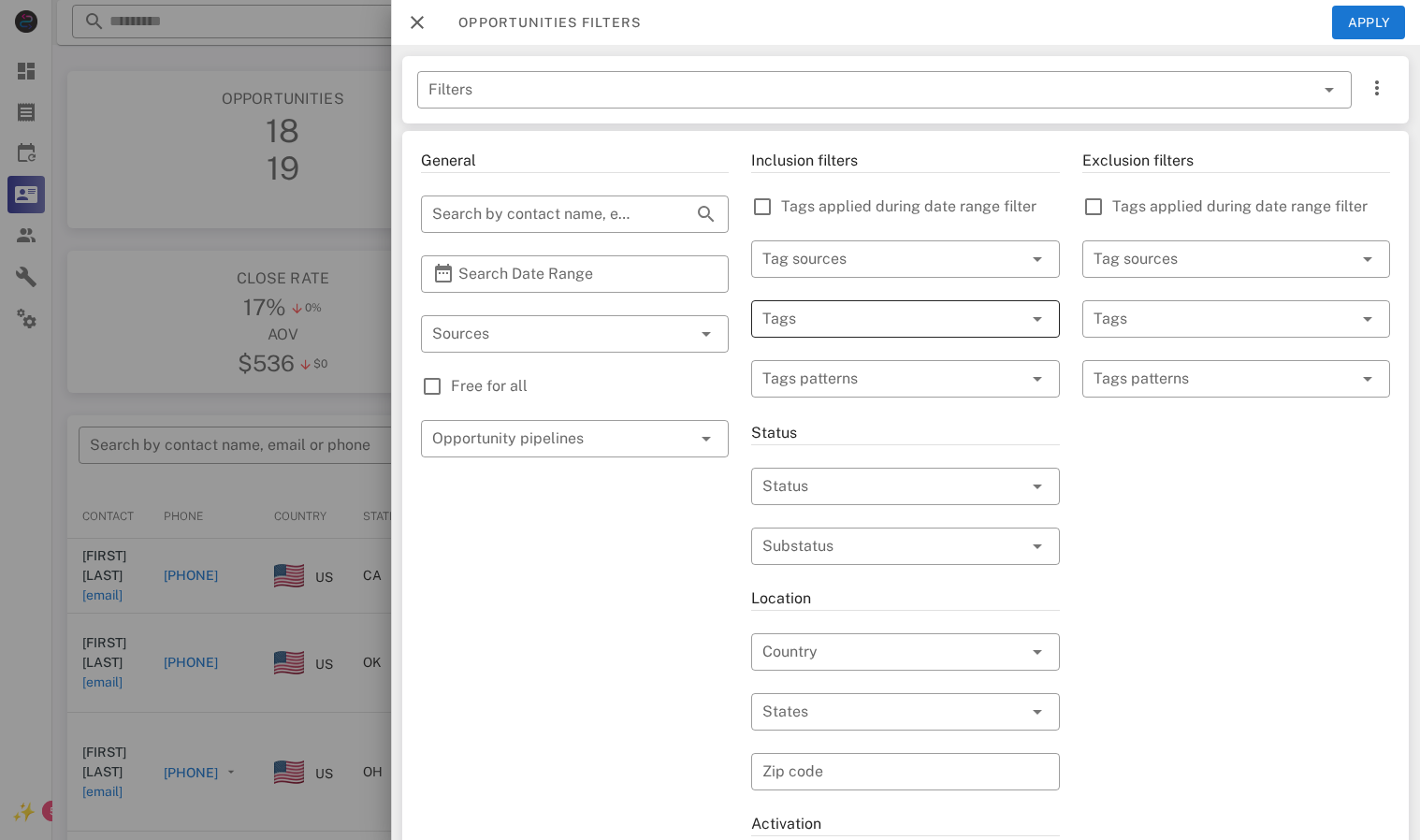 click at bounding box center [878, 319] 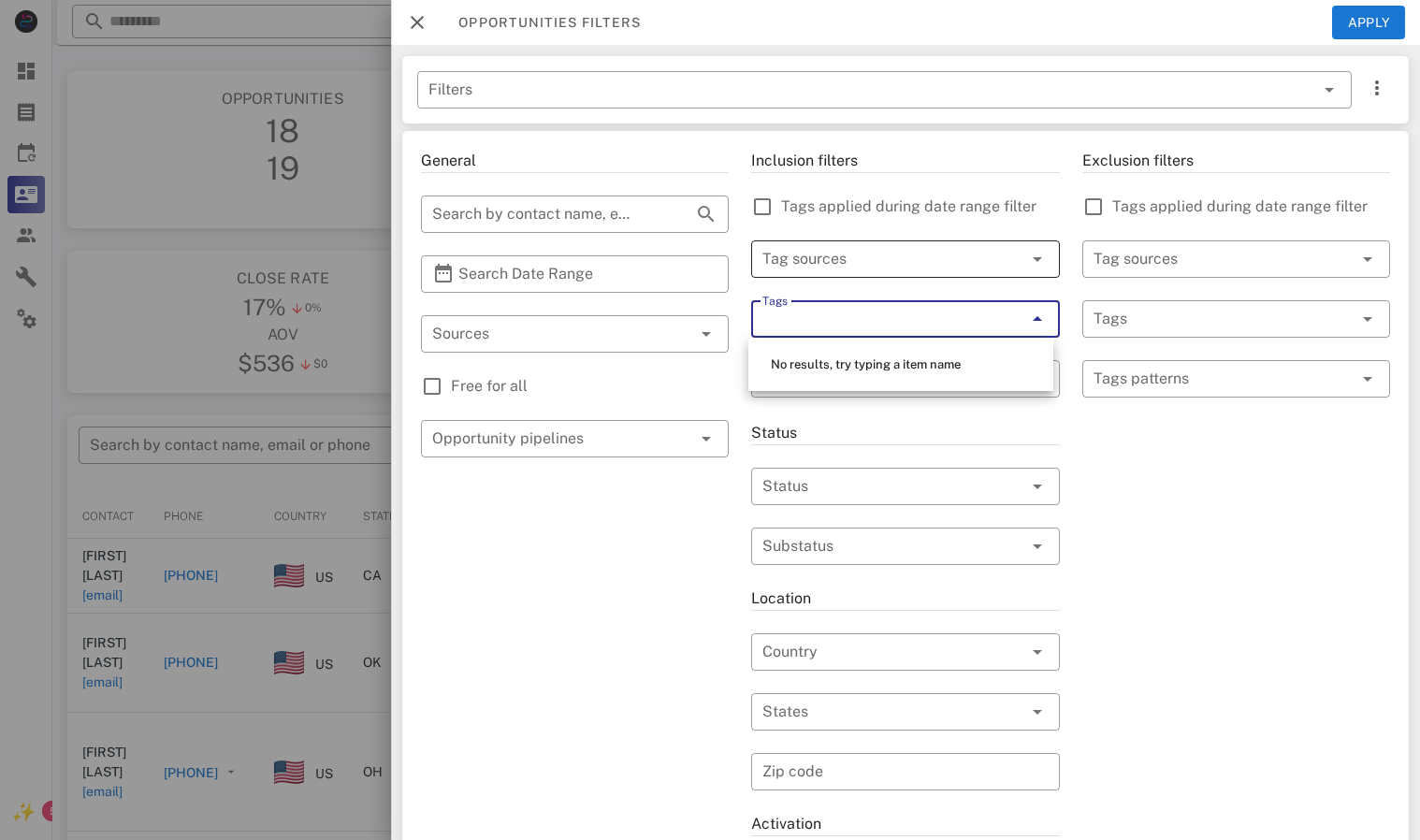 click at bounding box center (878, 259) 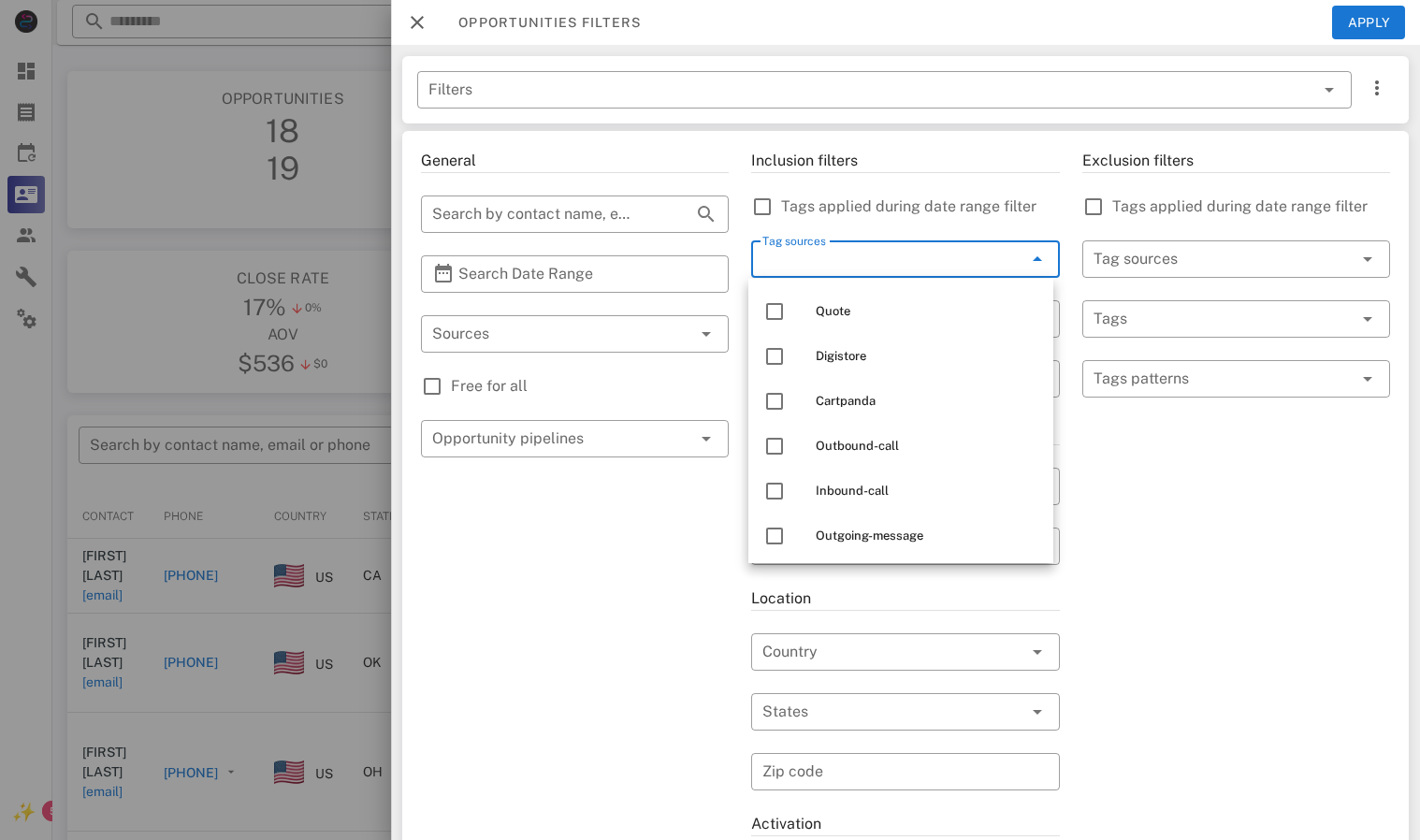 scroll, scrollTop: 277, scrollLeft: 0, axis: vertical 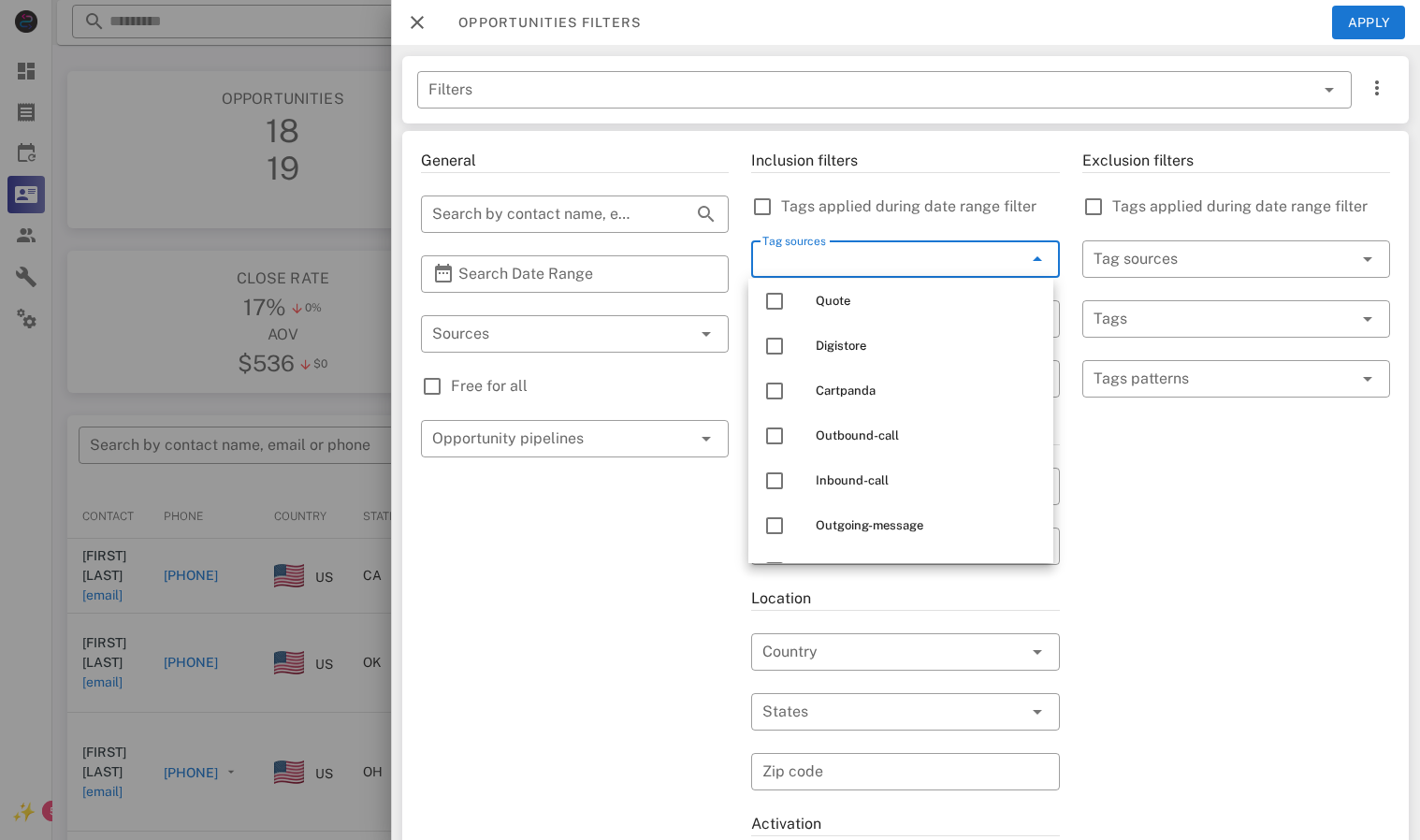 click on "General ​ Search by contact name, email or phone ​ Search Date Range ​ Sources Free for all ​ Opportunity pipelines" at bounding box center [574, 663] 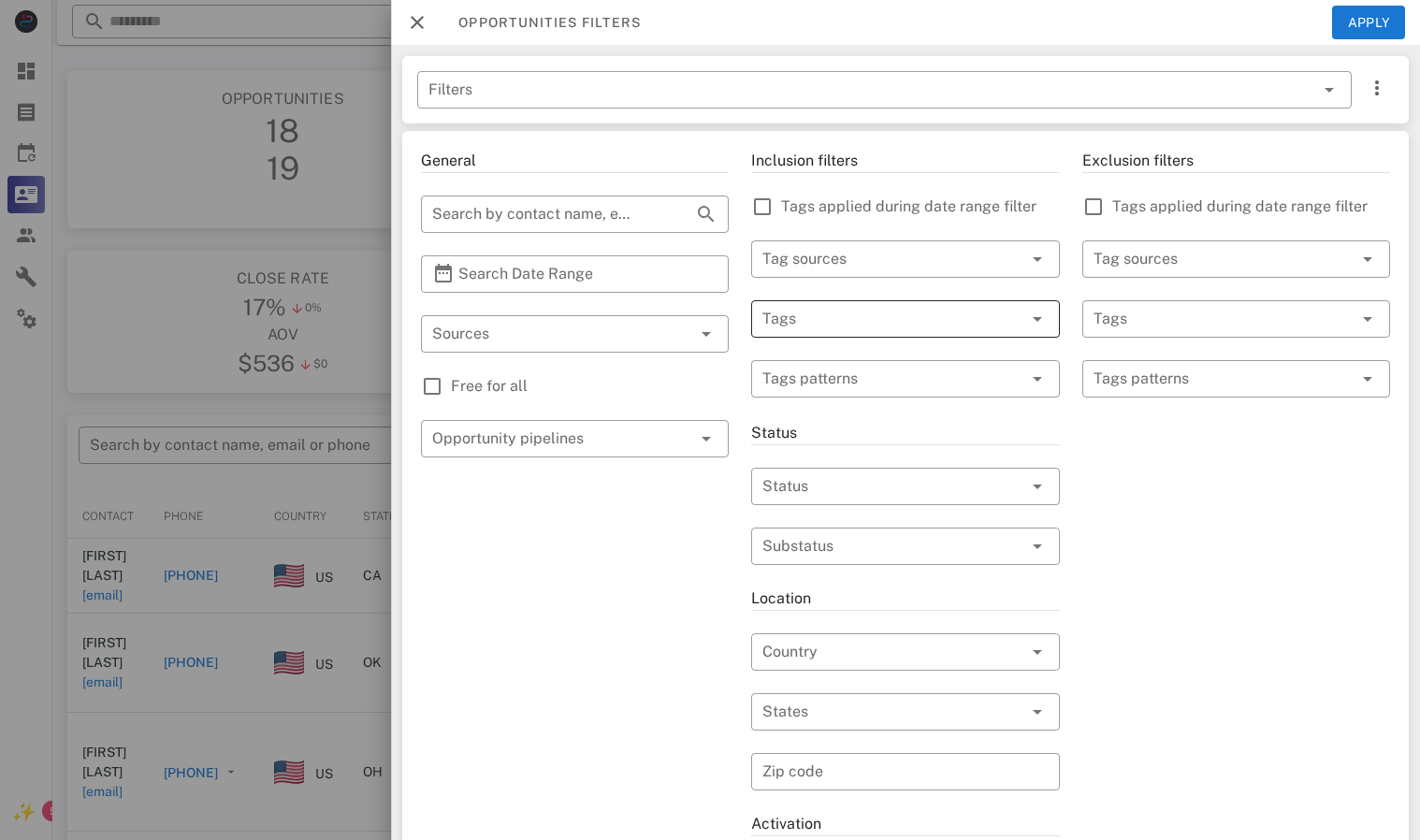 click at bounding box center (1037, 319) 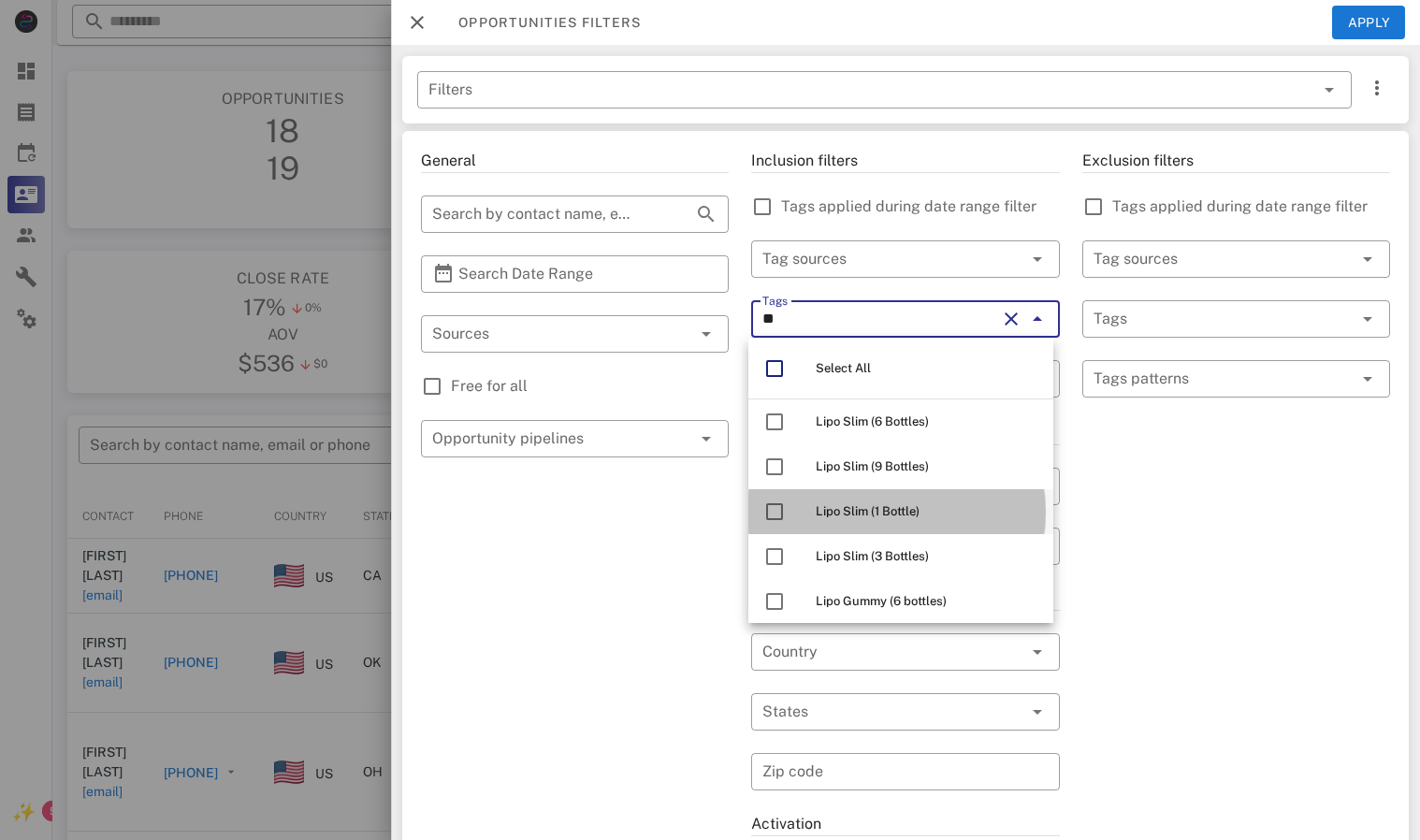 click on "Lipo Slim (1 Bottle)" at bounding box center (867, 511) 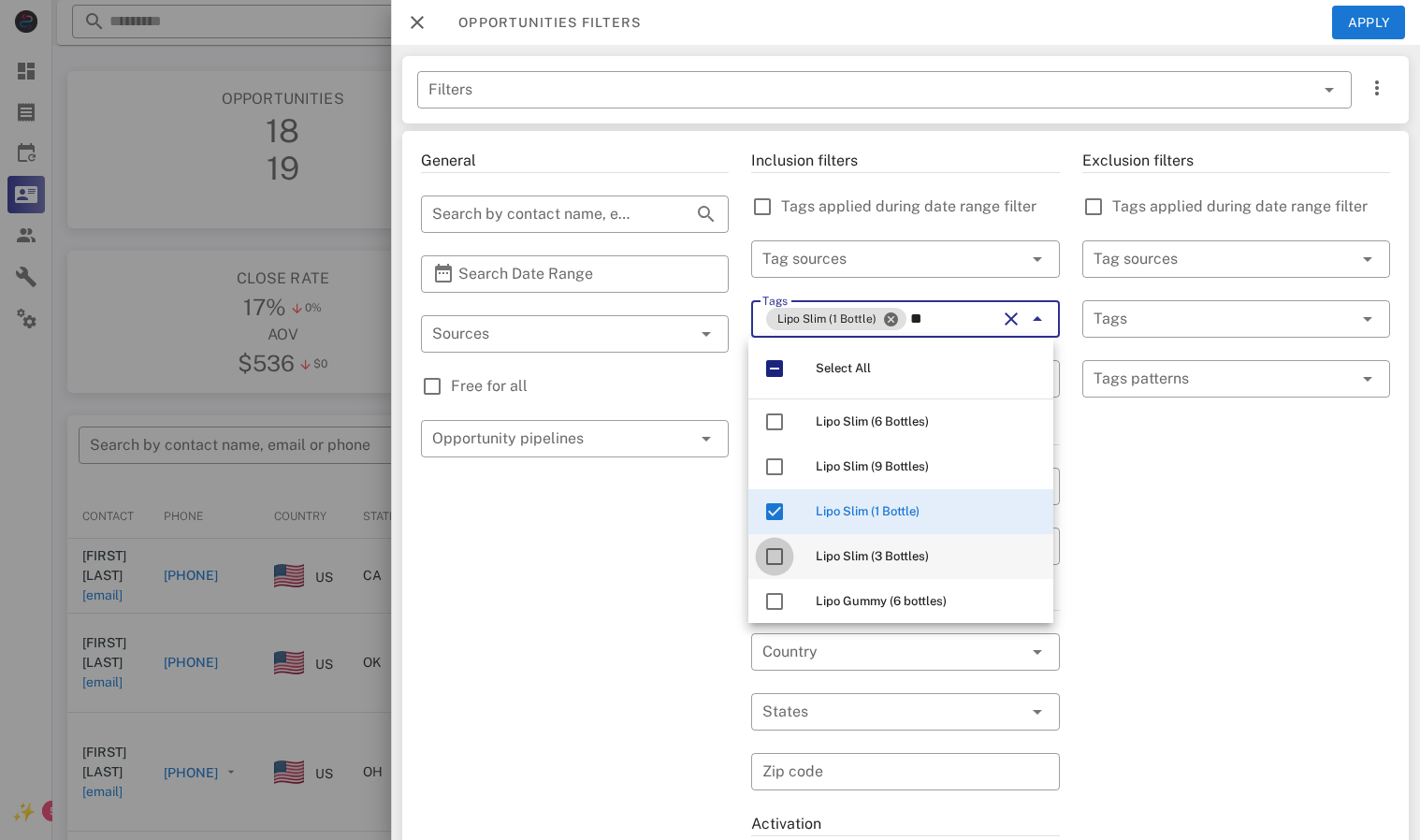 click at bounding box center [775, 557] 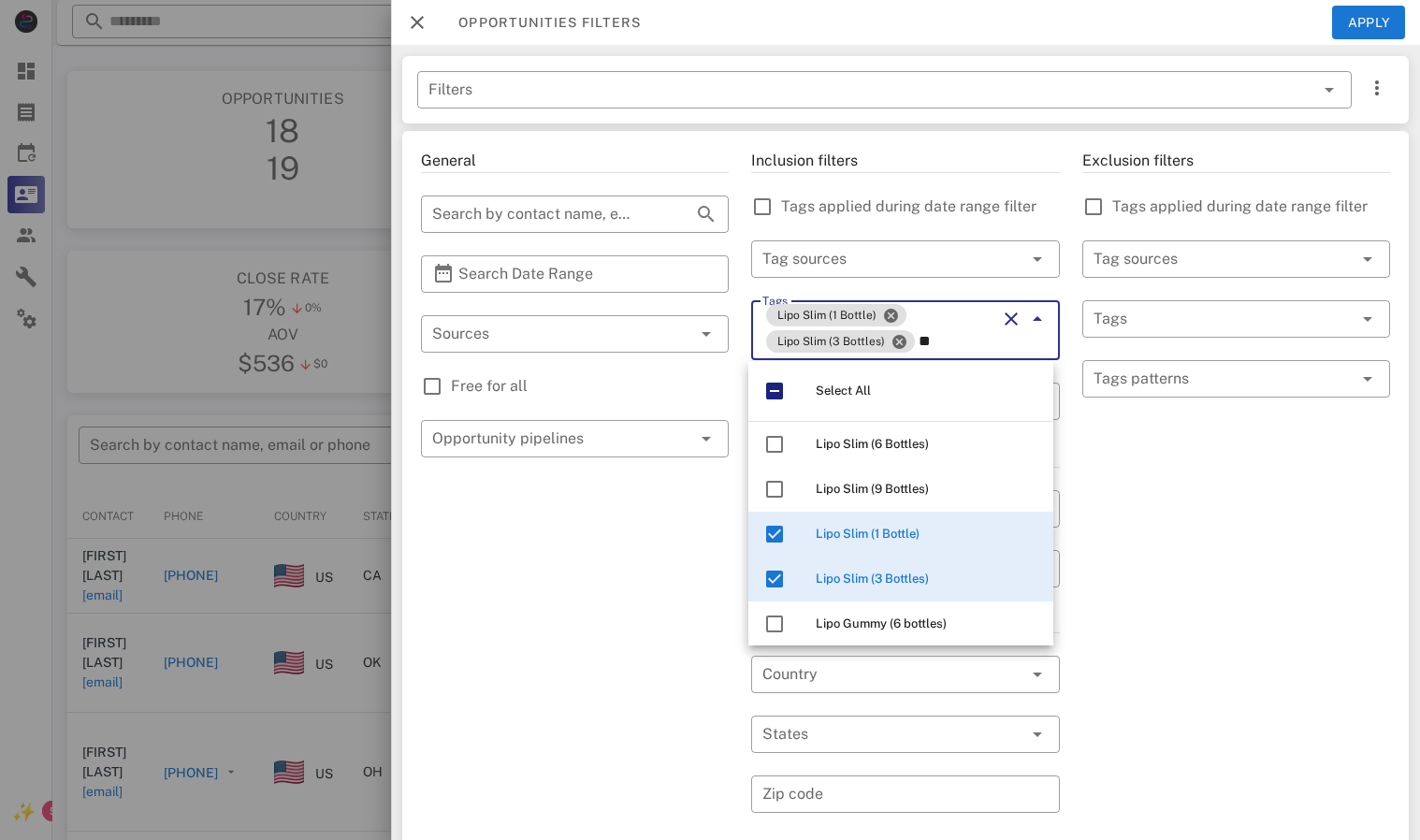 type on "**" 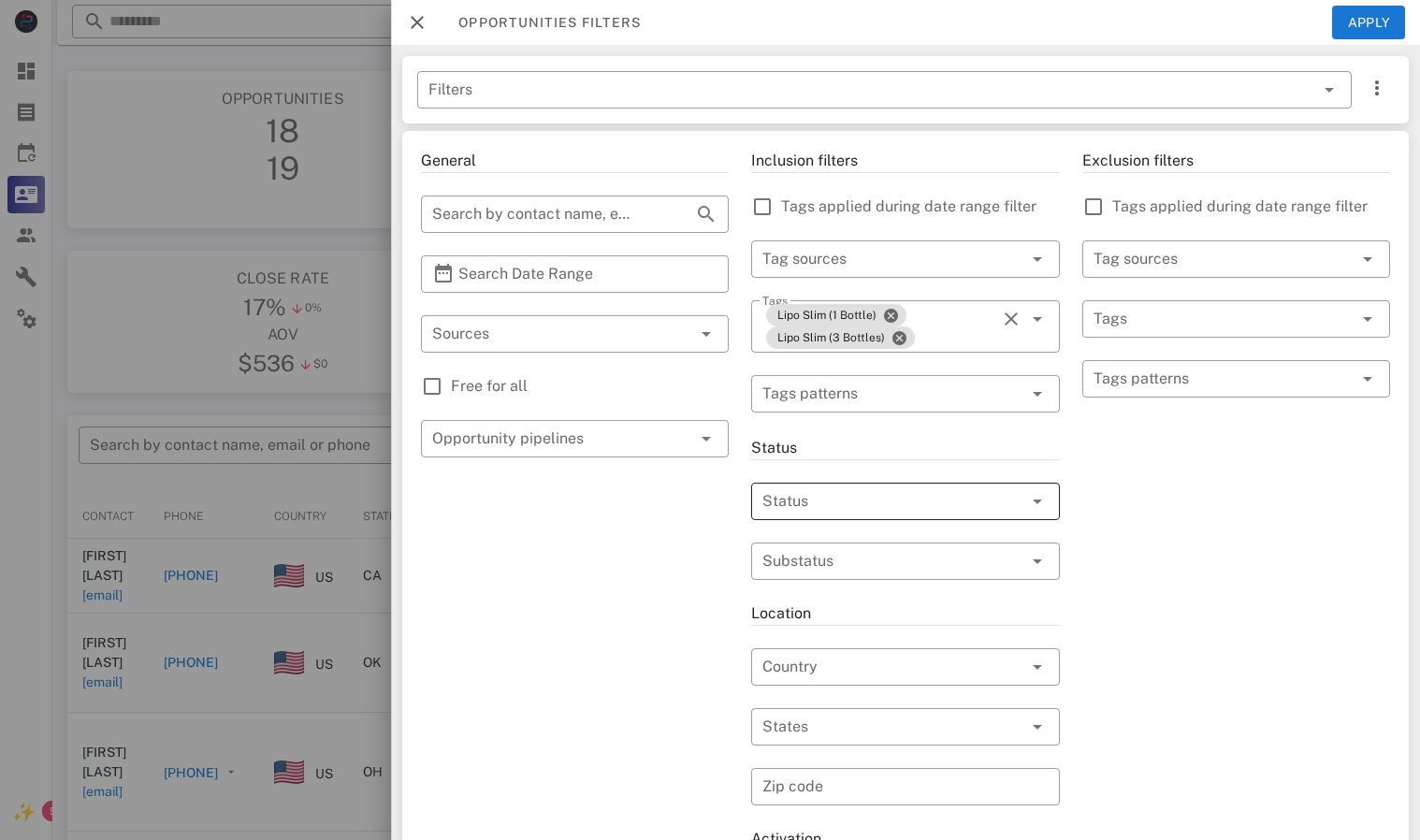 click at bounding box center (878, 501) 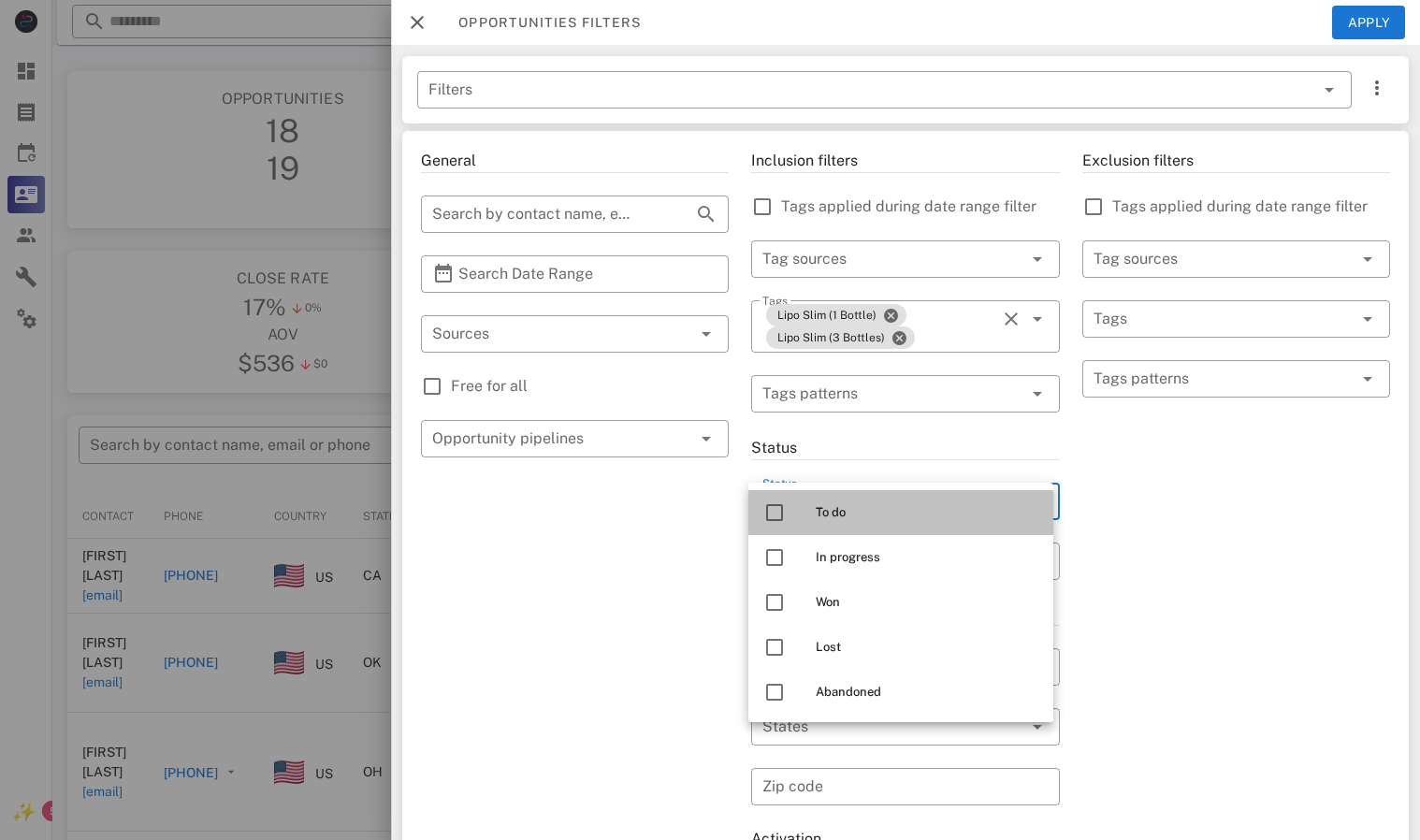 click at bounding box center (775, 513) 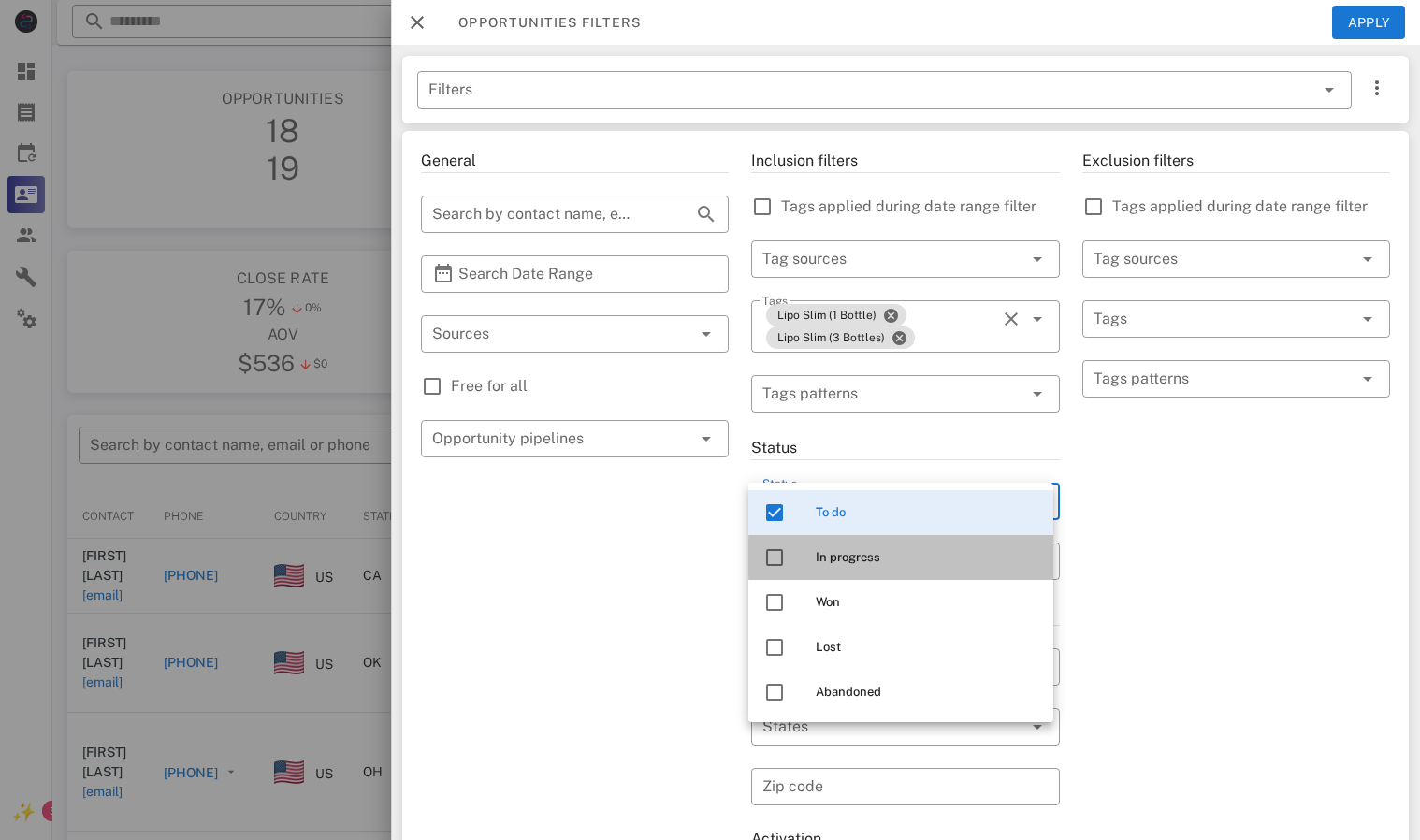 click at bounding box center (775, 558) 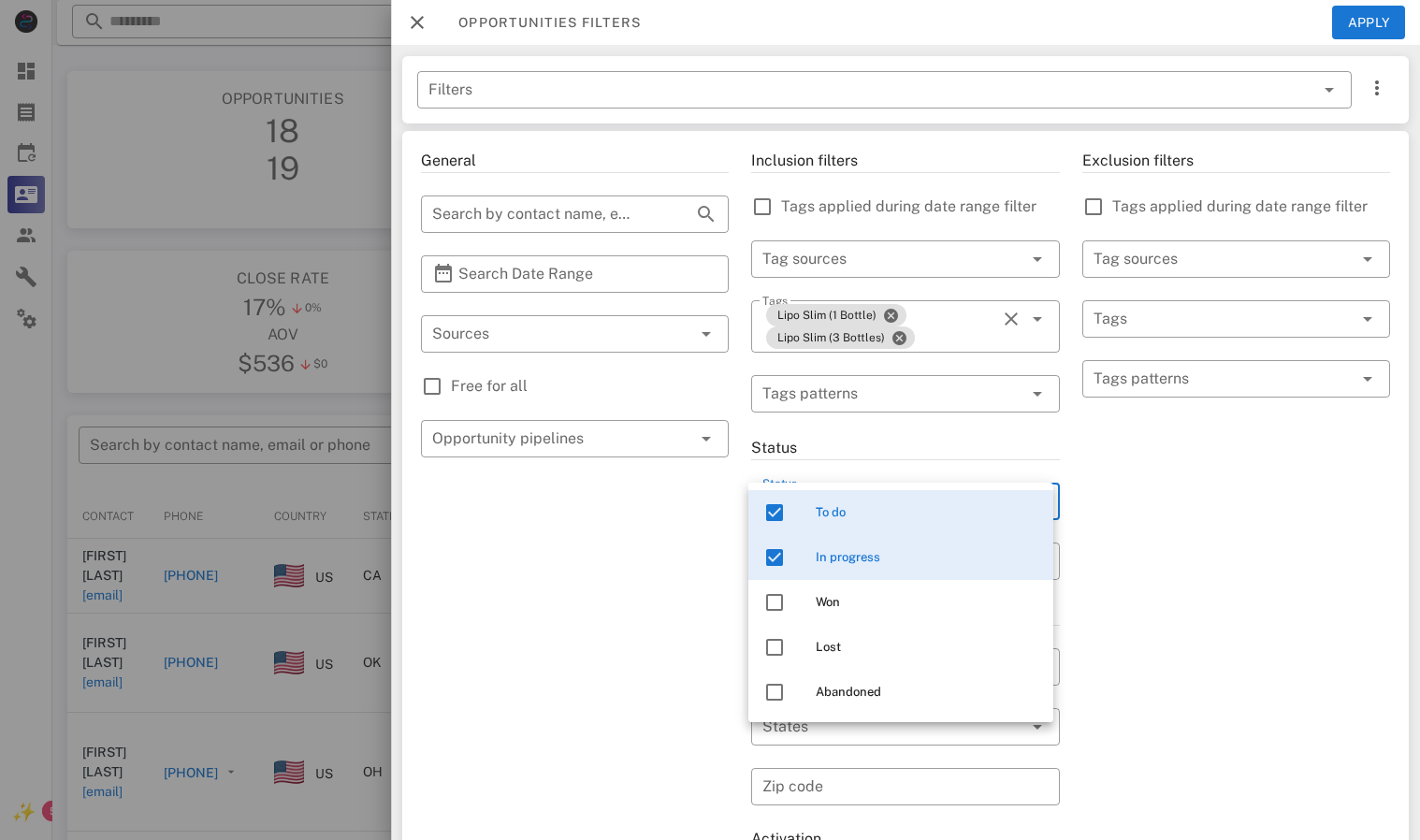 click on "Exclusion filters Tags applied during date range filter ​ Tag sources ​ Tags ​ Tags patterns" at bounding box center [1236, 671] 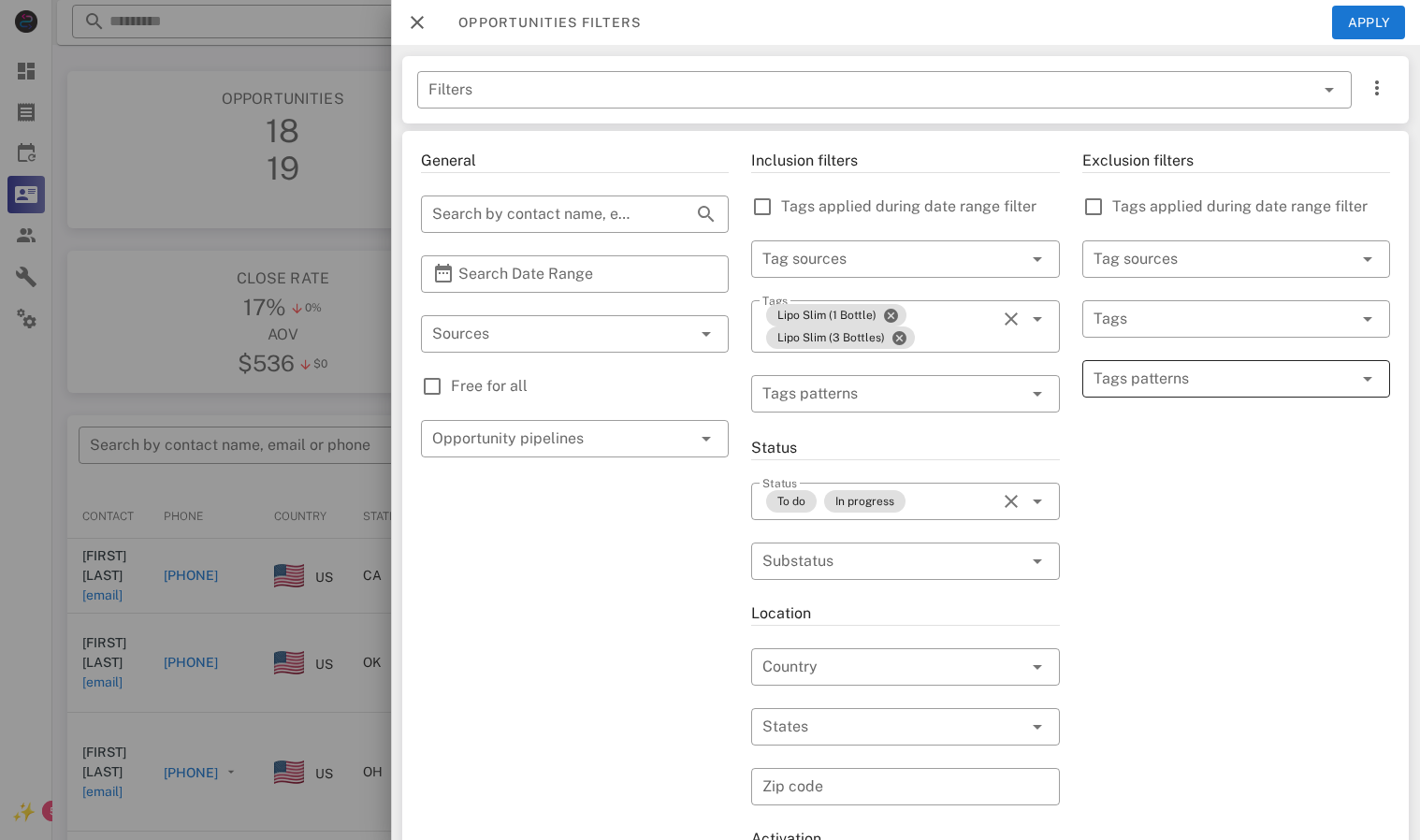 drag, startPoint x: 1260, startPoint y: 448, endPoint x: 1289, endPoint y: 392, distance: 63.06346 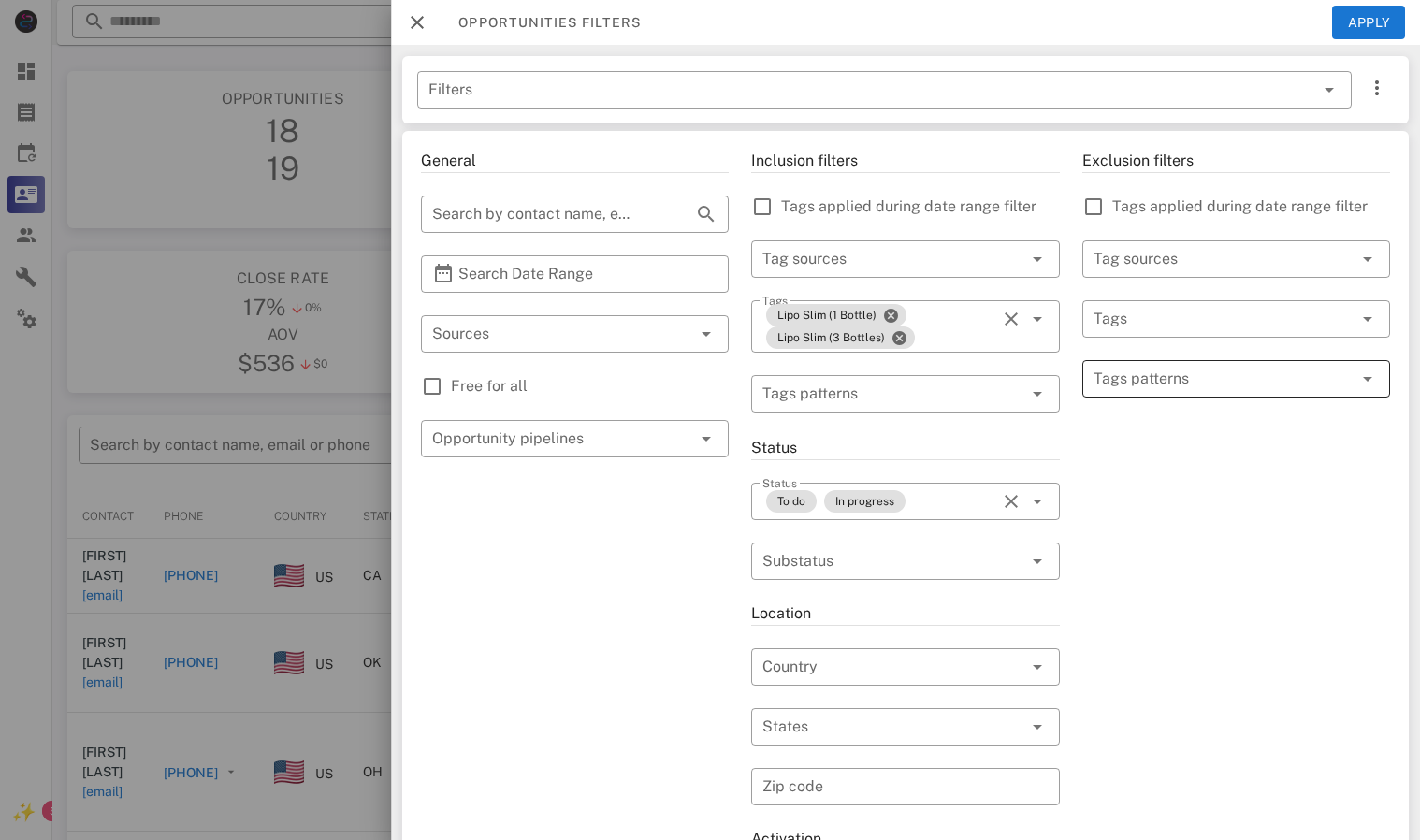 click at bounding box center [1368, 379] 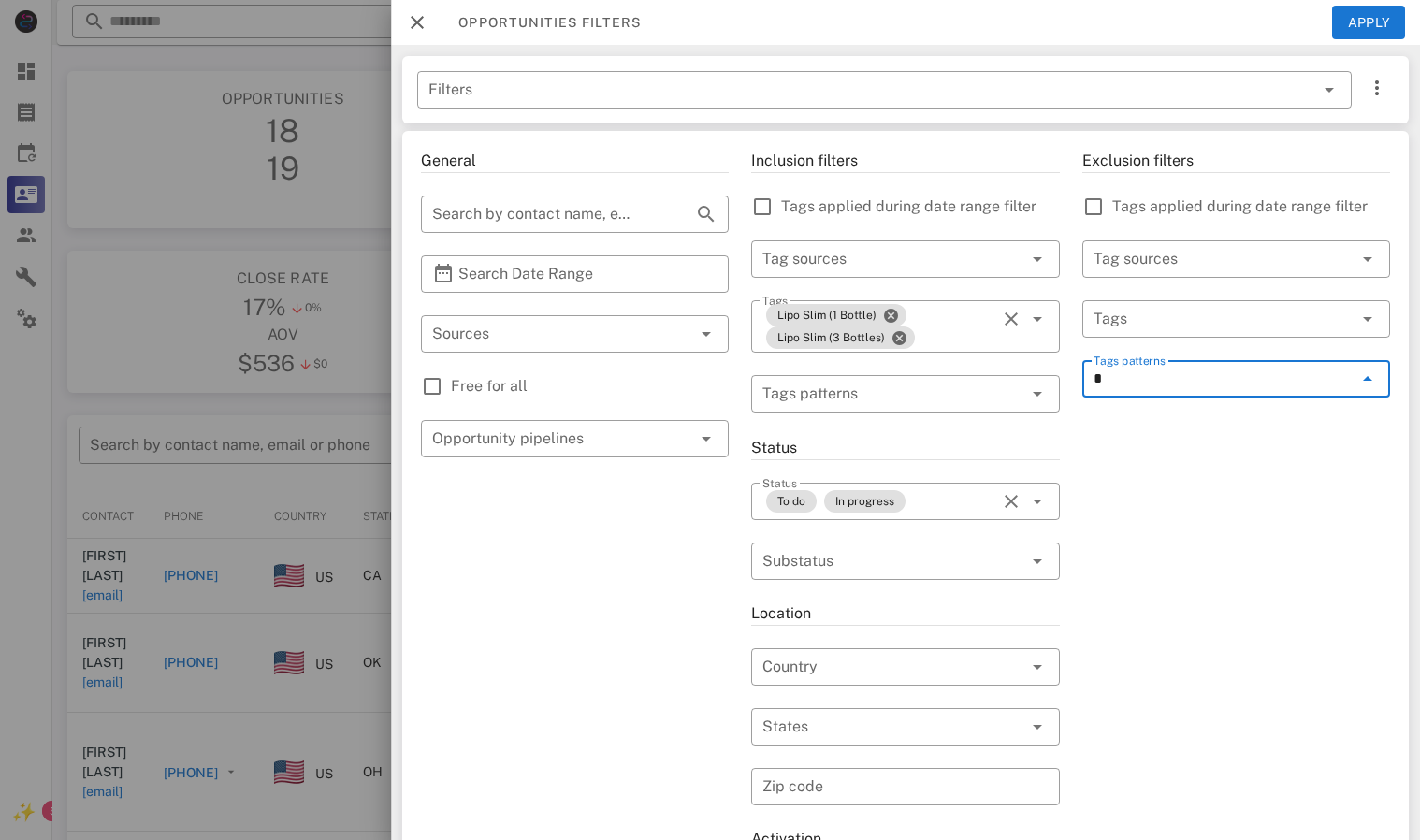 type on "**" 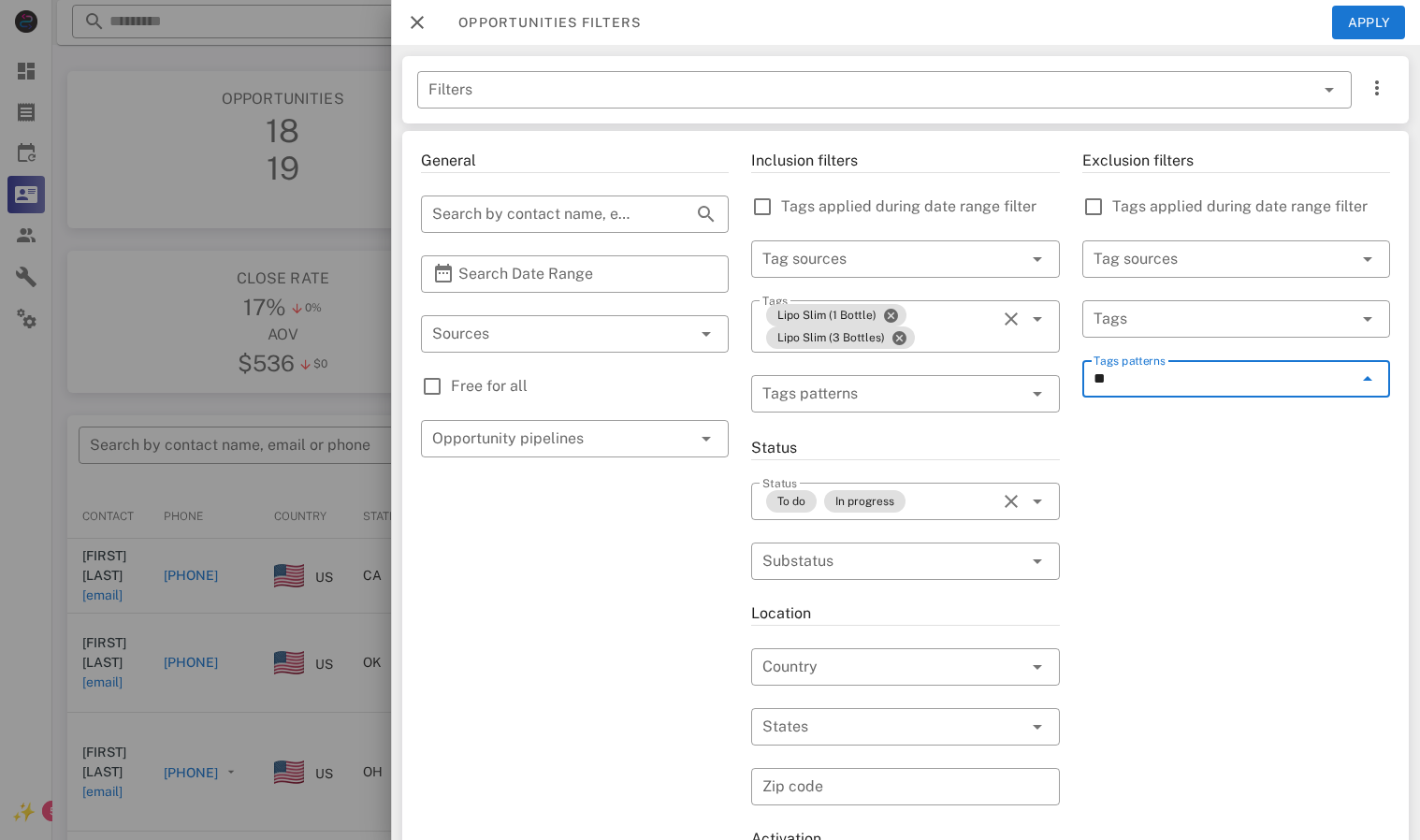click at bounding box center [1368, 379] 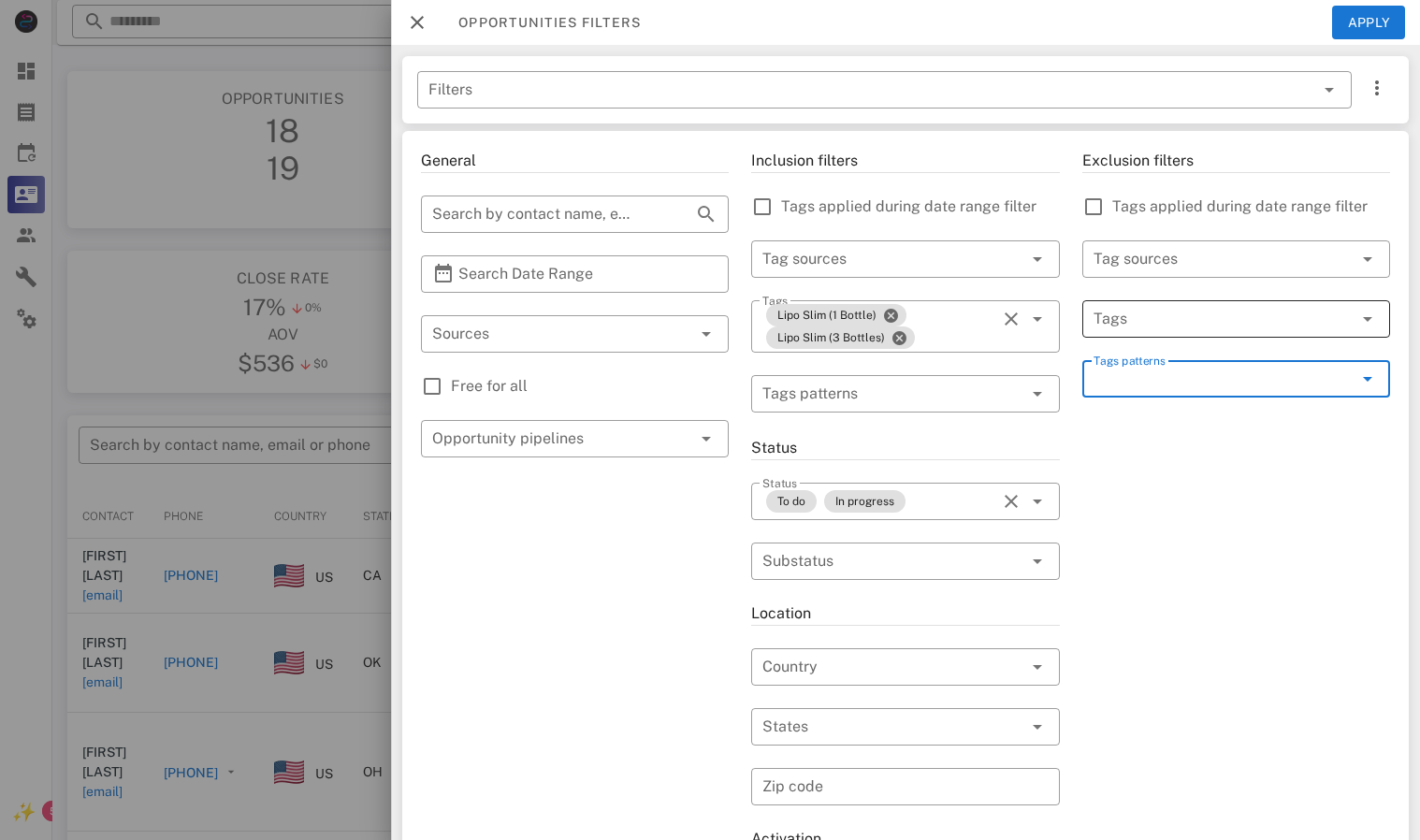 click at bounding box center [1368, 319] 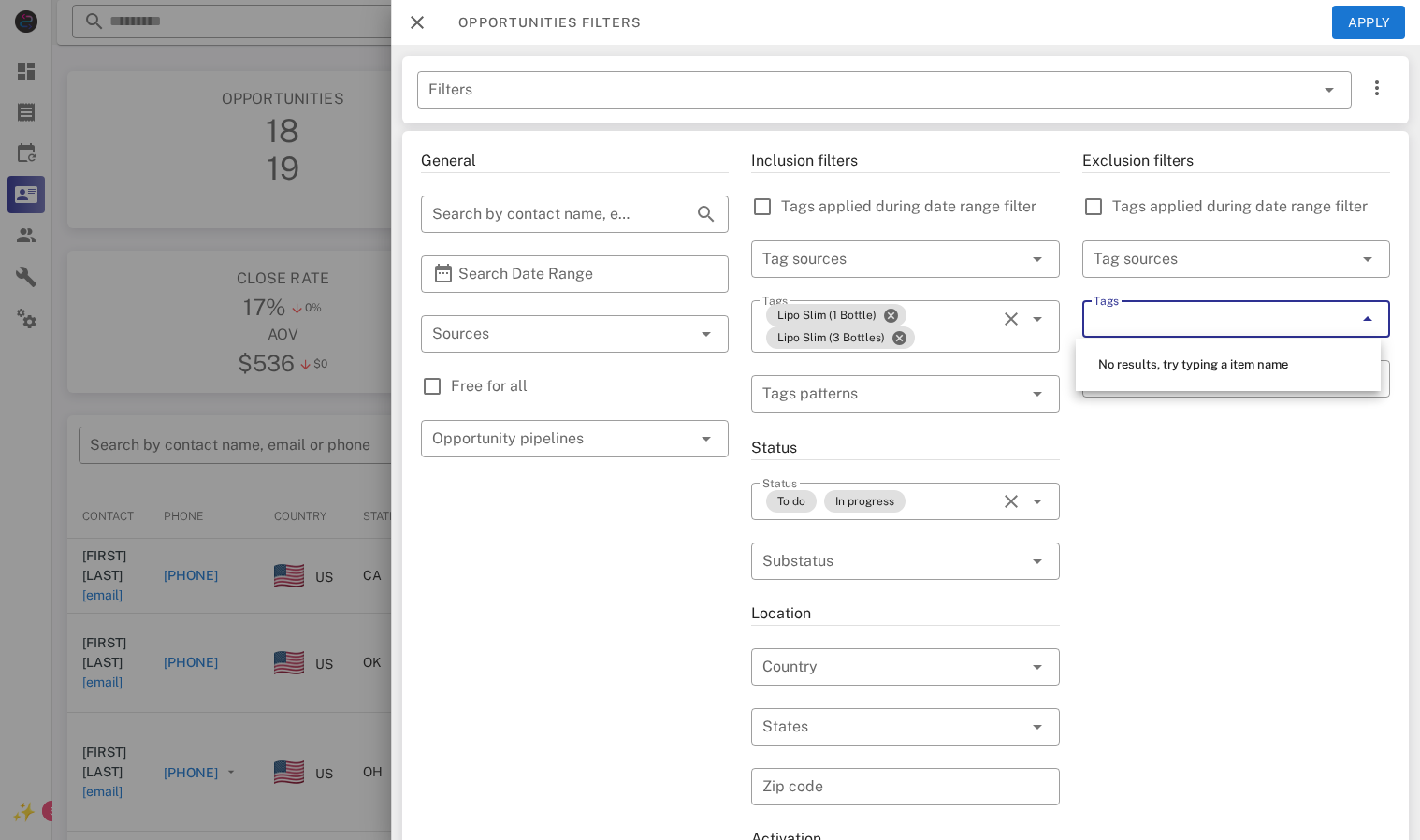 drag, startPoint x: 1334, startPoint y: 433, endPoint x: 1306, endPoint y: 483, distance: 57.3062 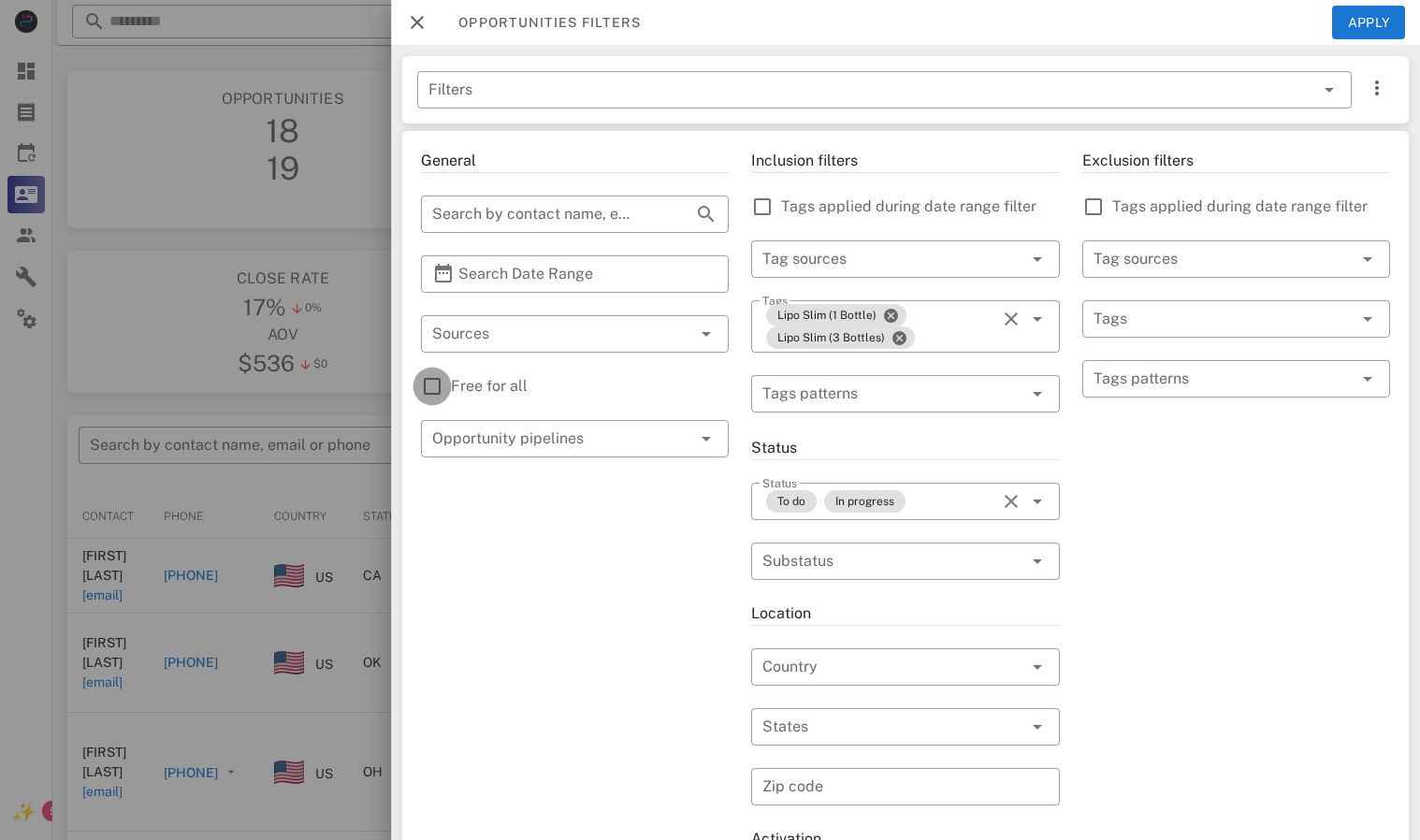 click at bounding box center [432, 386] 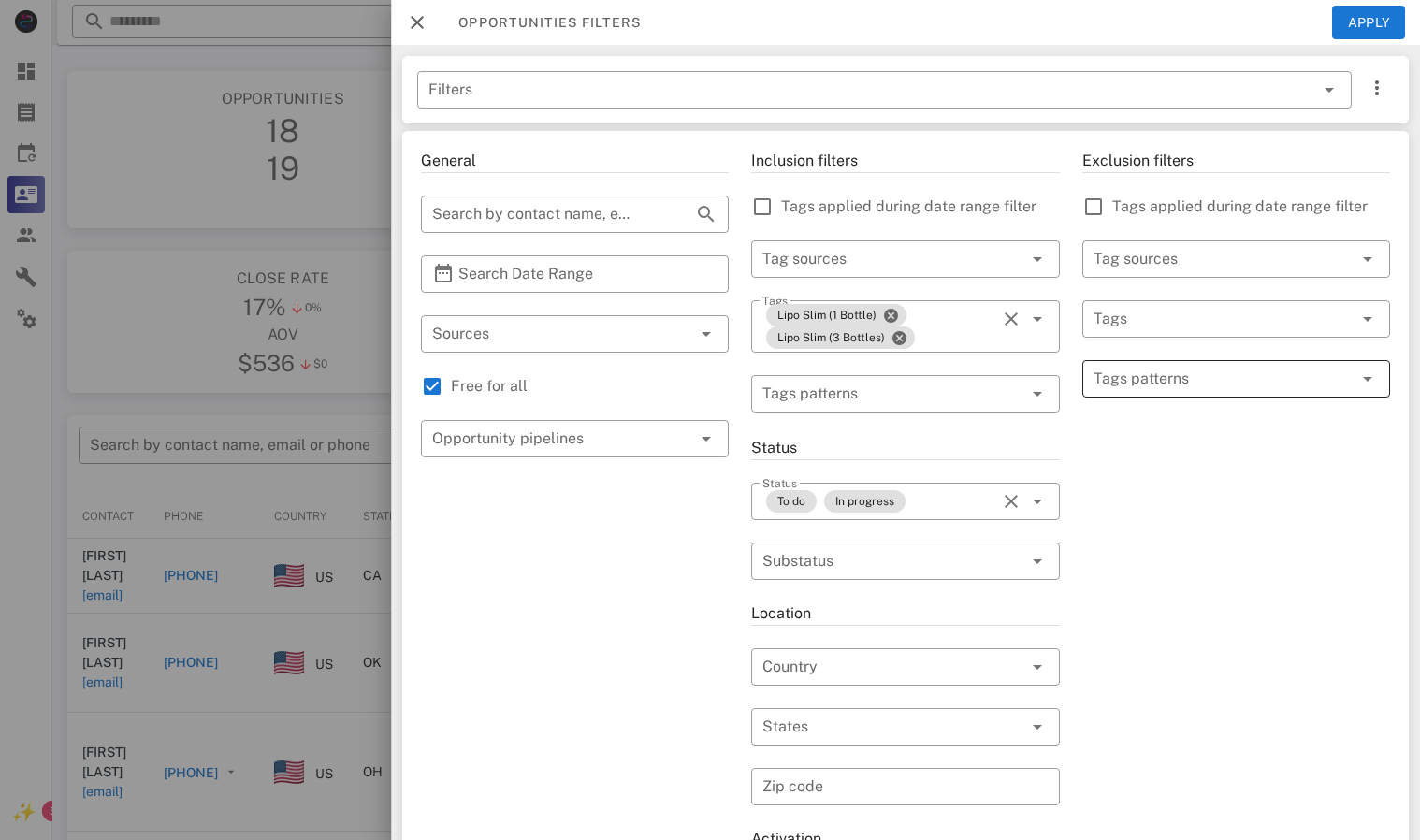 drag, startPoint x: 1239, startPoint y: 438, endPoint x: 1355, endPoint y: 379, distance: 130.1422 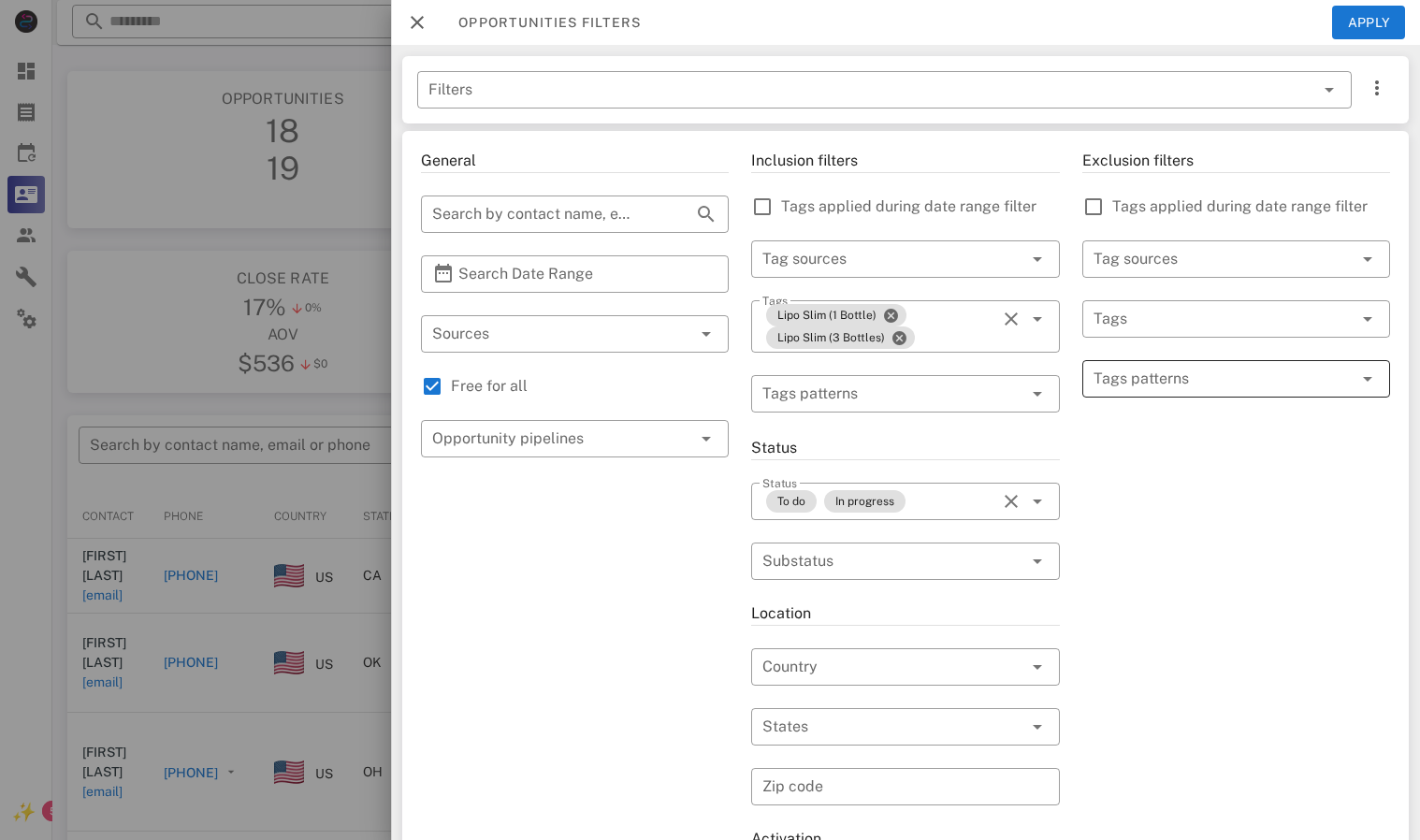 click at bounding box center [1223, 379] 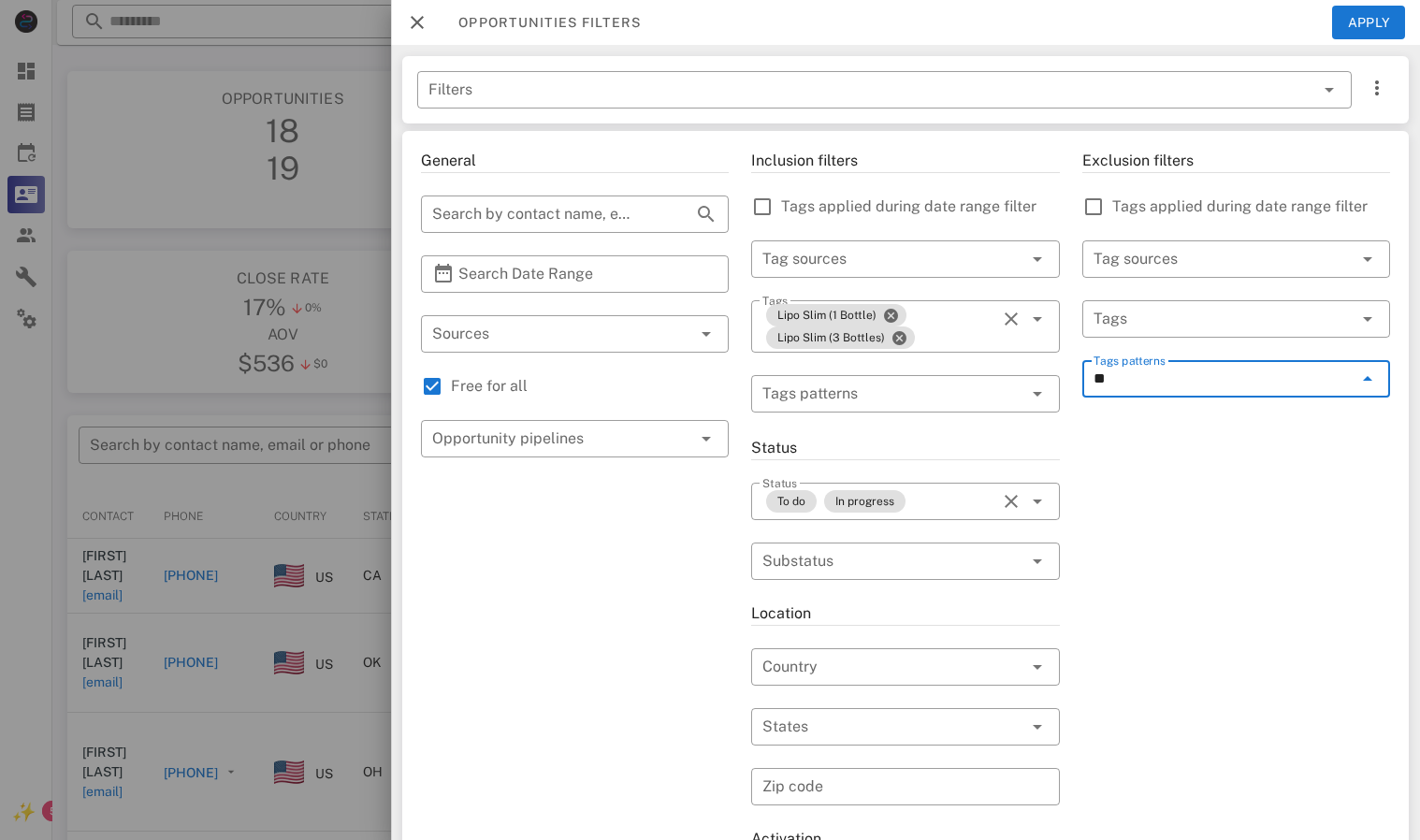 type on "*" 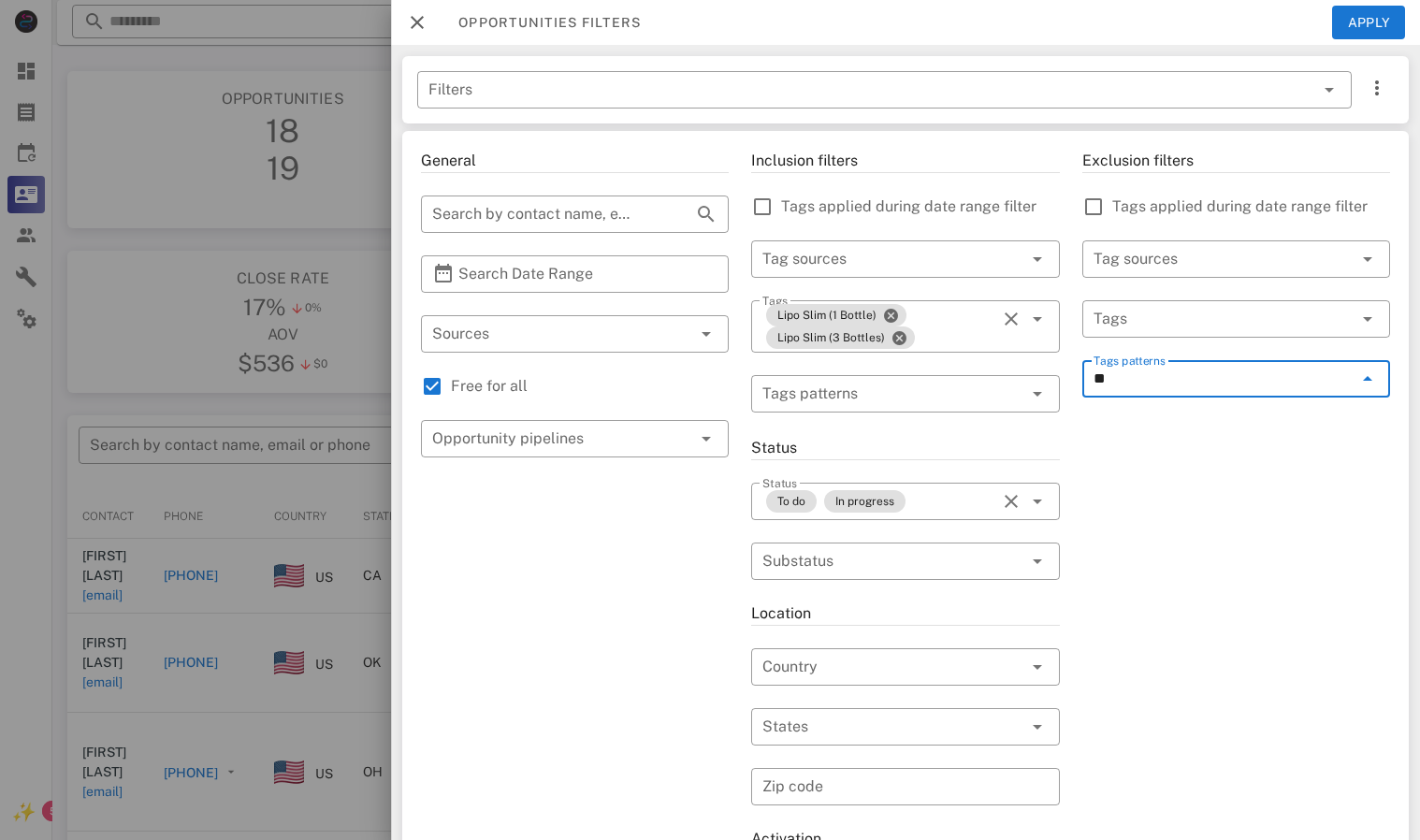 type on "*" 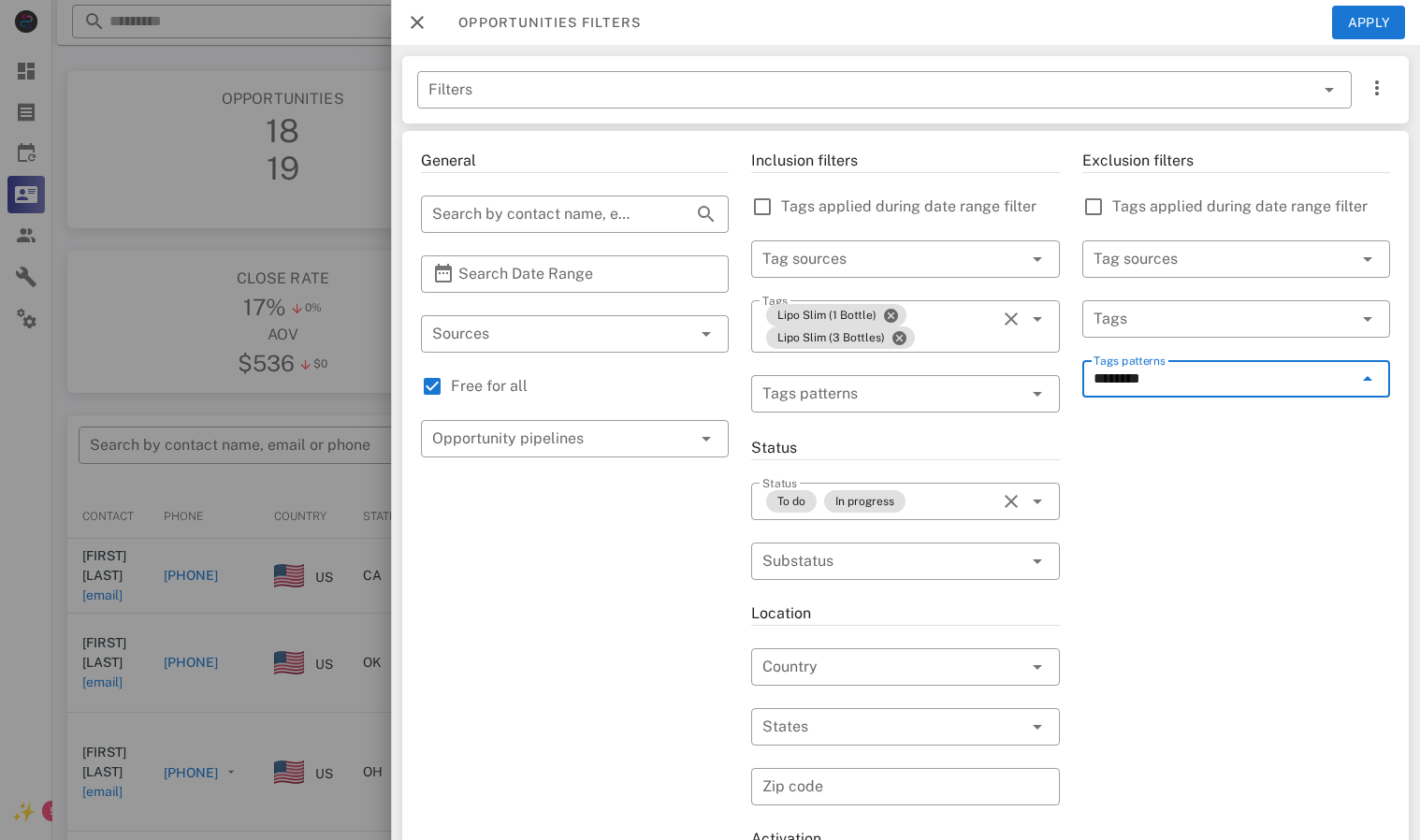 type on "*********" 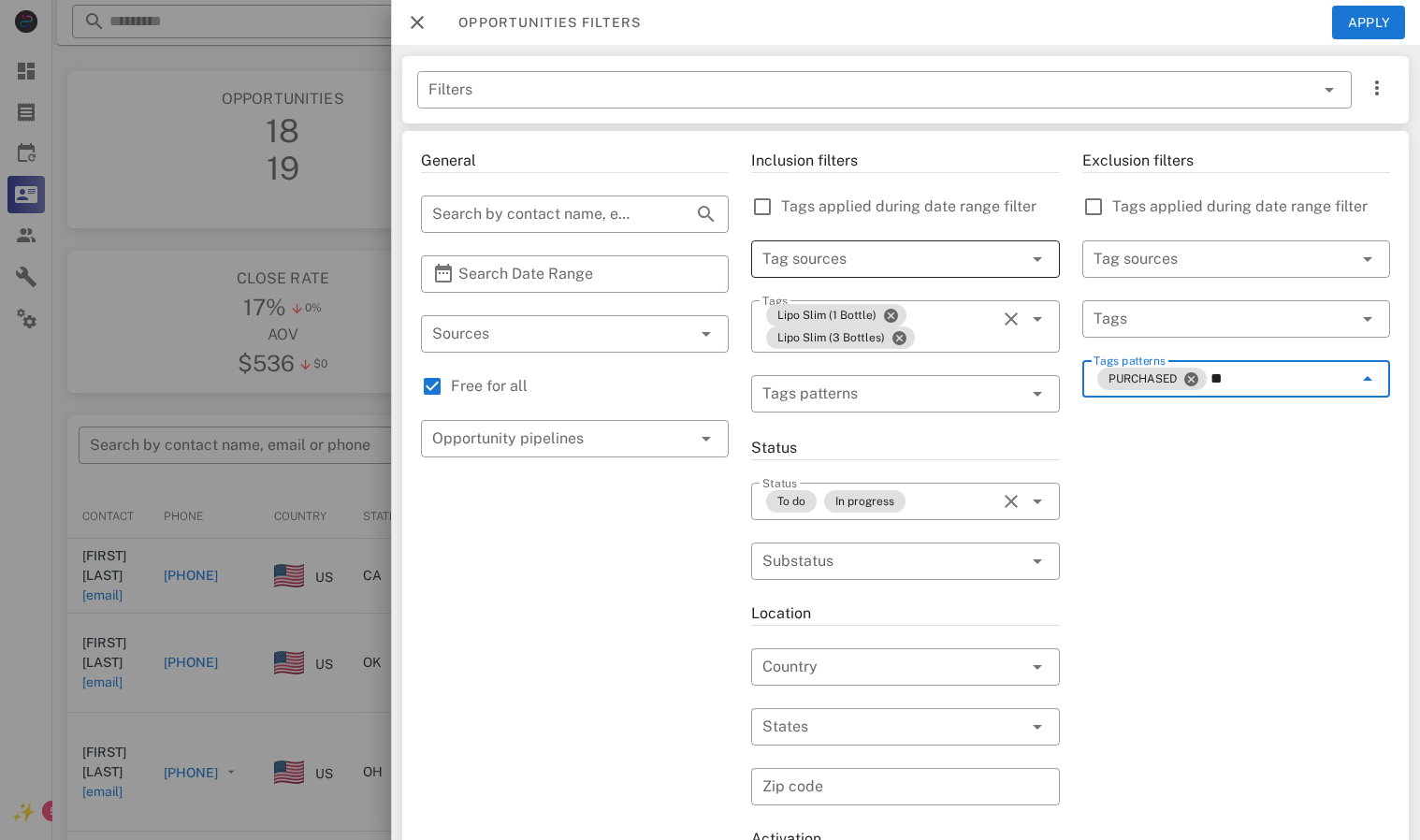 type on "*" 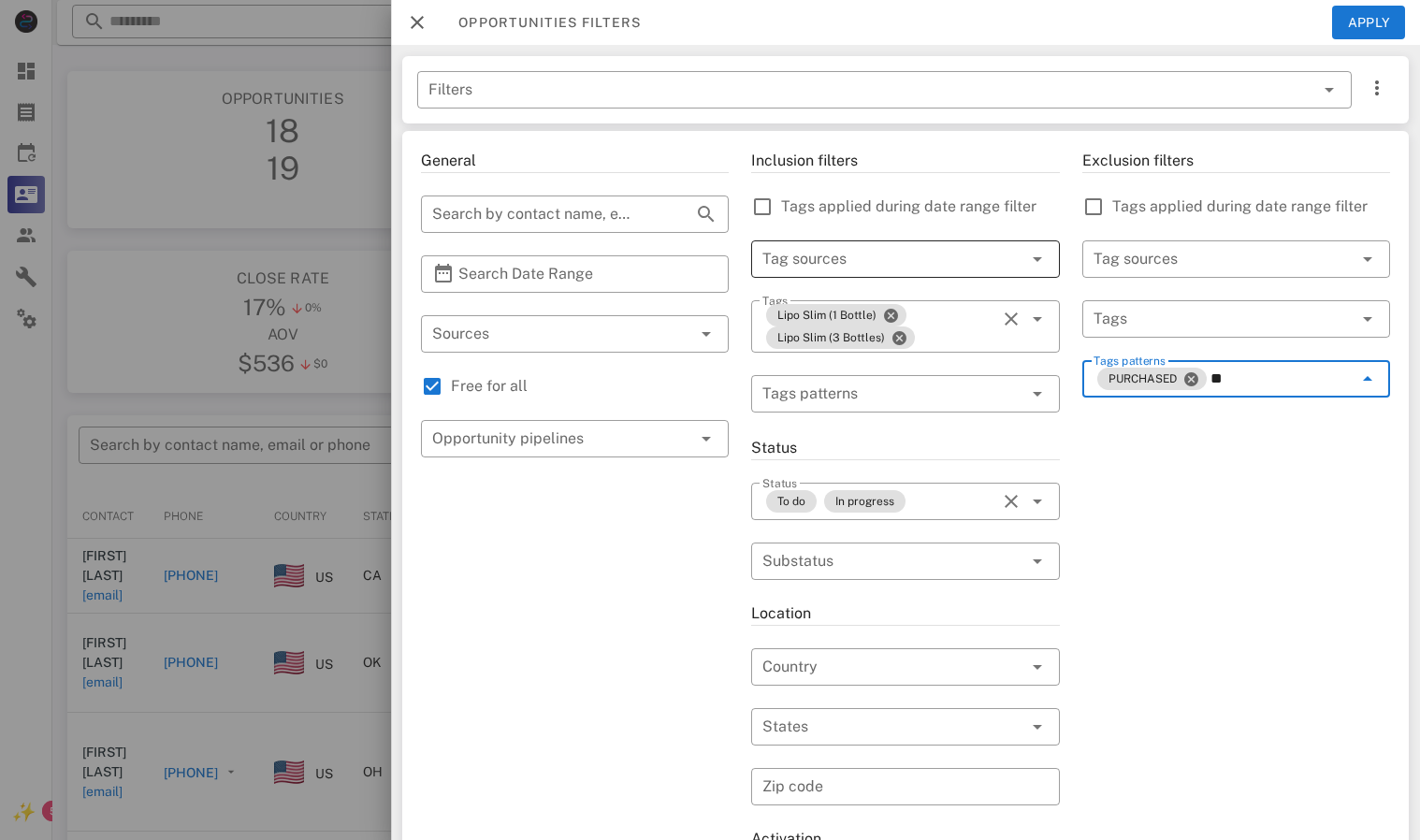 type on "*" 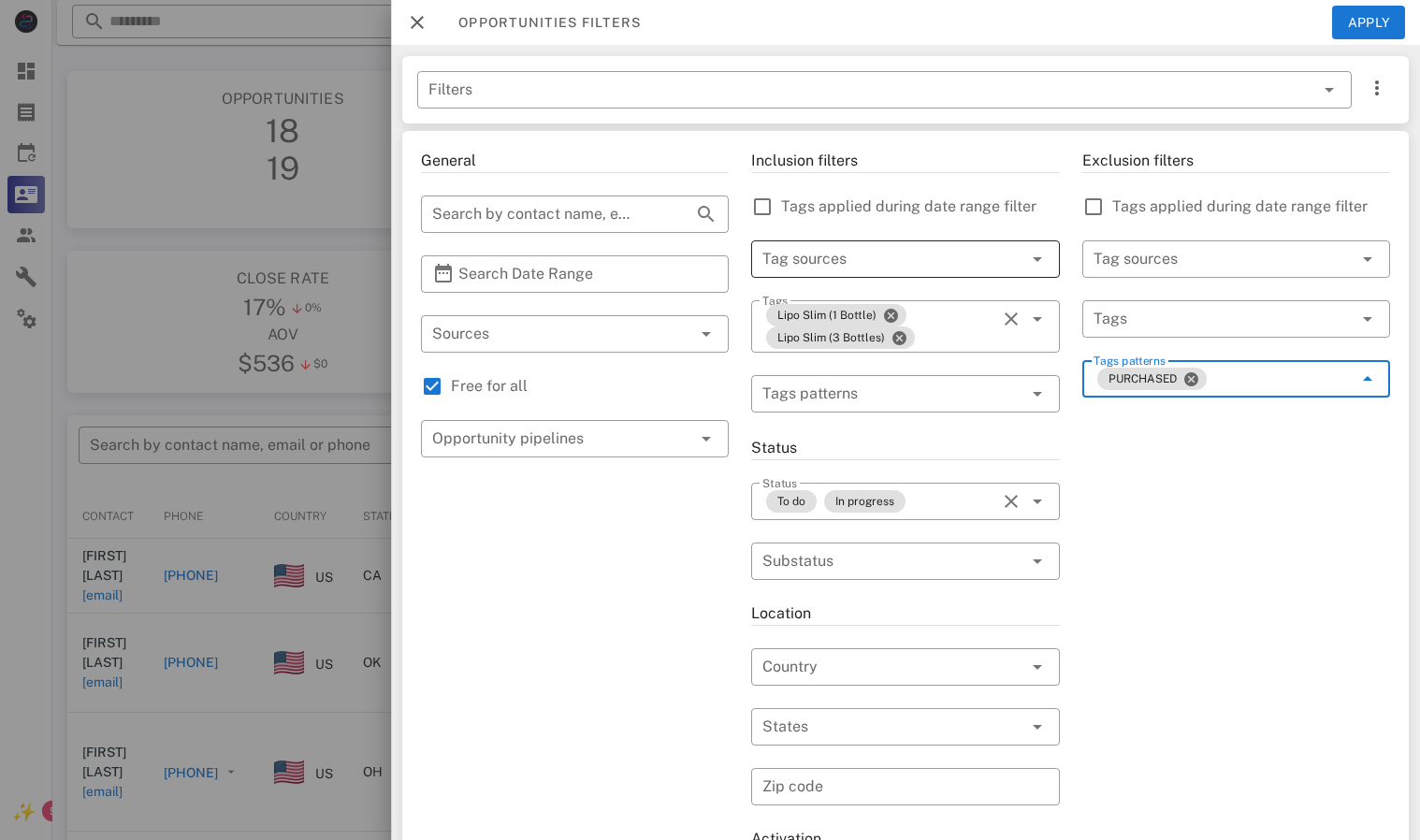 type on "*" 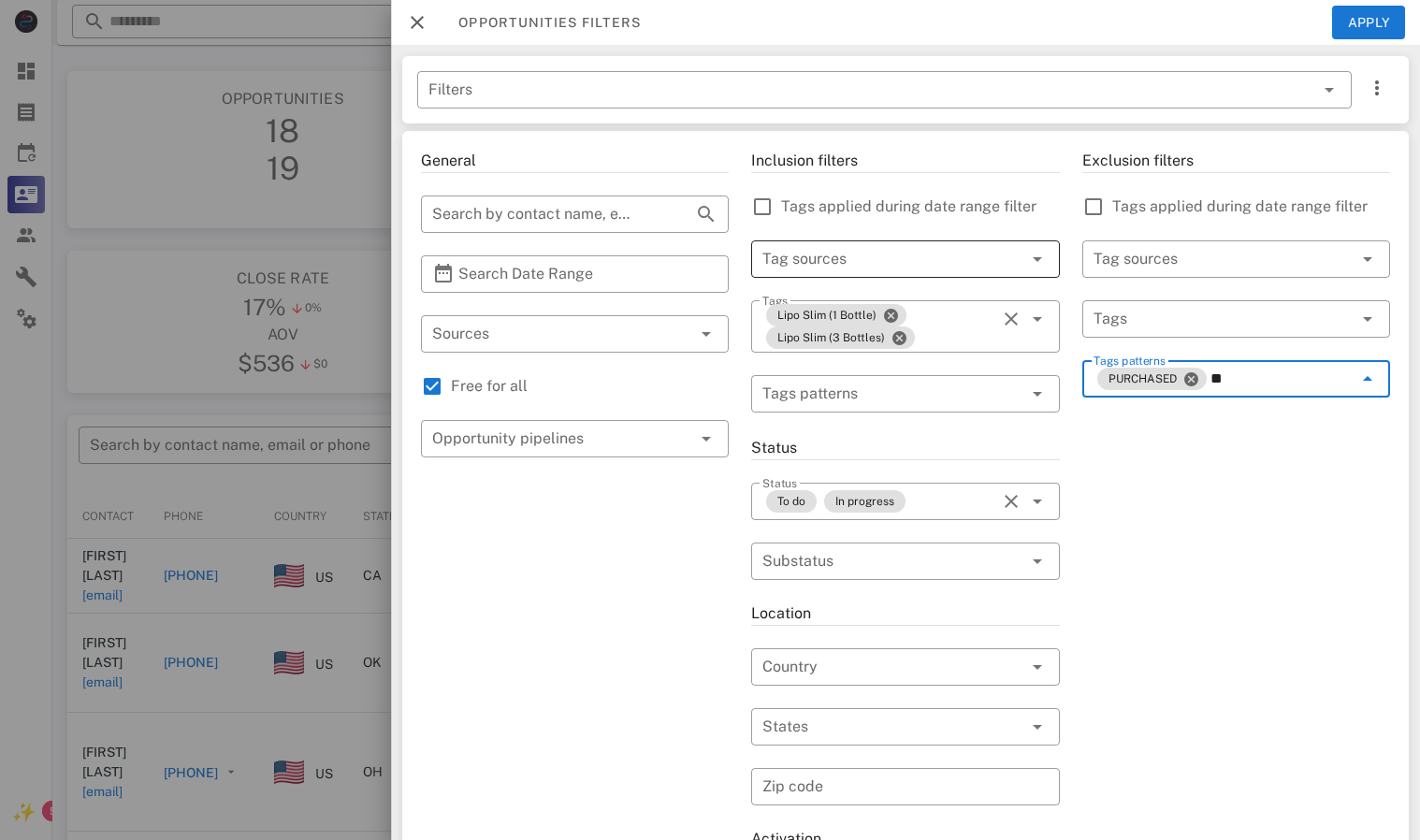 type on "*" 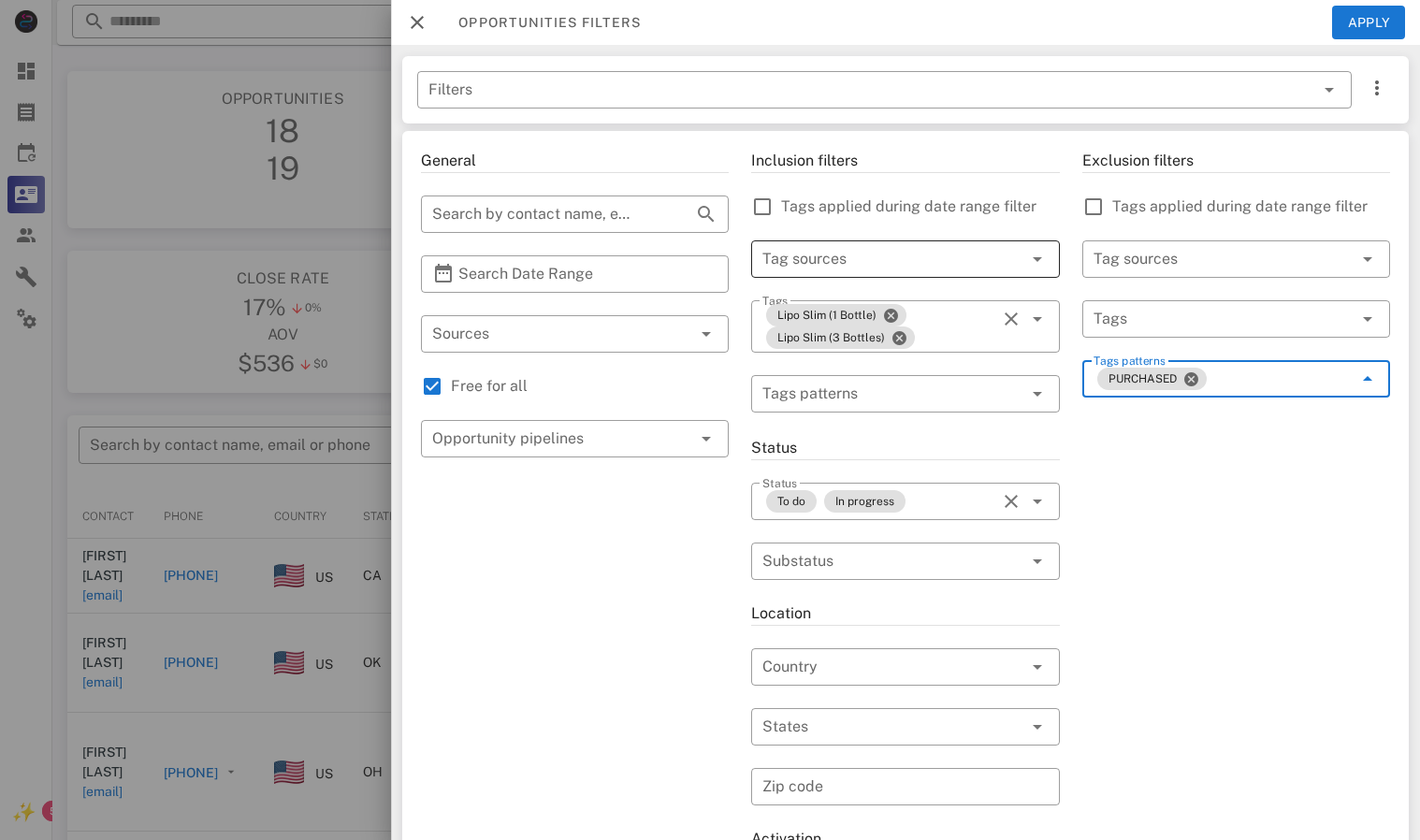 type on "*" 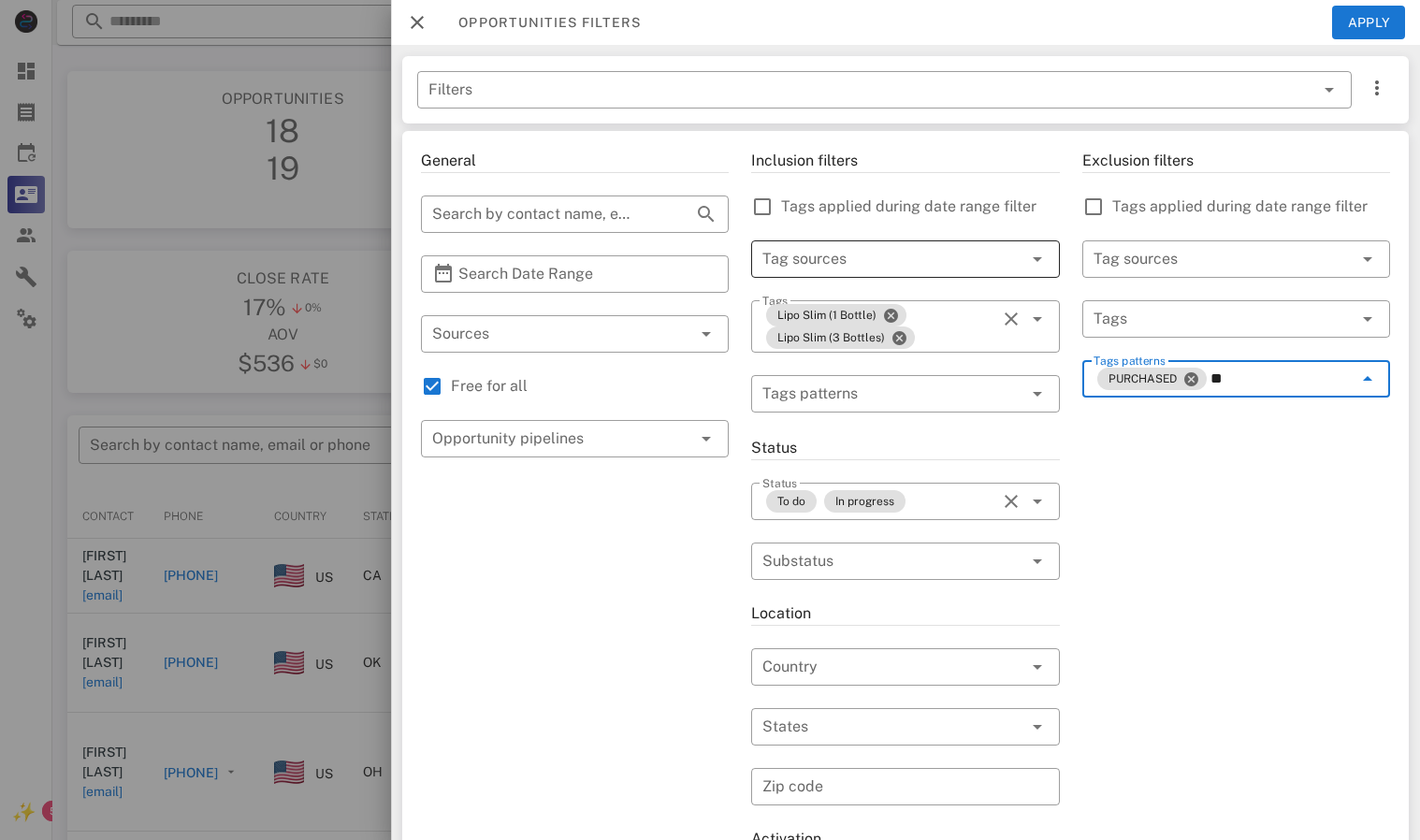type on "*" 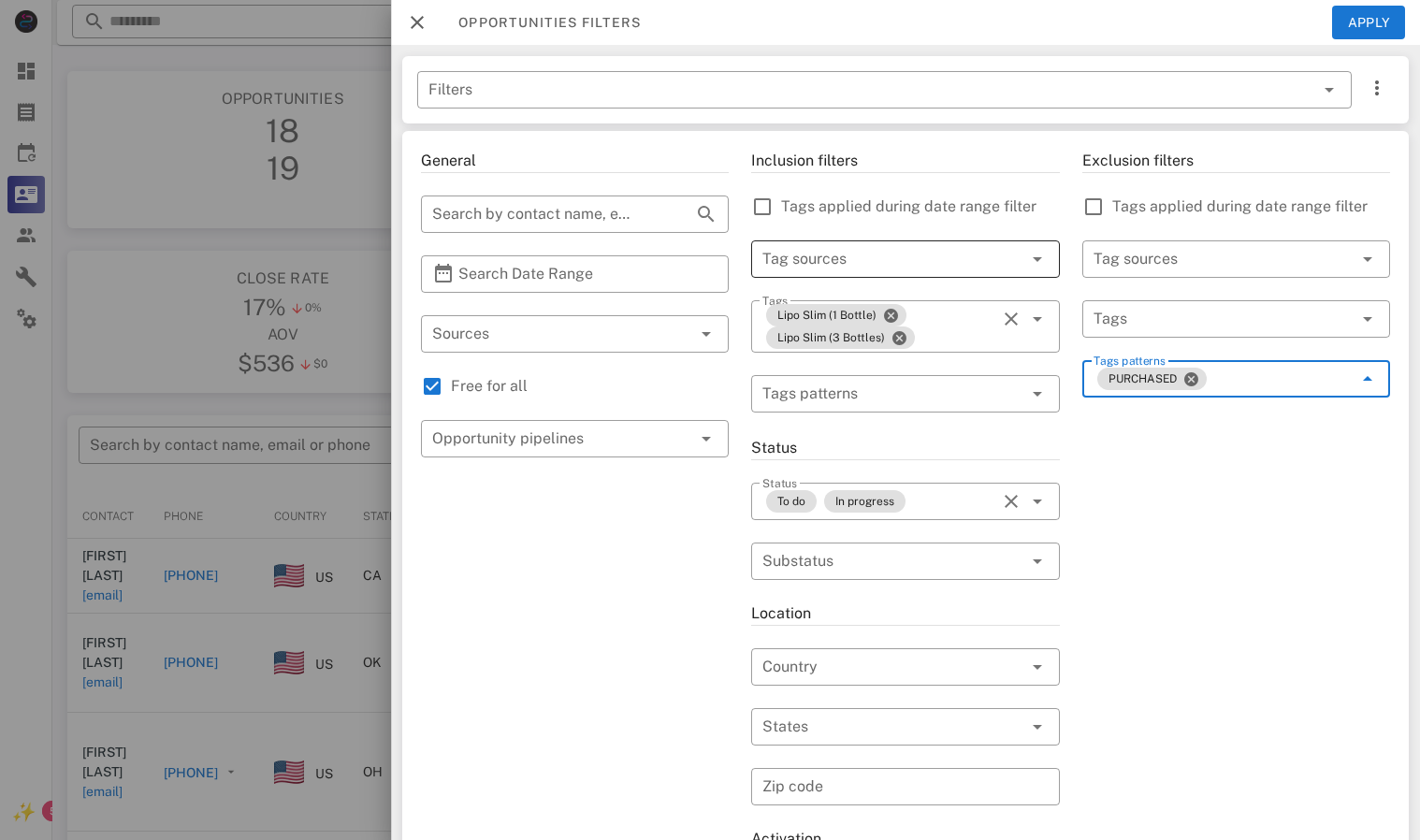 type on "*" 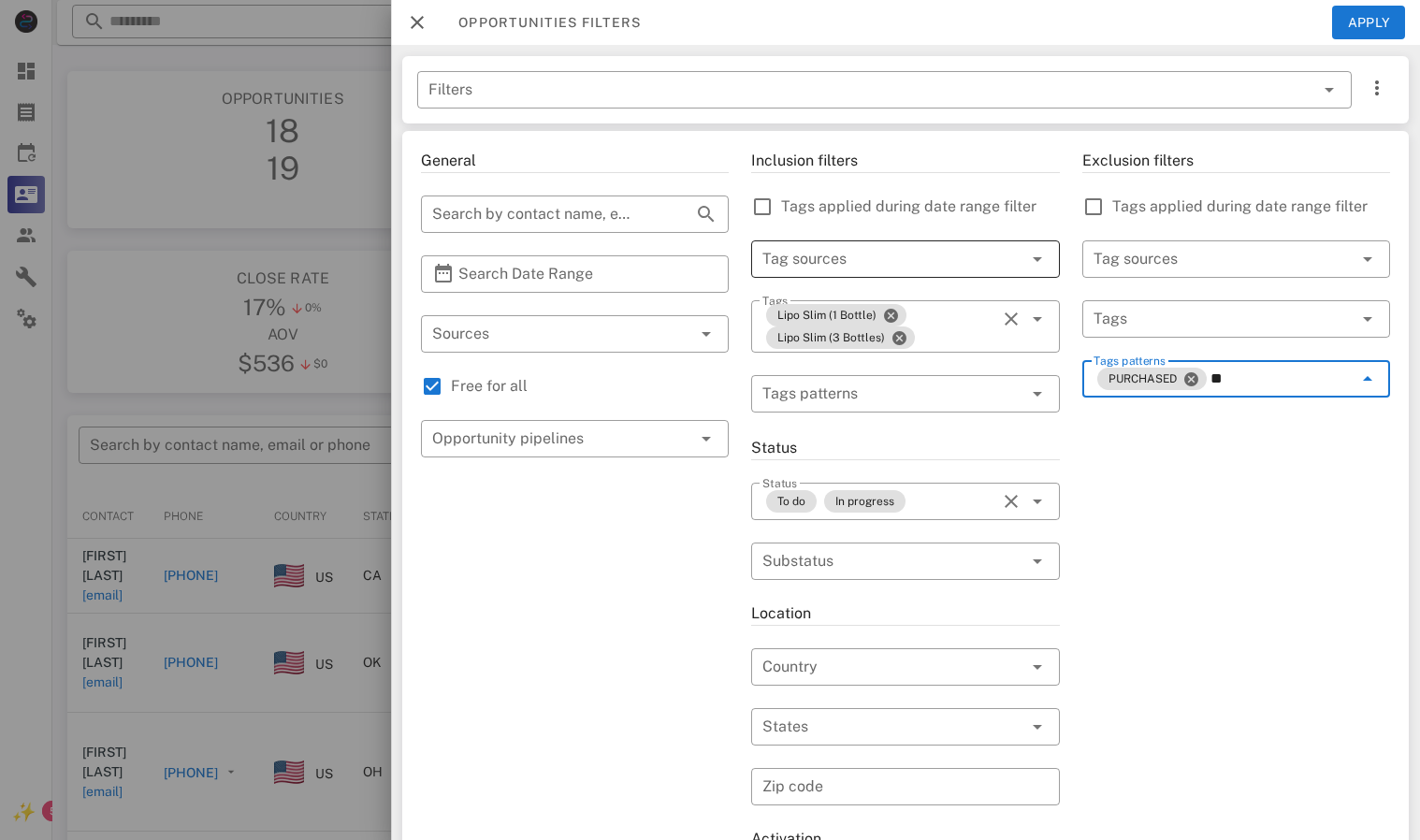 type on "*" 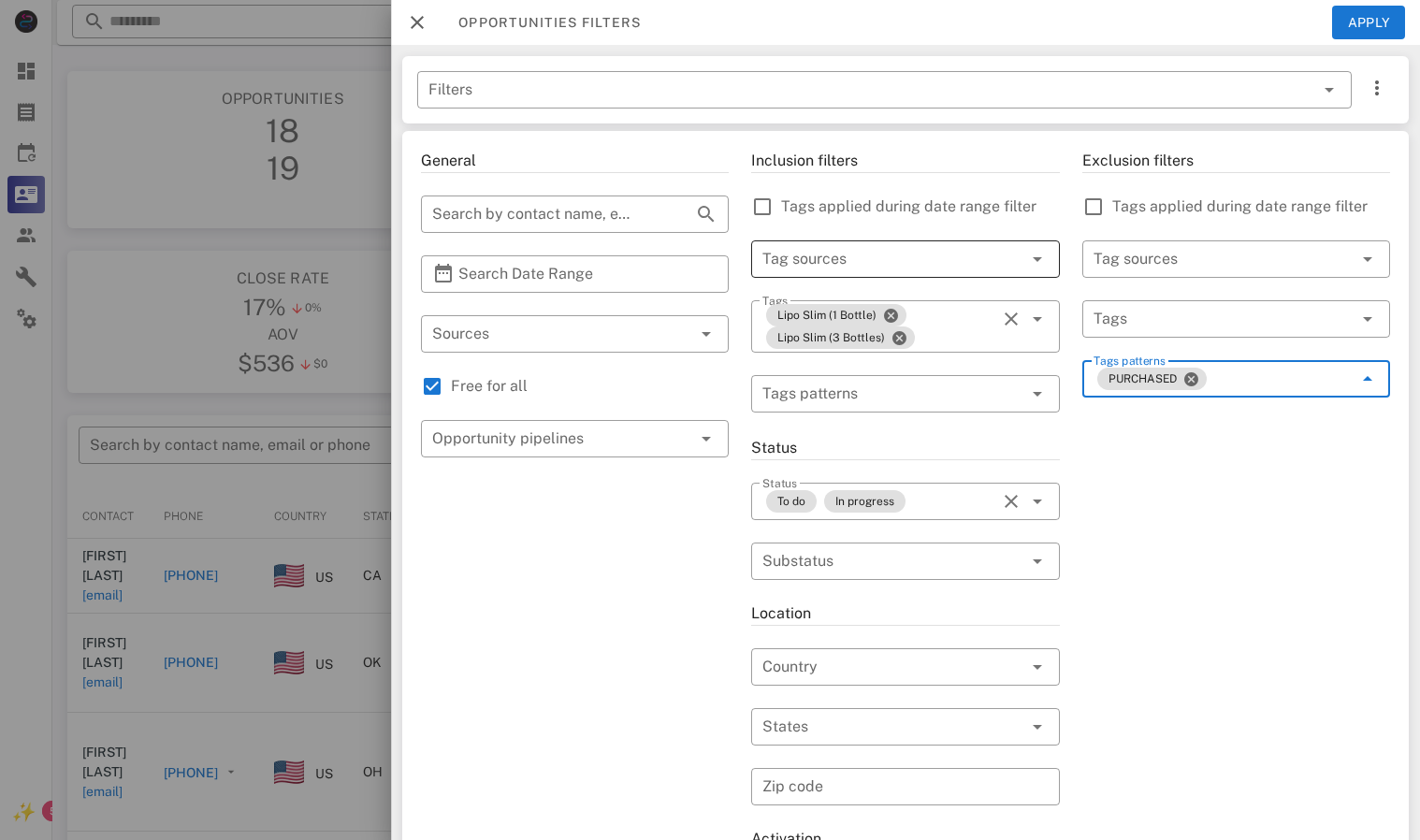 type on "*" 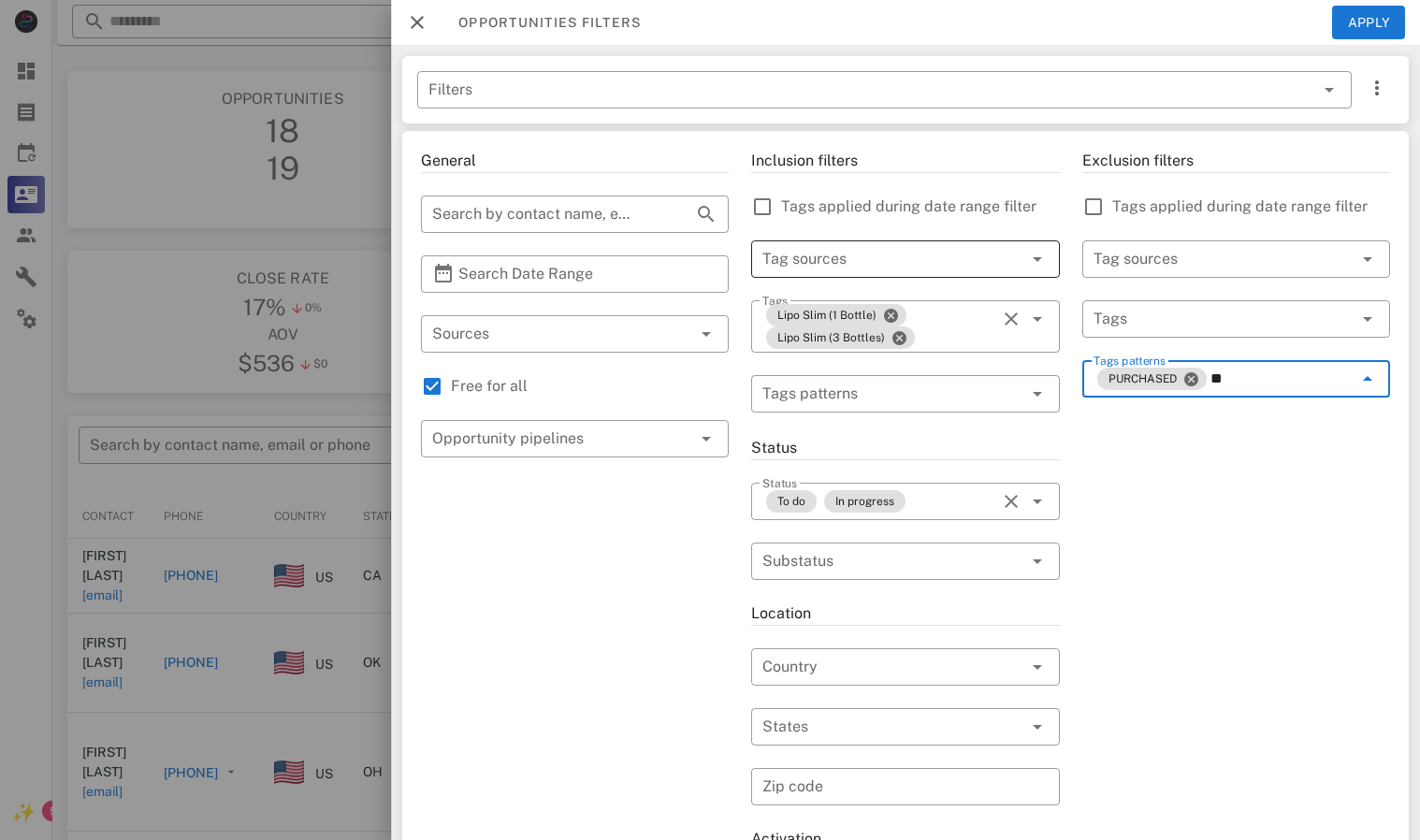 type on "*" 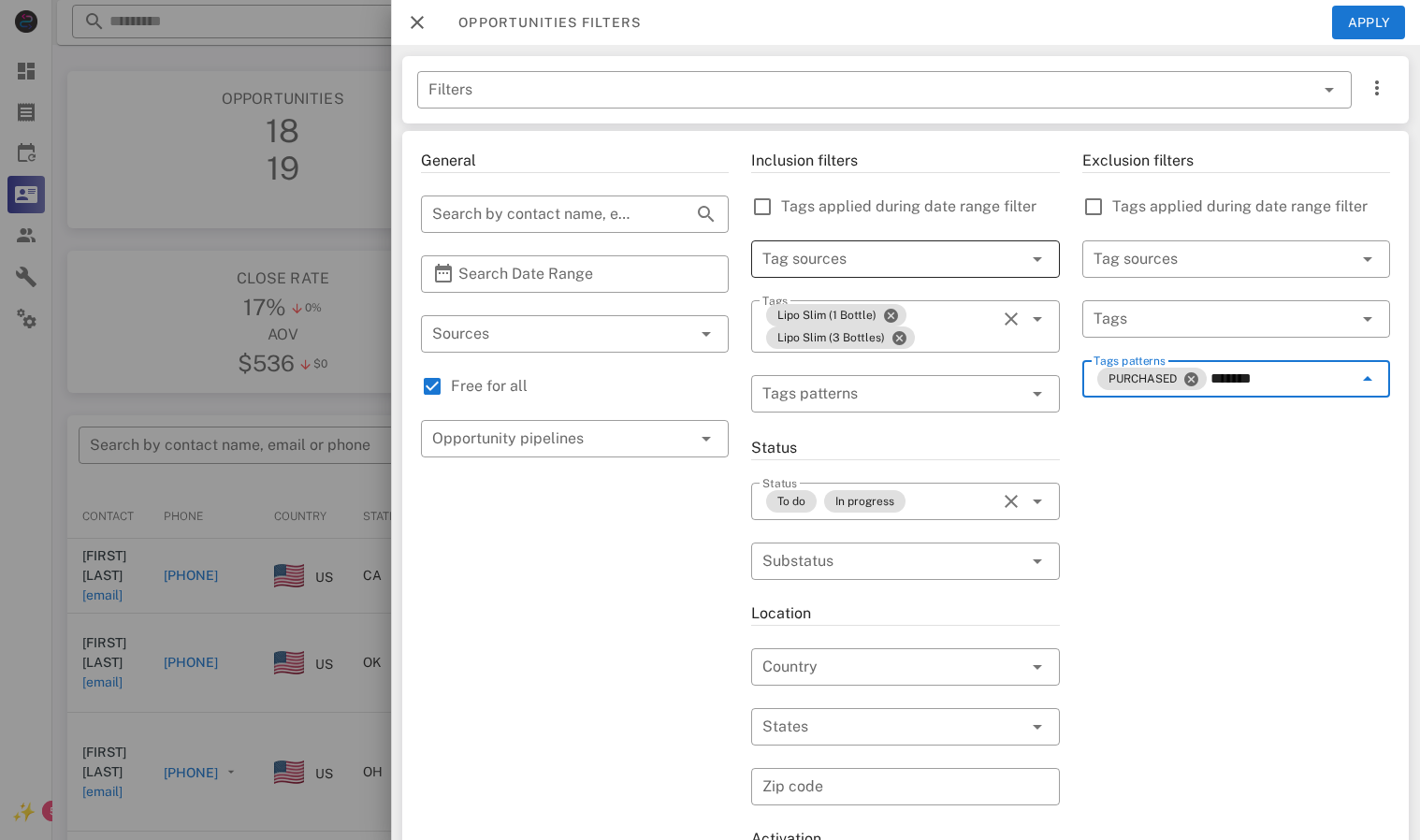 type on "********" 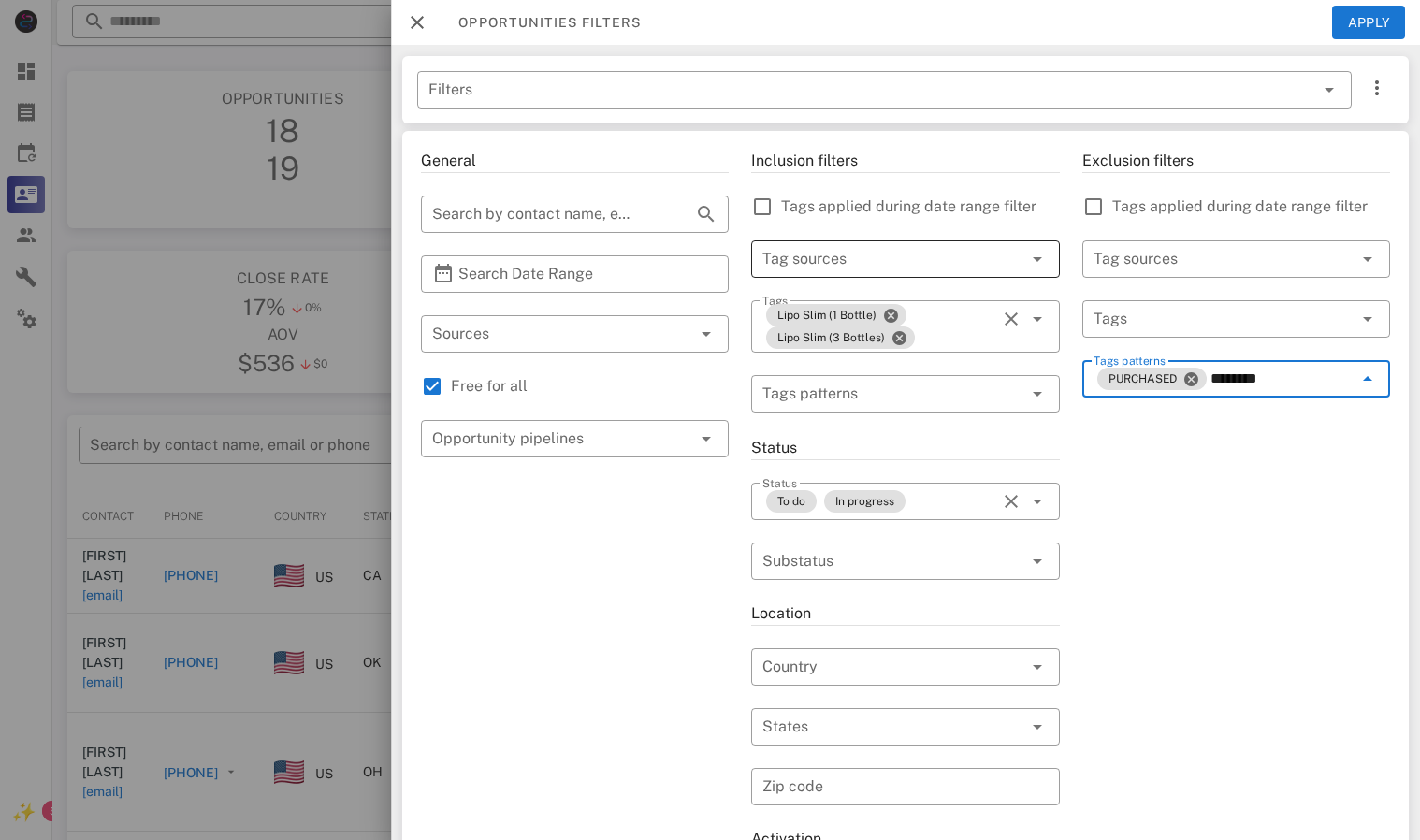 type 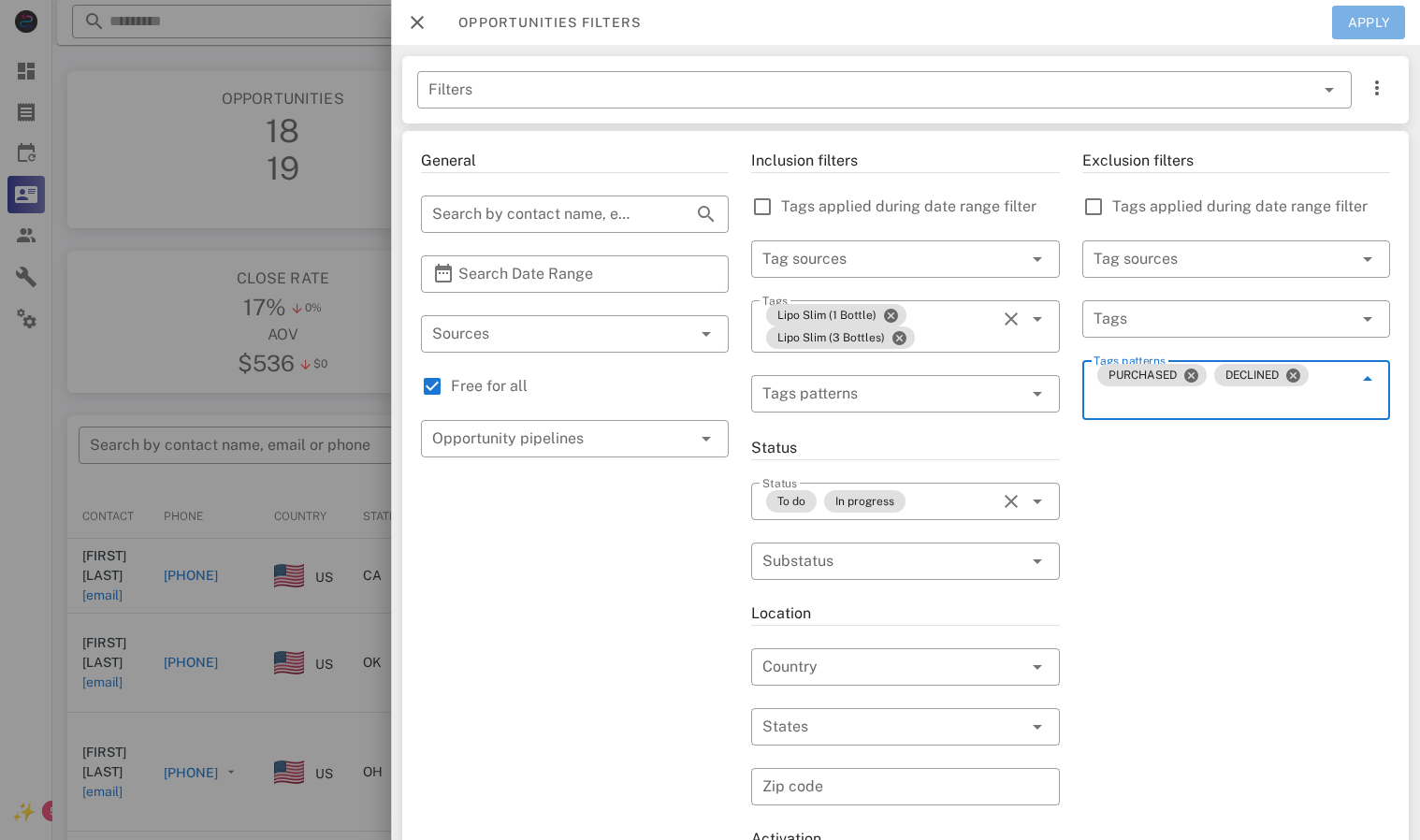 click on "Apply" at bounding box center (1369, 22) 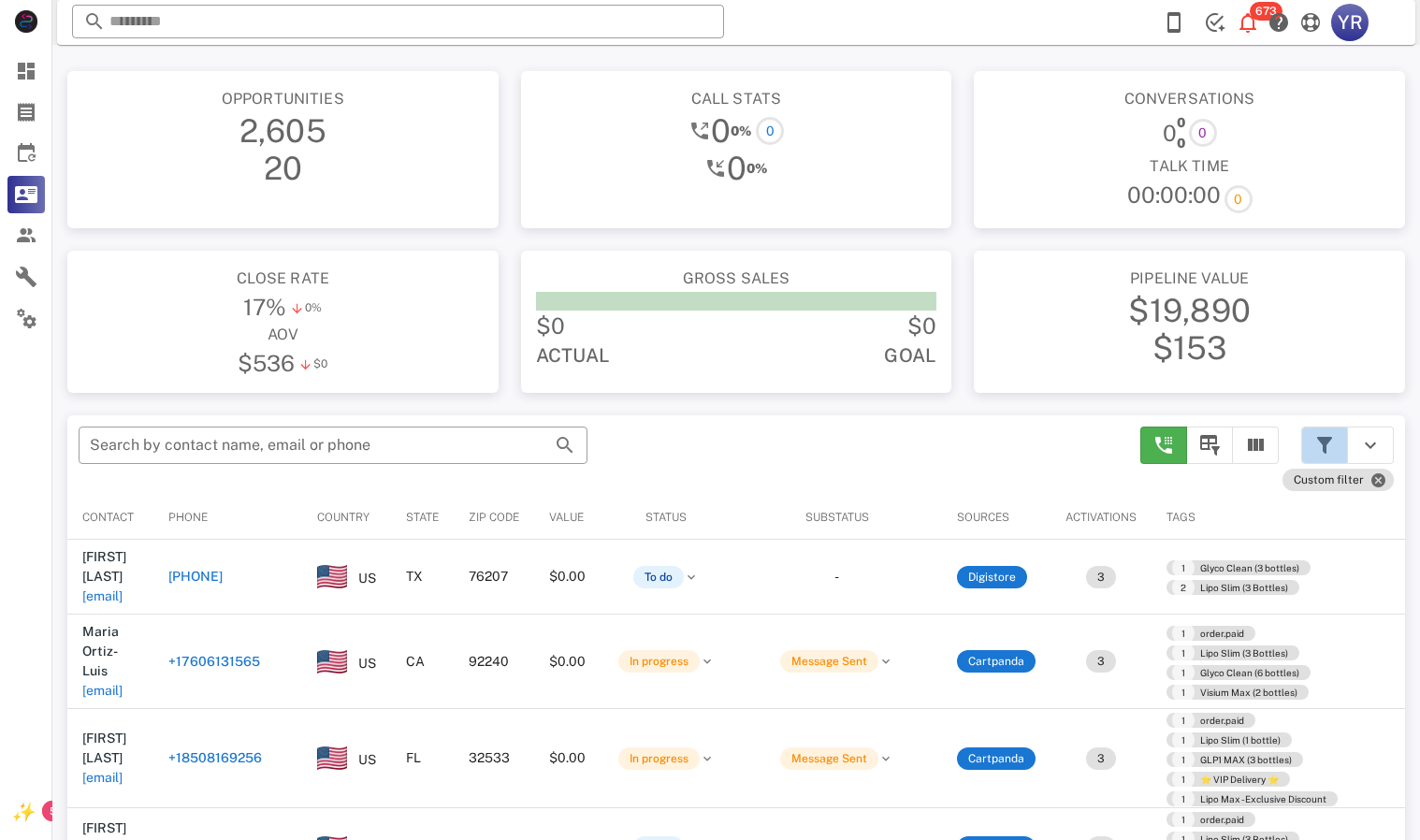 click at bounding box center (1325, 445) 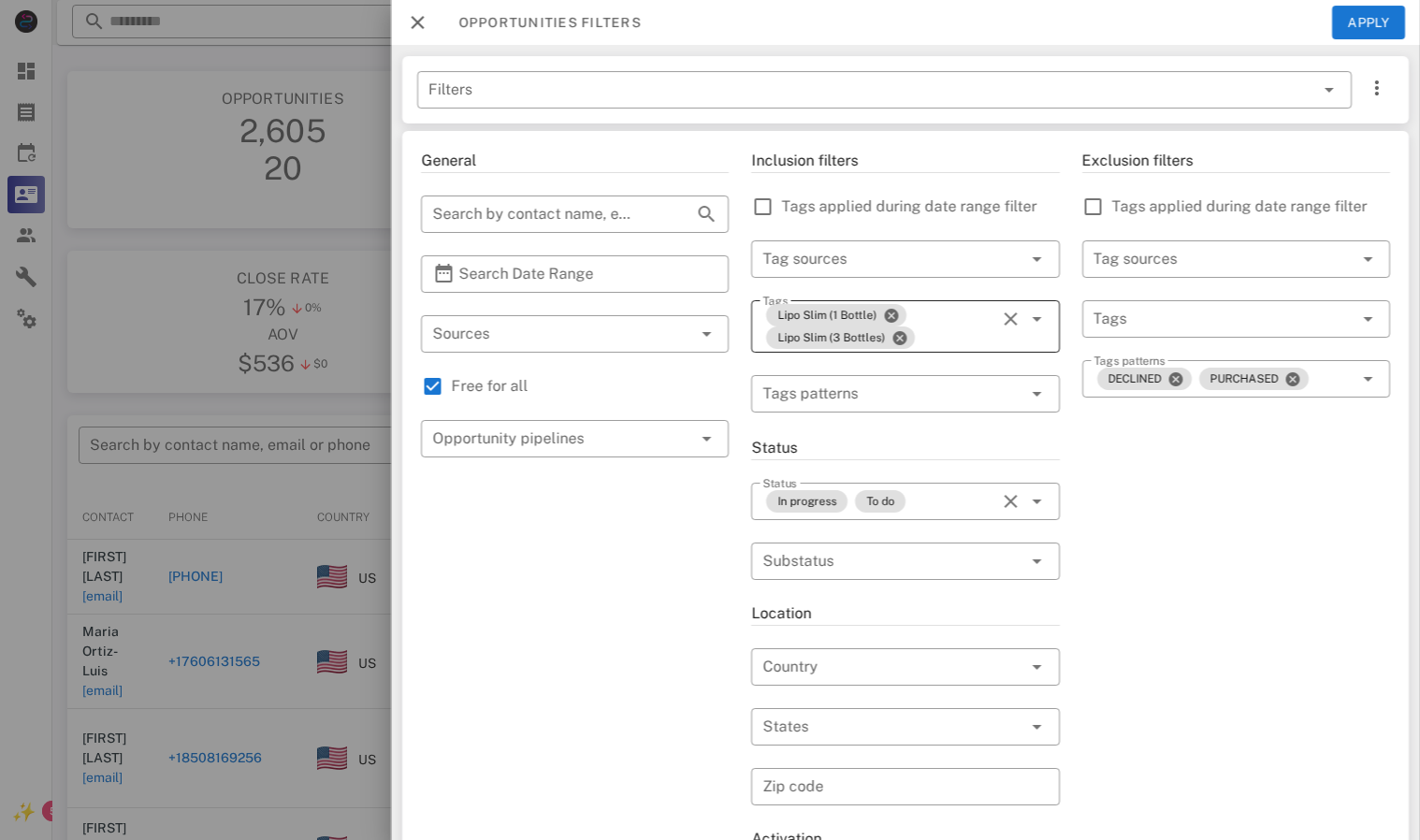 click on "Lipo Slim (1 Bottle) Lipo Slim (3 Bottles)" at bounding box center (878, 326) 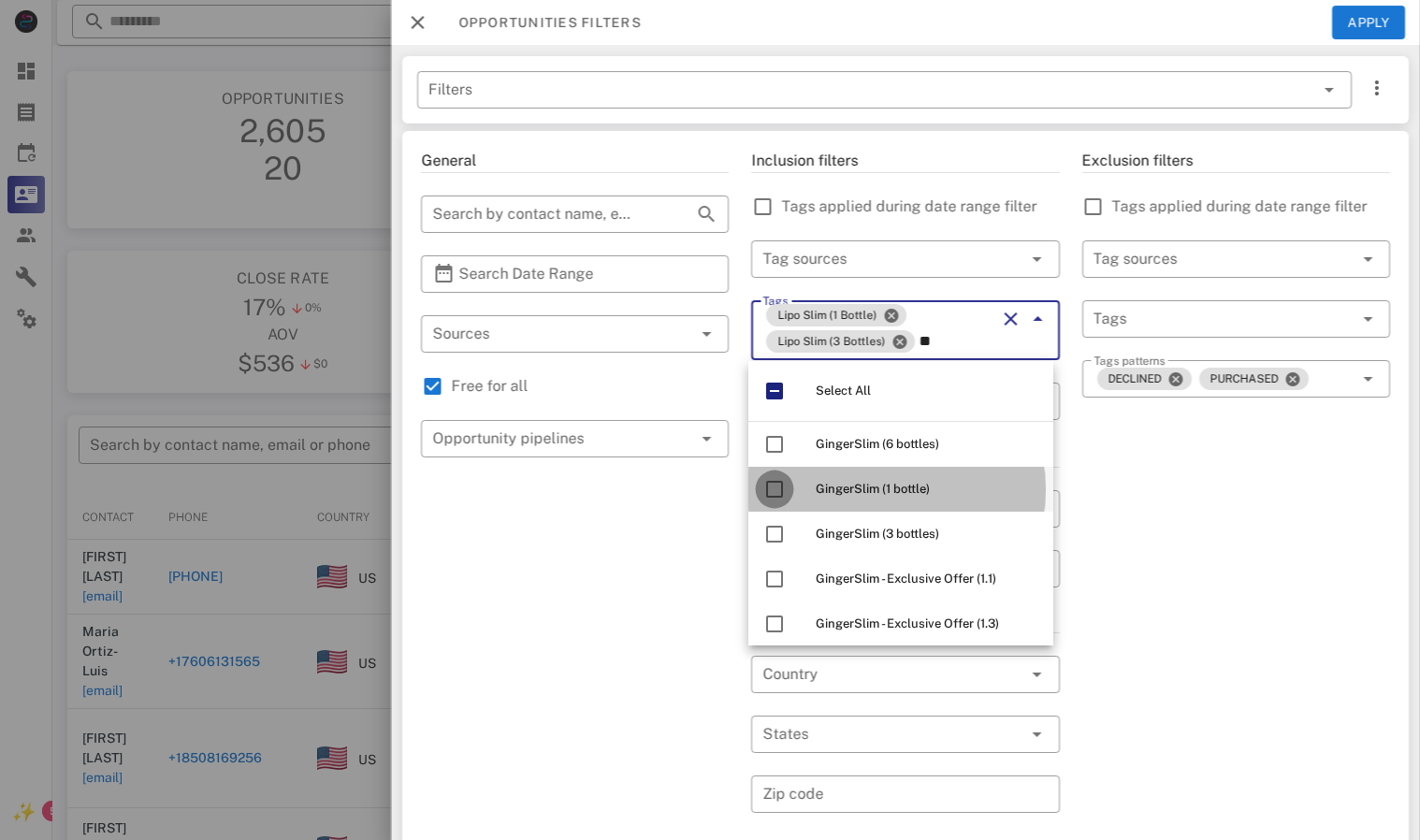 click at bounding box center (775, 489) 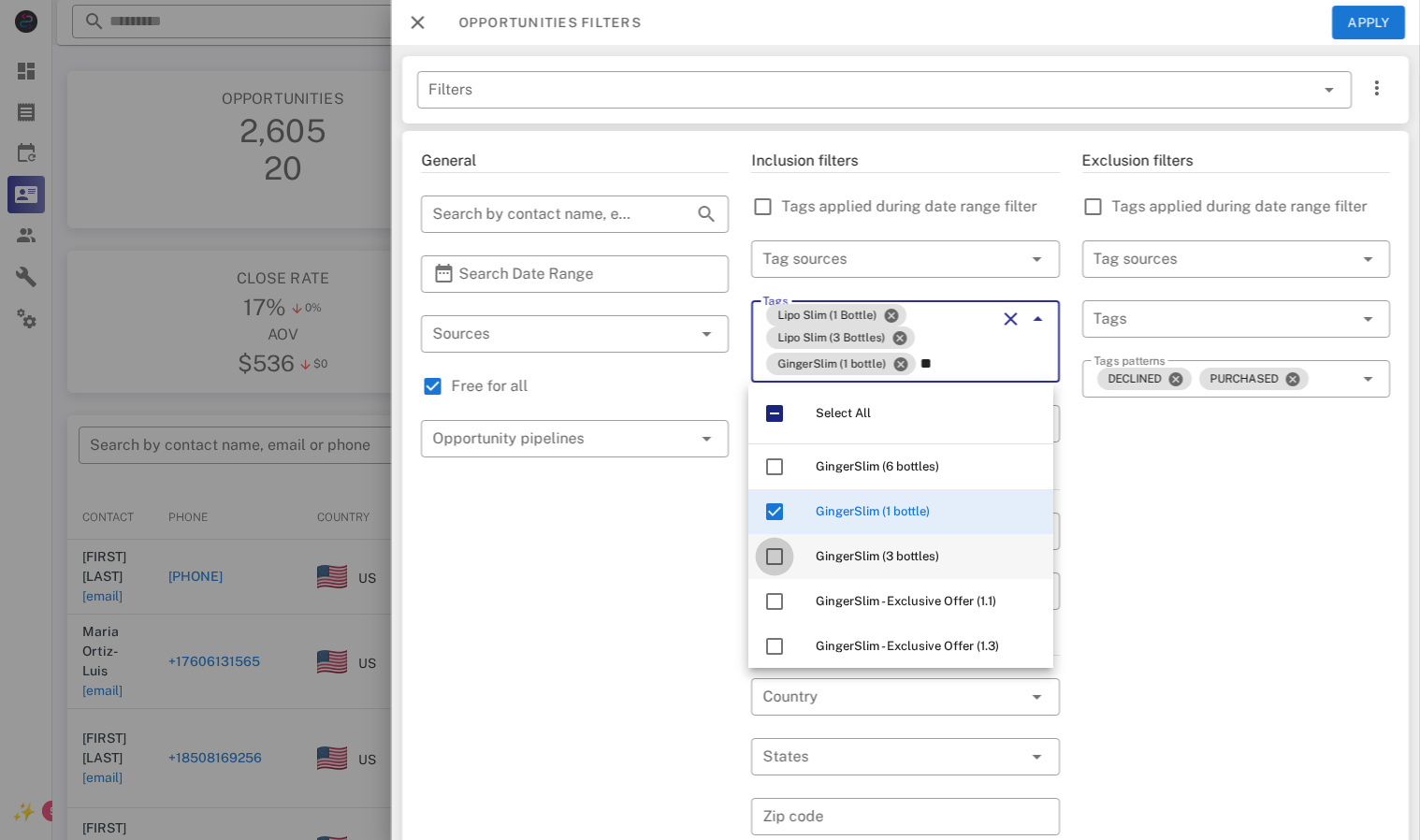 click at bounding box center [775, 557] 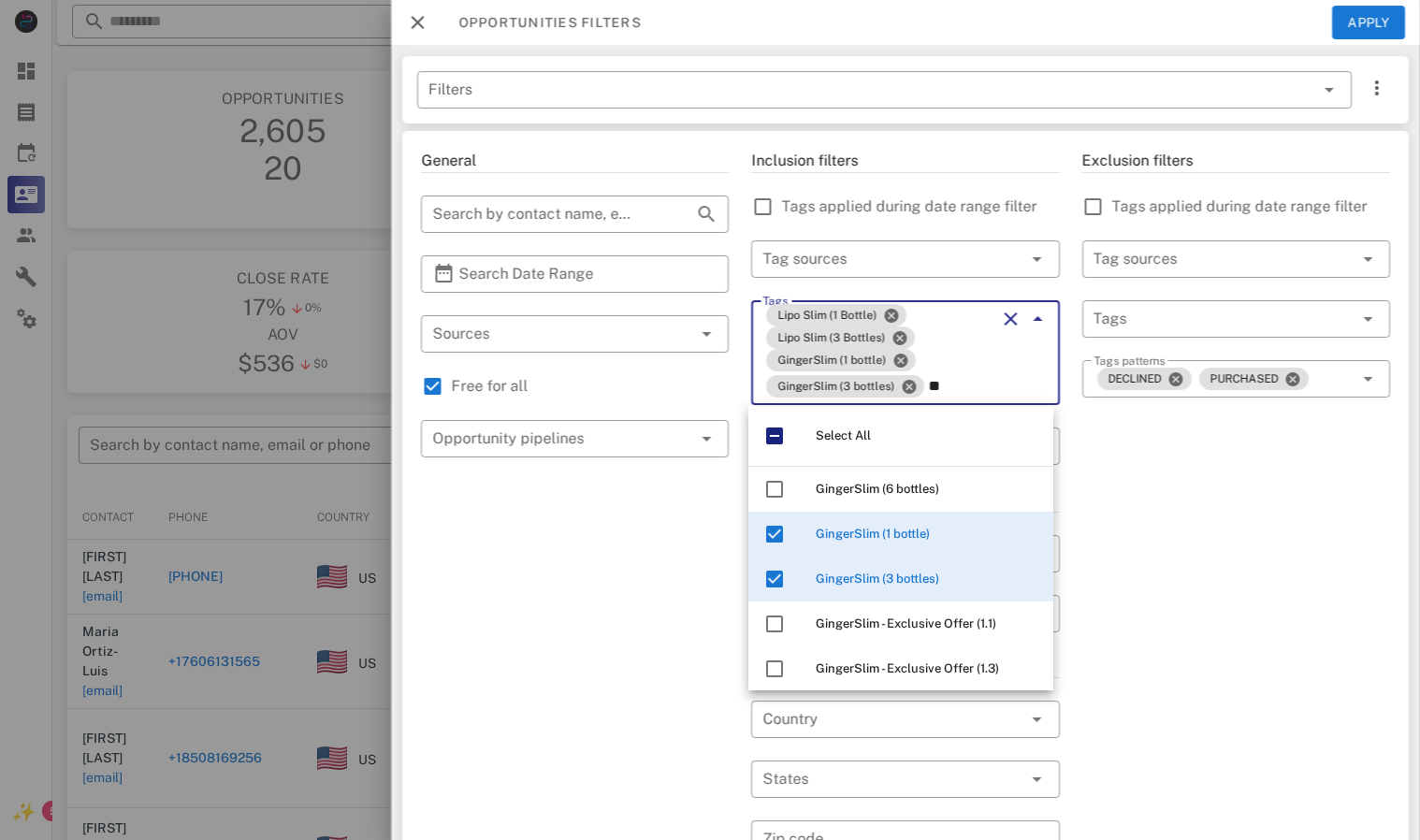 type on "**" 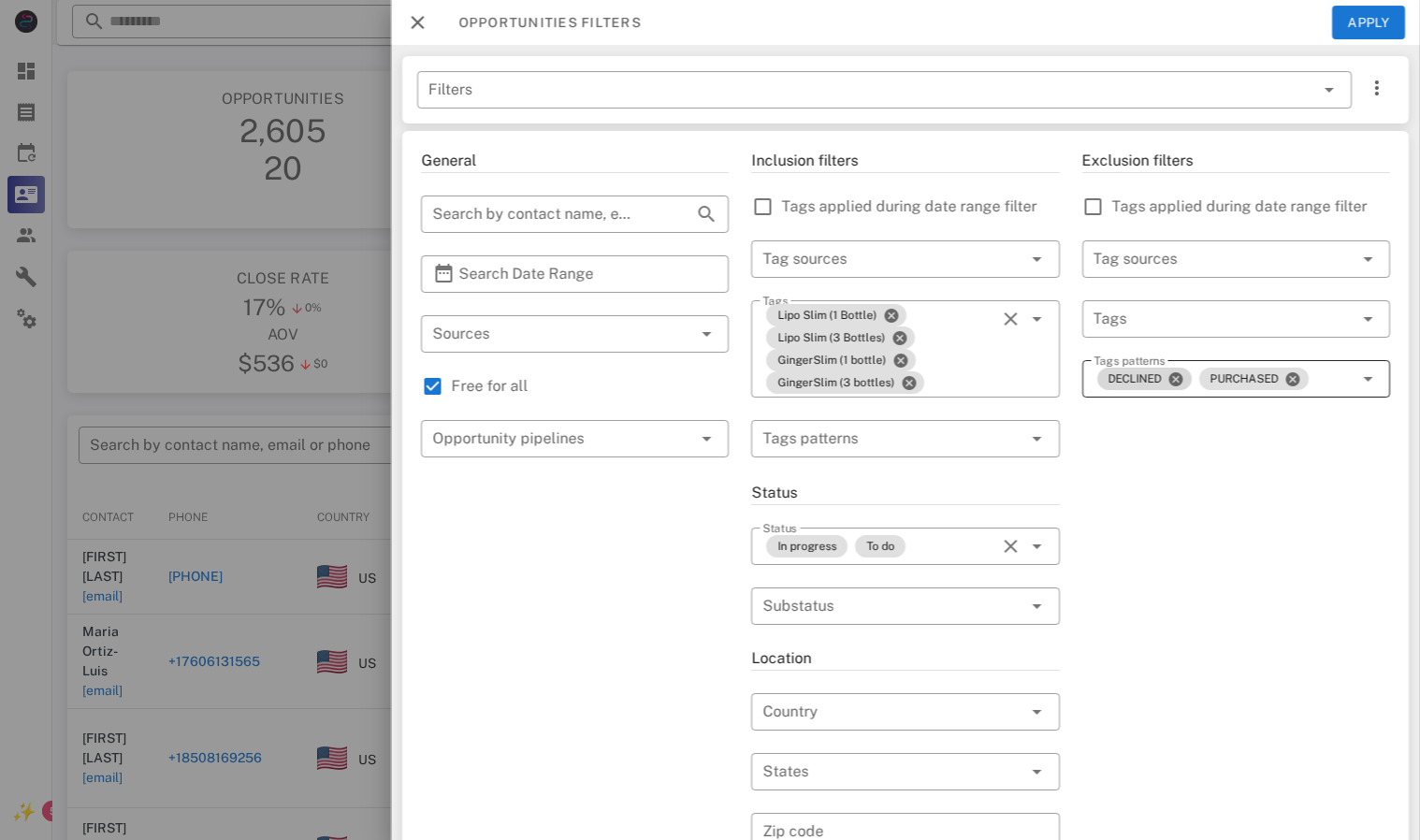 drag, startPoint x: 1239, startPoint y: 379, endPoint x: 1116, endPoint y: 376, distance: 123.03658 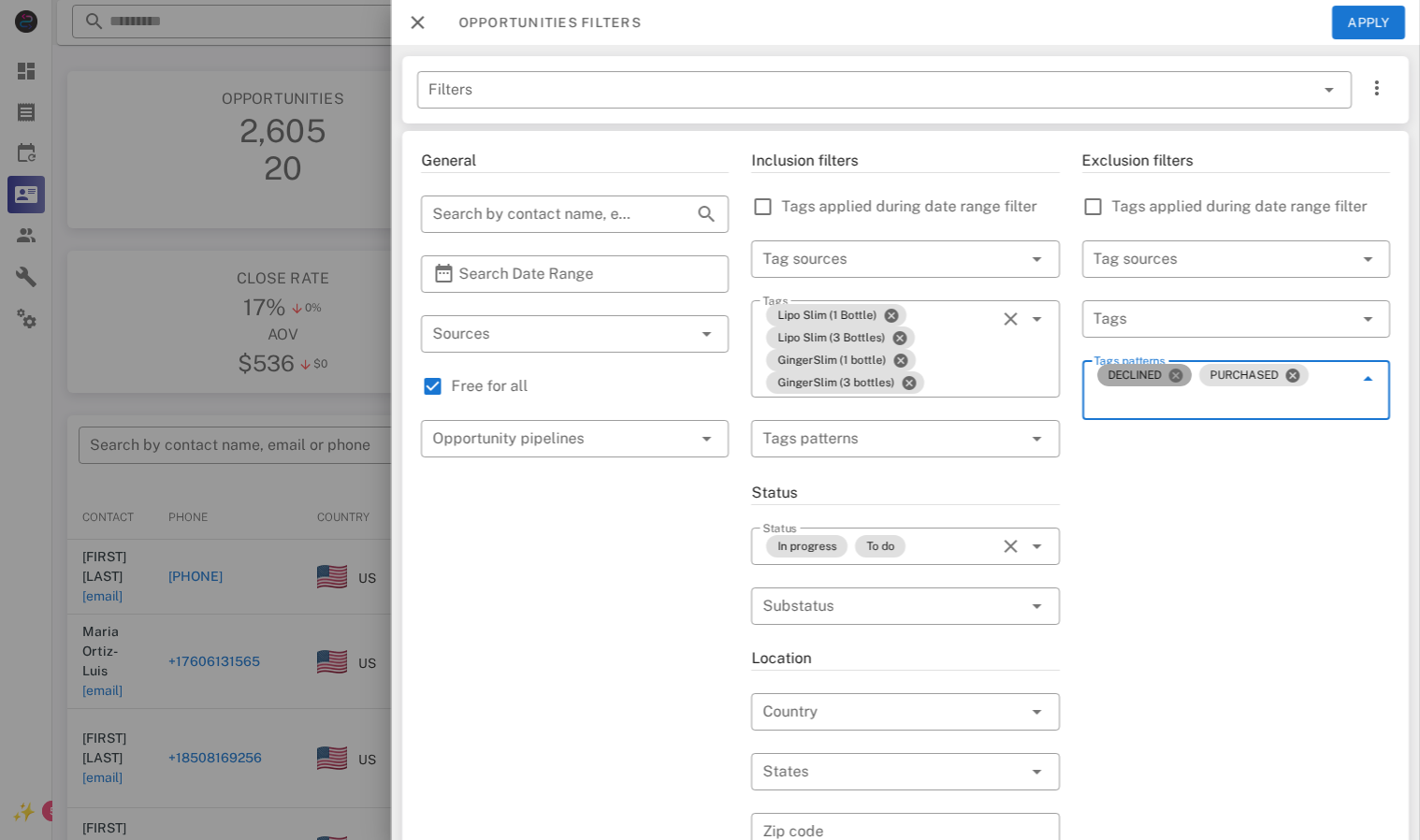 click at bounding box center [1176, 375] 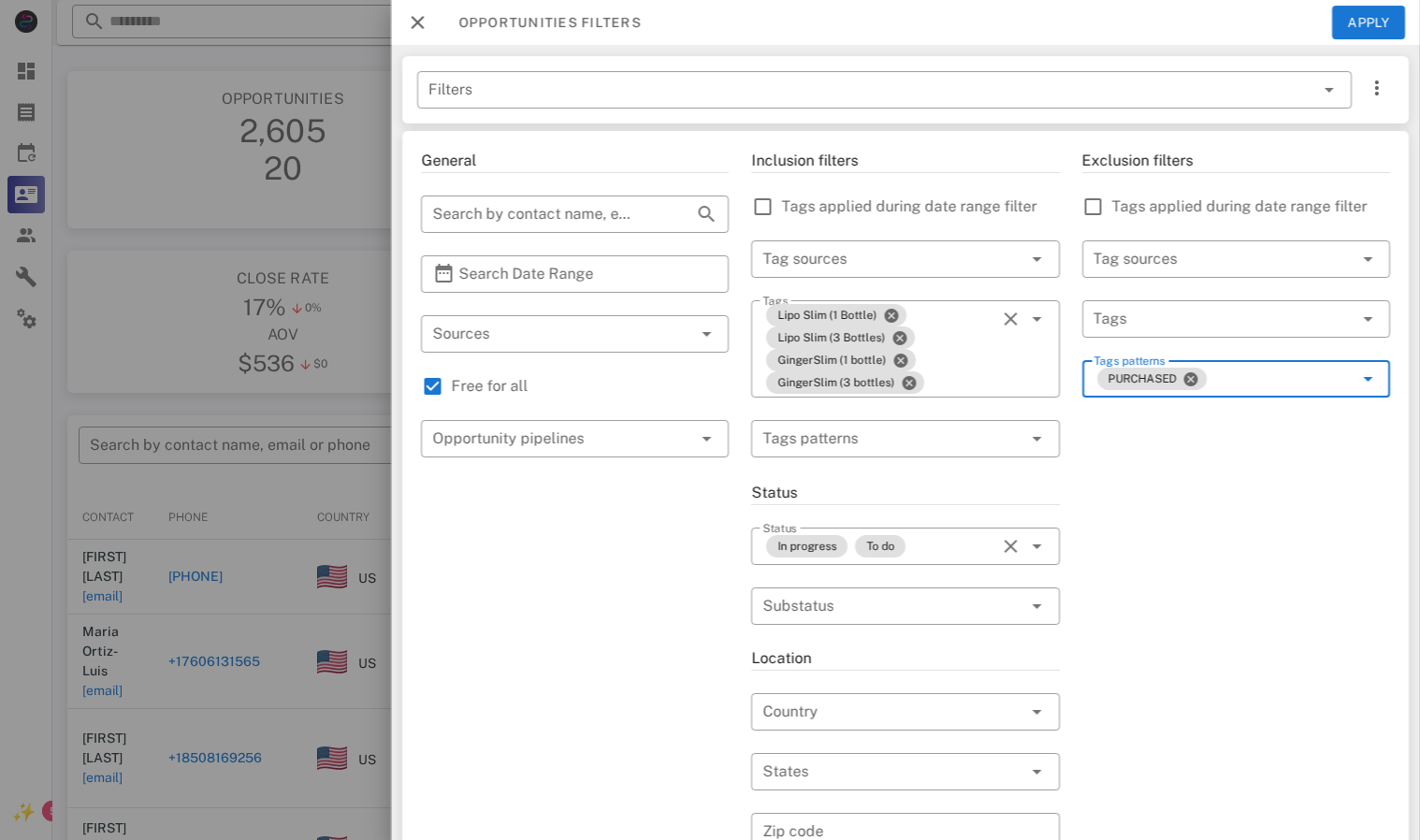 click on "Tags patterns" at bounding box center [1282, 379] 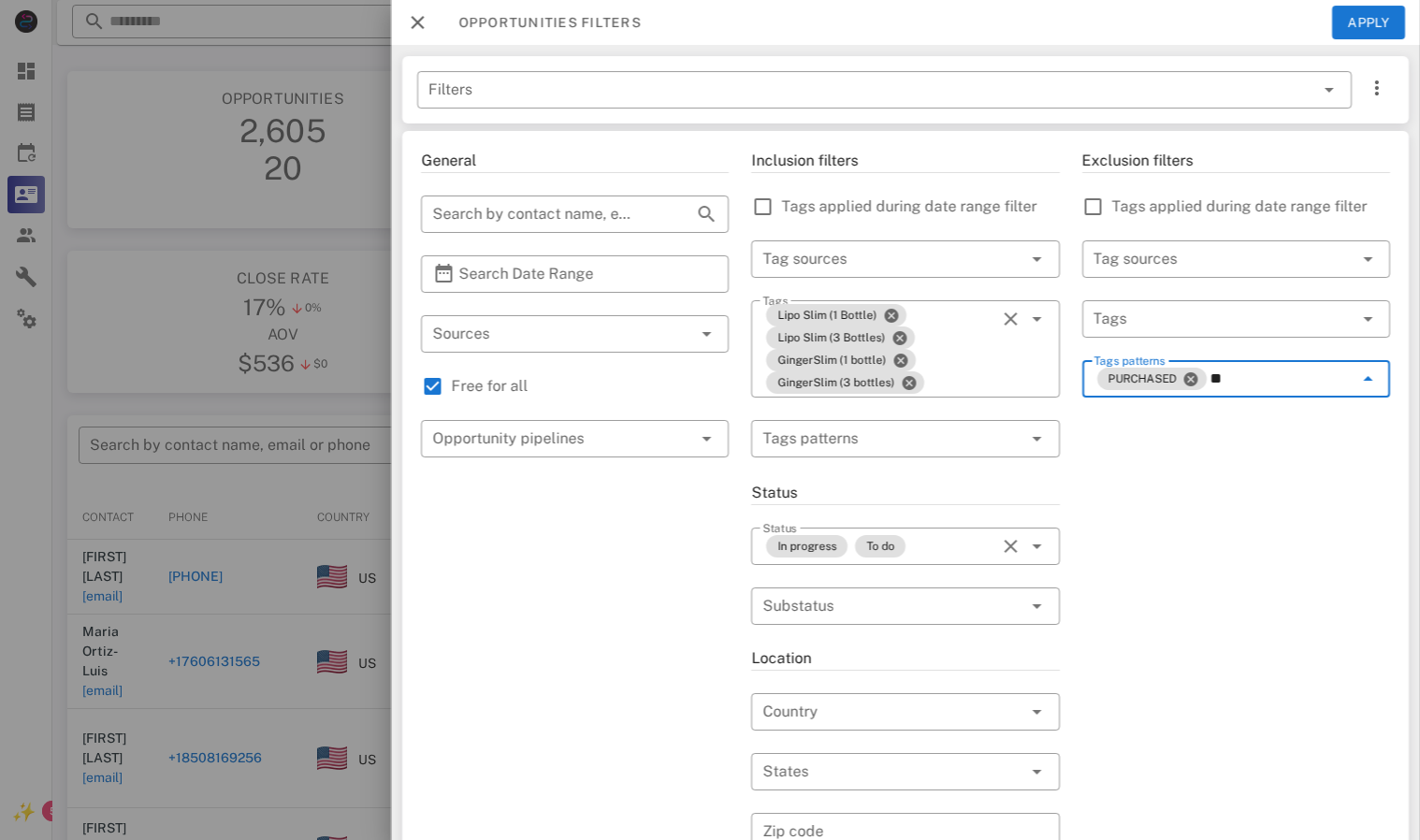 type on "*" 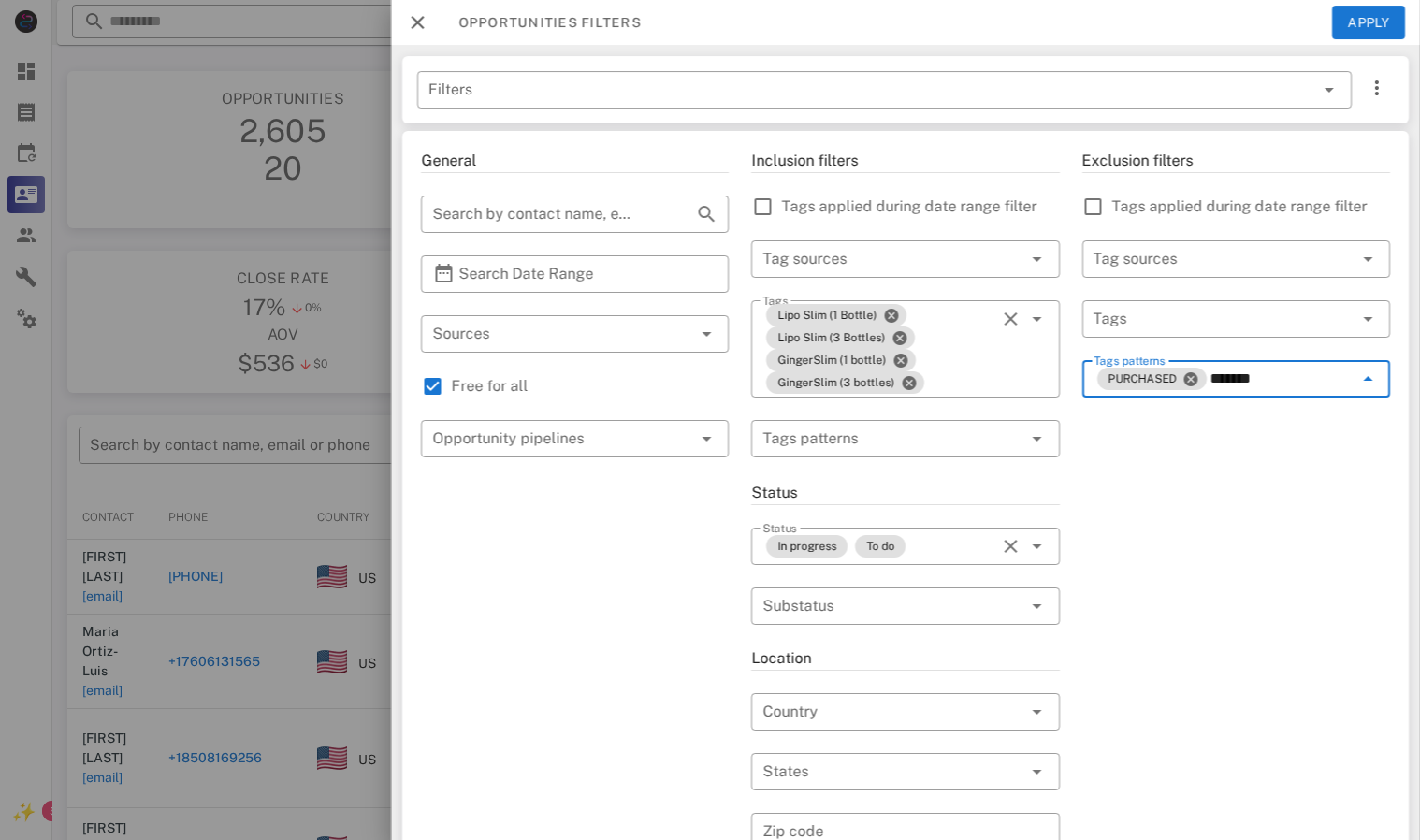 type on "********" 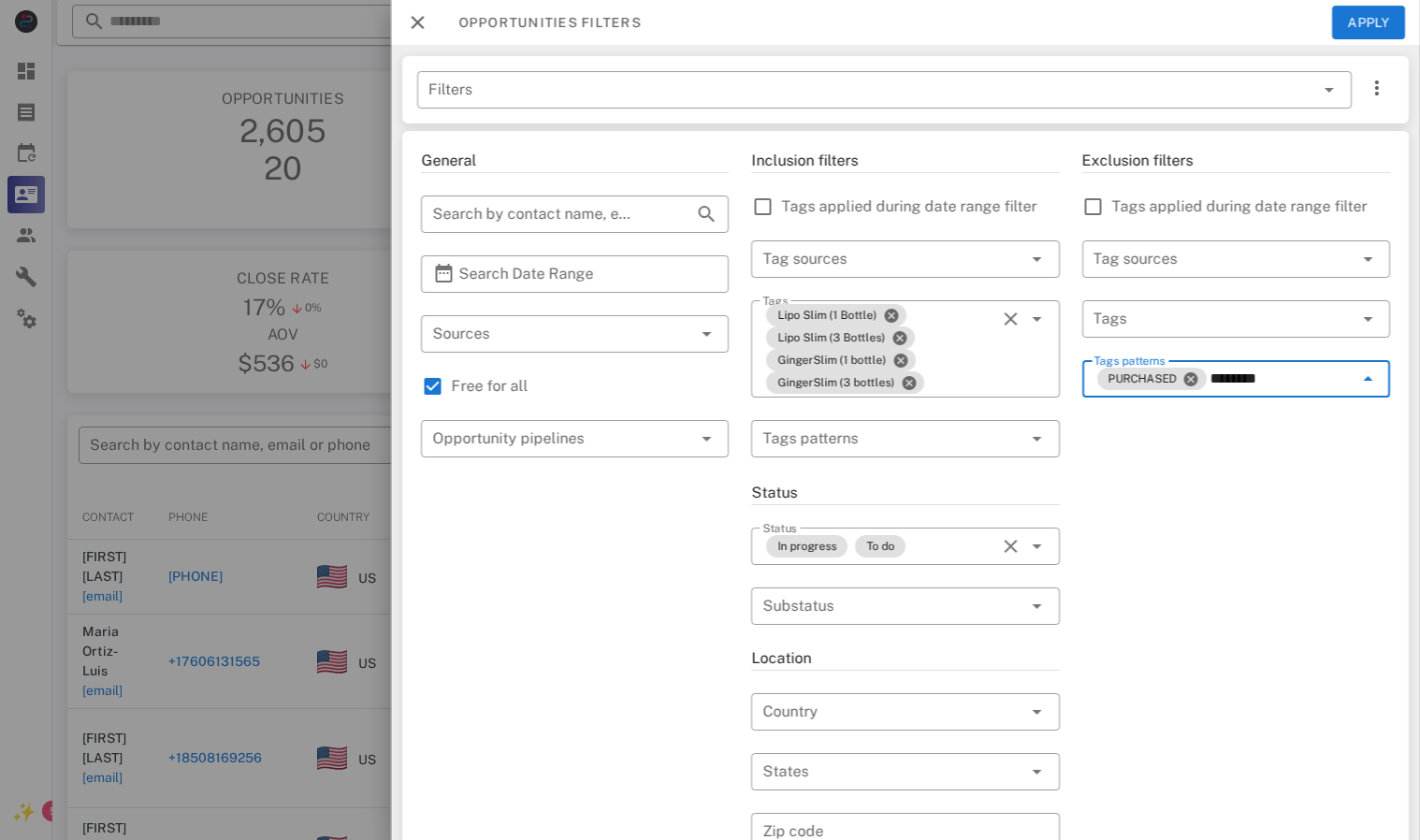 type 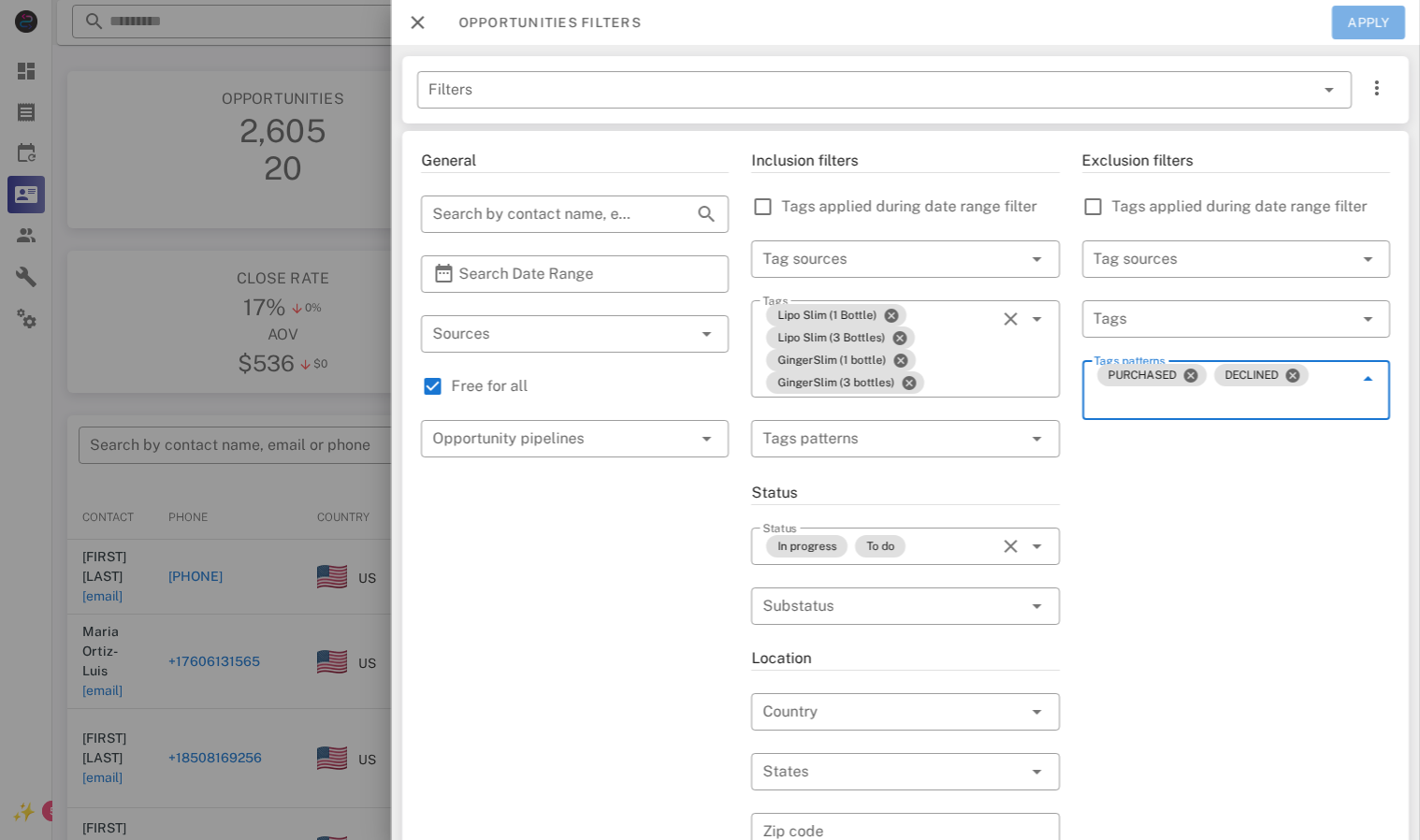 click on "Apply" at bounding box center [1369, 22] 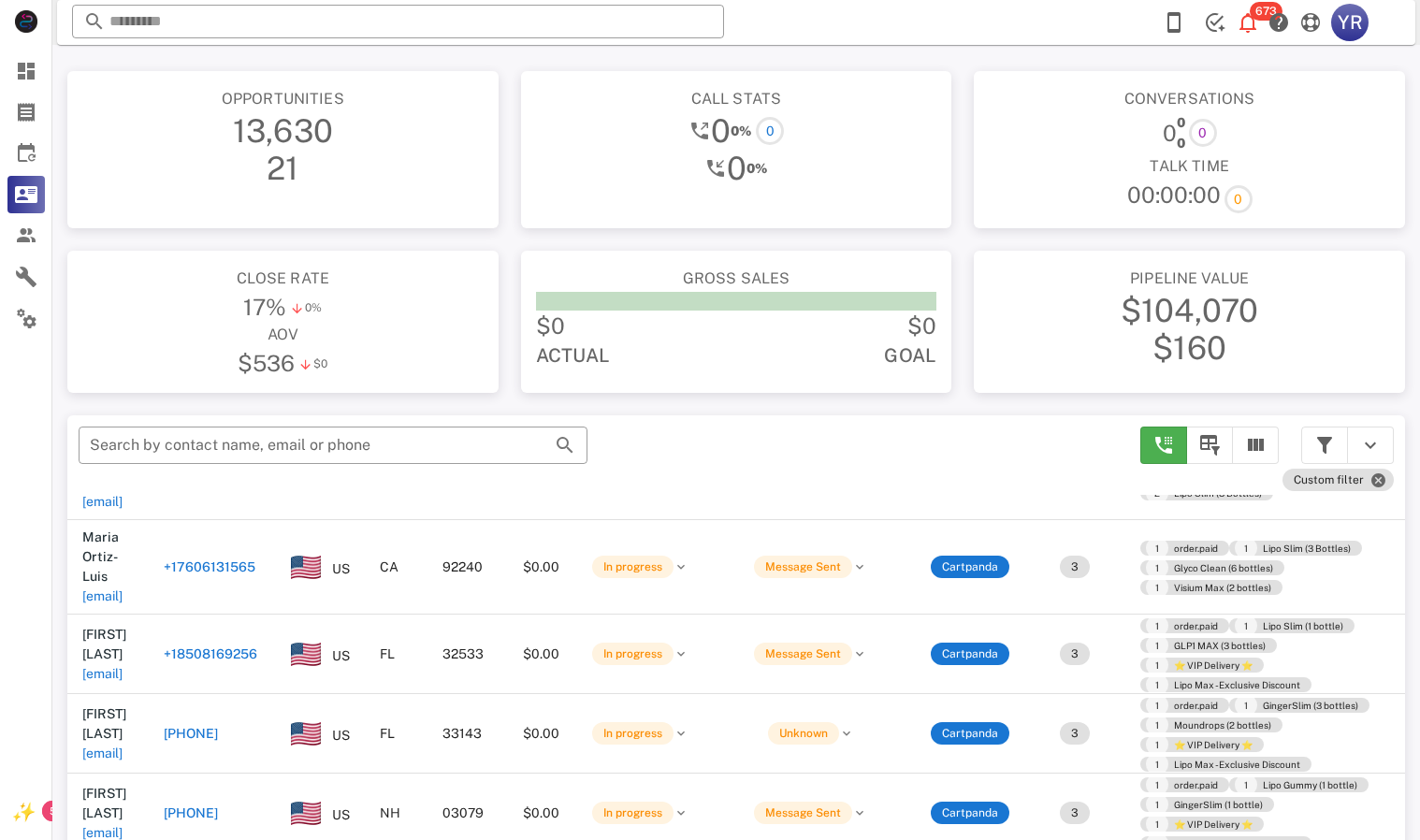 scroll, scrollTop: 80, scrollLeft: 0, axis: vertical 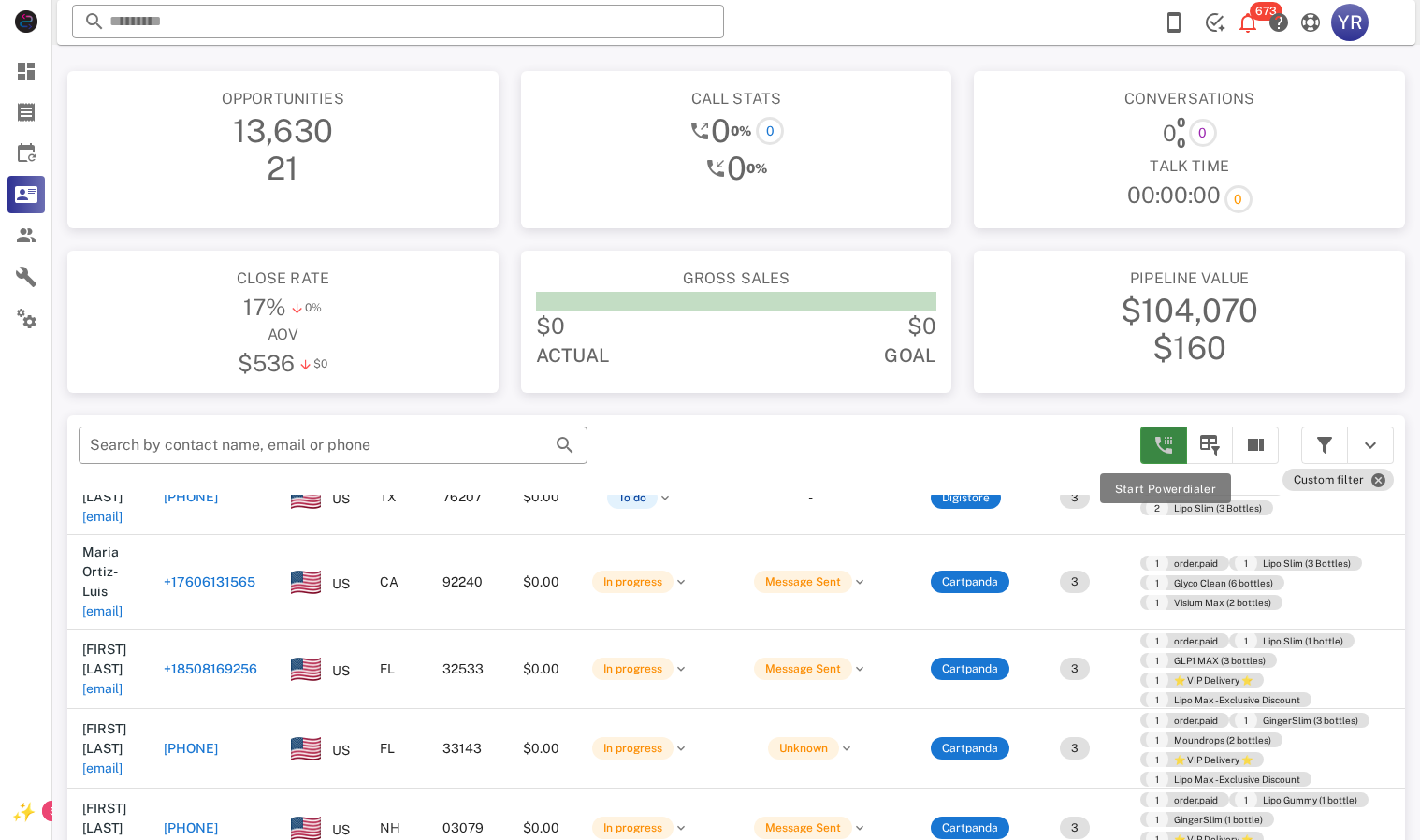 click at bounding box center (1164, 445) 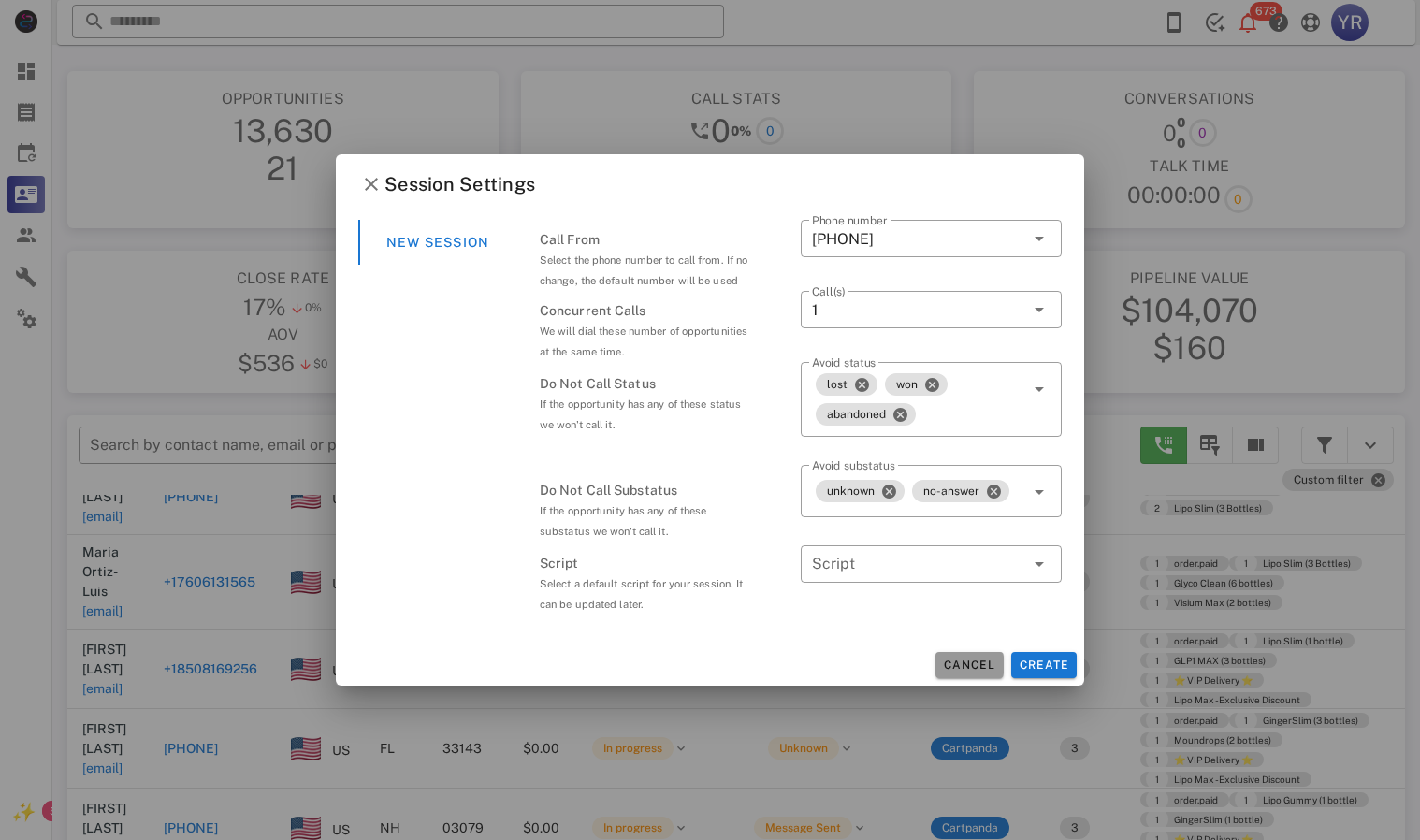click on "Cancel" at bounding box center (969, 665) 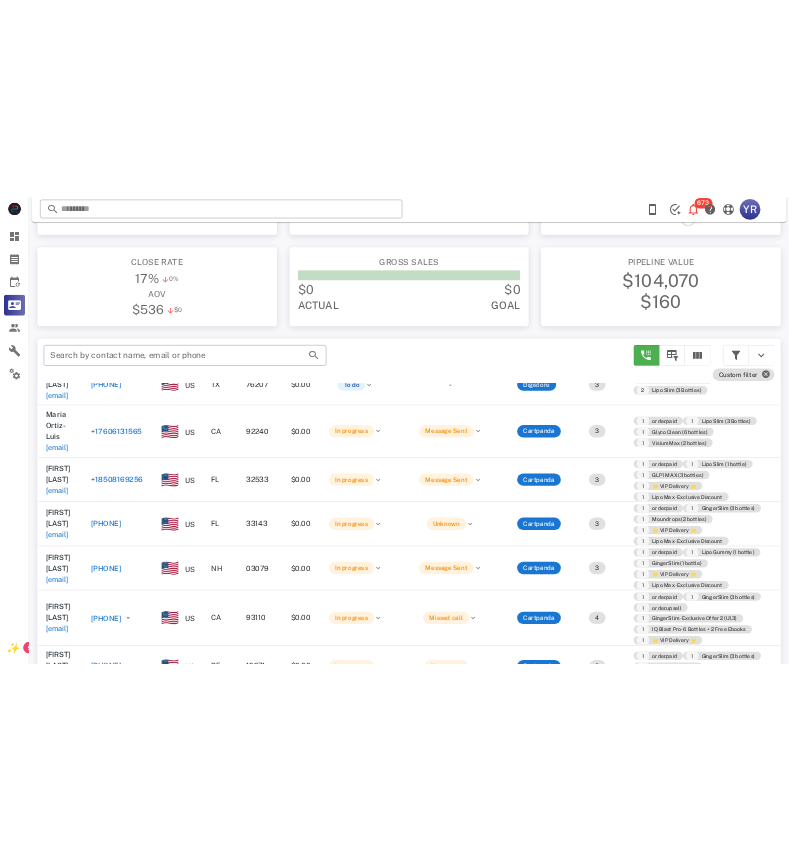 scroll, scrollTop: 178, scrollLeft: 0, axis: vertical 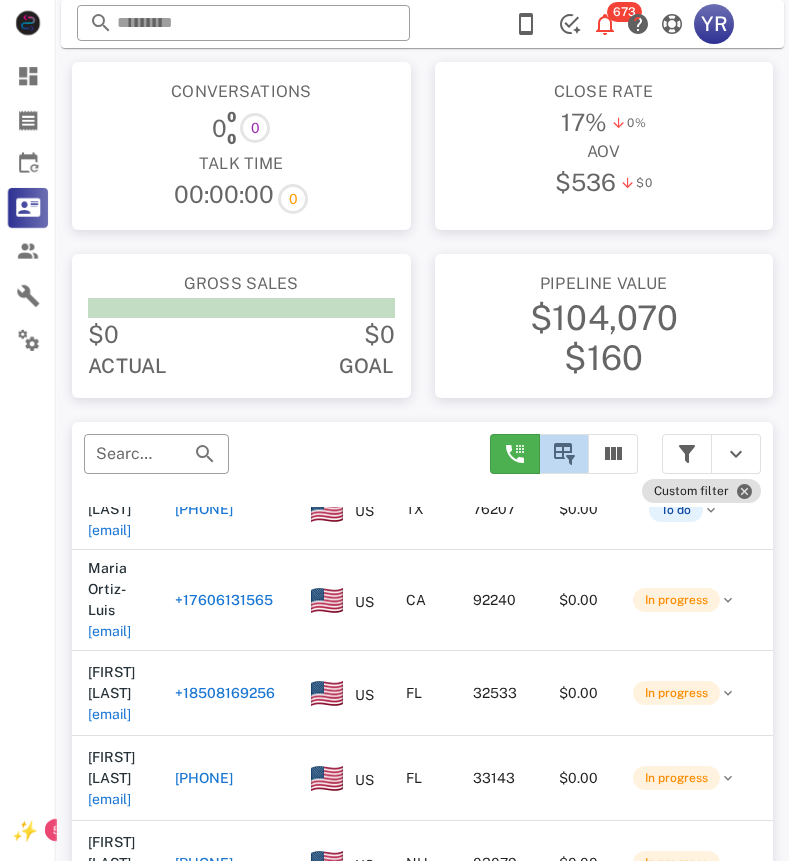 click at bounding box center (564, 454) 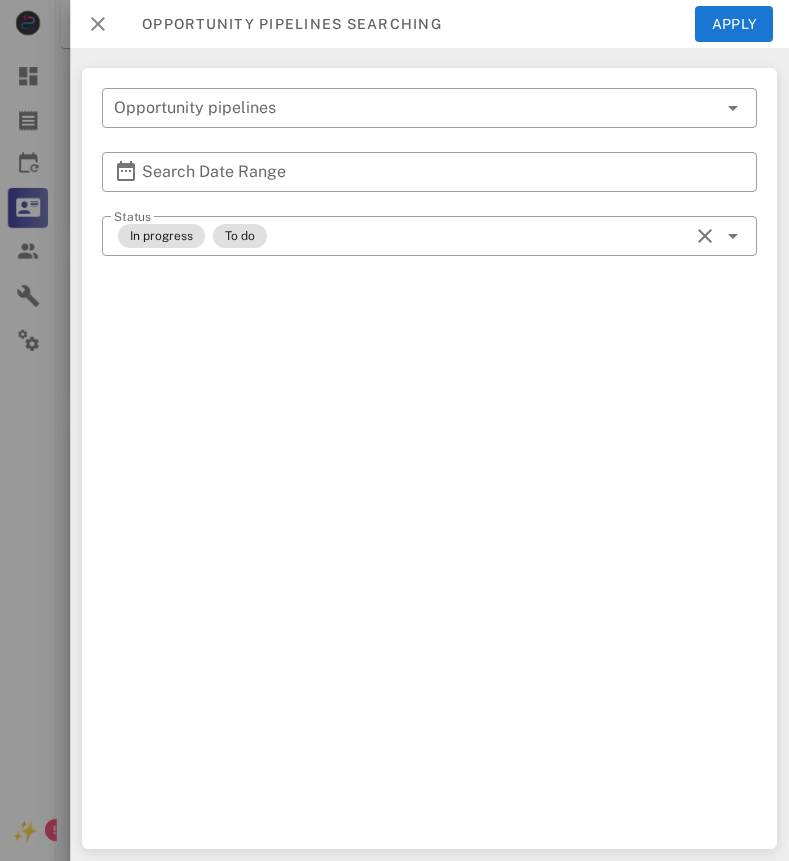 click at bounding box center (98, 24) 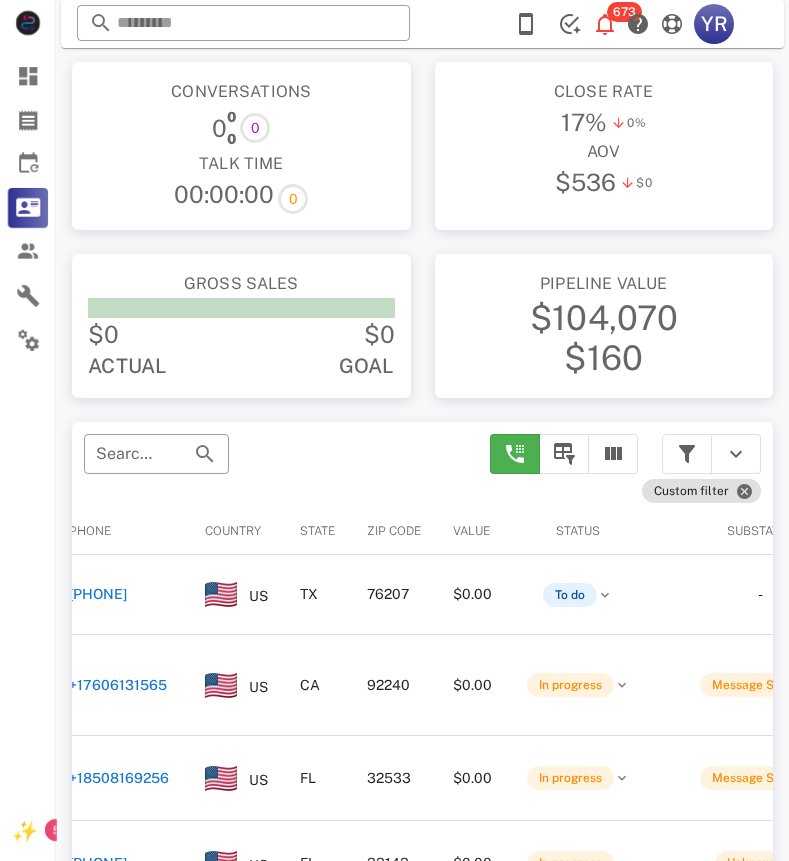 scroll, scrollTop: 0, scrollLeft: 106, axis: horizontal 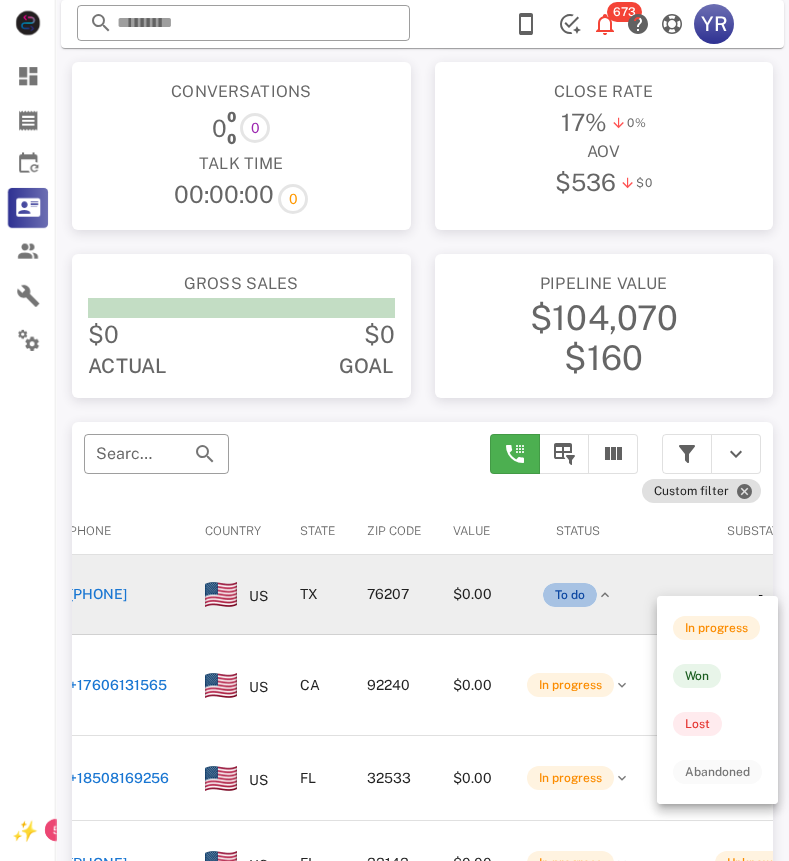 click on "To do" at bounding box center (570, 595) 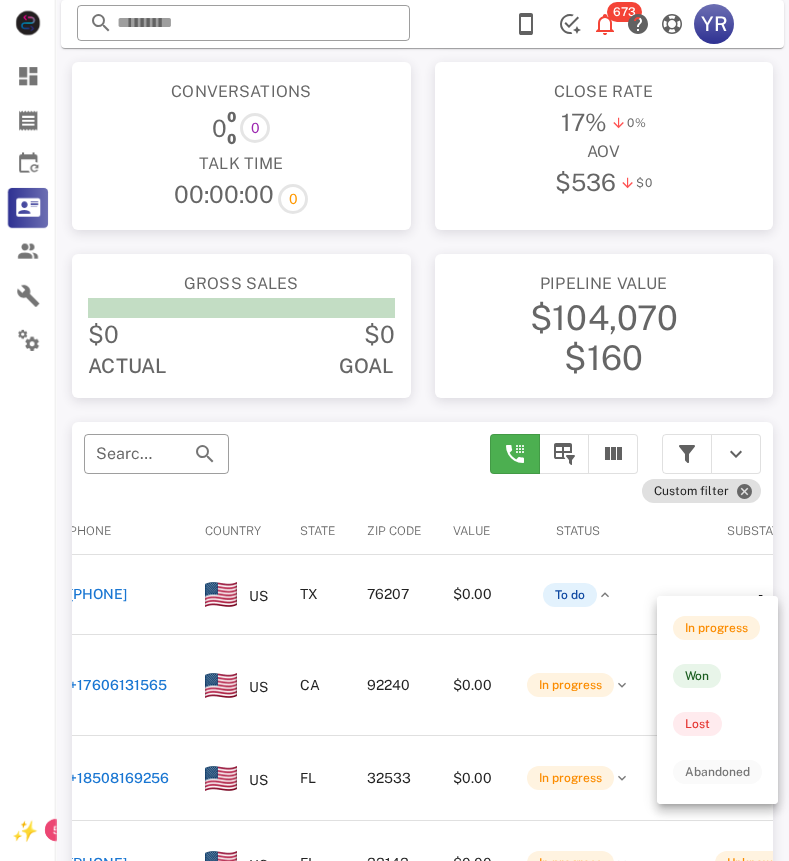 click on "In progress   Won   Lost   Abandoned" at bounding box center [717, 700] 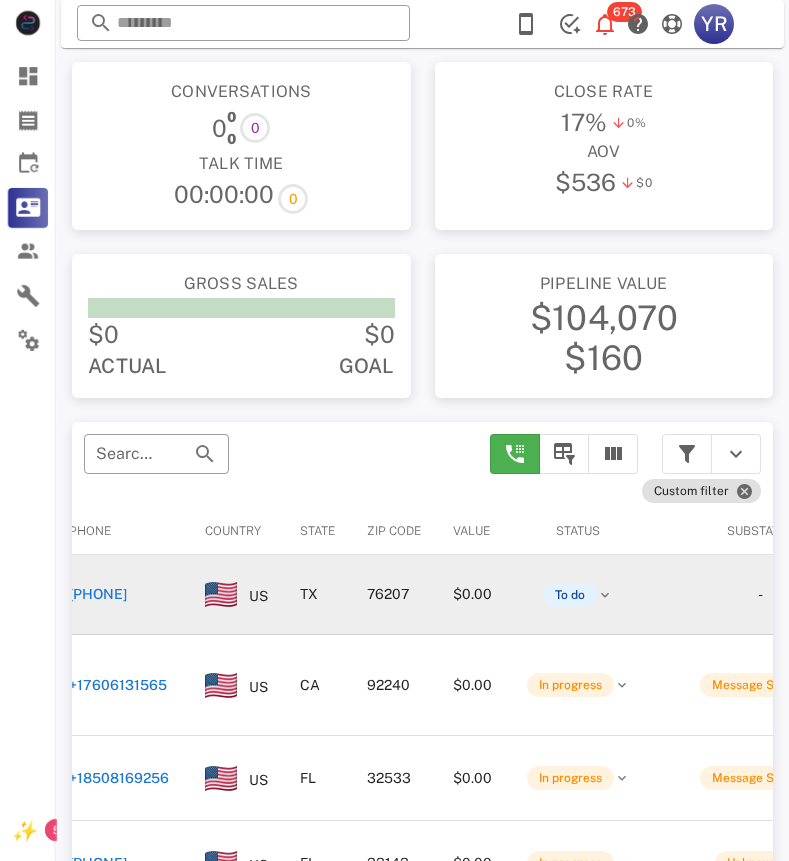 click on "[PHONE]" at bounding box center [98, 594] 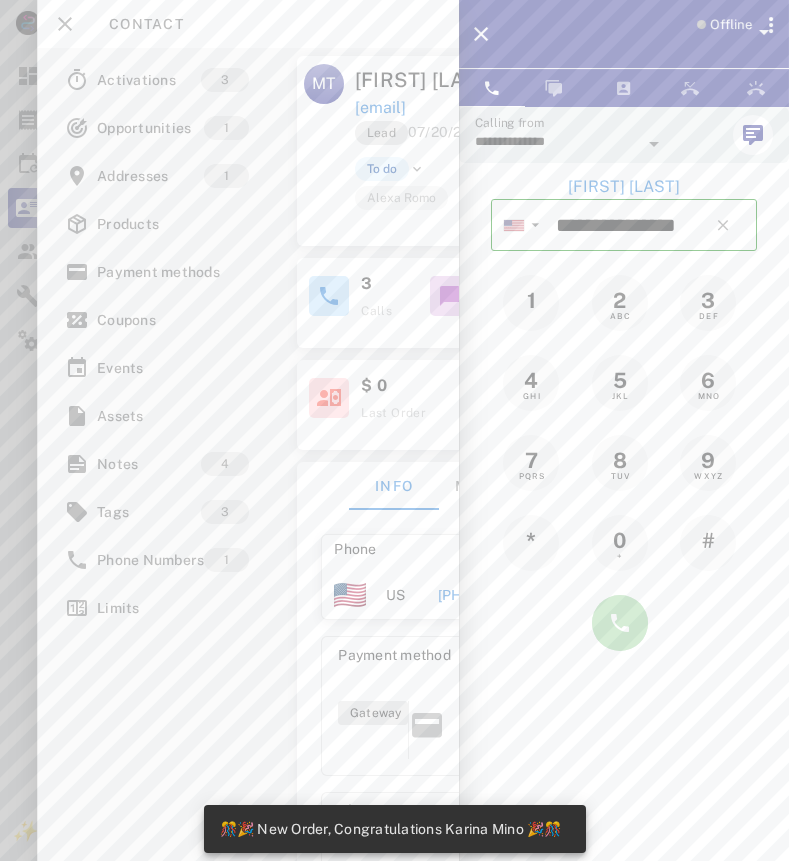 click at bounding box center [620, 623] 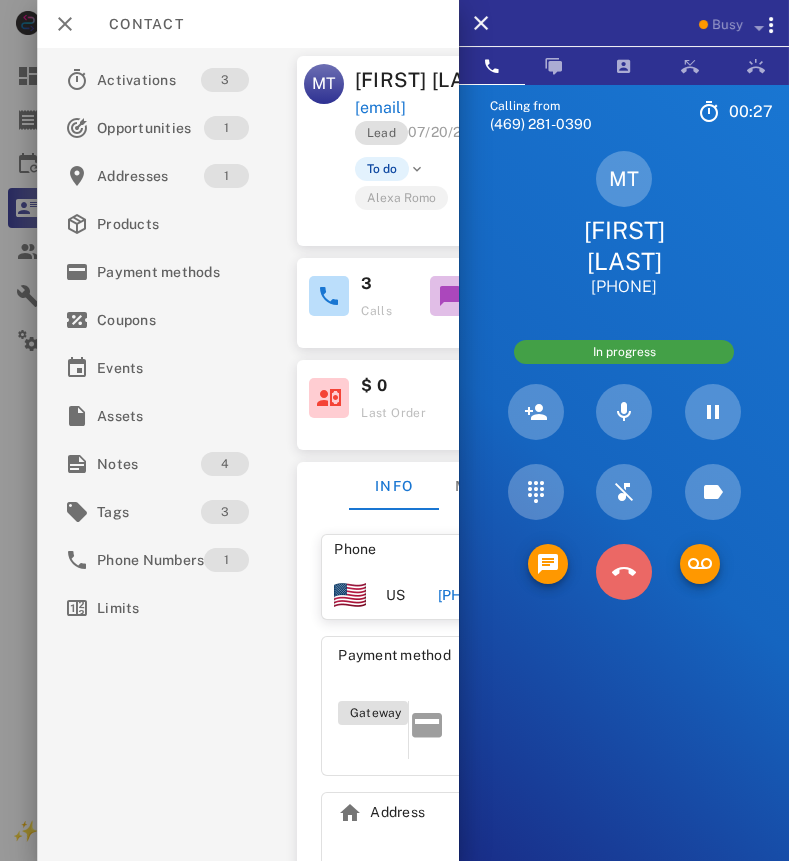 click at bounding box center [624, 572] 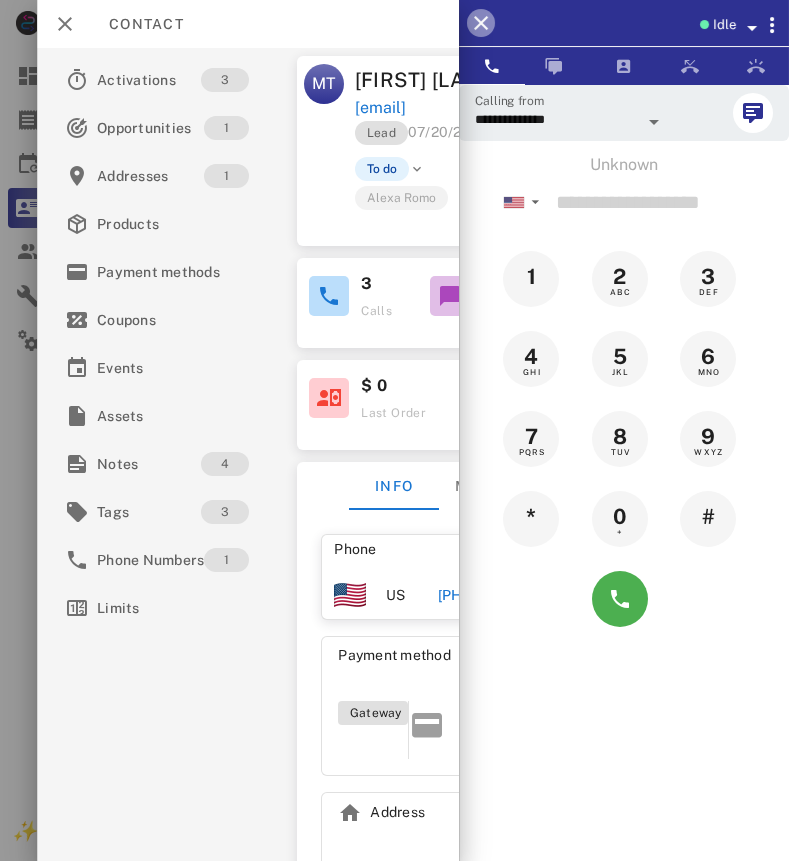 click at bounding box center (481, 23) 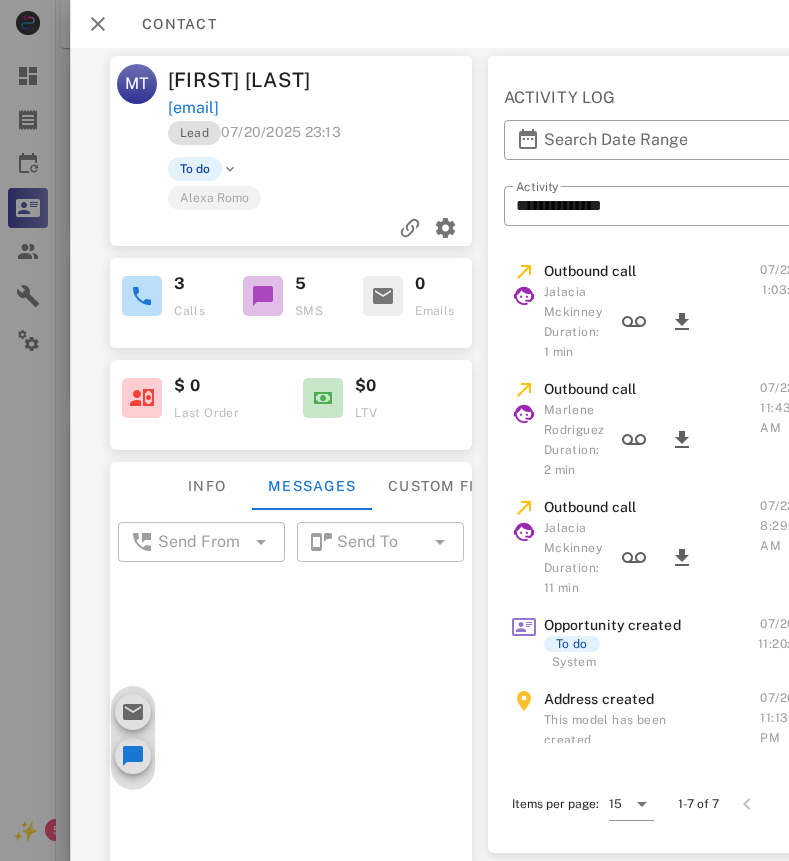 scroll, scrollTop: 0, scrollLeft: 217, axis: horizontal 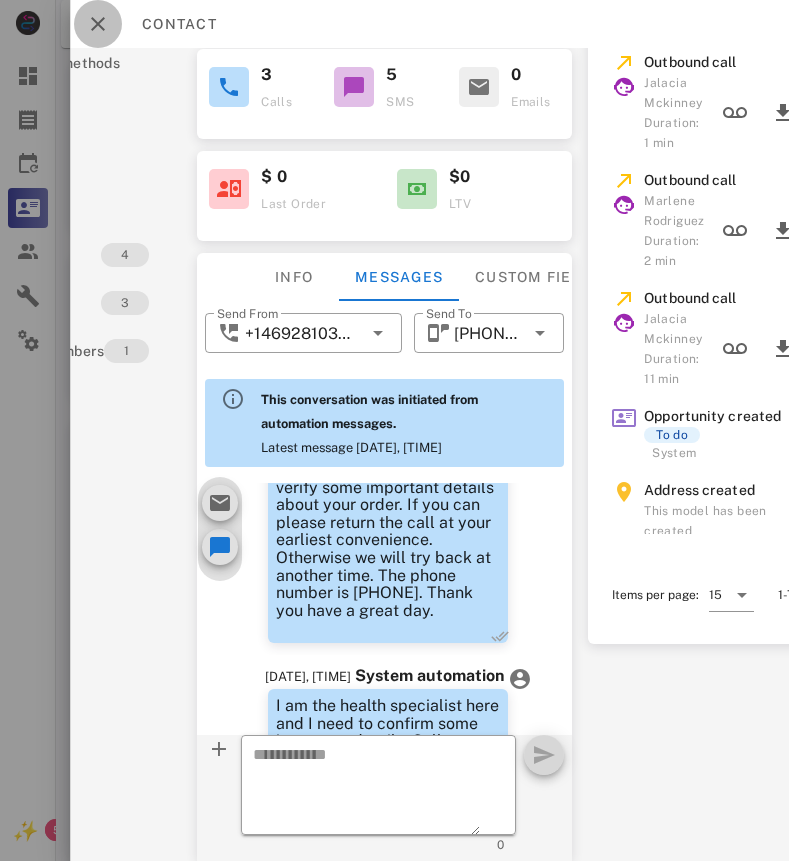 click at bounding box center [98, 24] 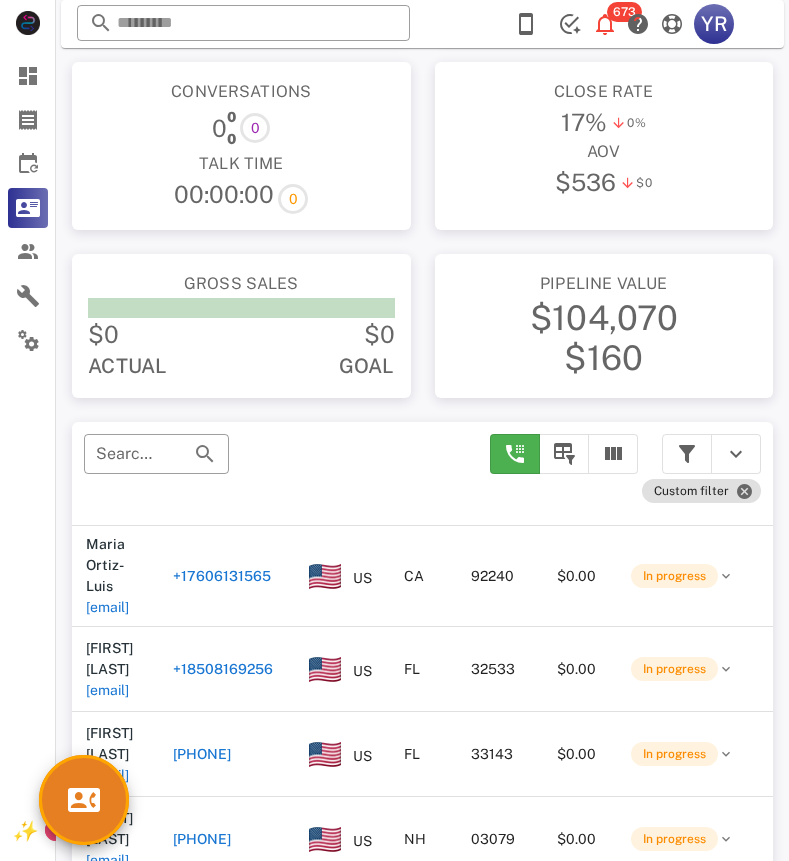 scroll, scrollTop: 29, scrollLeft: 3, axis: both 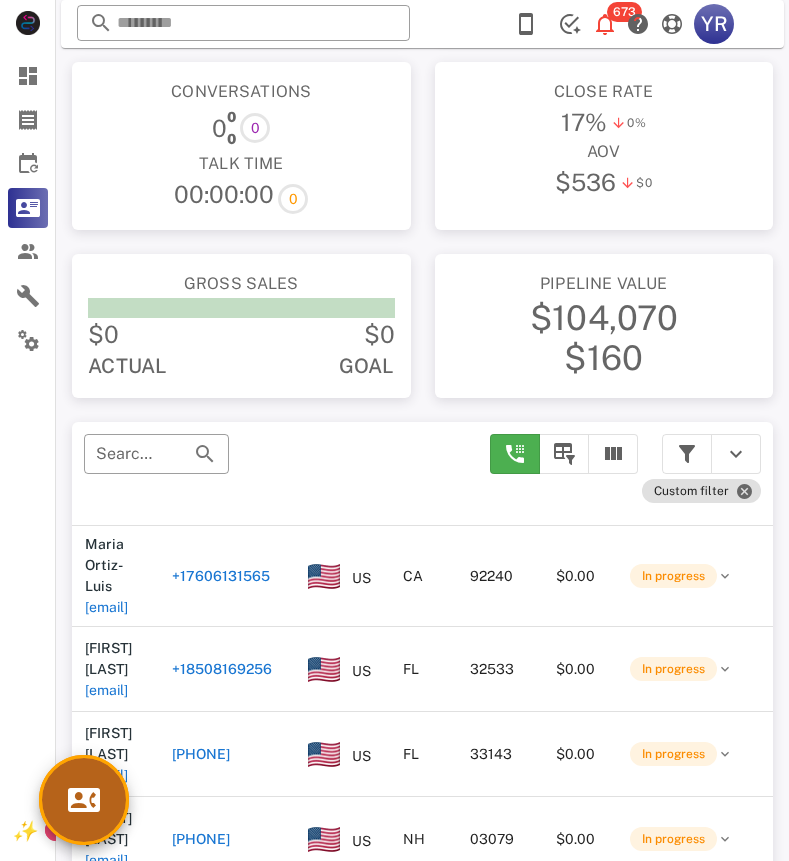 click at bounding box center [84, 800] 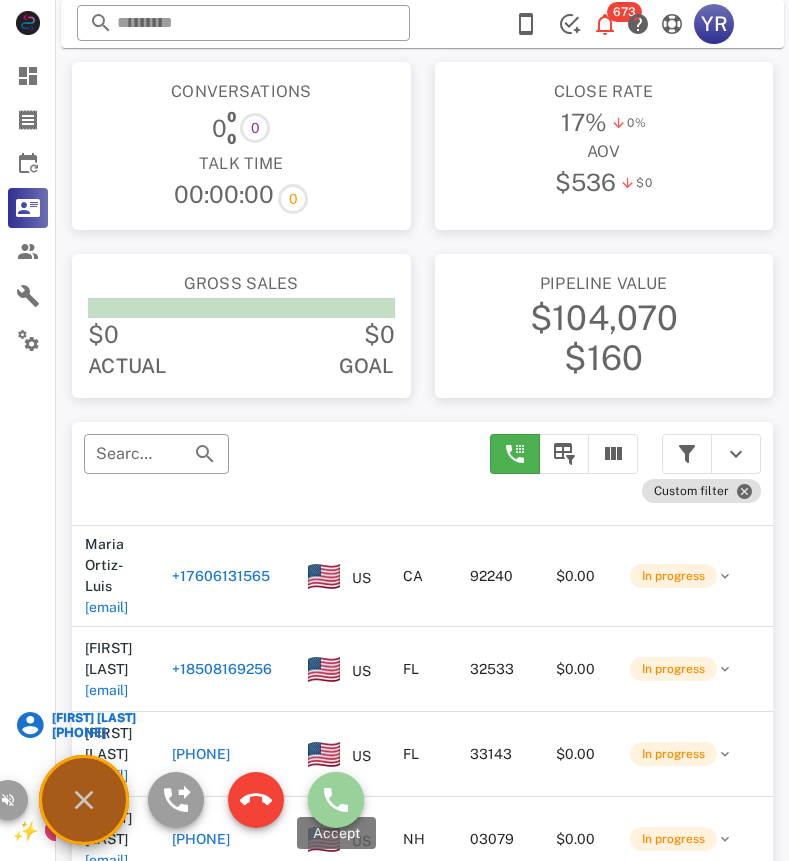 click at bounding box center [336, 800] 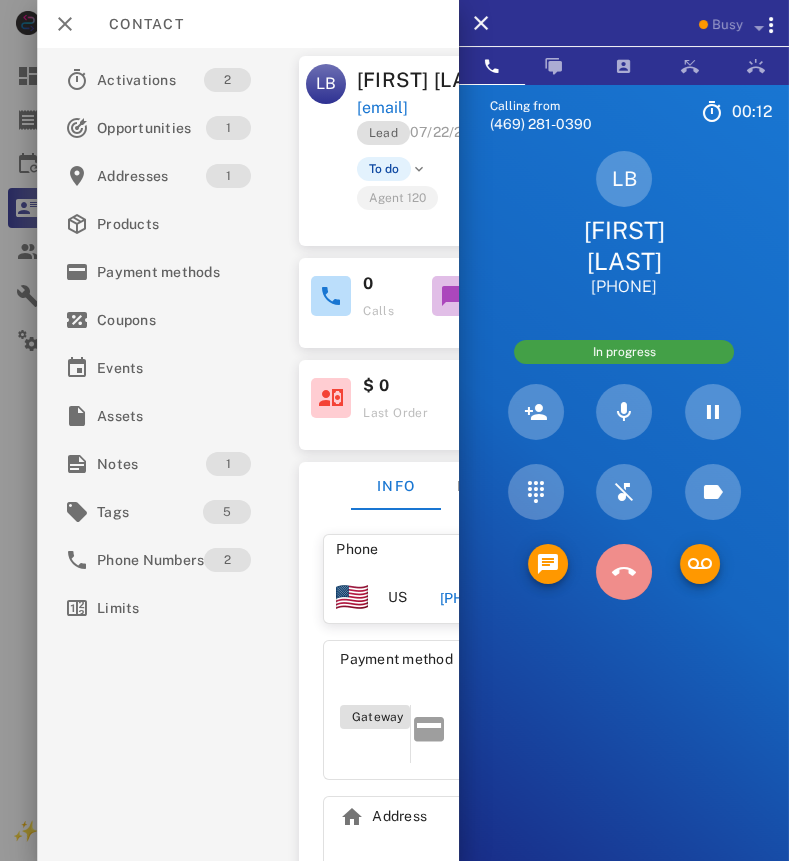 click at bounding box center [624, 572] 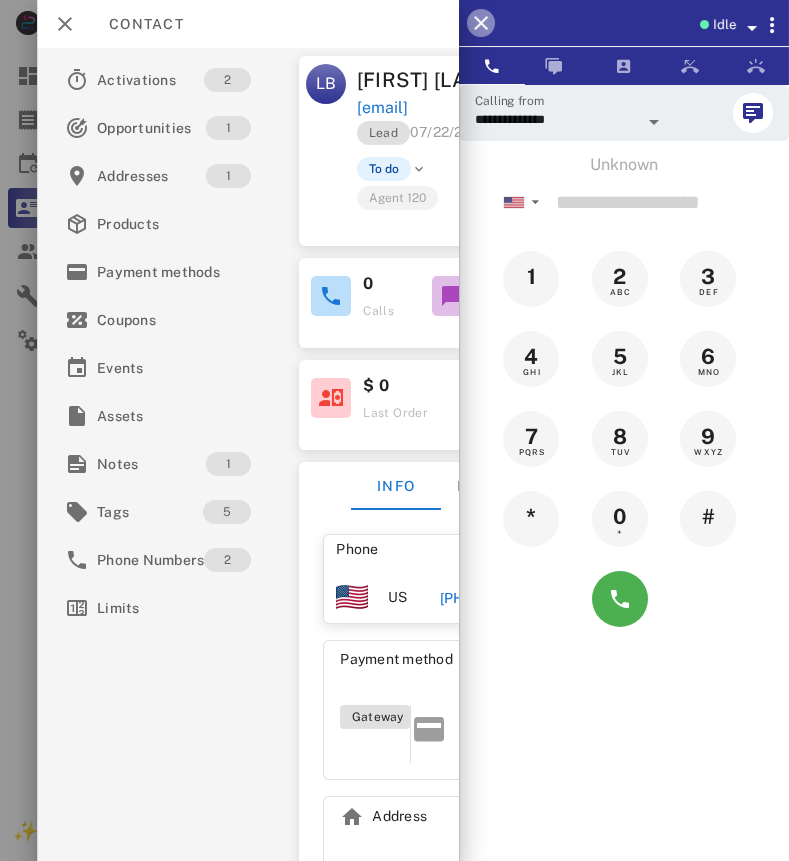 click at bounding box center (481, 23) 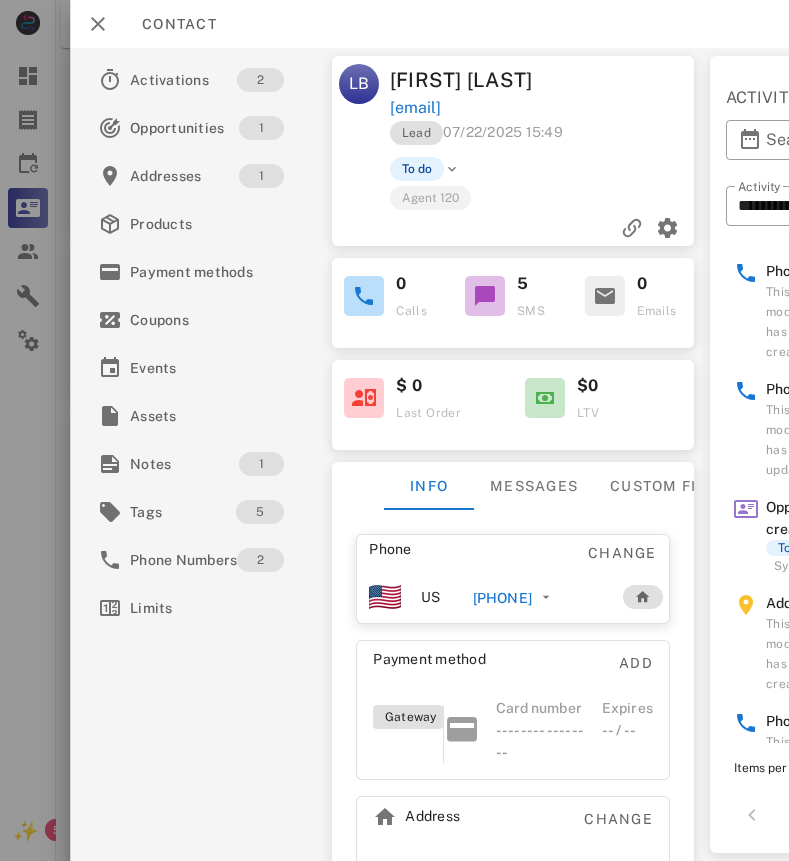 scroll, scrollTop: 119, scrollLeft: 0, axis: vertical 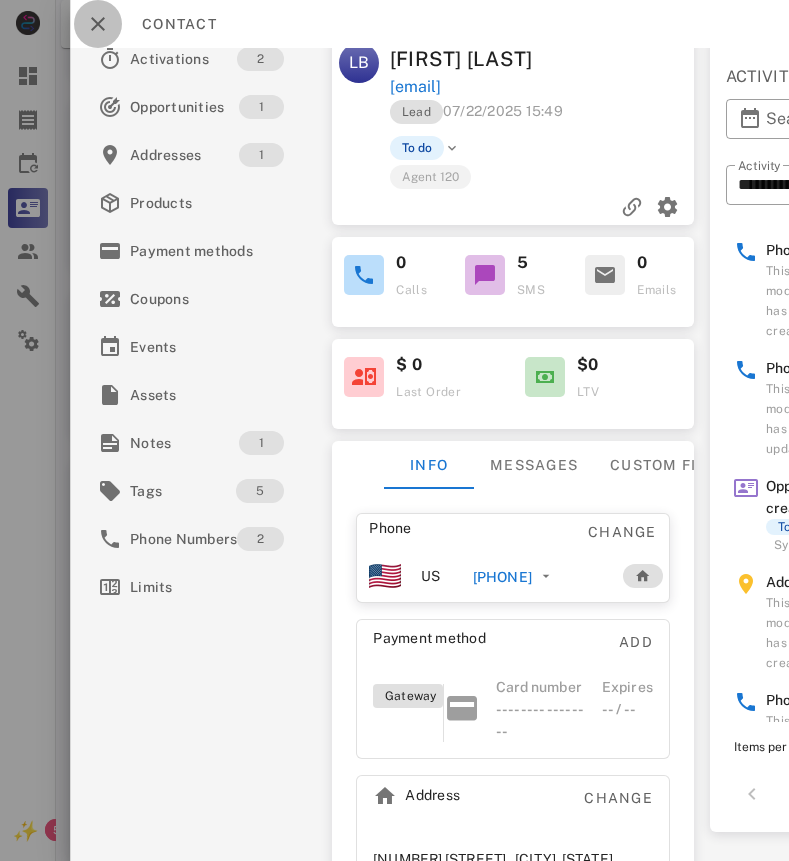 click at bounding box center [98, 24] 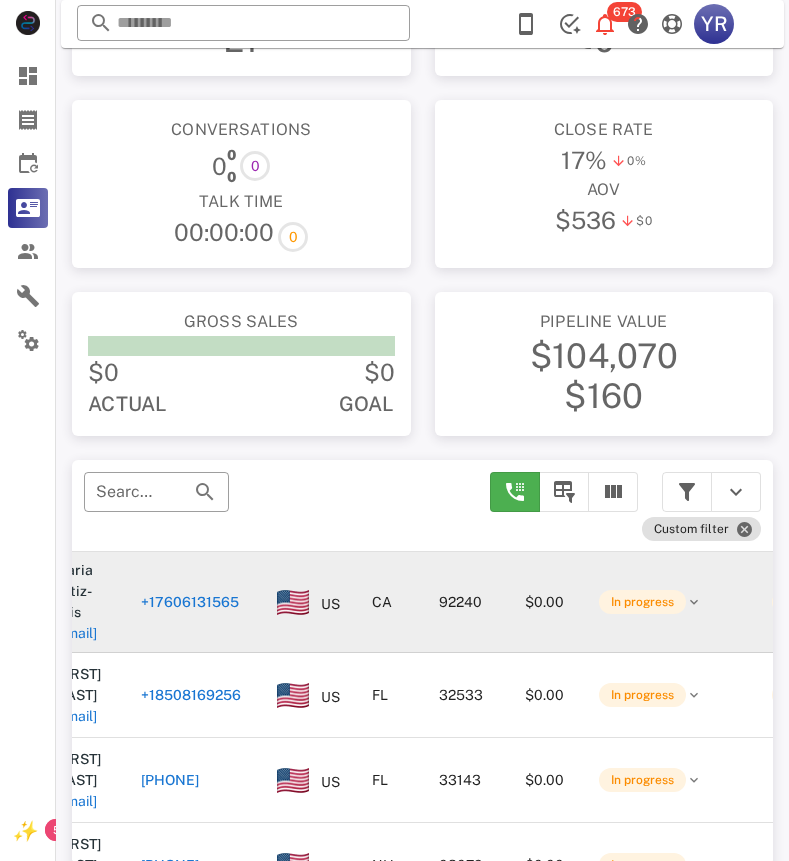scroll, scrollTop: 41, scrollLeft: 0, axis: vertical 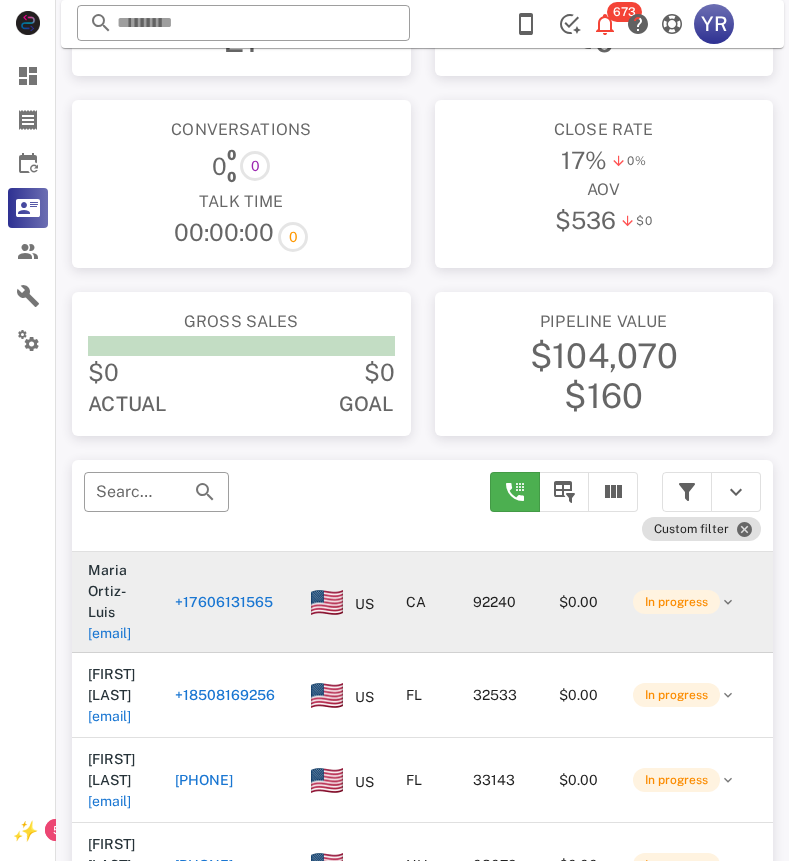 click on "+17606131565" at bounding box center (224, 602) 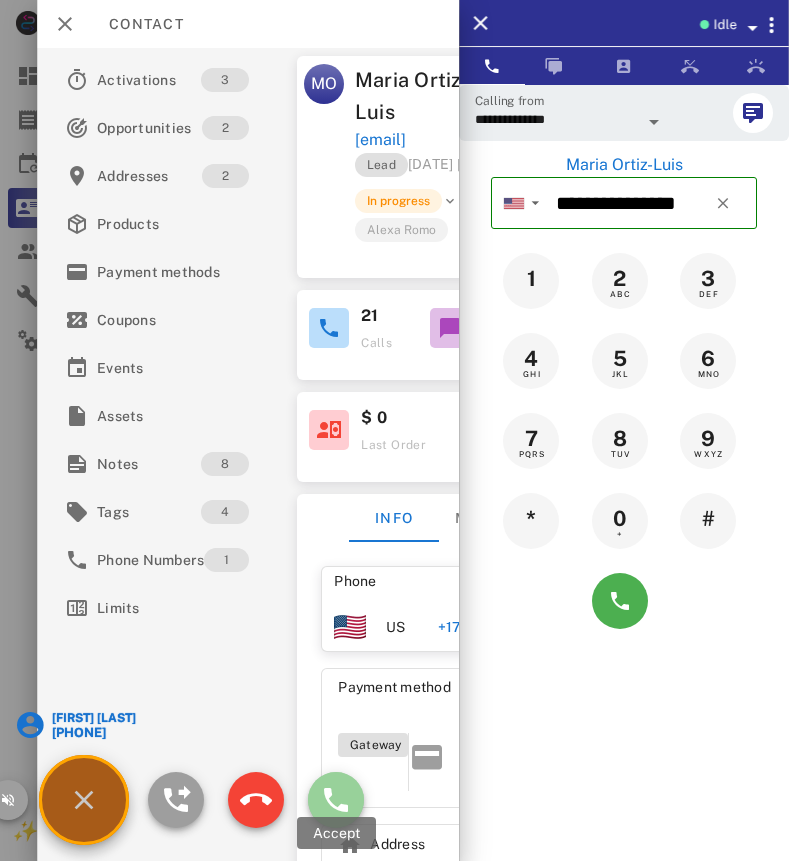 click at bounding box center (336, 800) 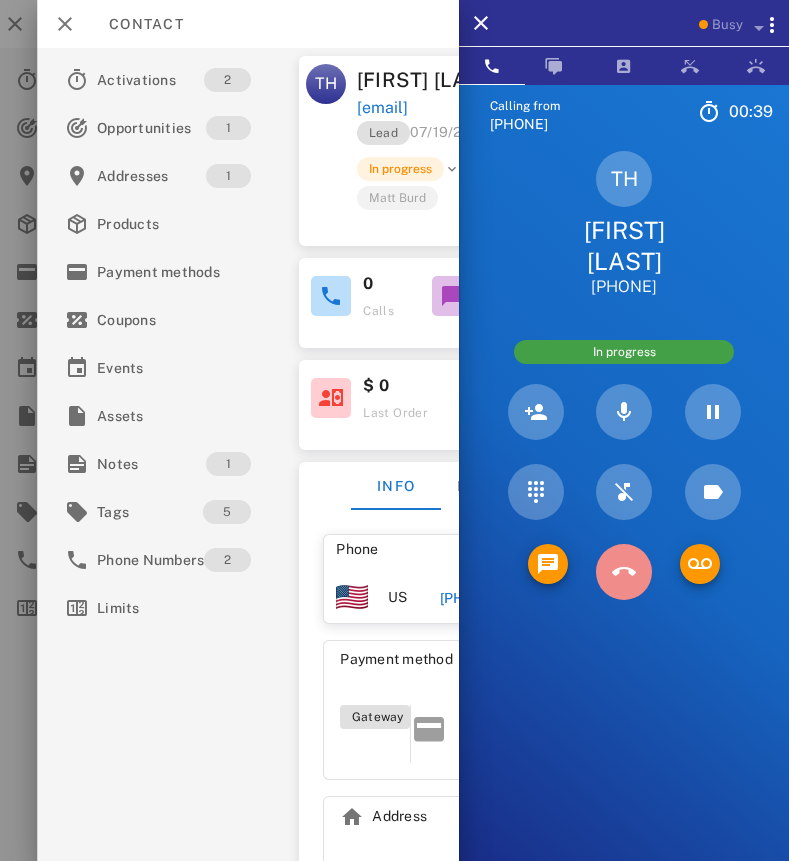 click at bounding box center (624, 572) 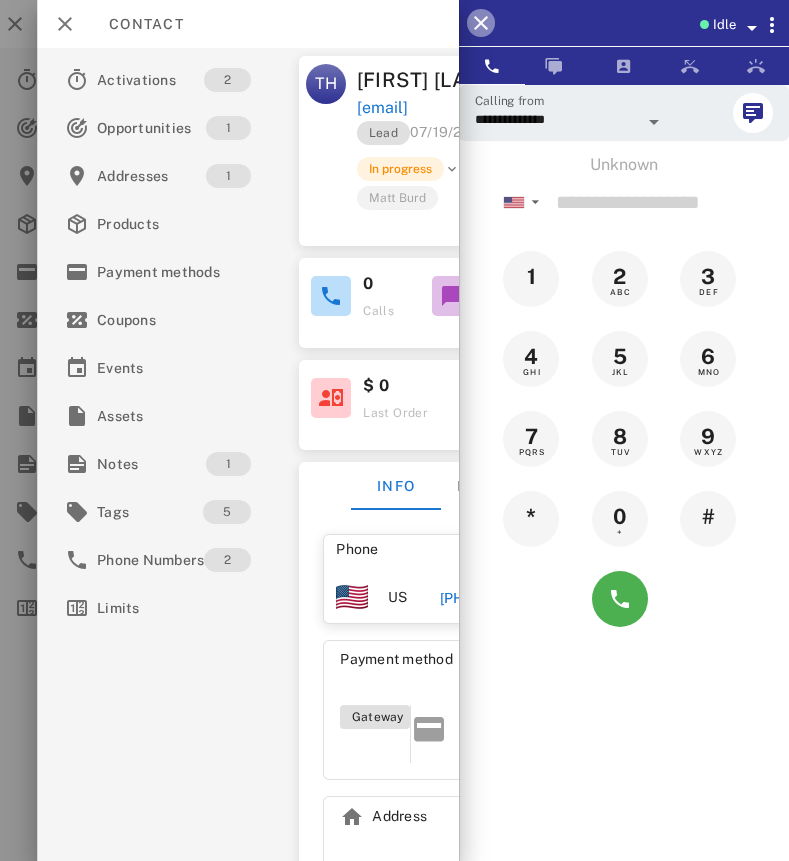 click at bounding box center [481, 23] 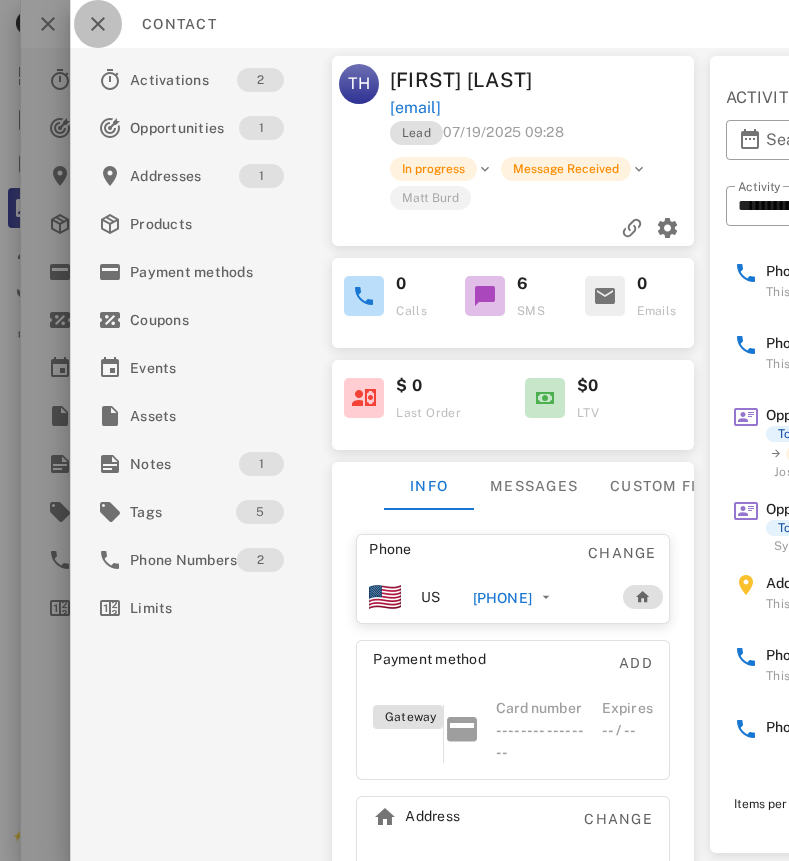 click at bounding box center [98, 24] 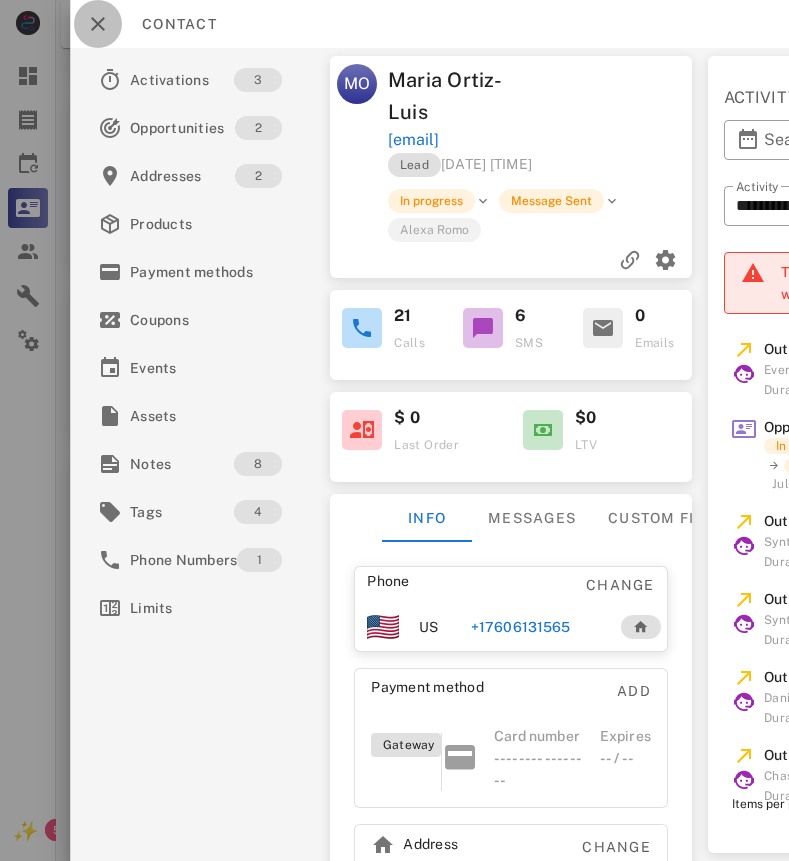 click at bounding box center [98, 24] 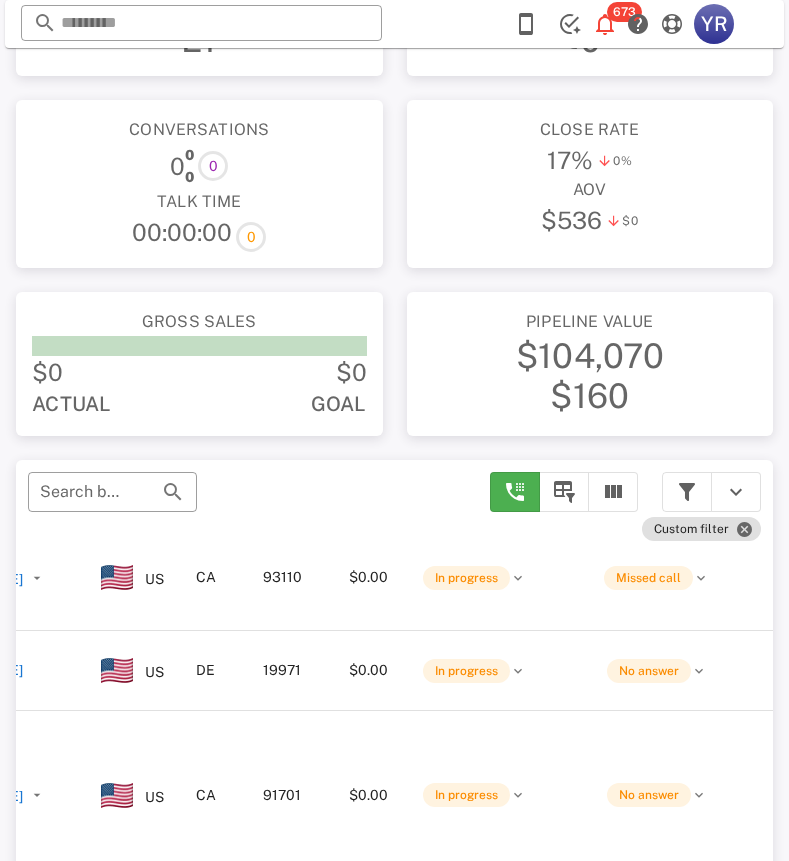 scroll, scrollTop: 475, scrollLeft: 154, axis: both 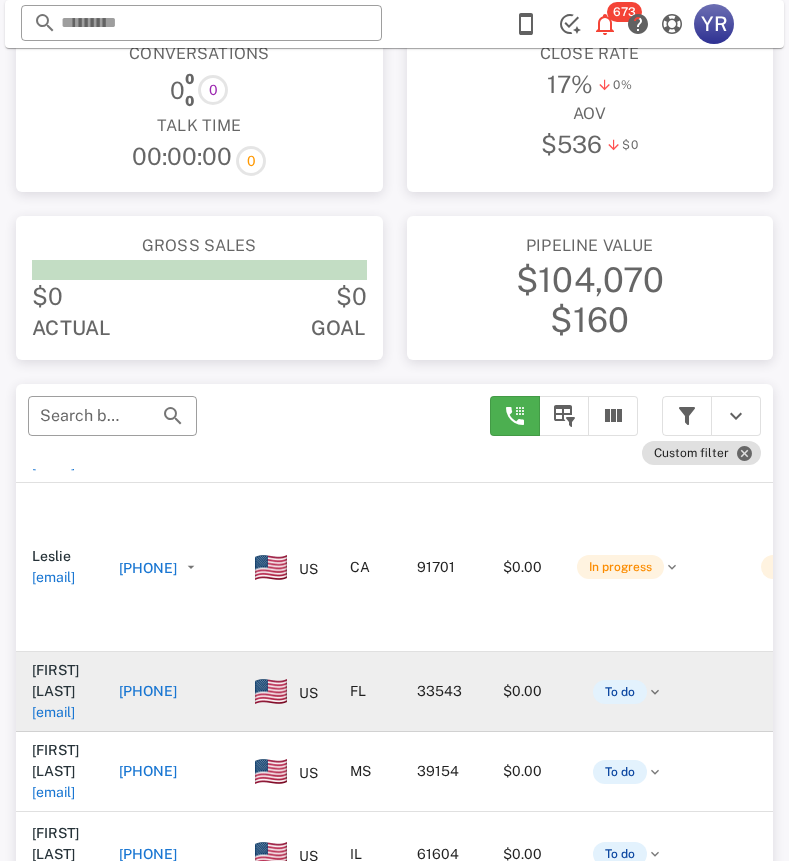 click on "[PHONE]" at bounding box center (148, 691) 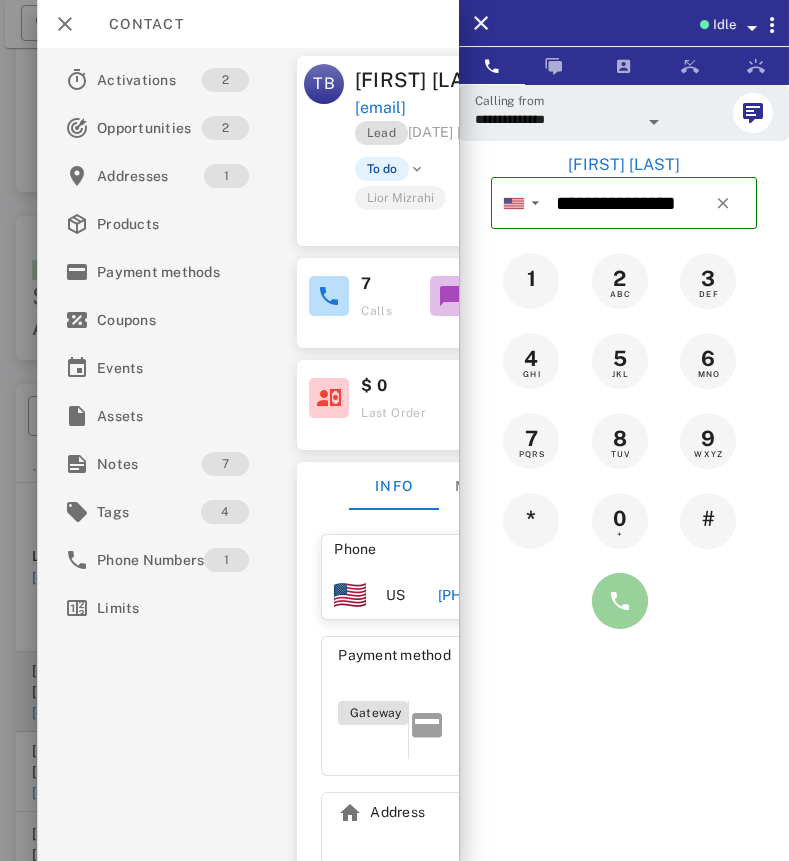 click at bounding box center (620, 601) 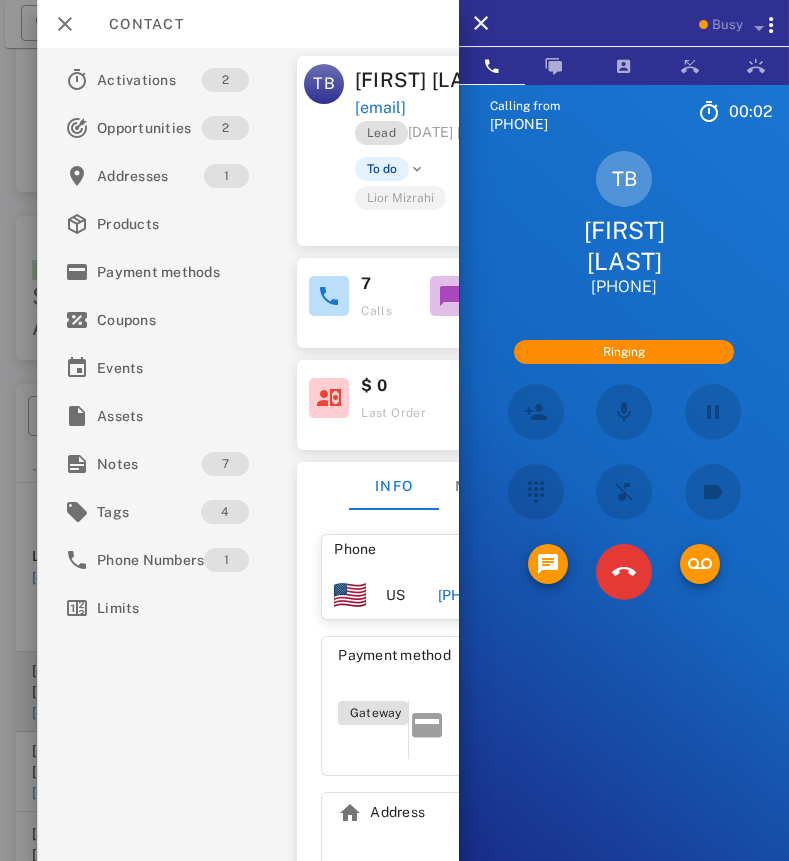 scroll, scrollTop: 411, scrollLeft: 0, axis: vertical 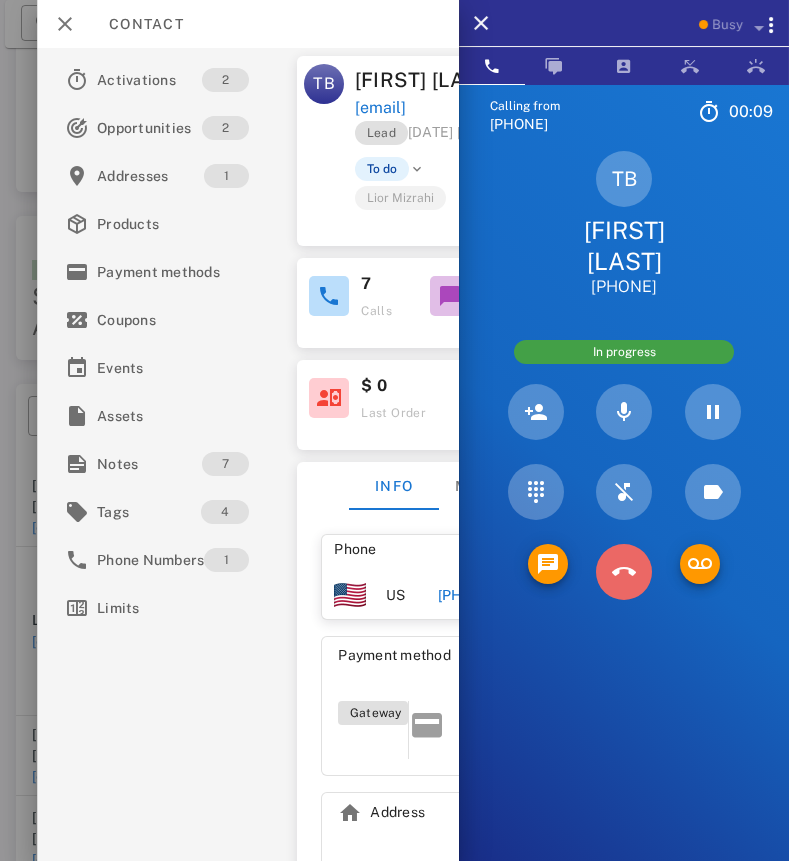 click at bounding box center (624, 572) 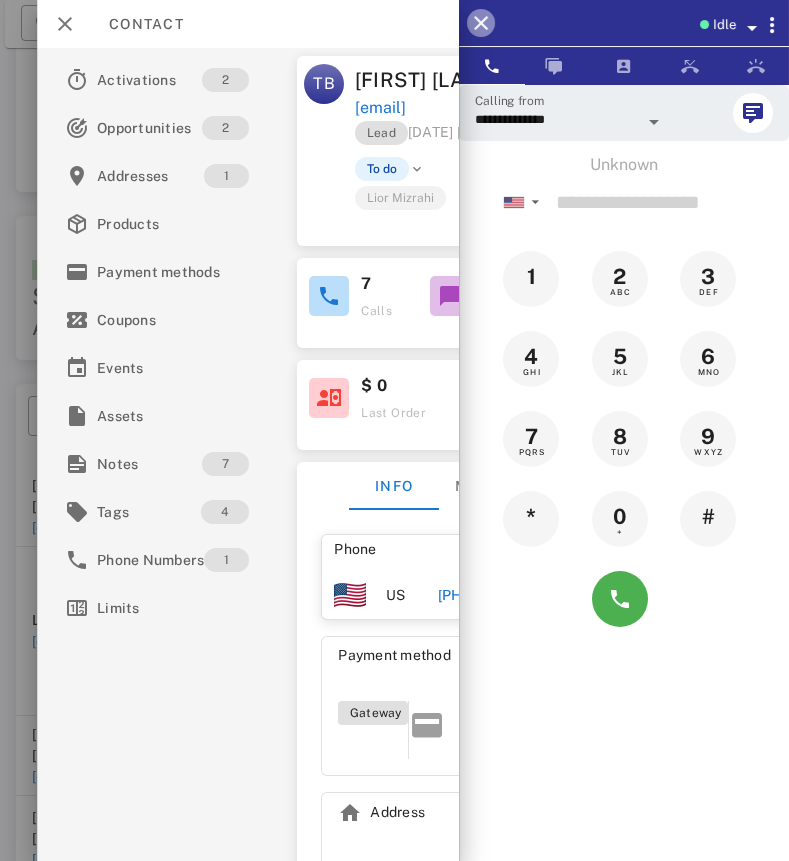 click at bounding box center (481, 23) 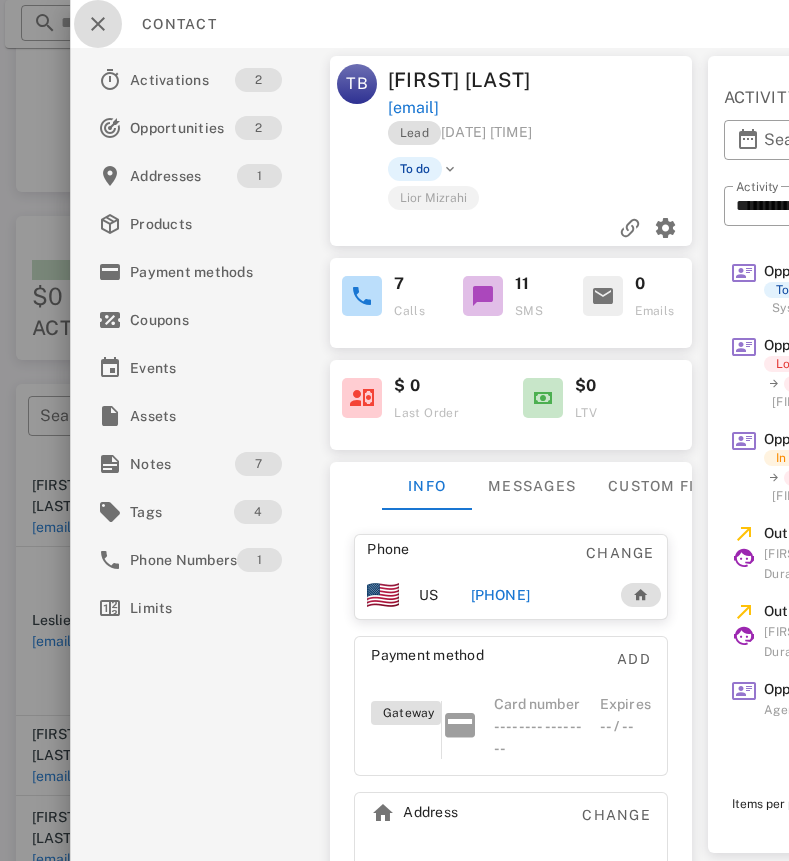 click at bounding box center [98, 24] 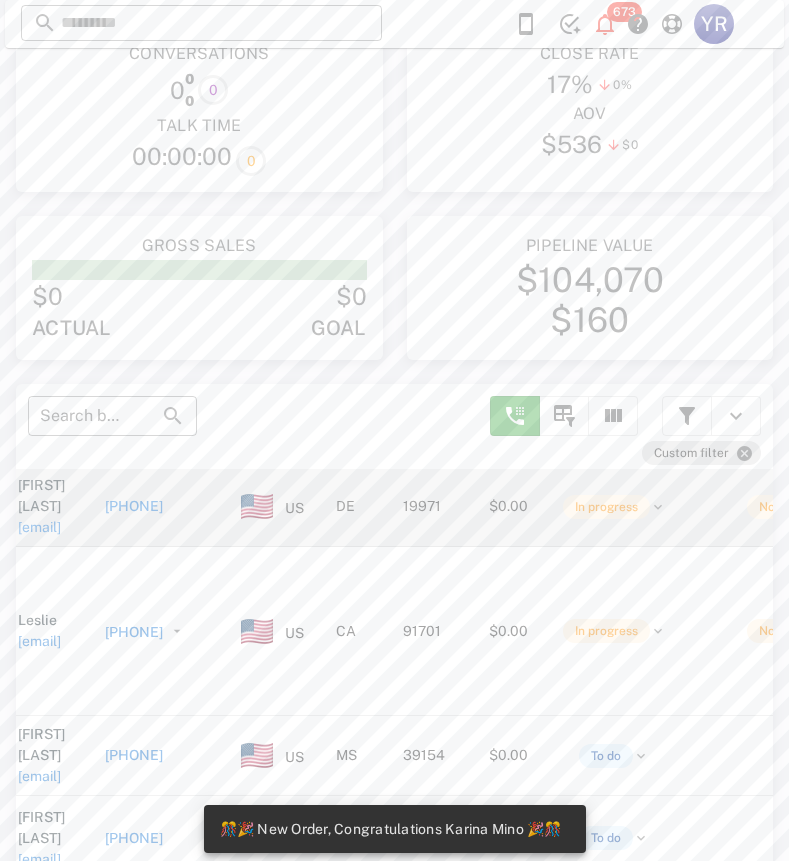 scroll, scrollTop: 411, scrollLeft: 9, axis: both 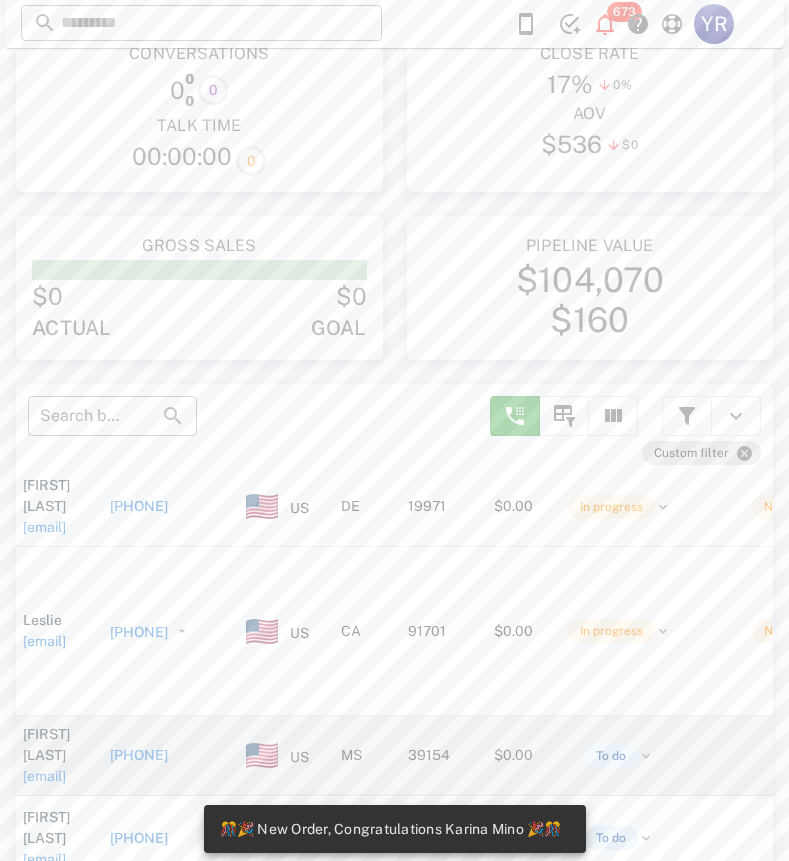 click on "[PHONE]" at bounding box center [139, 755] 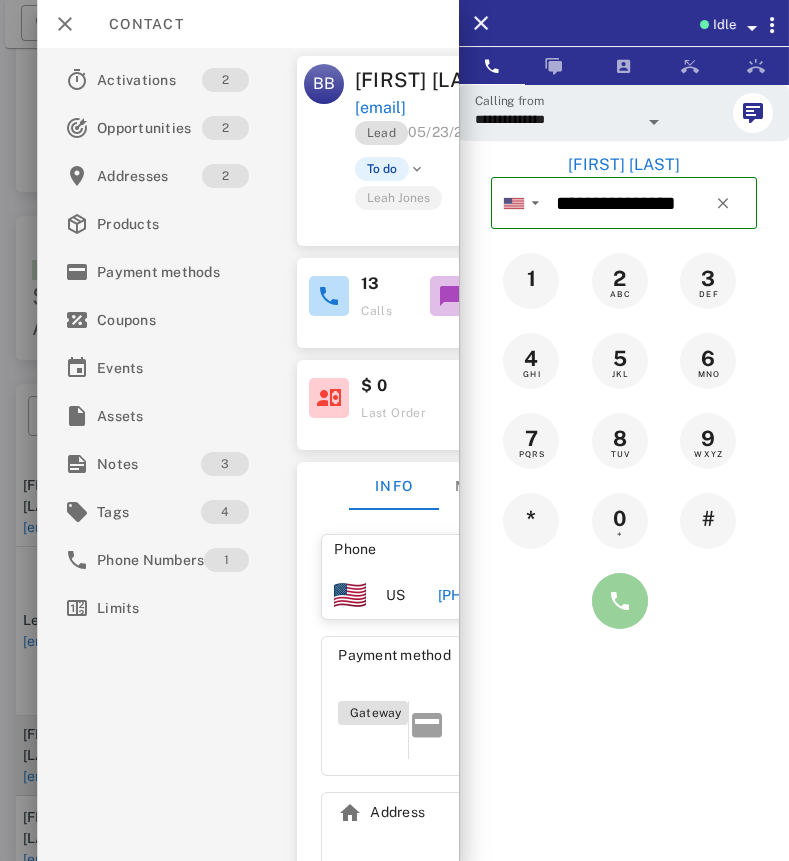 click at bounding box center (620, 601) 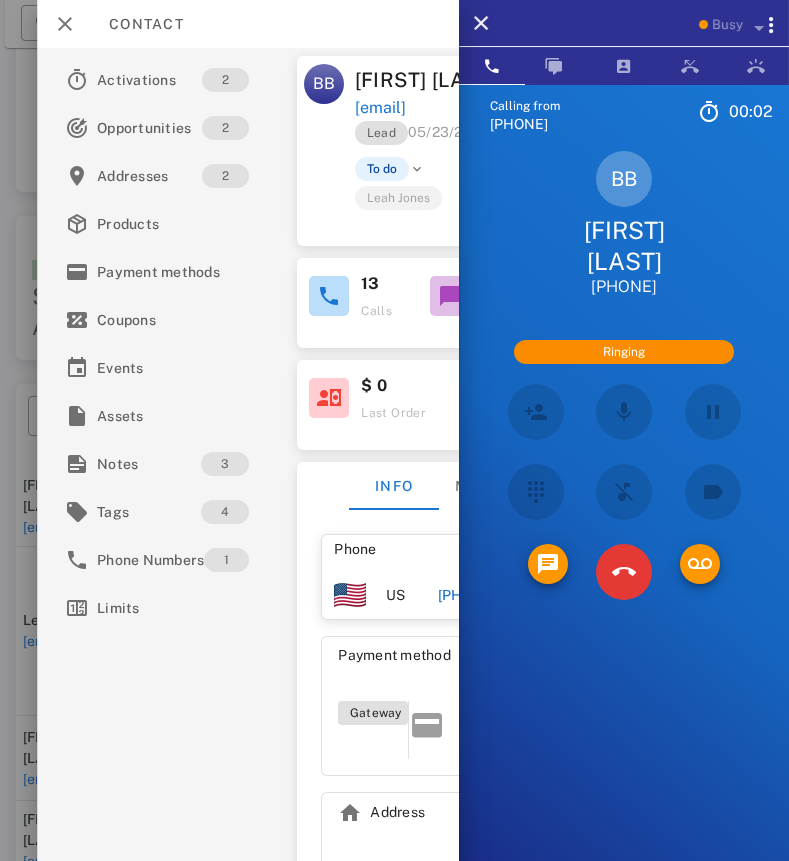 scroll, scrollTop: 347, scrollLeft: 9, axis: both 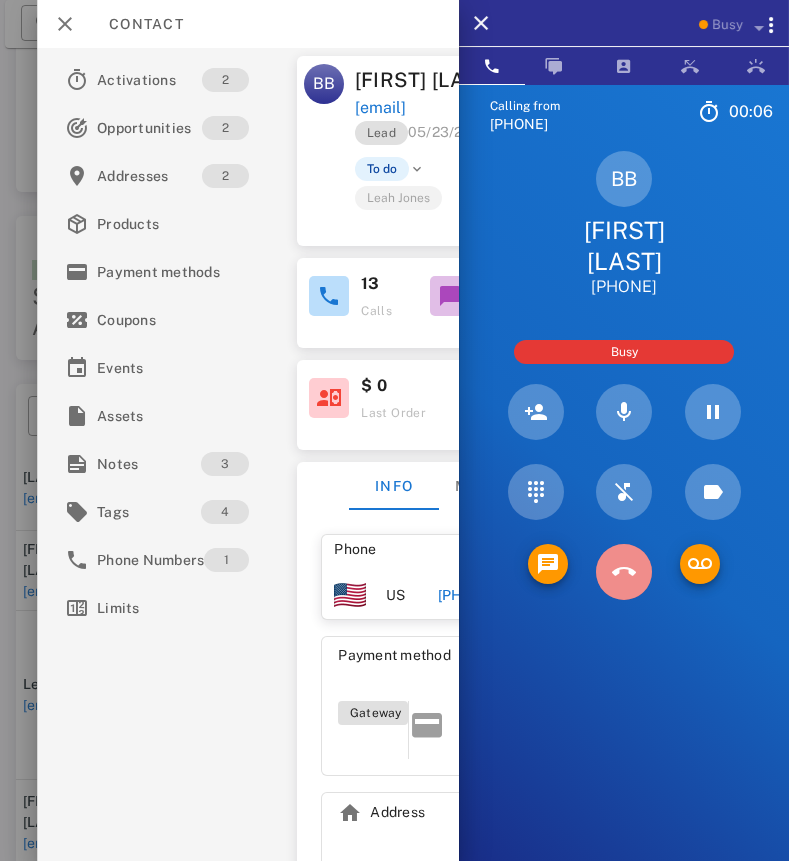 click at bounding box center (624, 572) 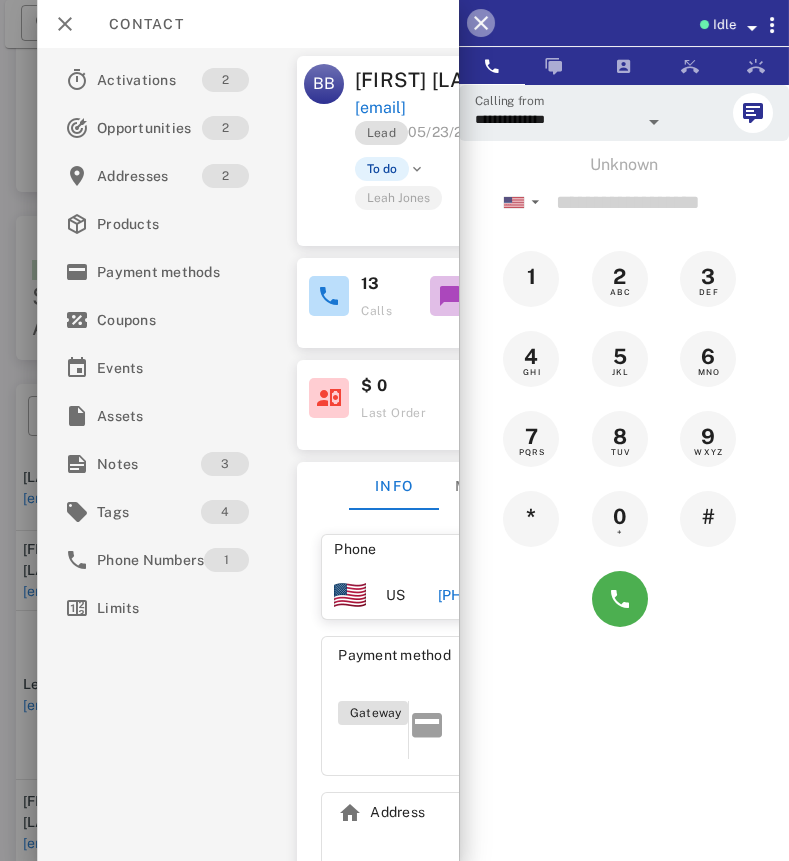 click at bounding box center [481, 23] 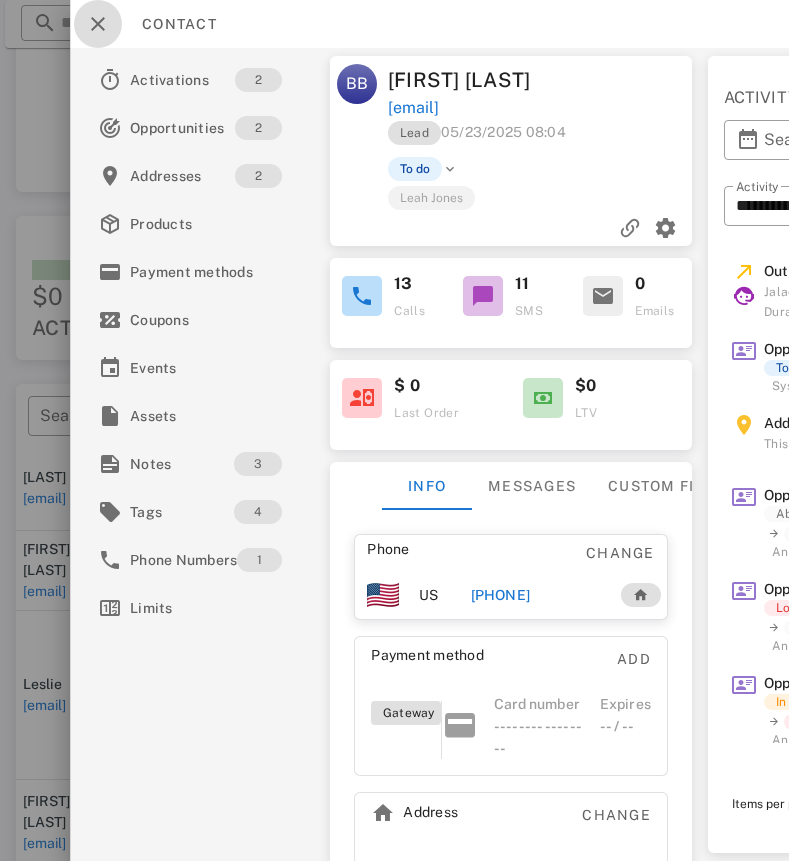 drag, startPoint x: 102, startPoint y: 24, endPoint x: 325, endPoint y: 373, distance: 414.1618 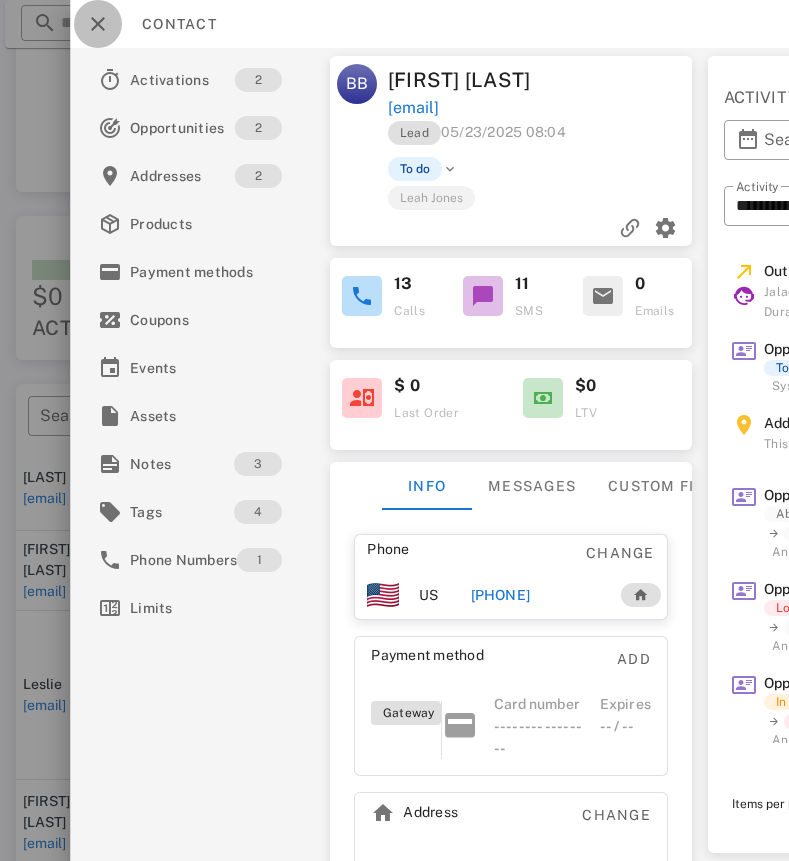 click at bounding box center [98, 24] 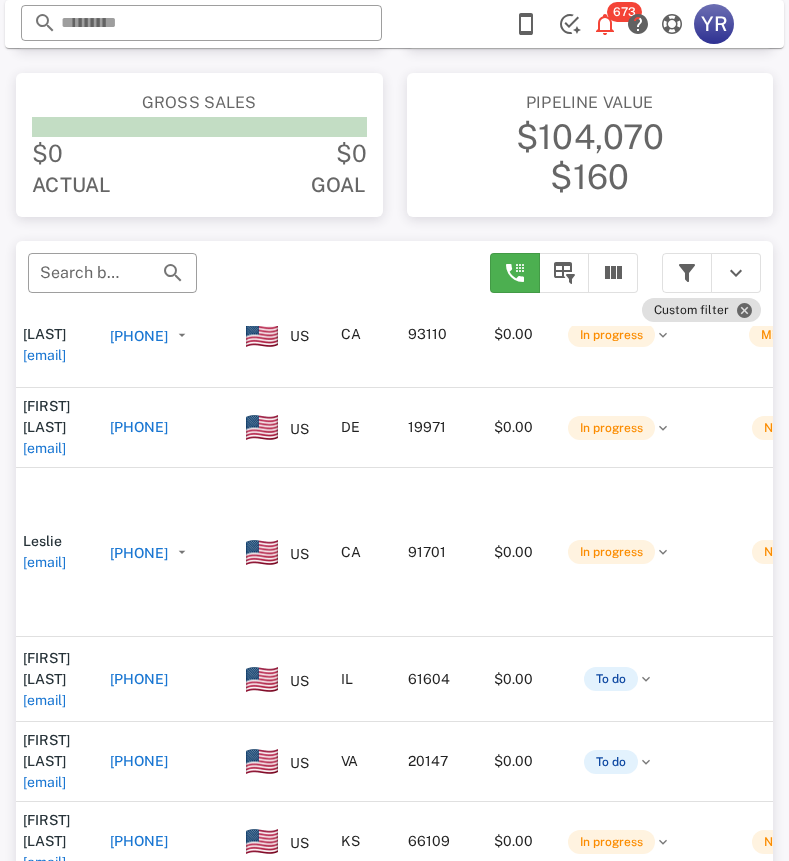 scroll, scrollTop: 360, scrollLeft: 0, axis: vertical 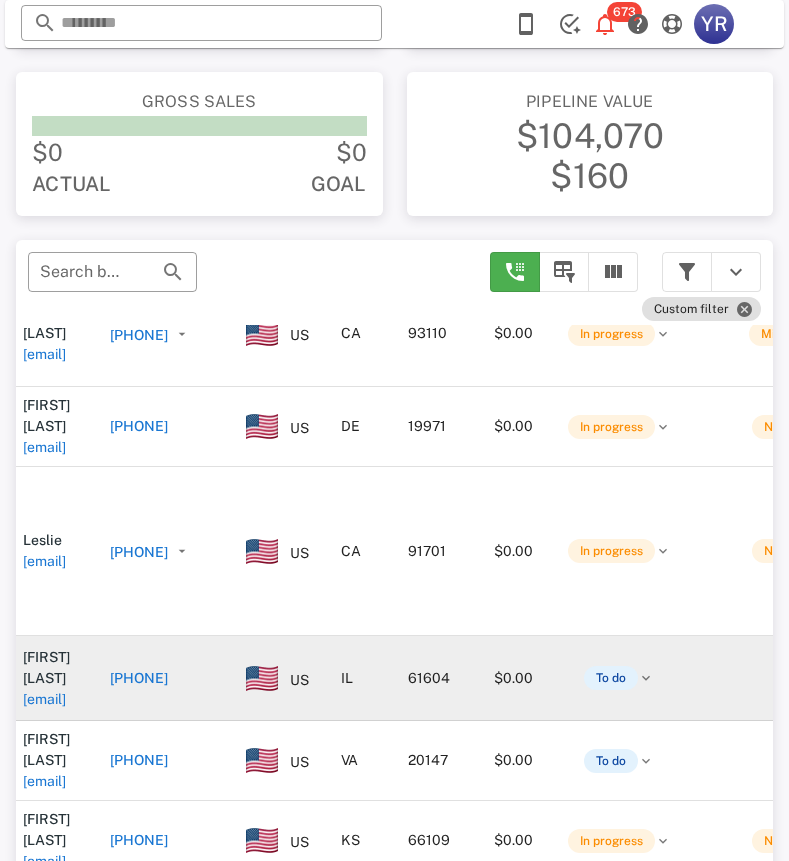 click on "[PHONE]" at bounding box center [139, 678] 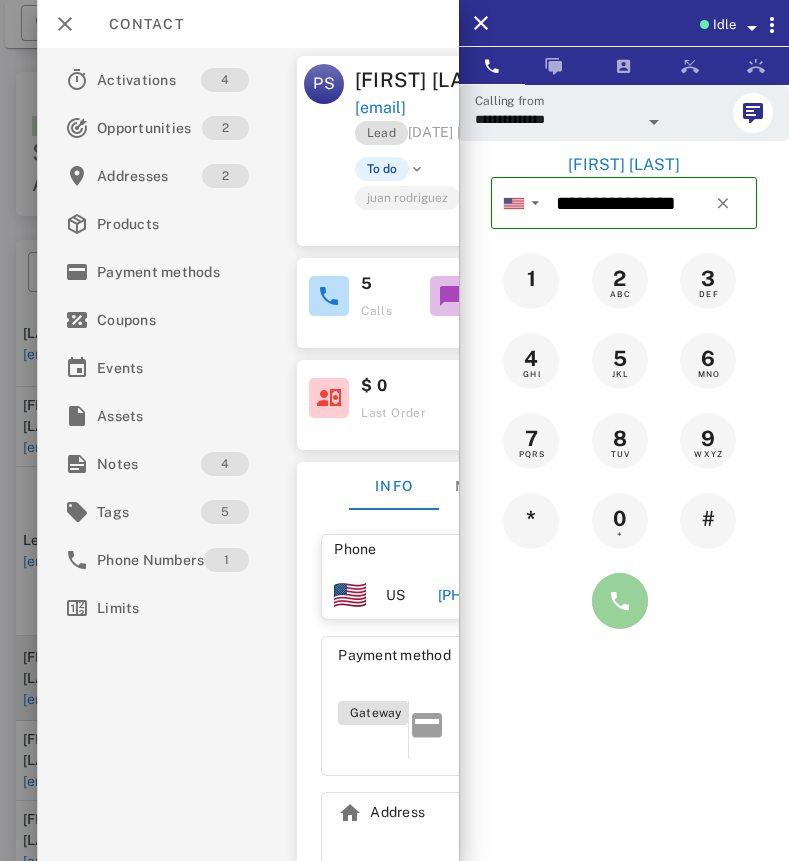 click at bounding box center [620, 601] 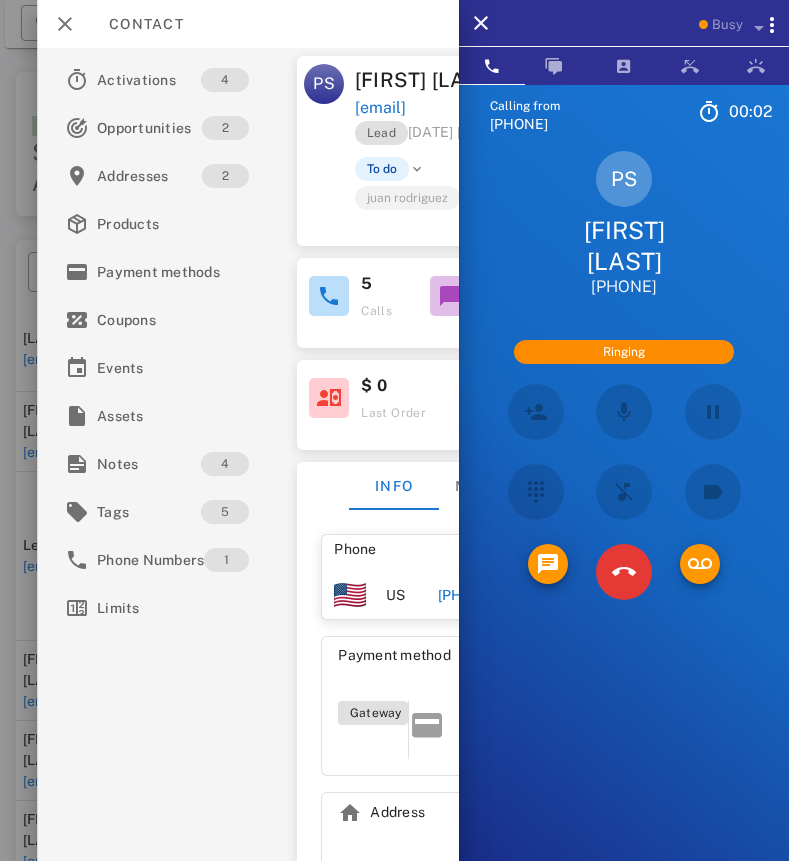 scroll, scrollTop: 262, scrollLeft: 9, axis: both 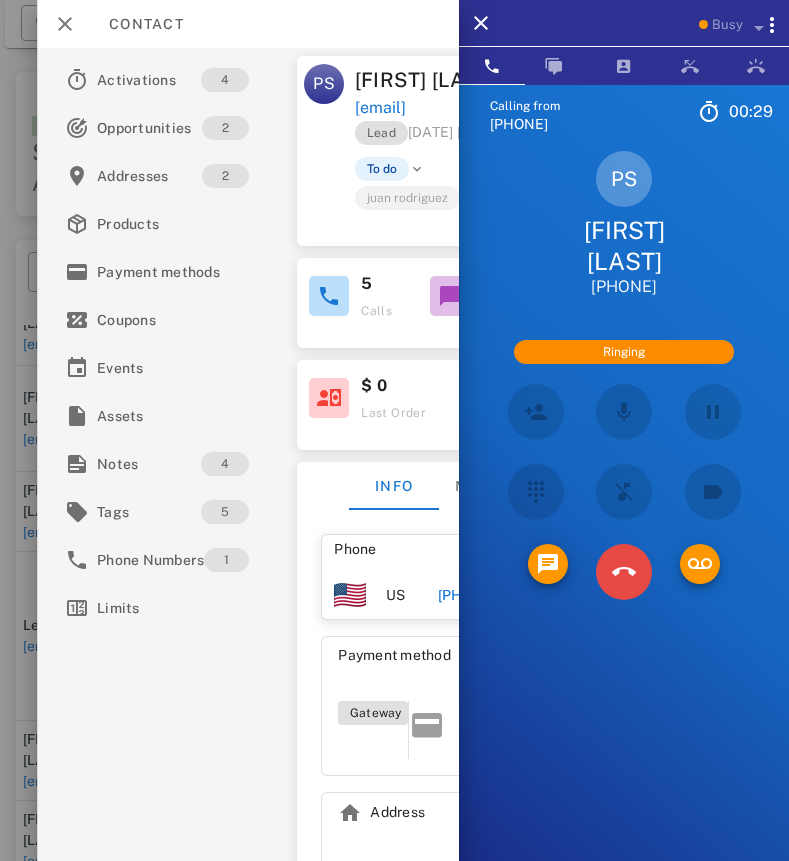 drag, startPoint x: 586, startPoint y: 621, endPoint x: 618, endPoint y: 583, distance: 49.67897 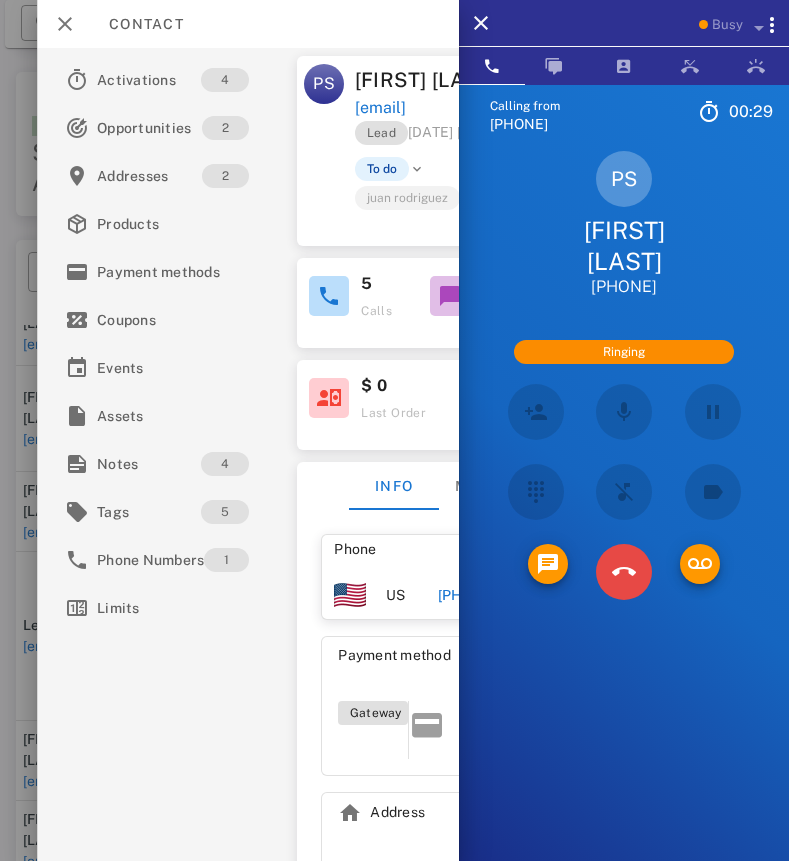 click on "Calling from [PHONE] 00: 29  Unknown      ▼     Australia
+61
Canada
+1
Guam
+1671
Mexico ( México)
+52
New Zealand
+64
United Kingdom
+44
United States
+1
1 2 ABC 3 DEF 4 GHI 5 JKL 6 MNO 7 PQRS 8 TUV 9 WXYZ * 0 + #  PS   [FIRST] [LAST]  [PHONE]  Ringing  Directory ​  NW  [FIRST] [LAST]  Idle   A1  Agent 122  Idle   BG  [FIRST] [LAST]  Idle   CM  [FIRST] [LAST]  Idle   JM  [FIRST] [LAST]  Idle   JH  [FIRST] [LAST]  Idle   MB  [FIRST] [LAST]  Busy   LW  [FIRST] [LAST]  Busy   MA  [FIRST] [LAST]  Busy   CA  [FIRST] [LAST]  Busy   HR  [FIRST] [LAST]  Busy   JS  [FIRST] [LAST]  Busy   MJ  [FIRST] [LAST]  Offline   LM  [FIRST] [LAST]  Offline   KW  [FIRST] [LAST]  Offline   RM  [FIRST] [LAST]  Offline   TL  [FIRST] [LAST]  Offline   KS  [FIRST] [LAST]  Offline   TC  [FIRST] [LAST]  Offline   NS  [FIRST] [LAST]  Offline   AD  Accounting Dept  Offline   A1  Agent 112" at bounding box center [624, 515] 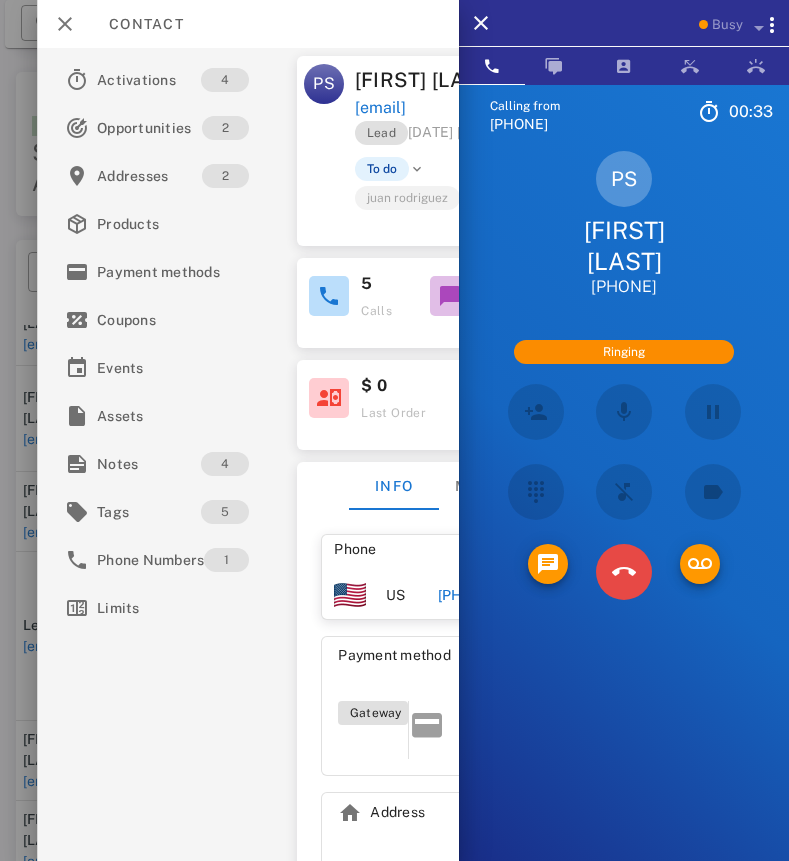 drag, startPoint x: 589, startPoint y: 657, endPoint x: 610, endPoint y: 572, distance: 87.555695 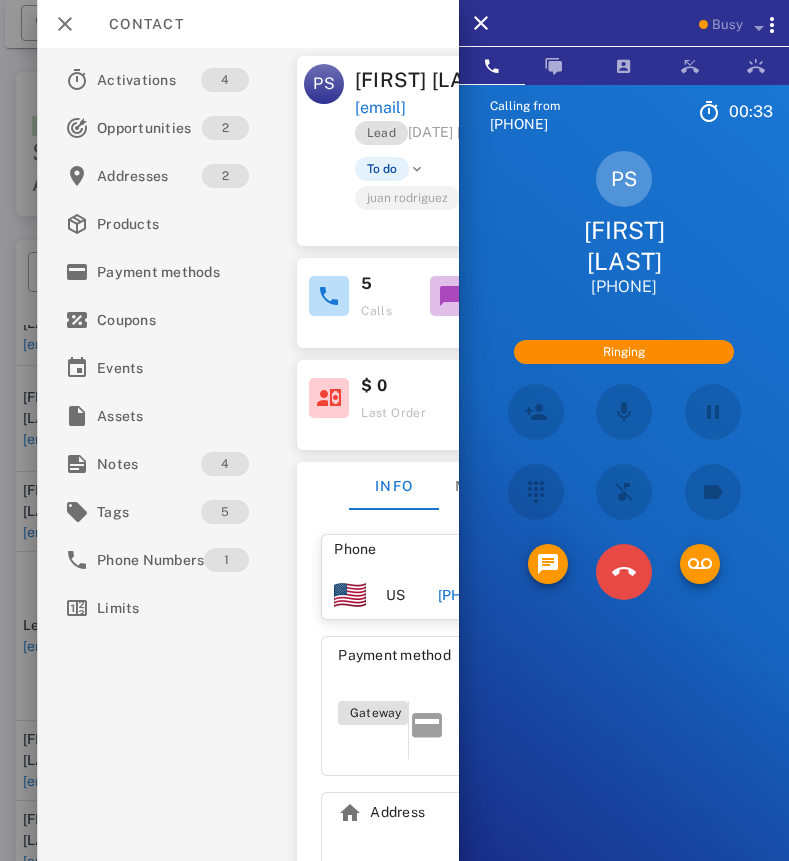 click on "Calling from [PHONE] [TIME]  Unknown      ▼     Australia   \n          +61\n           Canada   \n          +1\n           Guam   \n          +1671\n           Mexico (México)   \n          +52\n           New Zealand   \n          +64\n           United Kingdom   \n          +44\n           United States   \n          +1\n           1 2 ABC 3 DEF 4 GHI 5 JKL 6 MNO 7 PQRS 8 TUV 9 WXYZ * 0 + #  PS   [FIRST] [LAST]   [PHONE]  Ringing  Directory ​  NW  [FIRST] [LAST]  Idle   A1  Agent 122  Idle   BG  [FIRST] [LAST]  Idle   CM  [FIRST] [LAST]  Idle   JM  [FIRST] [LAST]  Idle   JH  [FIRST] [LAST]  Idle   MB  [FIRST] [LAST]  Busy   LW  [FIRST] [LAST]  Busy   MA  [FIRST] [LAST]  Busy   CA  [FIRST] [LAST]  Busy   HR  [FIRST] [LAST]  Busy   JS  [FIRST] [LAST]  Busy   MJ  [FIRST] [LAST]  Offline   LM  [FIRST] [LAST]  Offline   KW  [FIRST] [LAST]  Offline   RM  [FIRST] [LAST]  Offline   TL  [FIRST] [LAST]  Offline   KS  [FIRST] [LAST]  Offline   TC  [FIRST] [LAST]  Offline   NS  [FIRST] [LAST]  Offline   AD  Accounting Dept  Offline   A1  Agent 112" at bounding box center (624, 515) 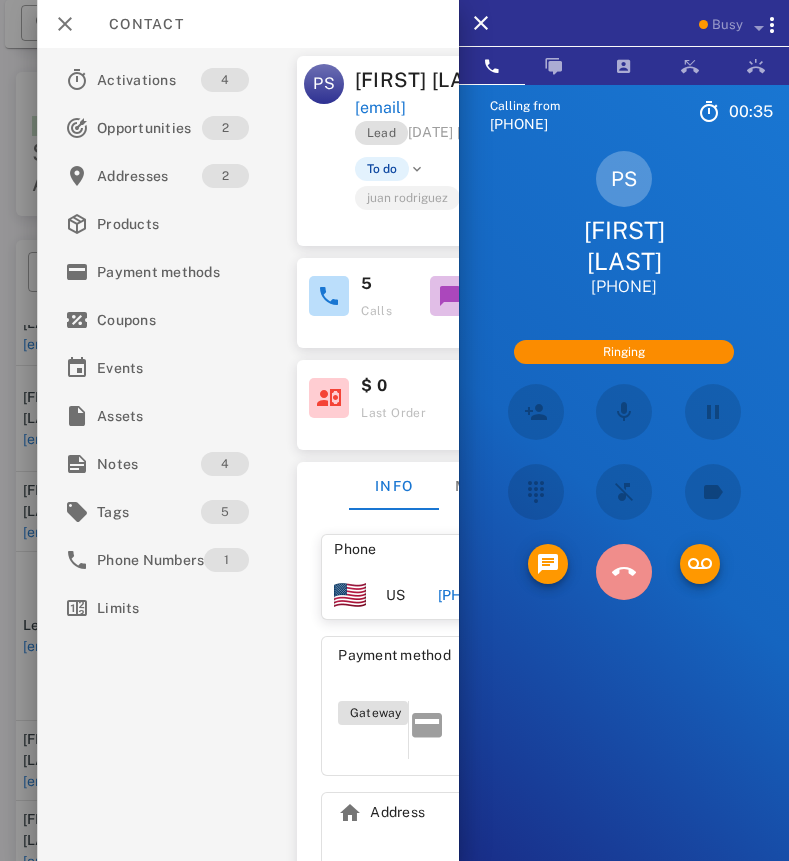 click at bounding box center (624, 572) 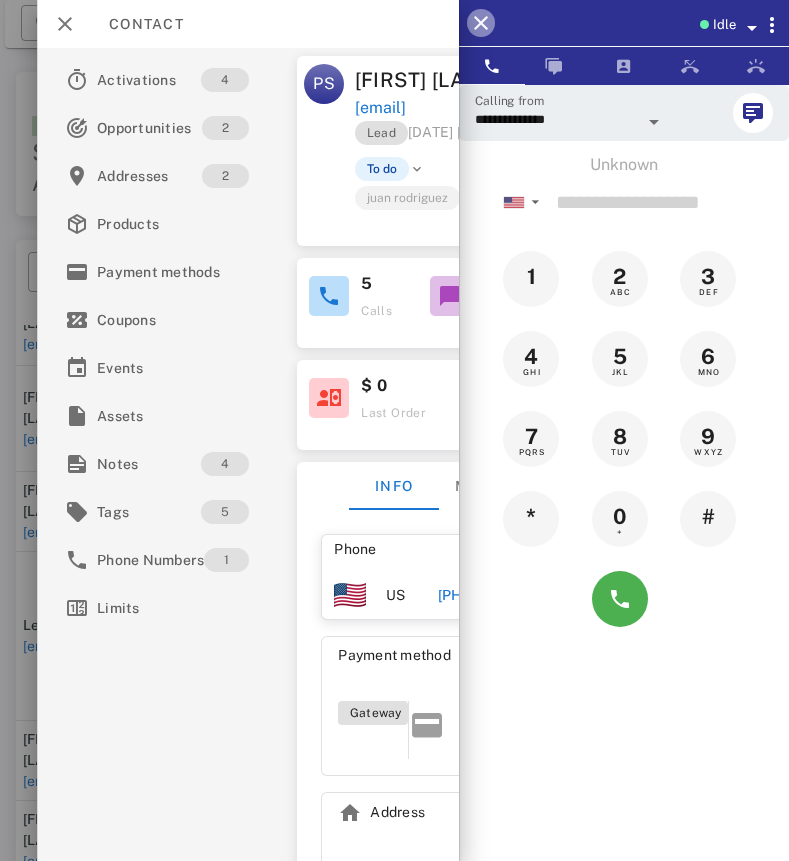 click at bounding box center [481, 23] 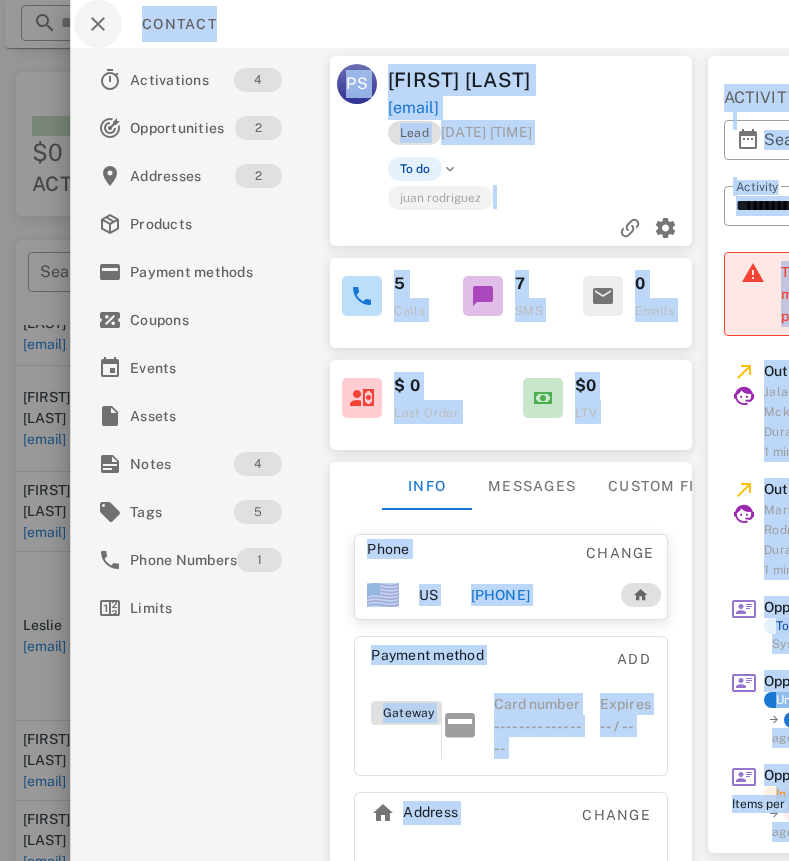 drag, startPoint x: 70, startPoint y: 27, endPoint x: 99, endPoint y: 29, distance: 29.068884 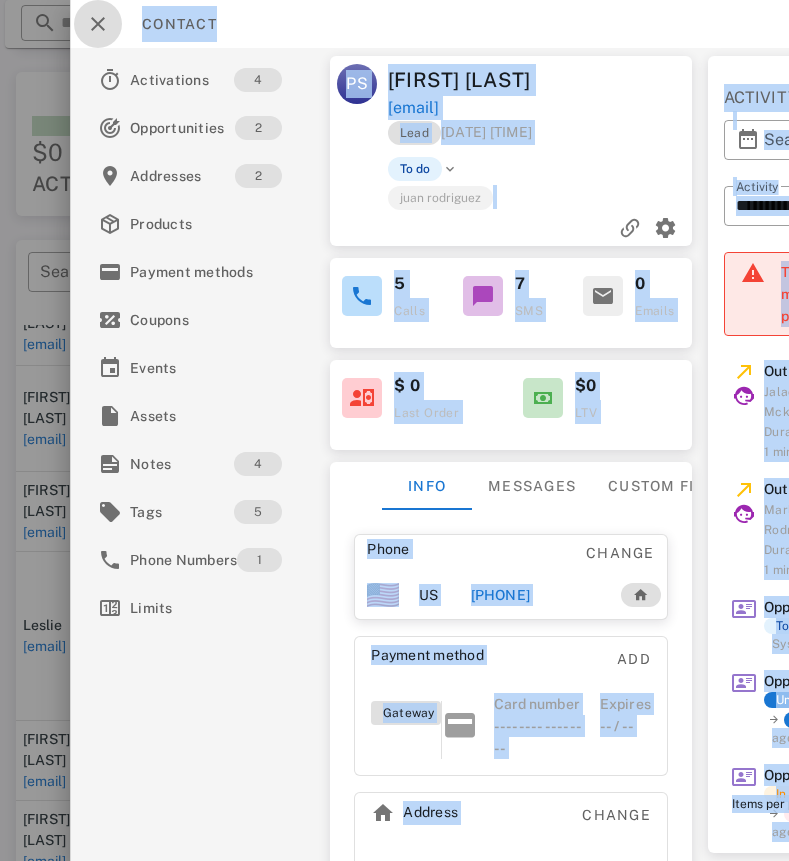 click at bounding box center [98, 24] 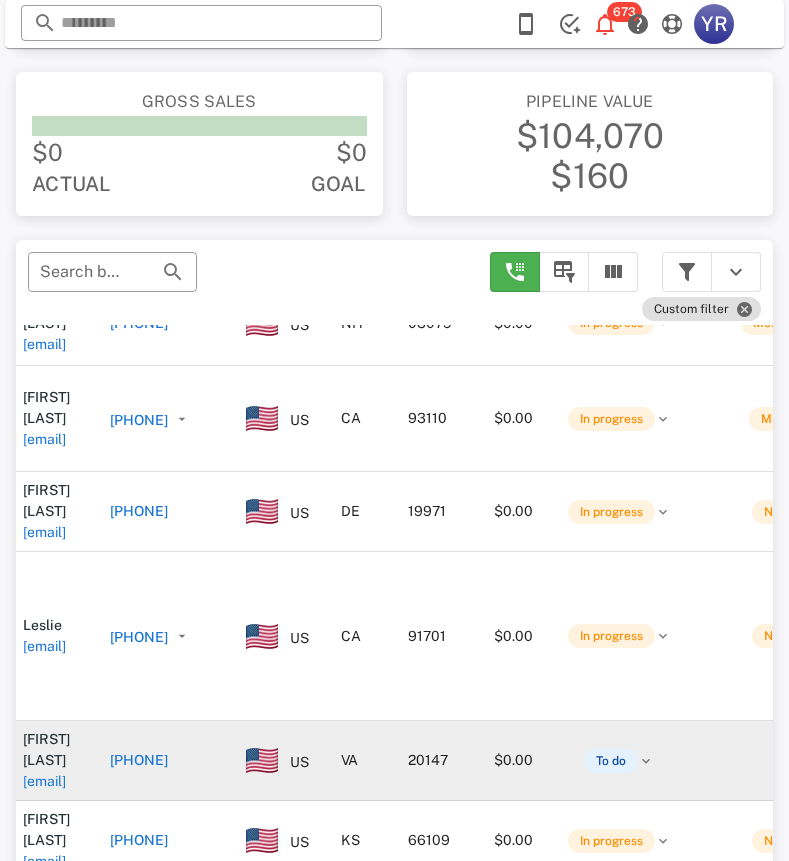 click on "[PHONE]" at bounding box center [139, 760] 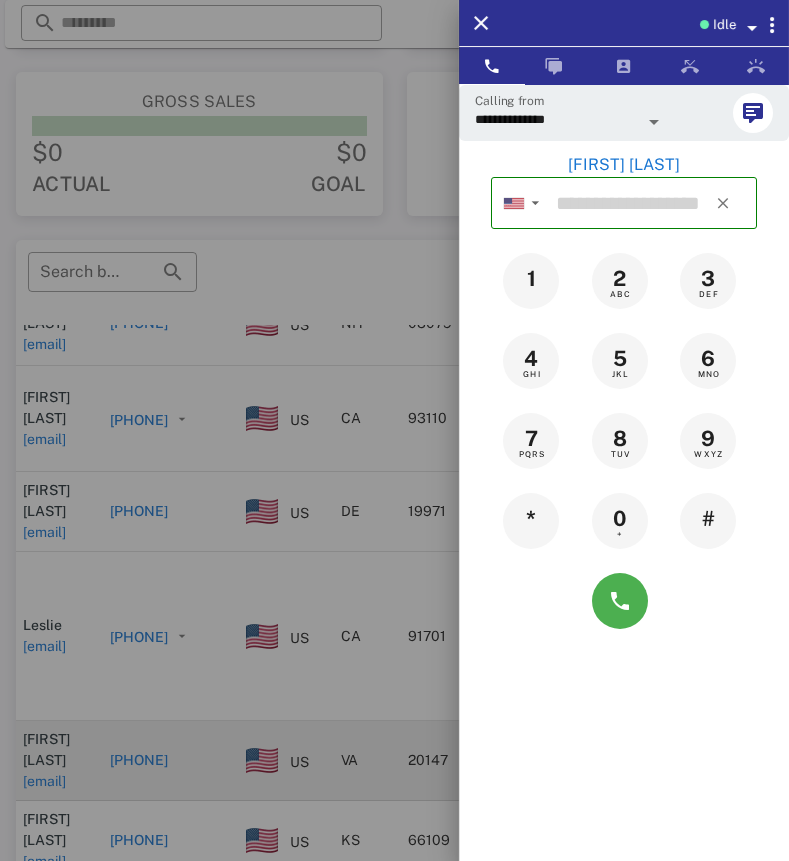 type on "**********" 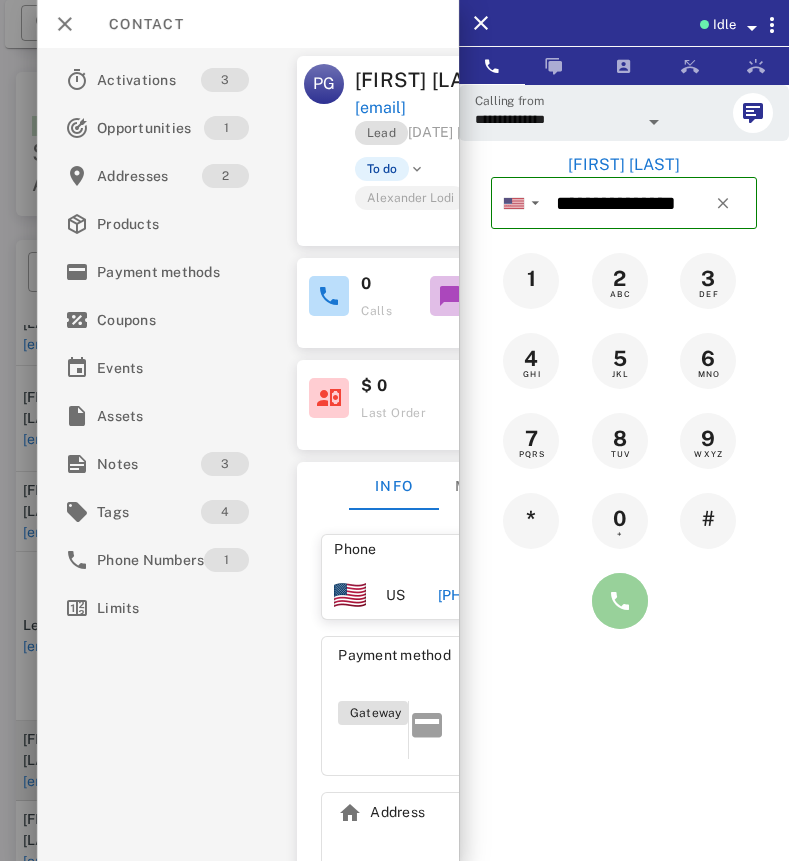 click at bounding box center [620, 601] 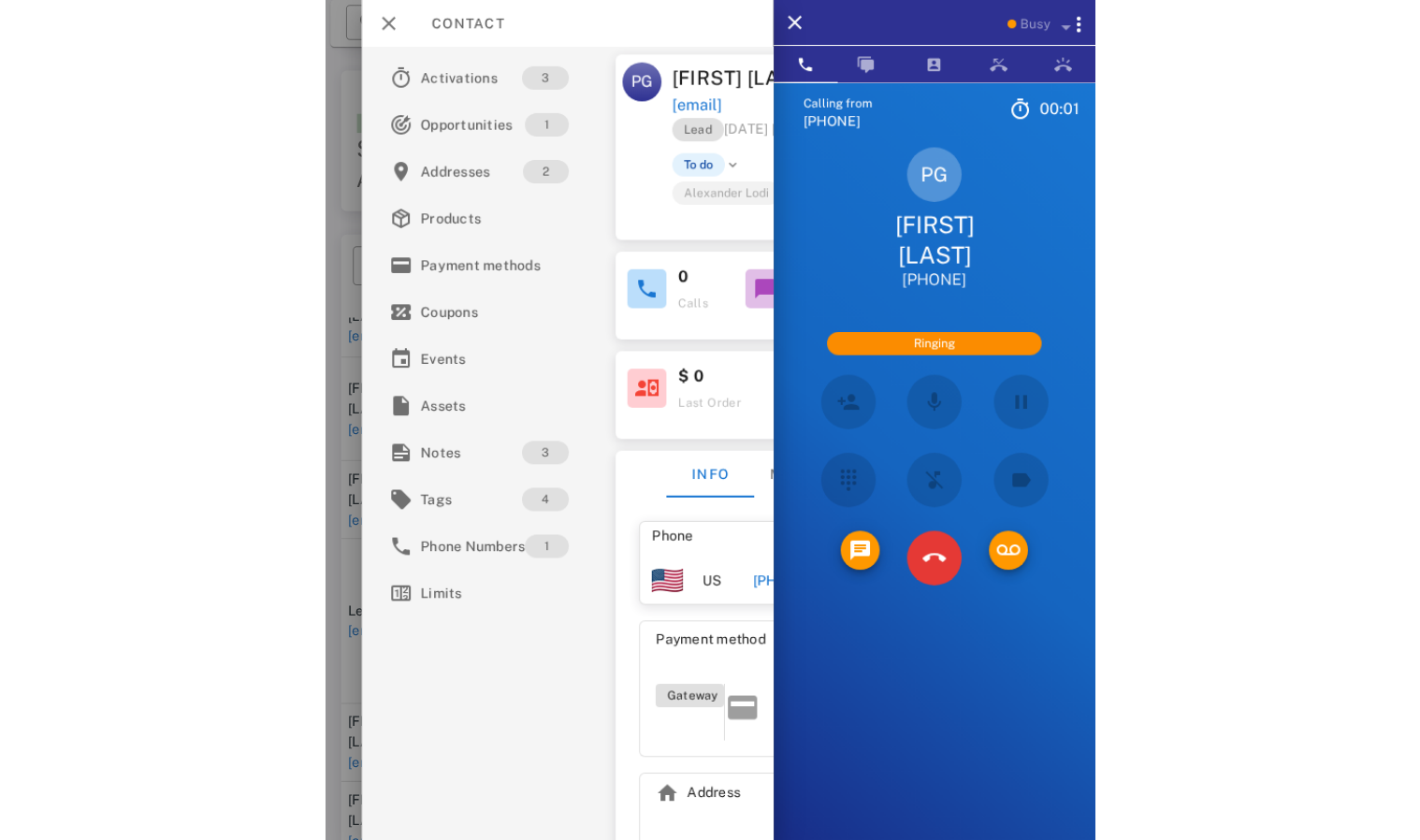 scroll, scrollTop: 185, scrollLeft: 8, axis: both 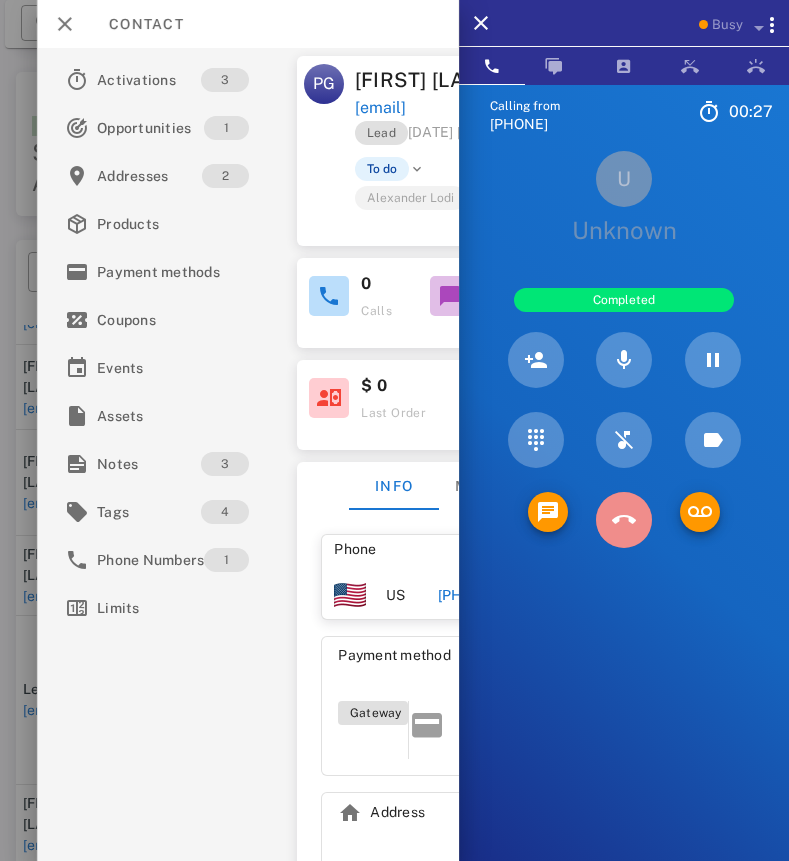click at bounding box center [624, 520] 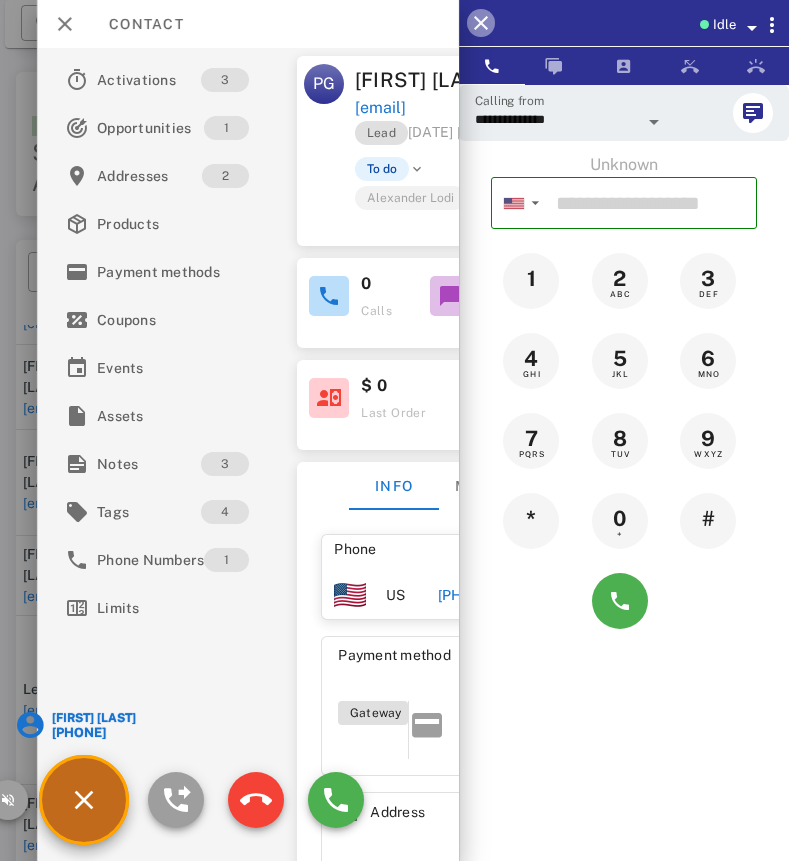 click at bounding box center [481, 23] 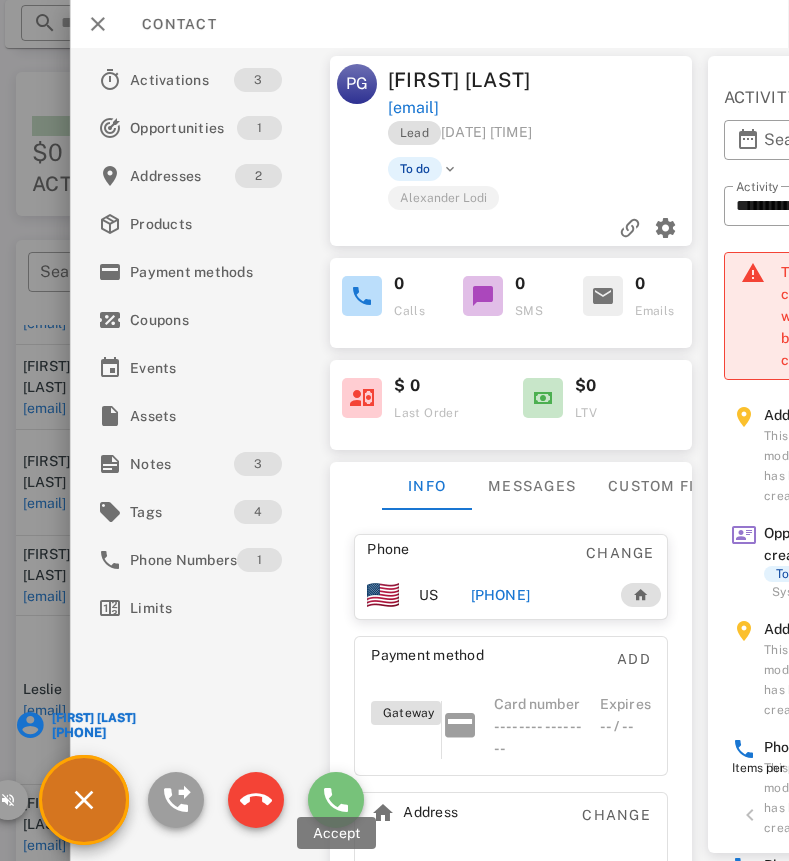click at bounding box center [336, 800] 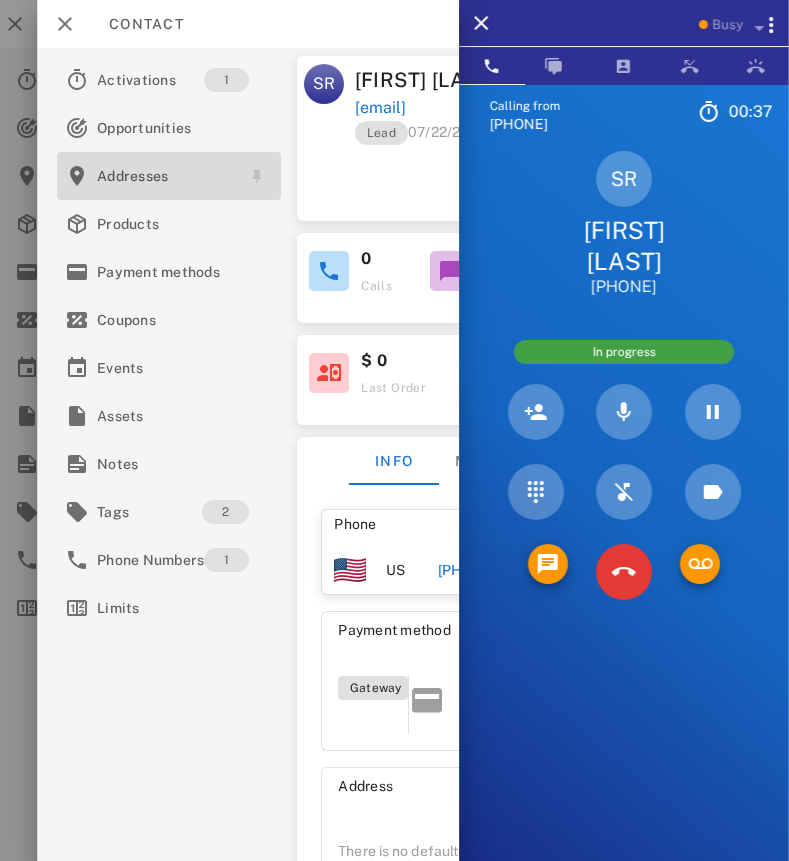 click on "Addresses" at bounding box center (165, 176) 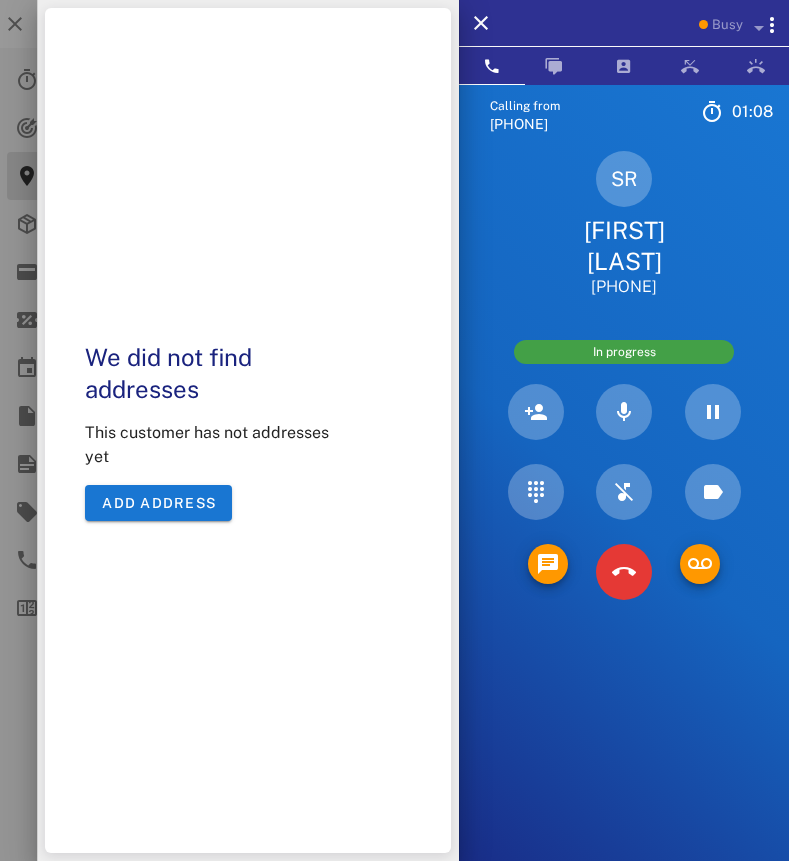 click on "Calling from [PHONE] [TIME]  Unknown      ▼     Australia   \n          +61\n           Canada   \n          +1\n           Guam   \n          +1671\n           Mexico (México)   \n          +52\n           New Zealand   \n          +64\n           United Kingdom   \n          +44\n           United States   \n          +1\n           1 2 ABC 3 DEF 4 GHI 5 JKL 6 MNO 7 PQRS 8 TUV 9 WXYZ * 0 + #  SR   [FIRST] [LAST]   [PHONE]  In progress  Directory ​  LM  [FIRST] [LAST]  Idle   NW  [FIRST] [LAST]  Idle   A1  Agent 122  Idle   CM  [FIRST] [LAST]  Idle   JM  [FIRST] [LAST]  Idle   JH  [FIRST] [LAST]  Idle   MB  [FIRST] [LAST]  Busy   LW  [FIRST] [LAST]  Busy   MA  [FIRST] [LAST]  Busy   CA  [FIRST] [LAST]  Busy   HR  [FIRST] [LAST]  Busy   JP  [FIRST] [LAST]  Busy   JS  [FIRST] [LAST]  Busy   MJ  [FIRST] [LAST]  Offline   KW  [FIRST] [LAST]  Offline   RM  [FIRST] [LAST]  Offline   TL  [FIRST] [LAST]  Offline   KS  [FIRST] [LAST]  Offline   TC  [FIRST] [LAST]  Offline   NS  [FIRST] [LAST]  Offline   AD  Accounting Dept  Offline   A1   A1" at bounding box center (624, 515) 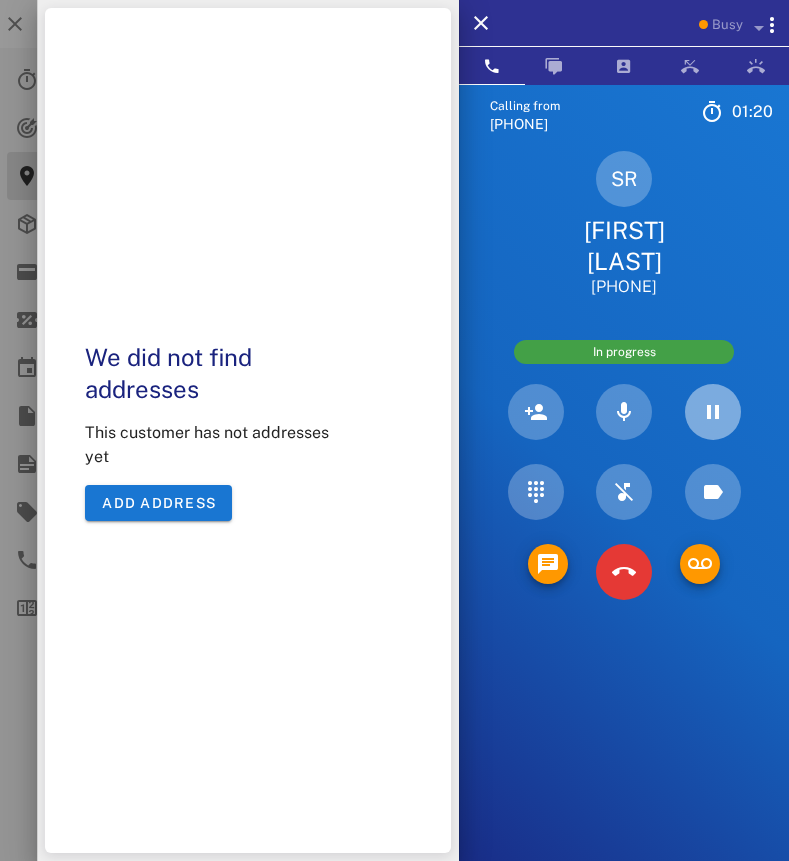 drag, startPoint x: 705, startPoint y: 407, endPoint x: 560, endPoint y: 751, distance: 373.31085 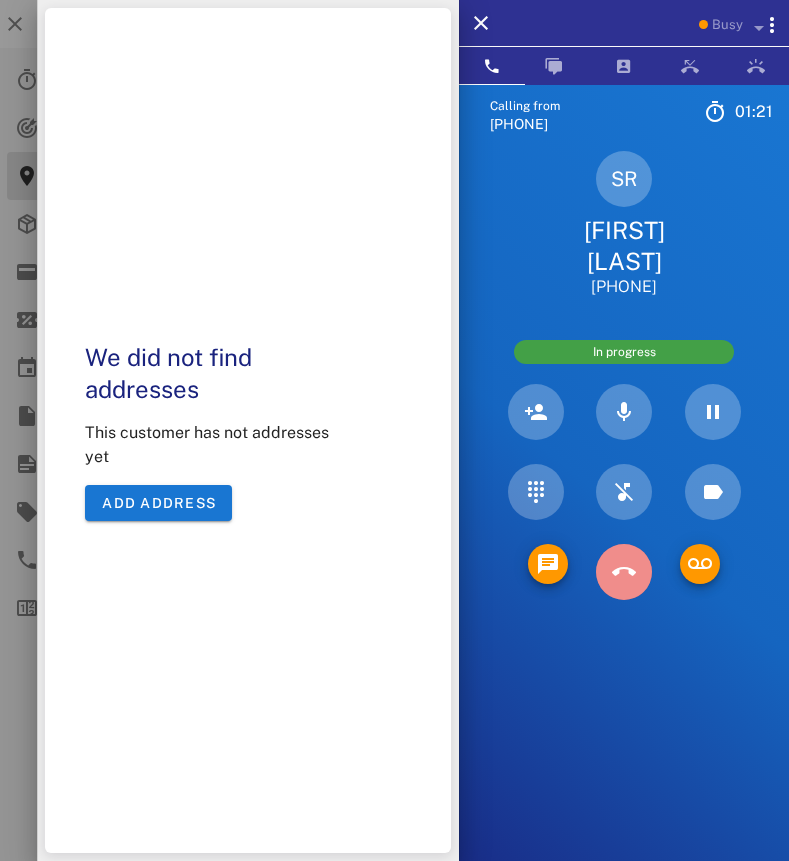 click at bounding box center (624, 572) 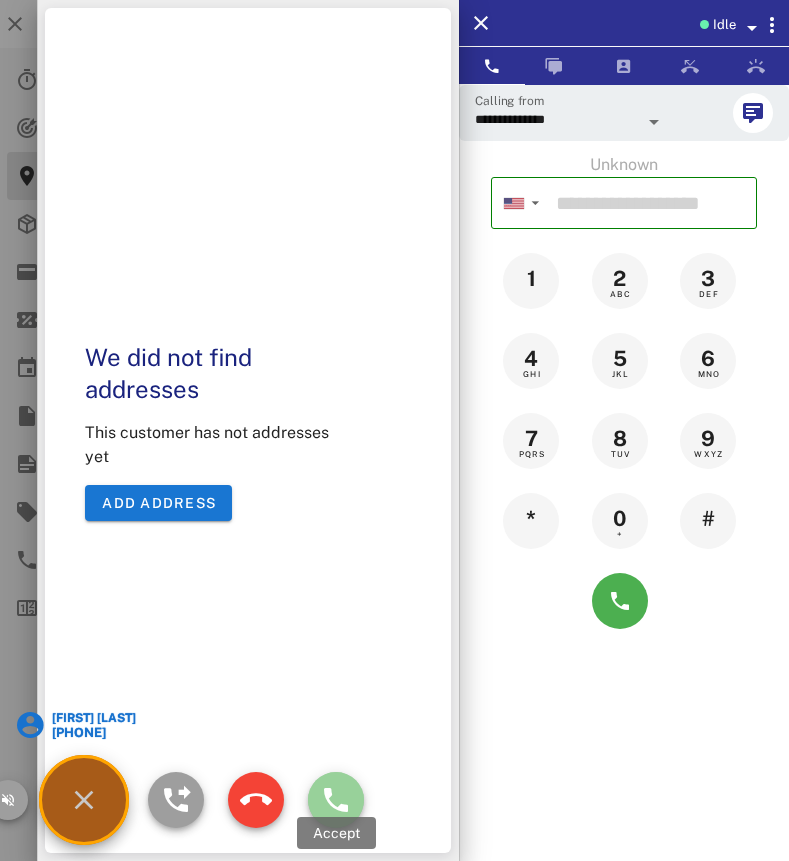 click at bounding box center (336, 800) 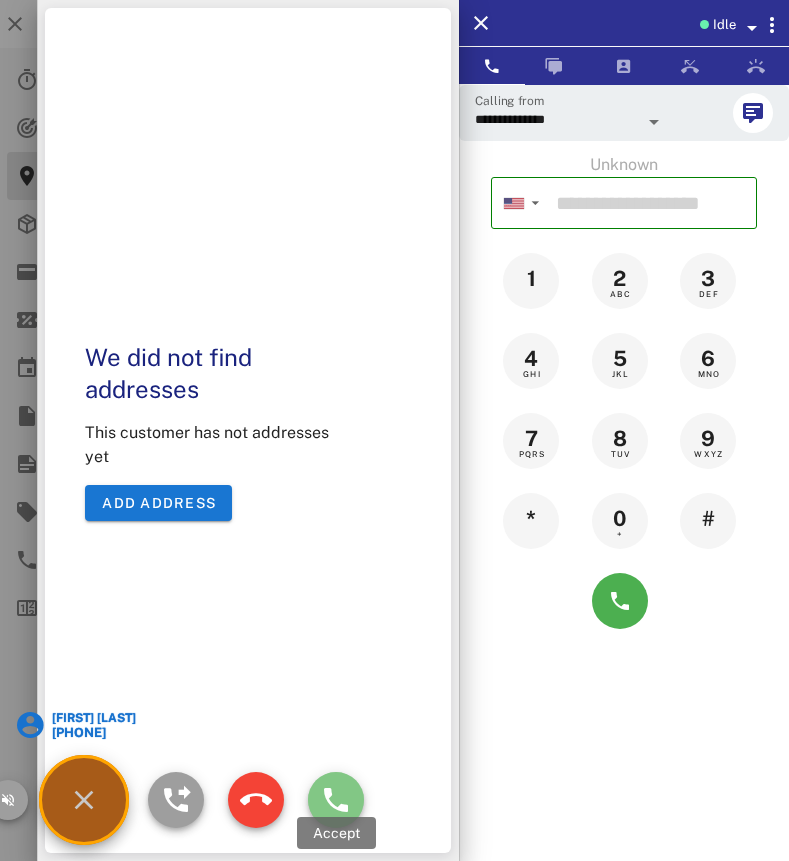 type on "**********" 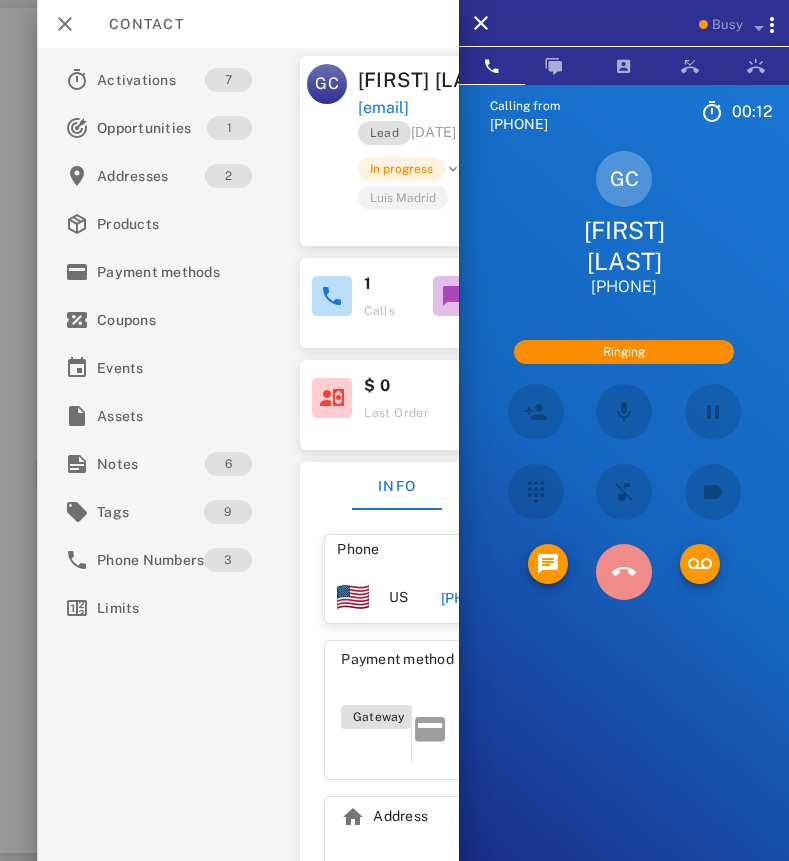 click at bounding box center (624, 572) 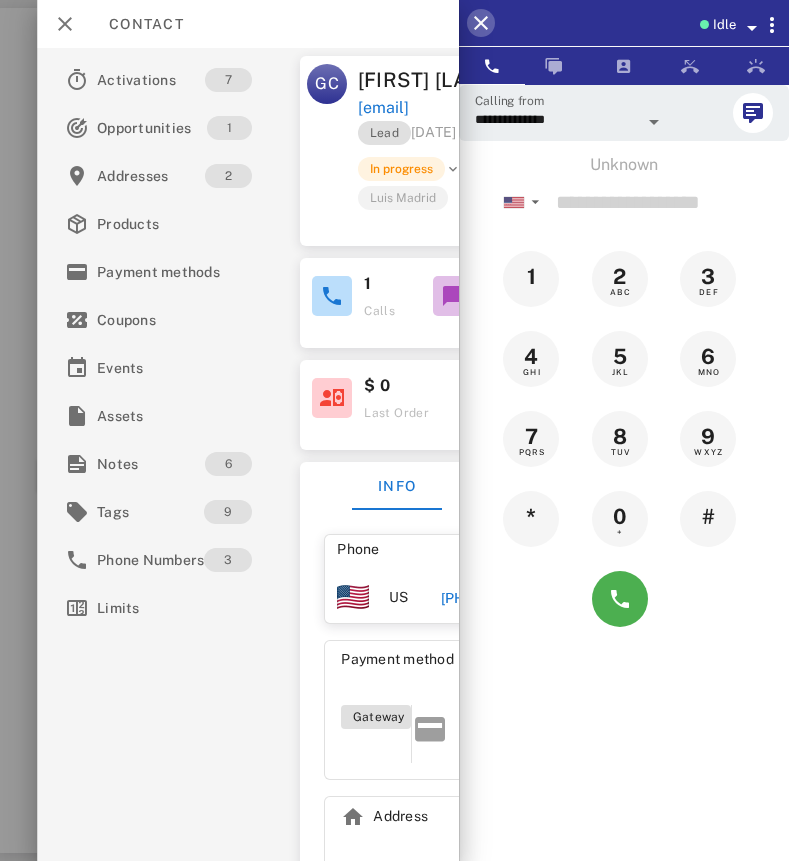 click at bounding box center (481, 23) 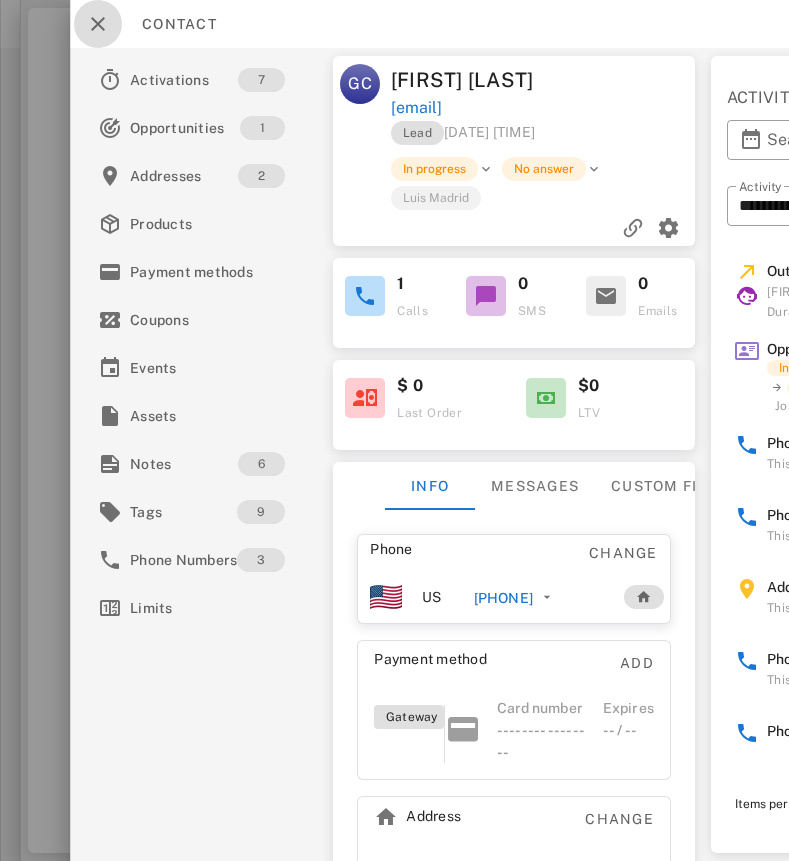 click at bounding box center [98, 24] 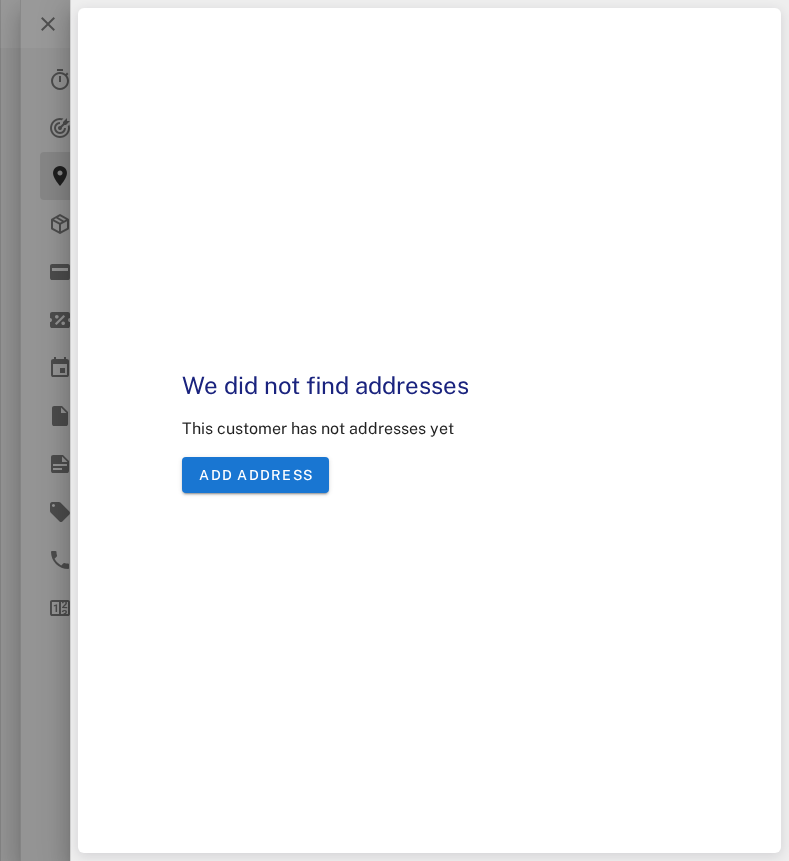 click at bounding box center (394, 430) 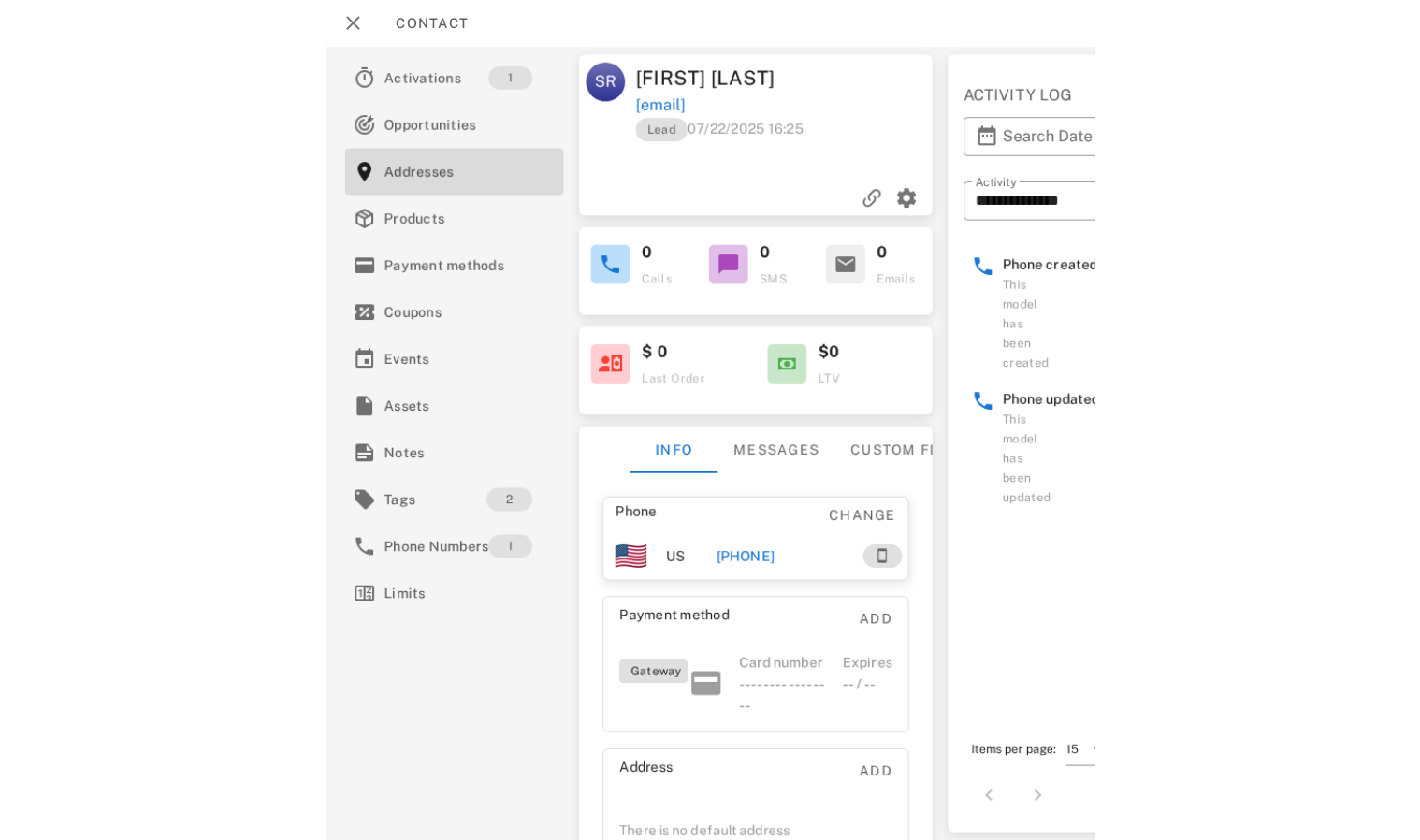 scroll, scrollTop: 151, scrollLeft: 8, axis: both 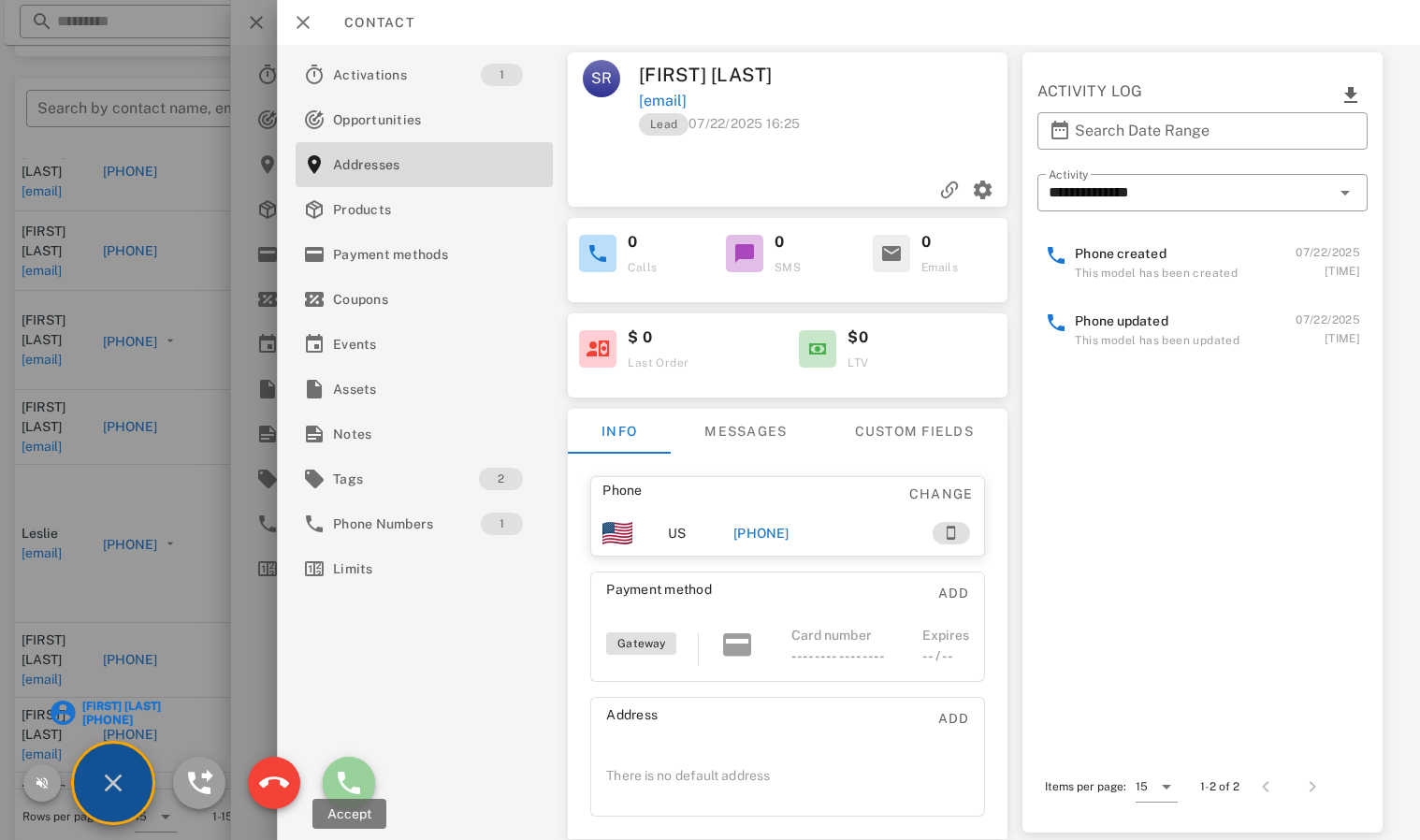 click at bounding box center [349, 783] 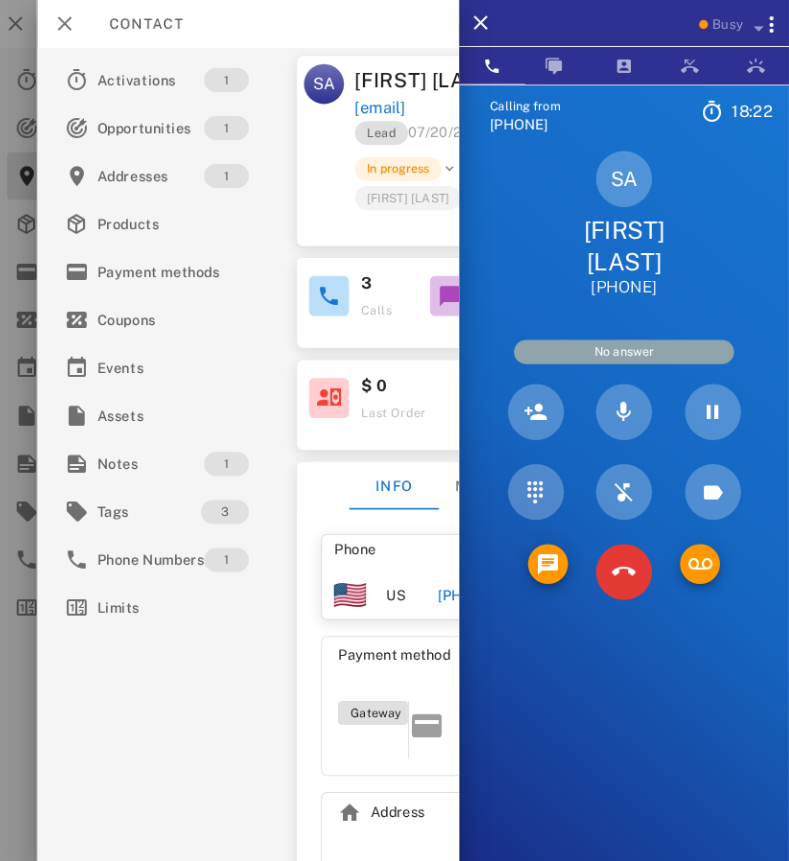 click at bounding box center [624, 492] 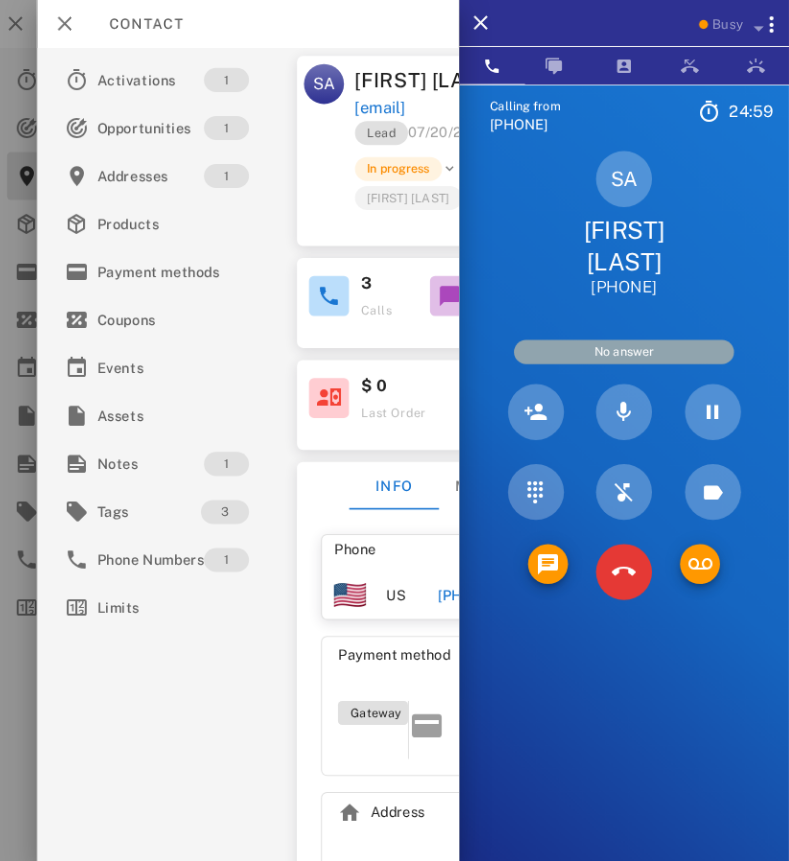 click at bounding box center (394, 430) 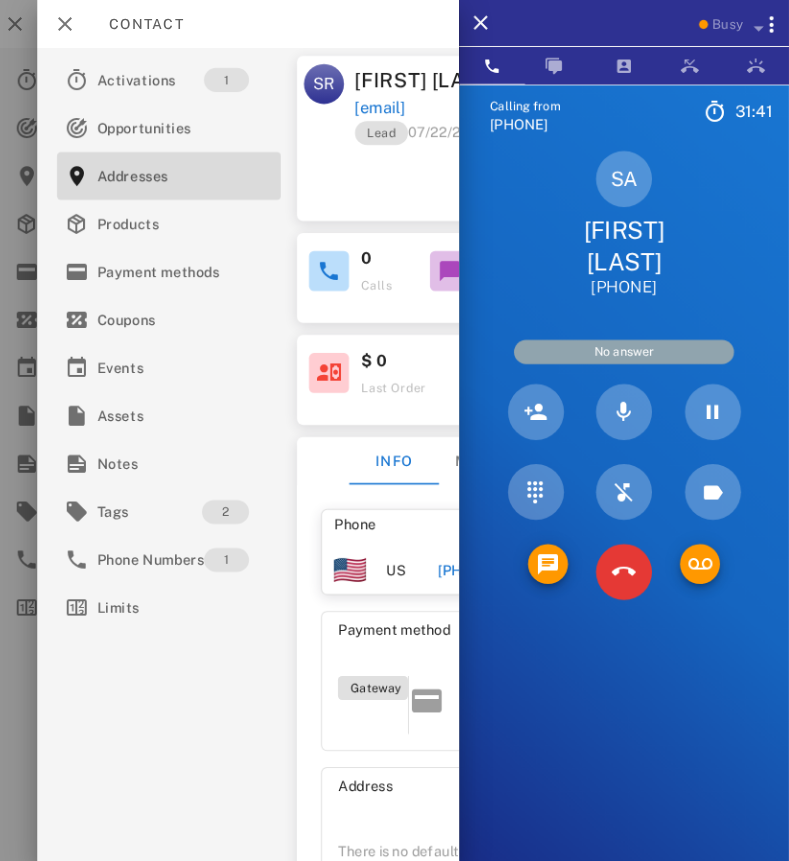 click at bounding box center [624, 492] 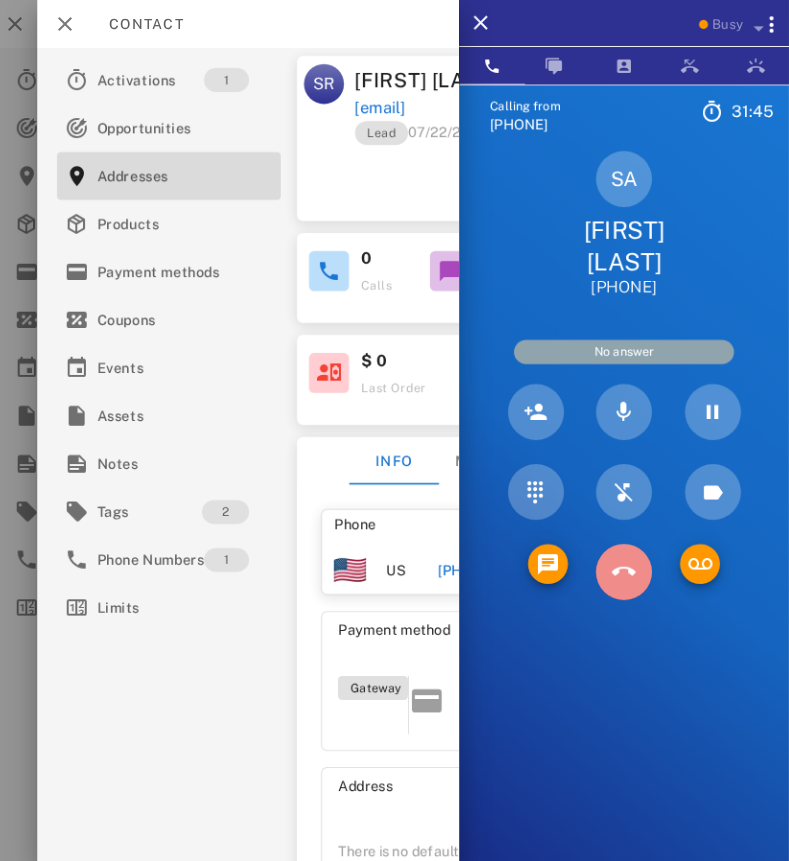 click at bounding box center (624, 572) 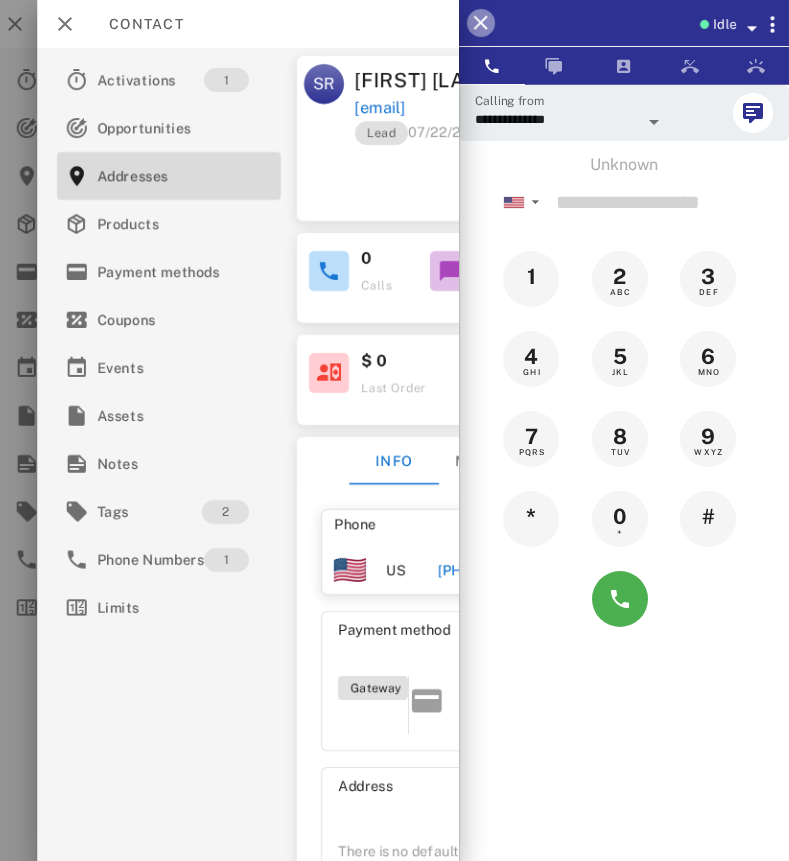 click at bounding box center [481, 23] 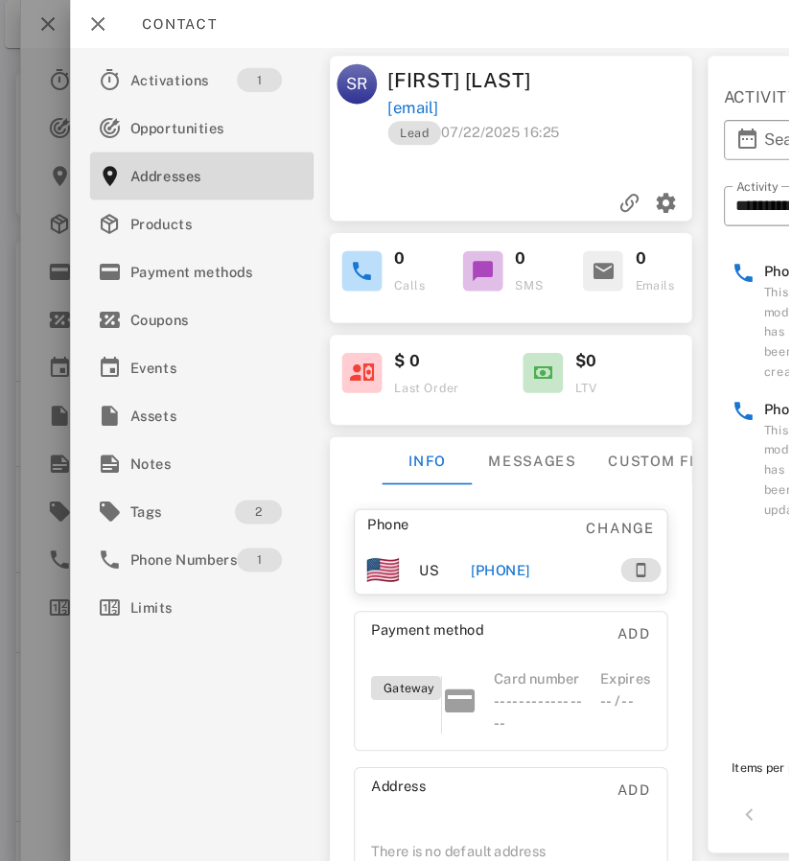 click on "Activations  1  Opportunities Addresses Products Payment methods Coupons Events Assets Notes Tags  2  Phone Numbers  1  Limits" at bounding box center [202, 454] 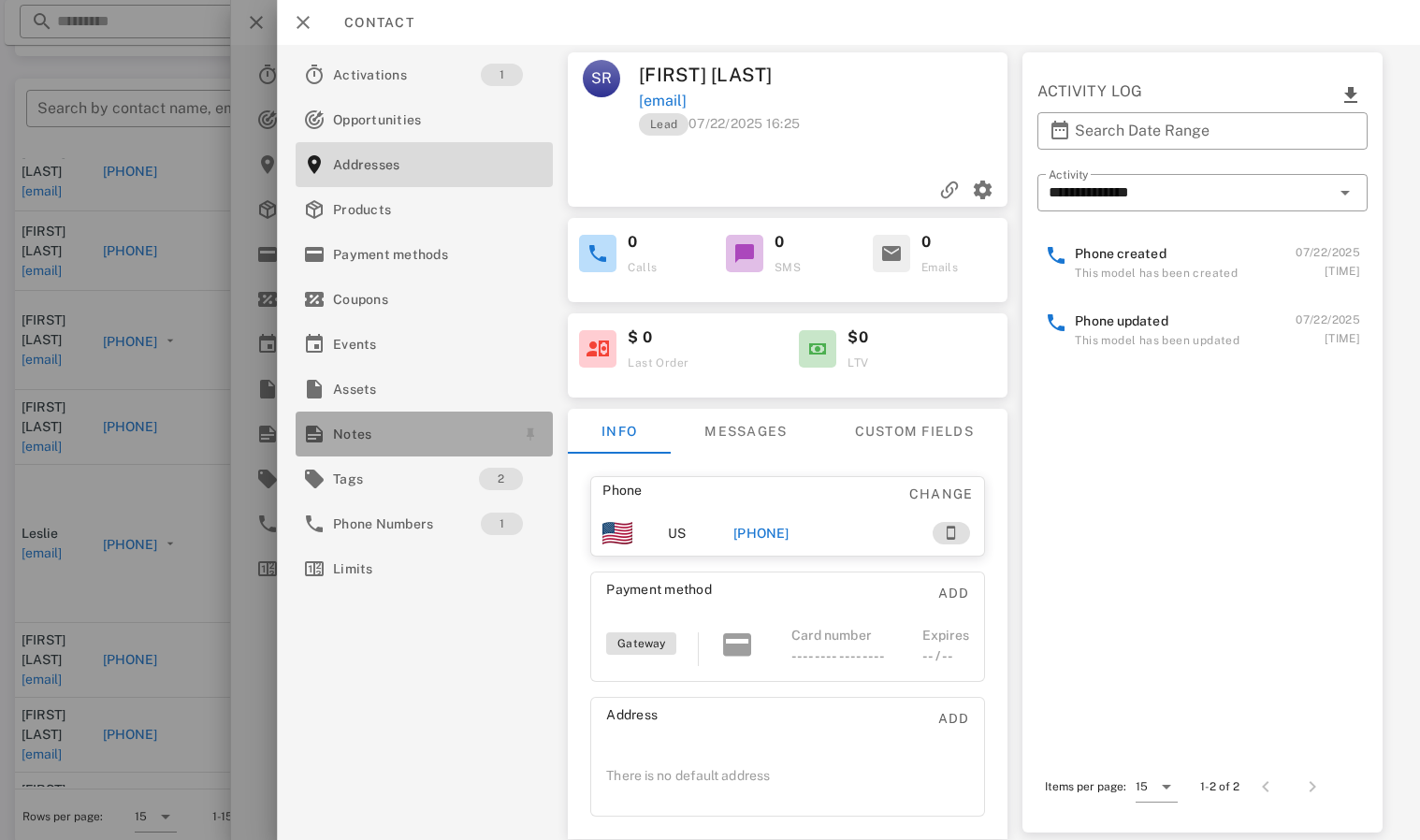 click on "Notes" at bounding box center [420, 434] 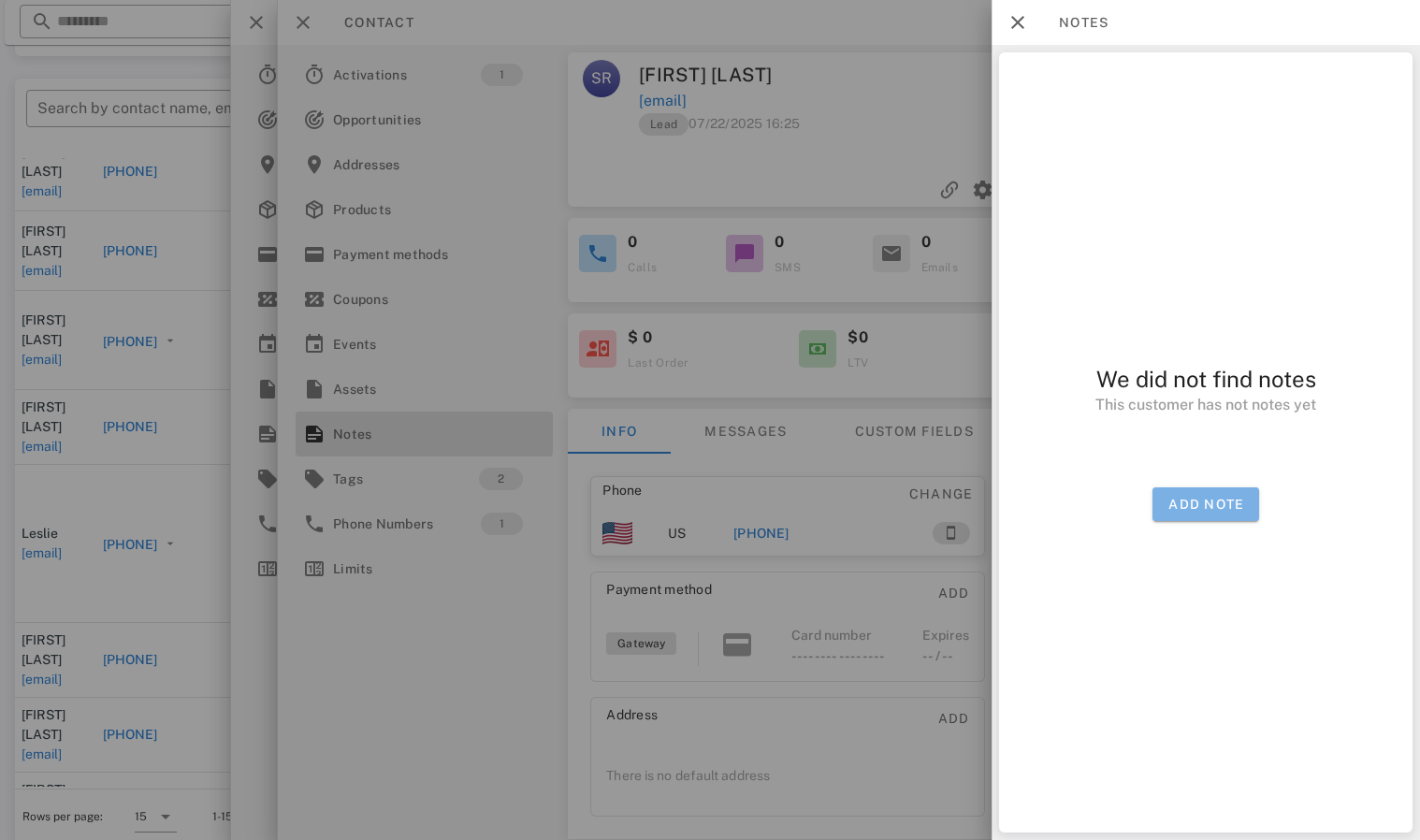 click on "Add note" at bounding box center [1206, 504] 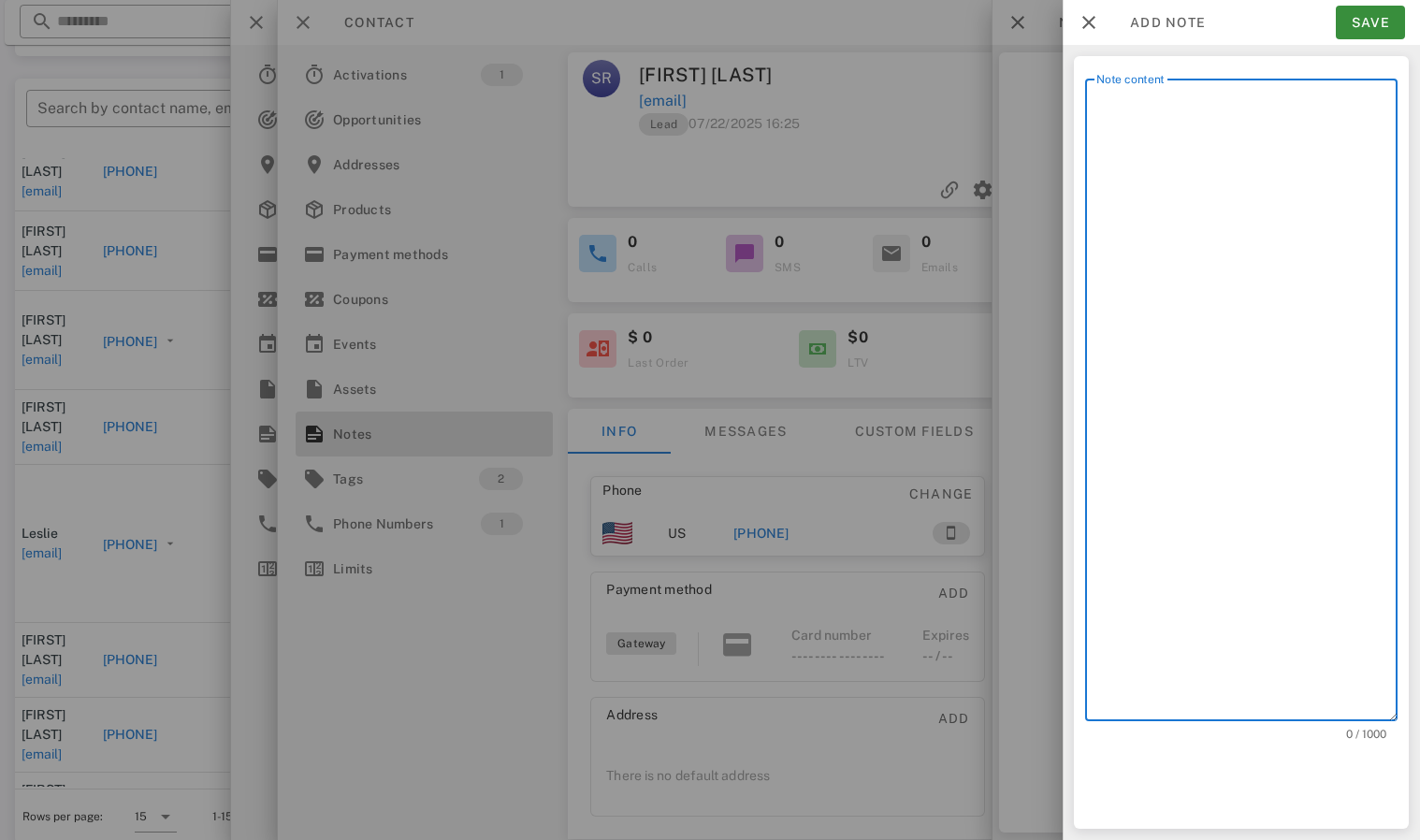 click on "Note content" at bounding box center (1247, 404) 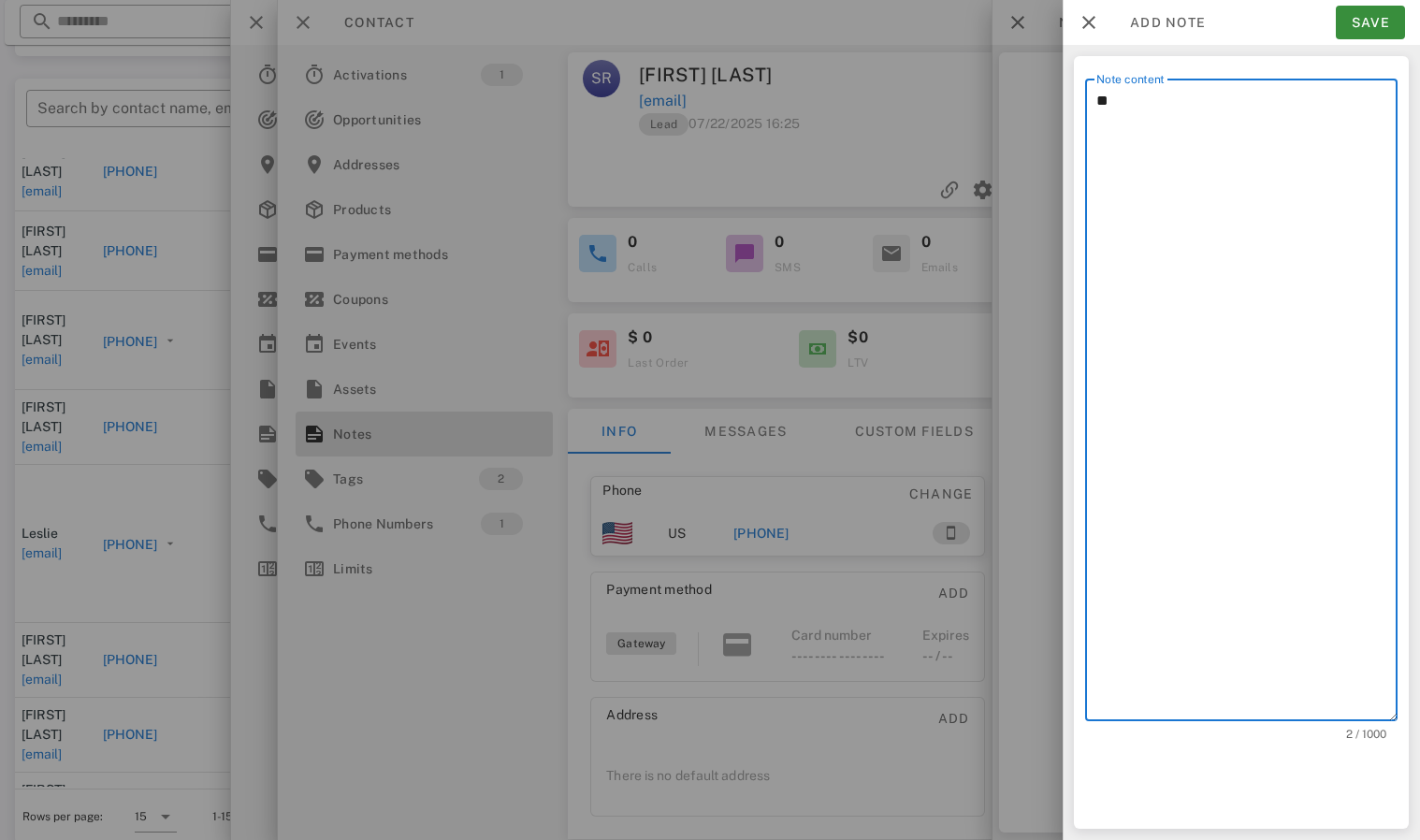 type on "*" 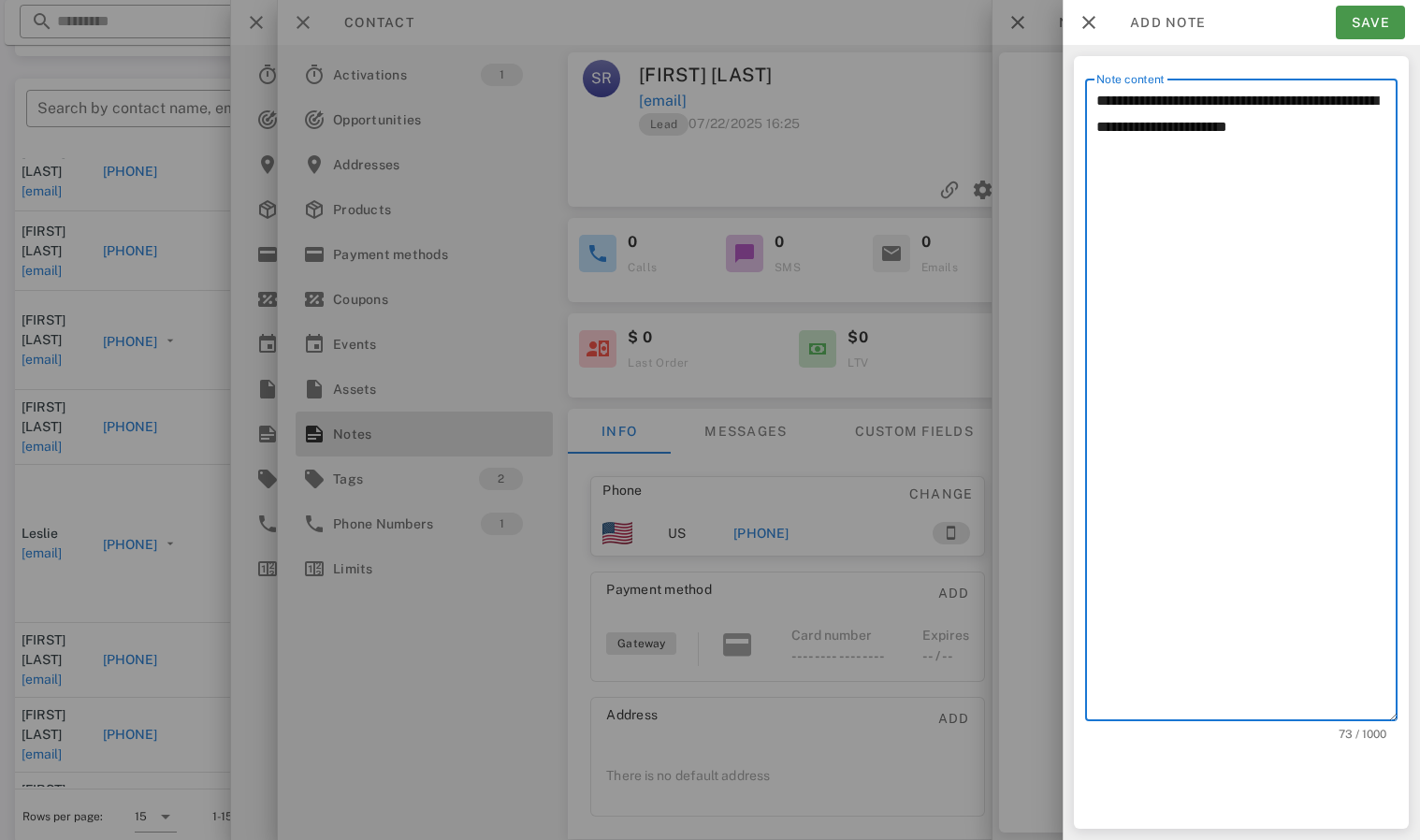 type on "**********" 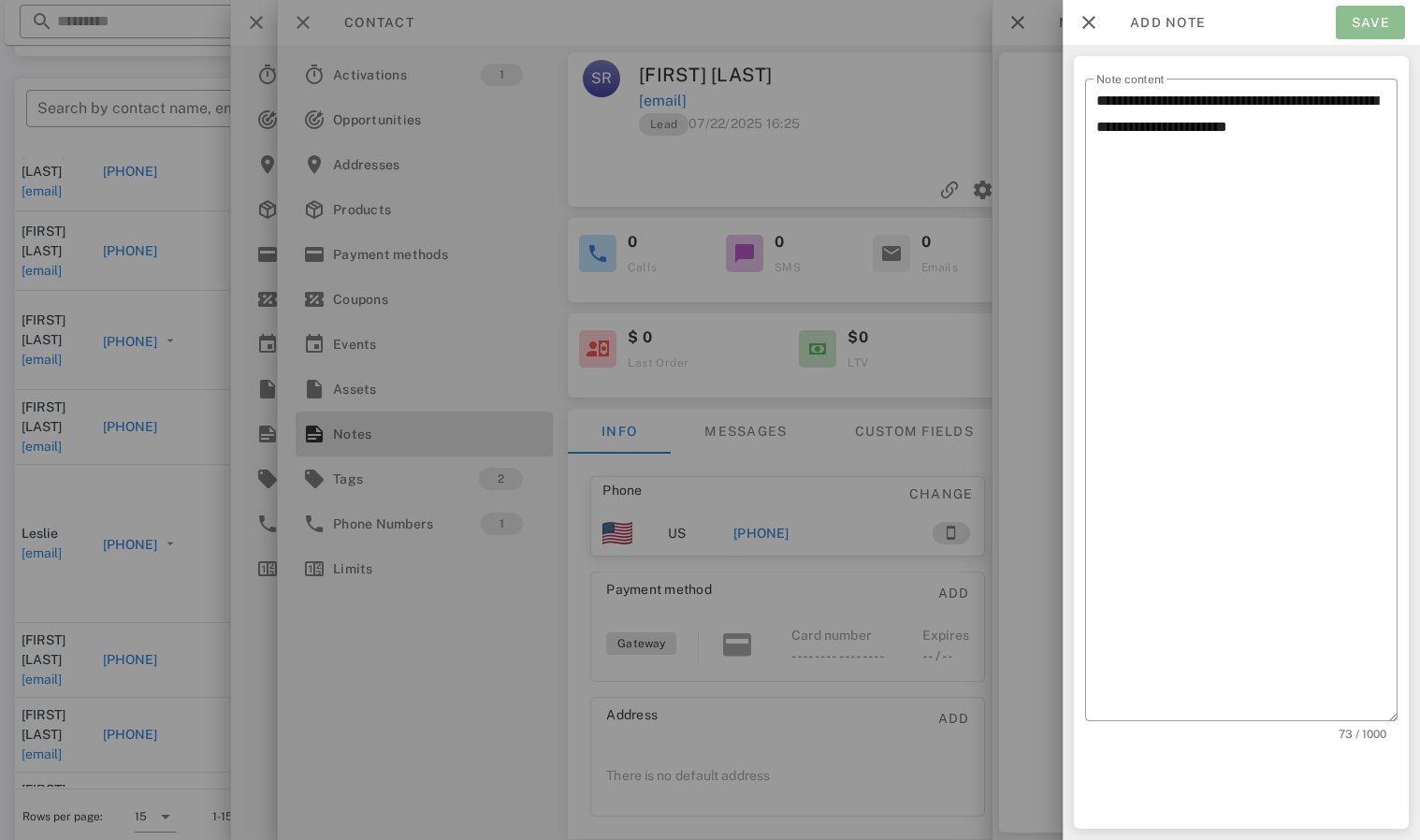 click on "Save" at bounding box center (1370, 22) 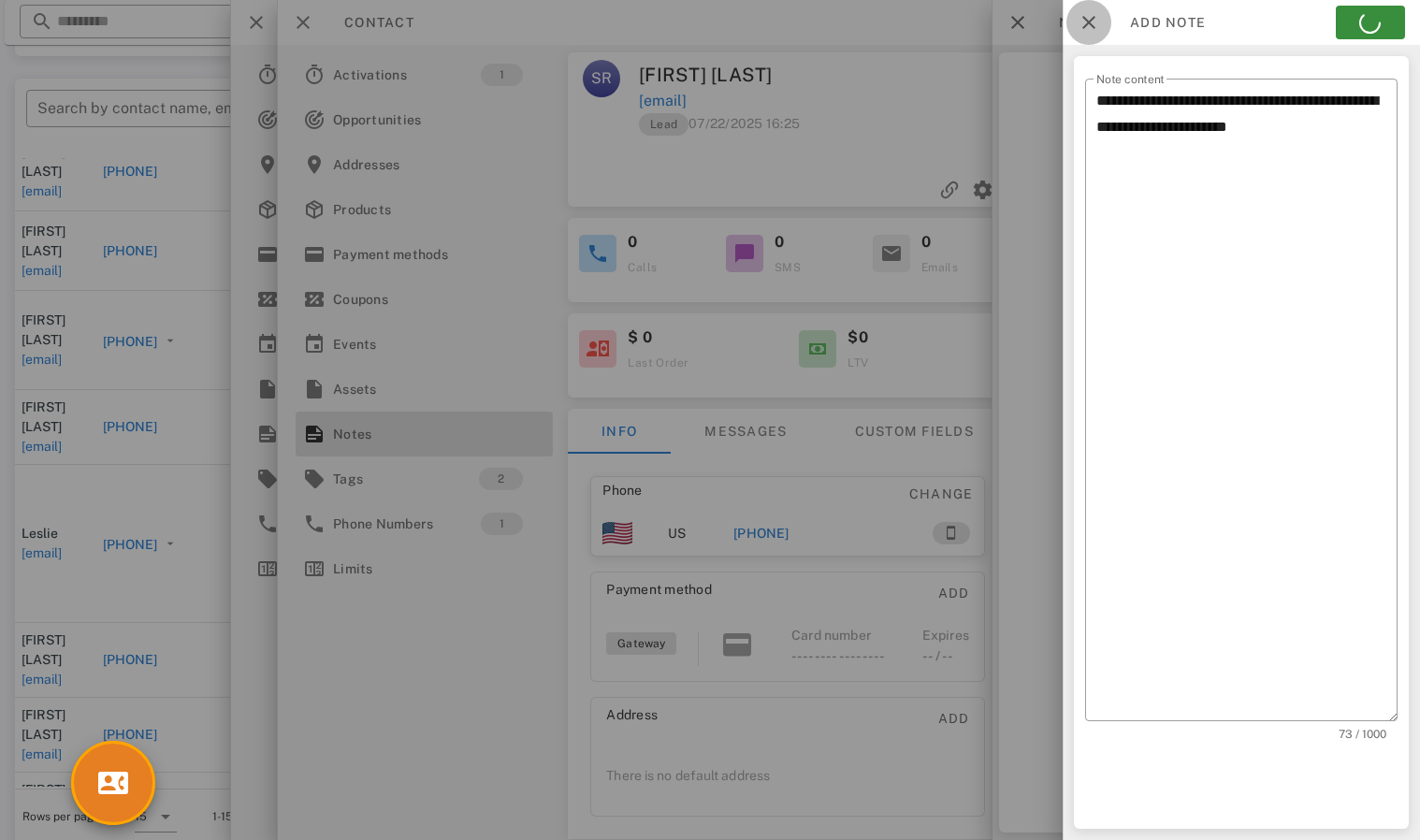 click at bounding box center [1089, 22] 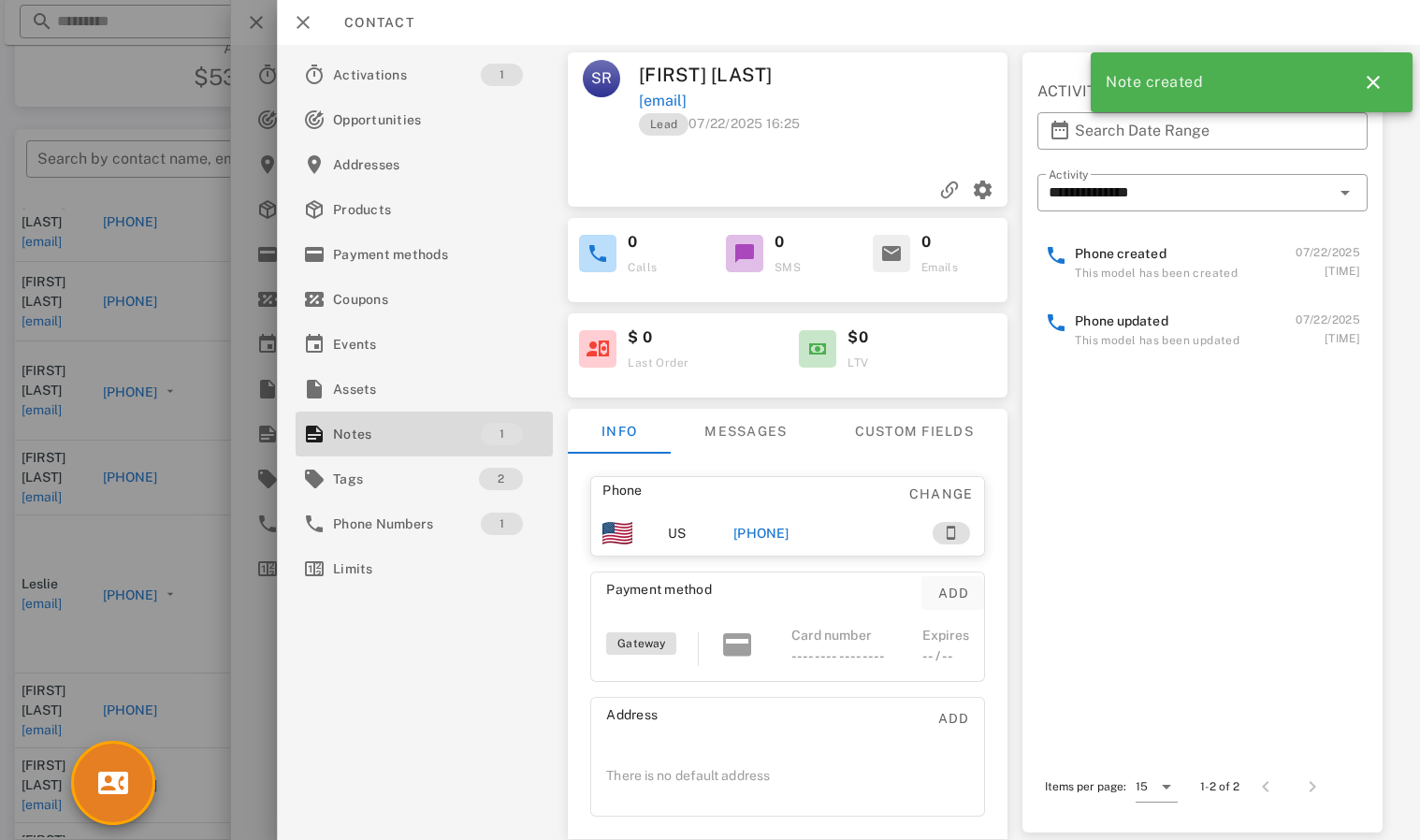 scroll, scrollTop: 283, scrollLeft: 0, axis: vertical 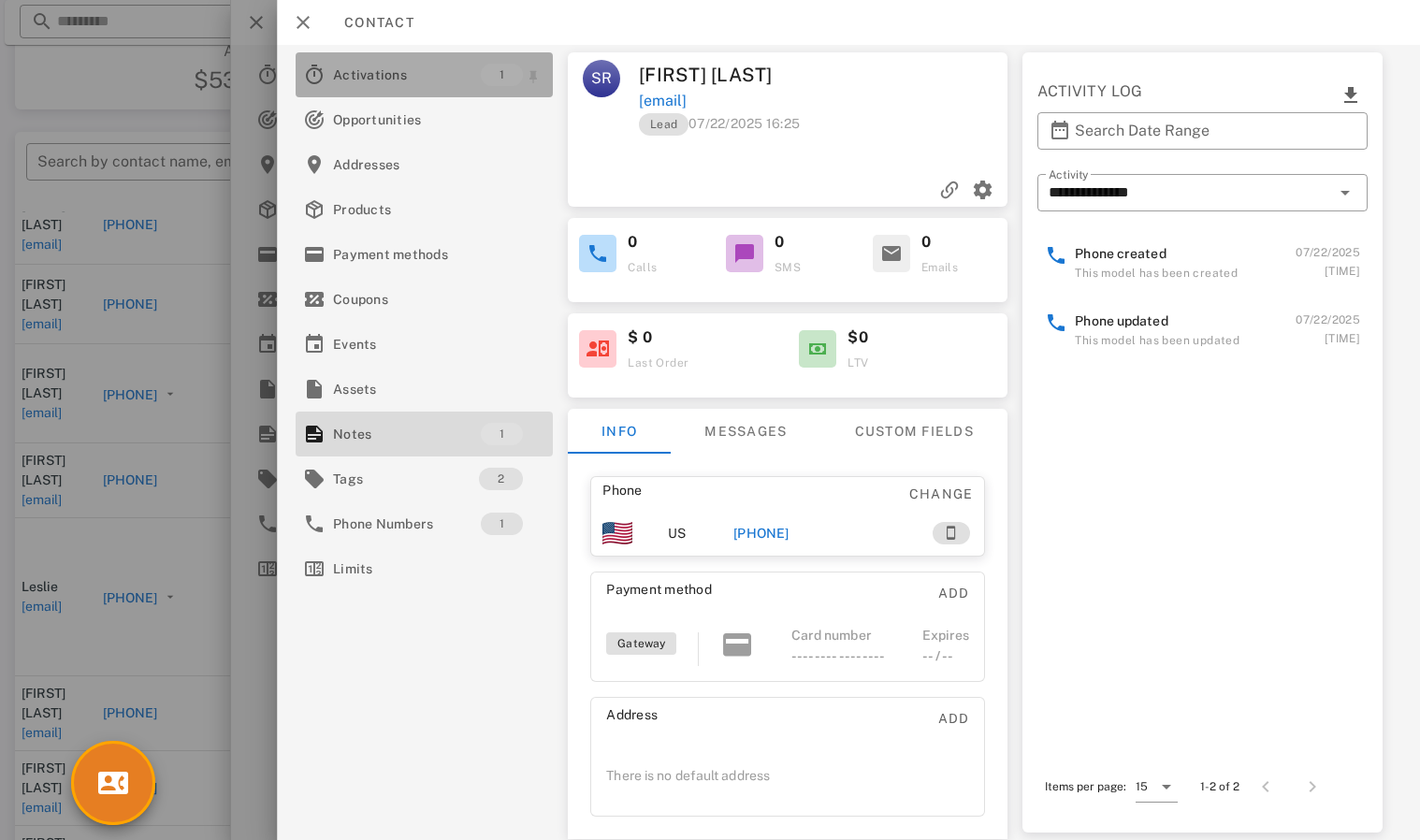 click on "Activations" at bounding box center (407, 75) 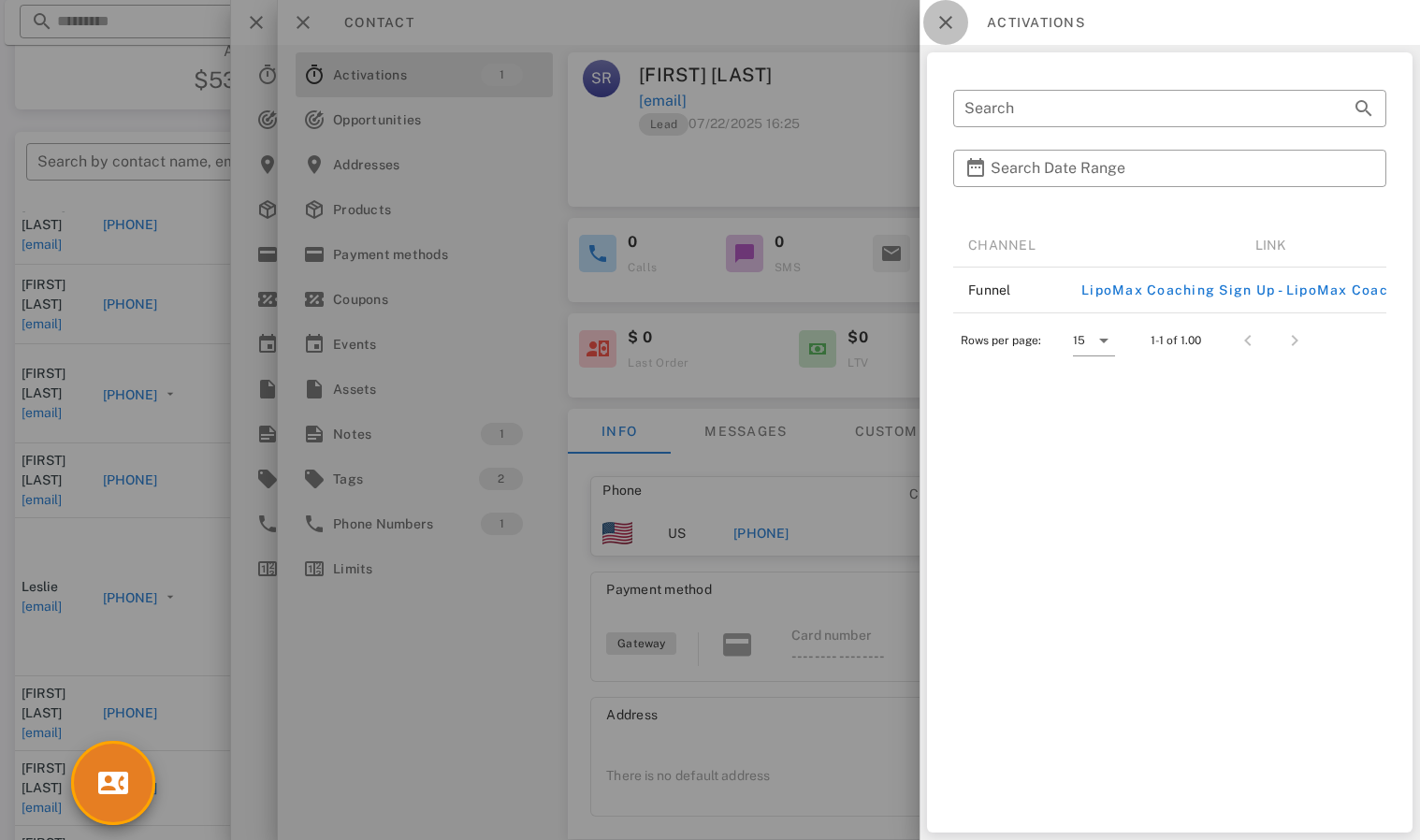 click at bounding box center (946, 22) 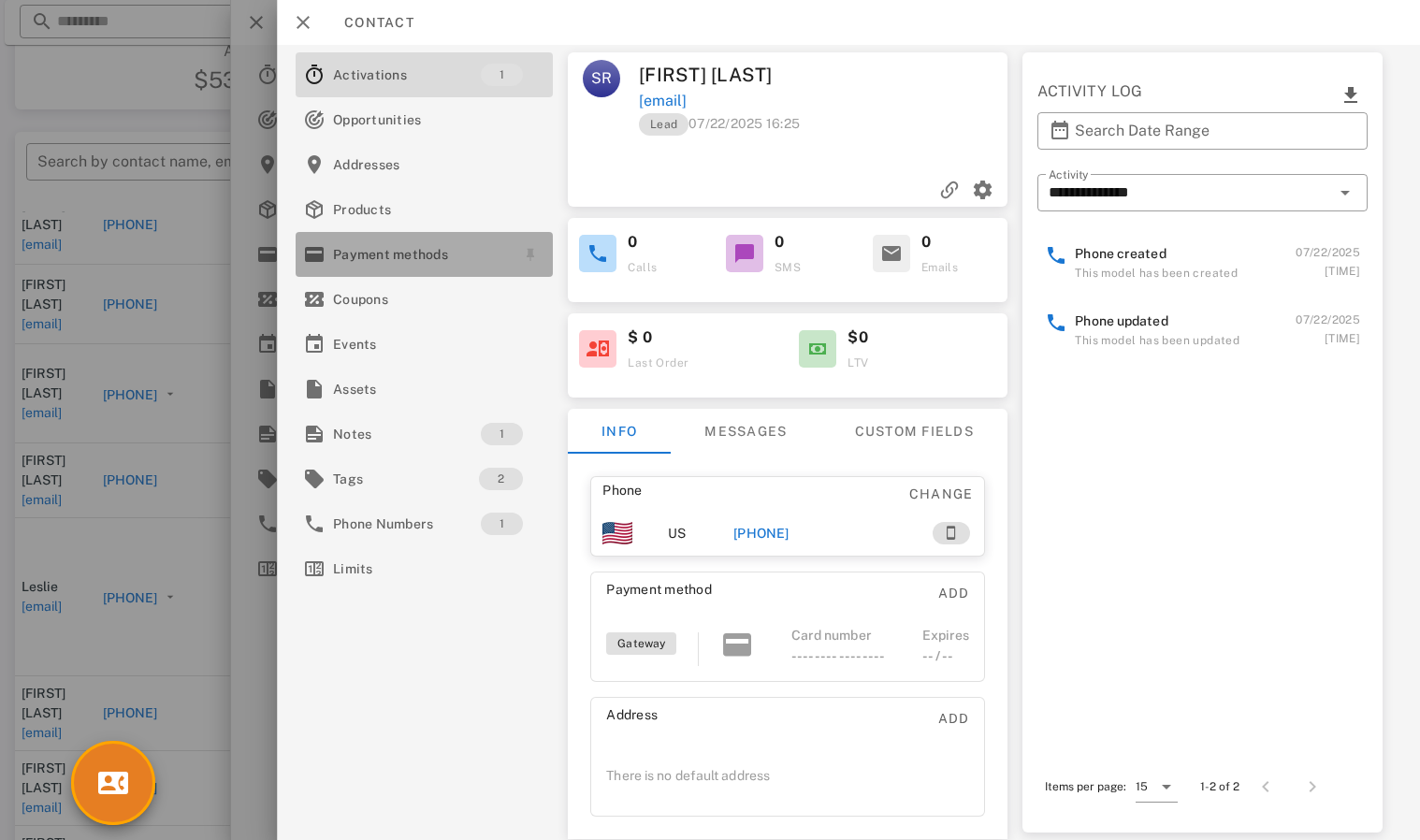 click on "Payment methods" at bounding box center [420, 254] 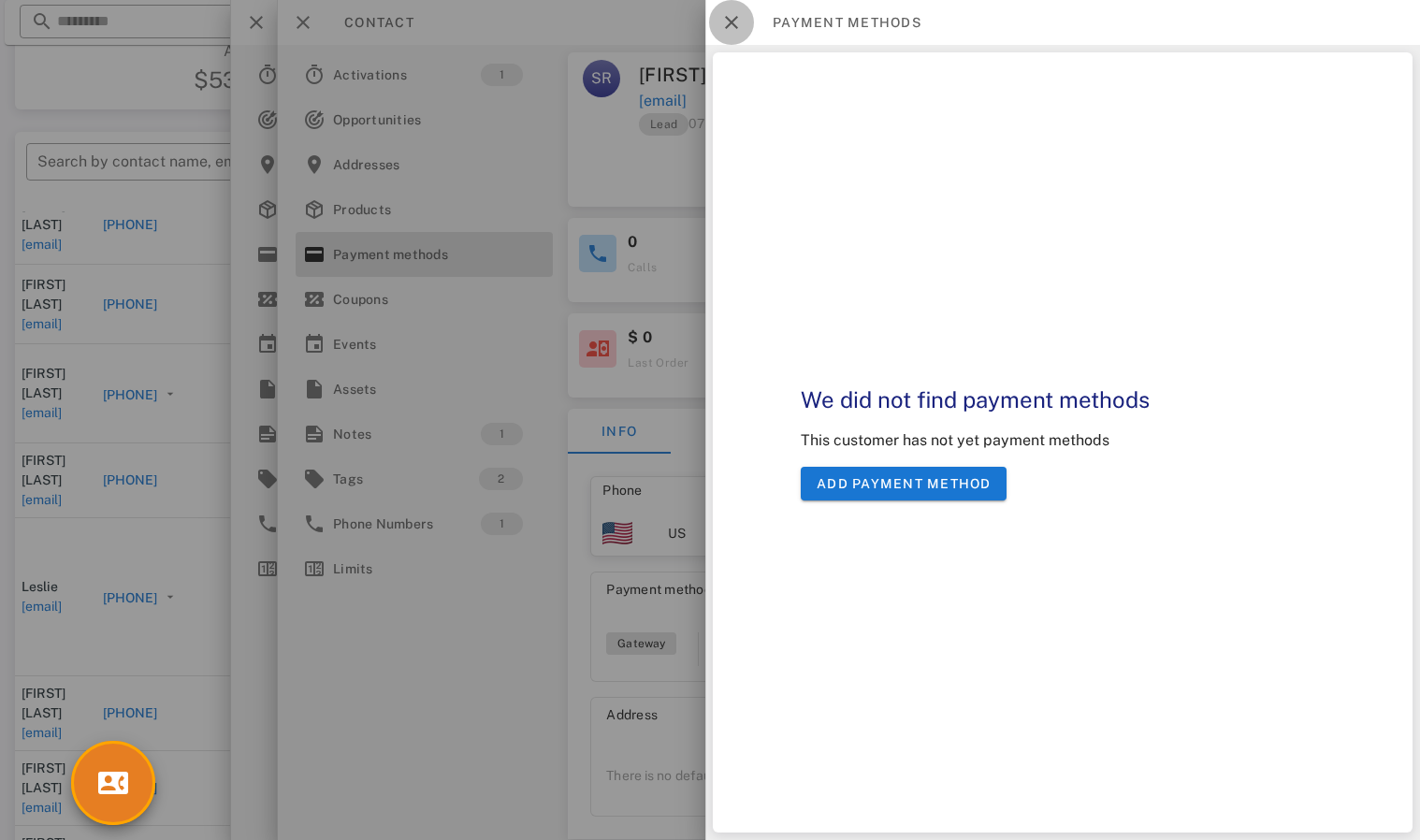 click at bounding box center (732, 22) 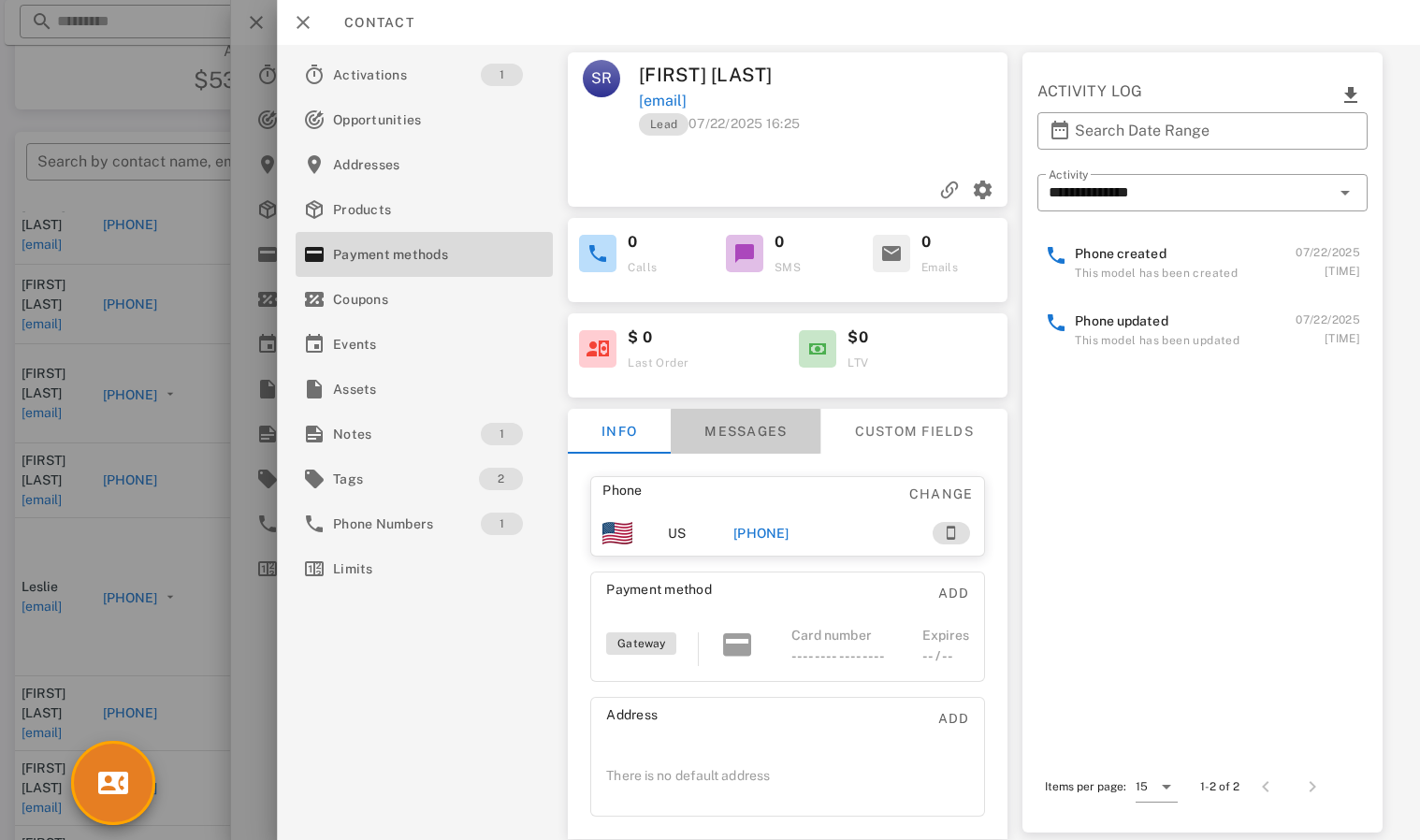 click on "Messages" at bounding box center (746, 431) 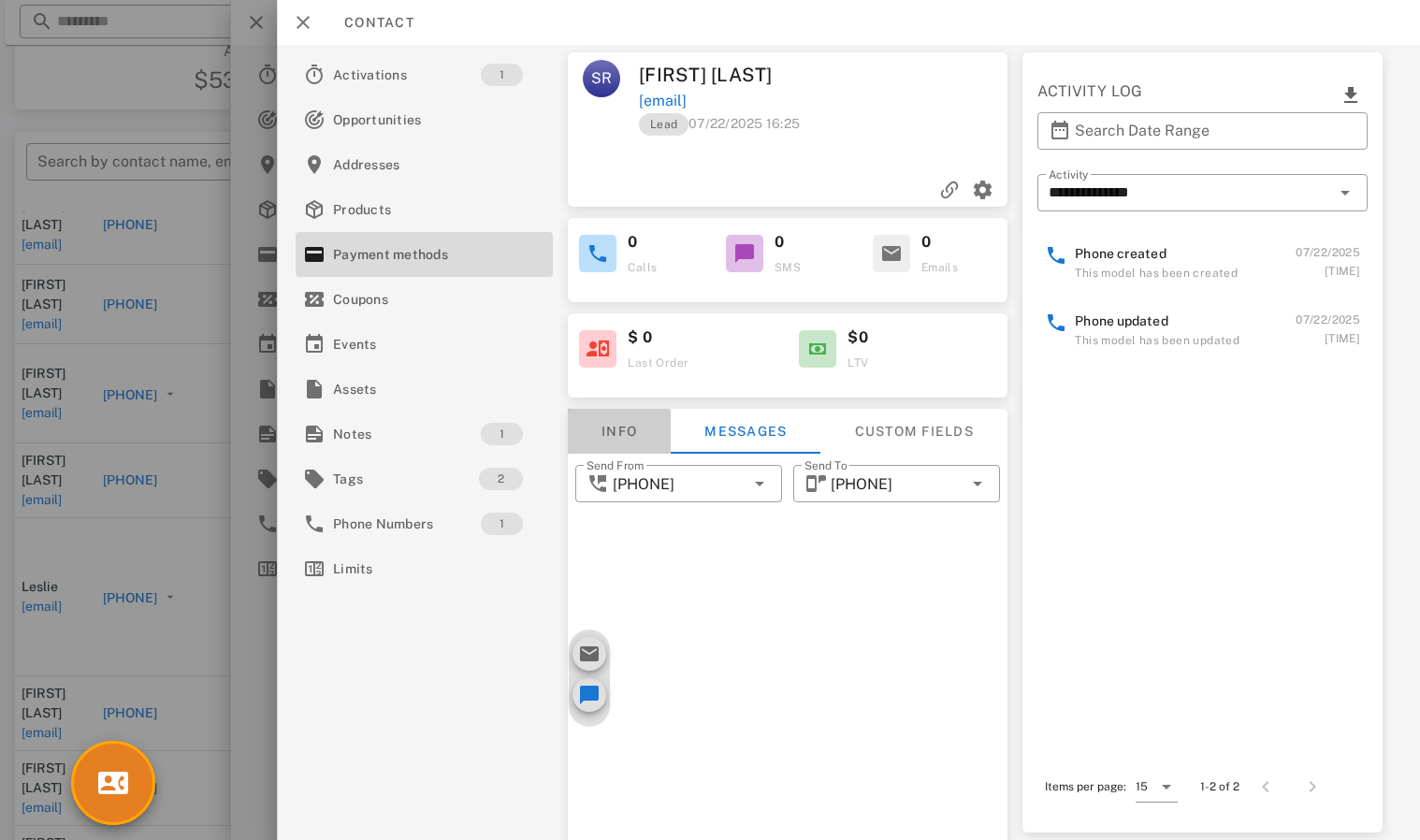 click on "Info" at bounding box center (619, 431) 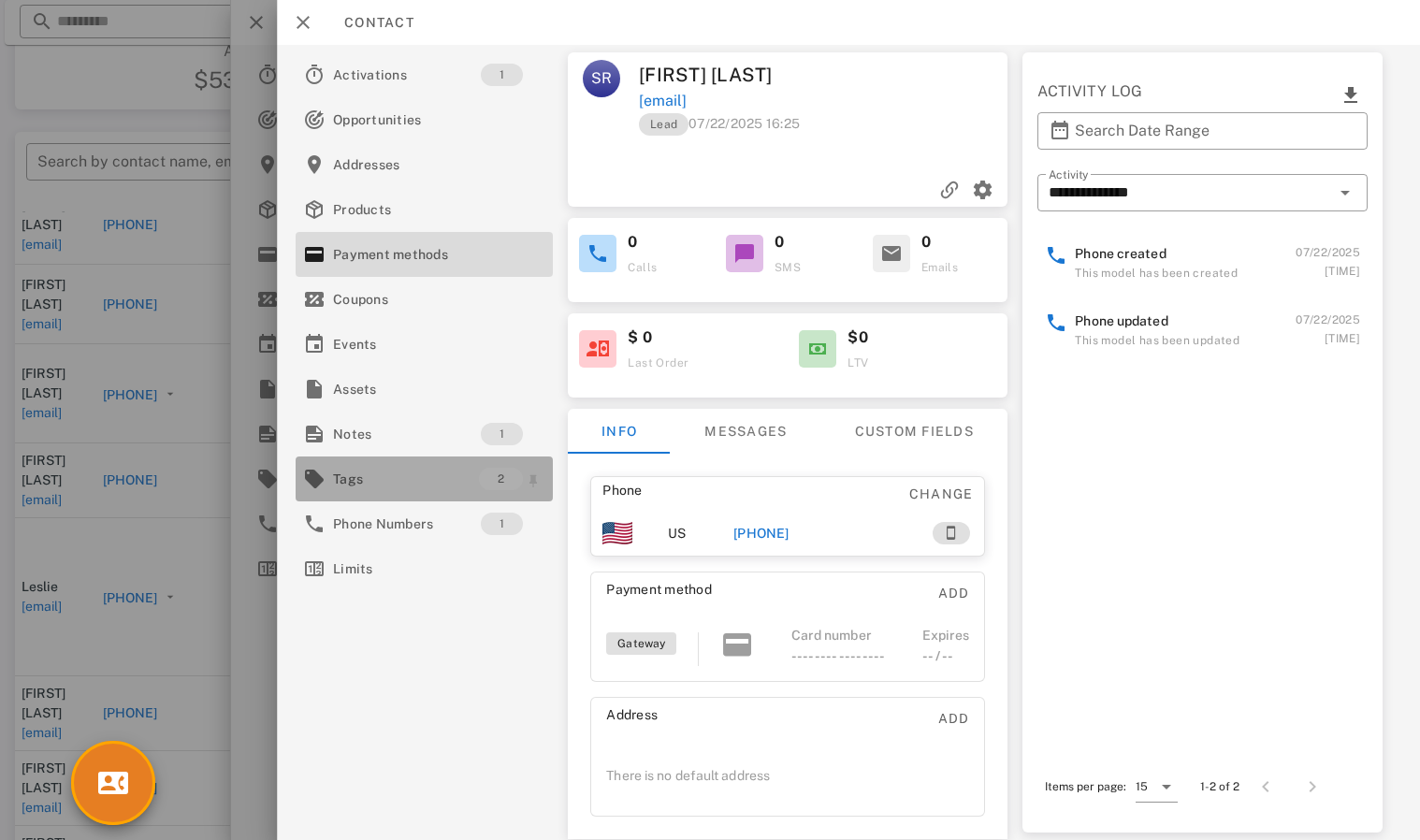 click on "Tags" at bounding box center [406, 479] 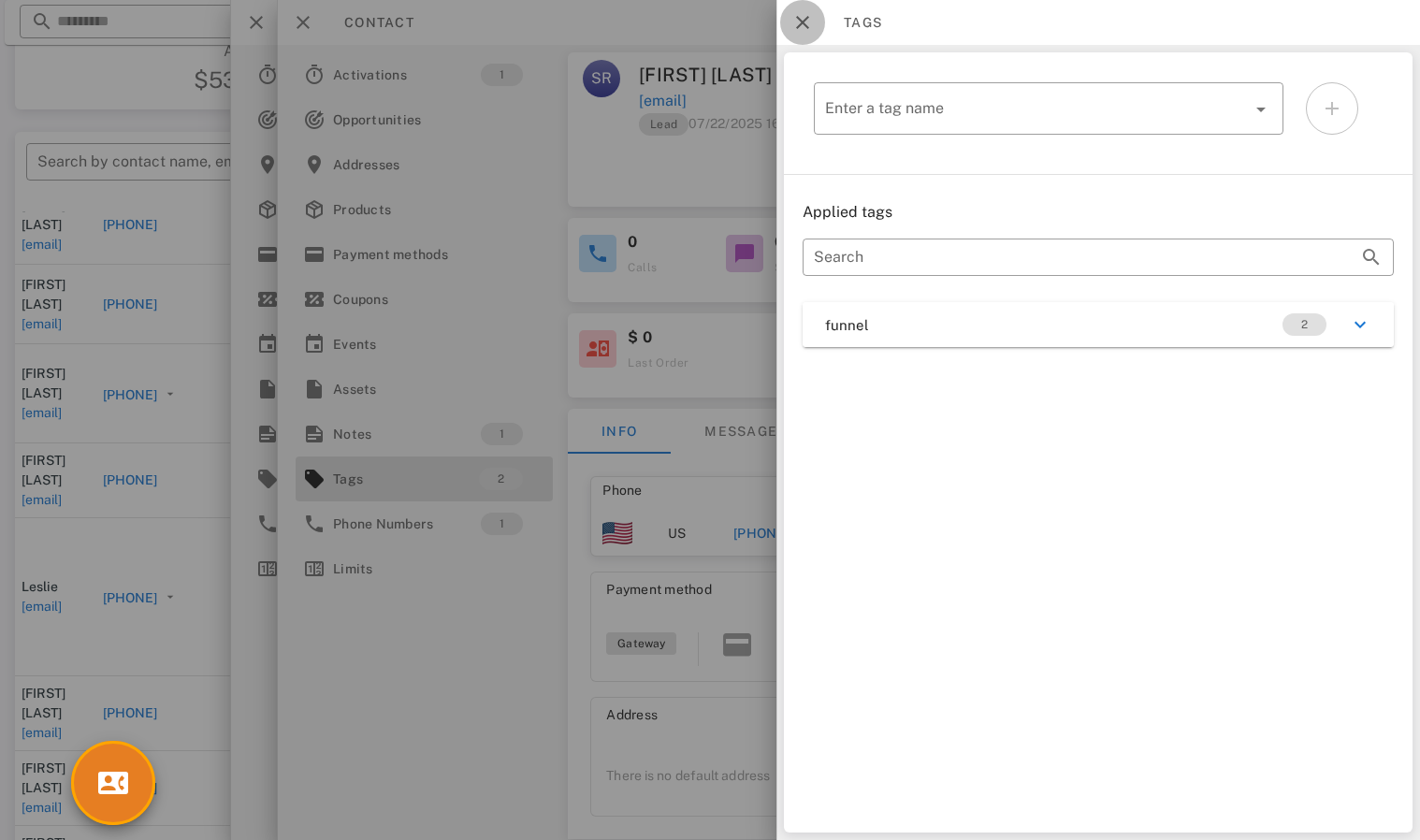 click at bounding box center [803, 22] 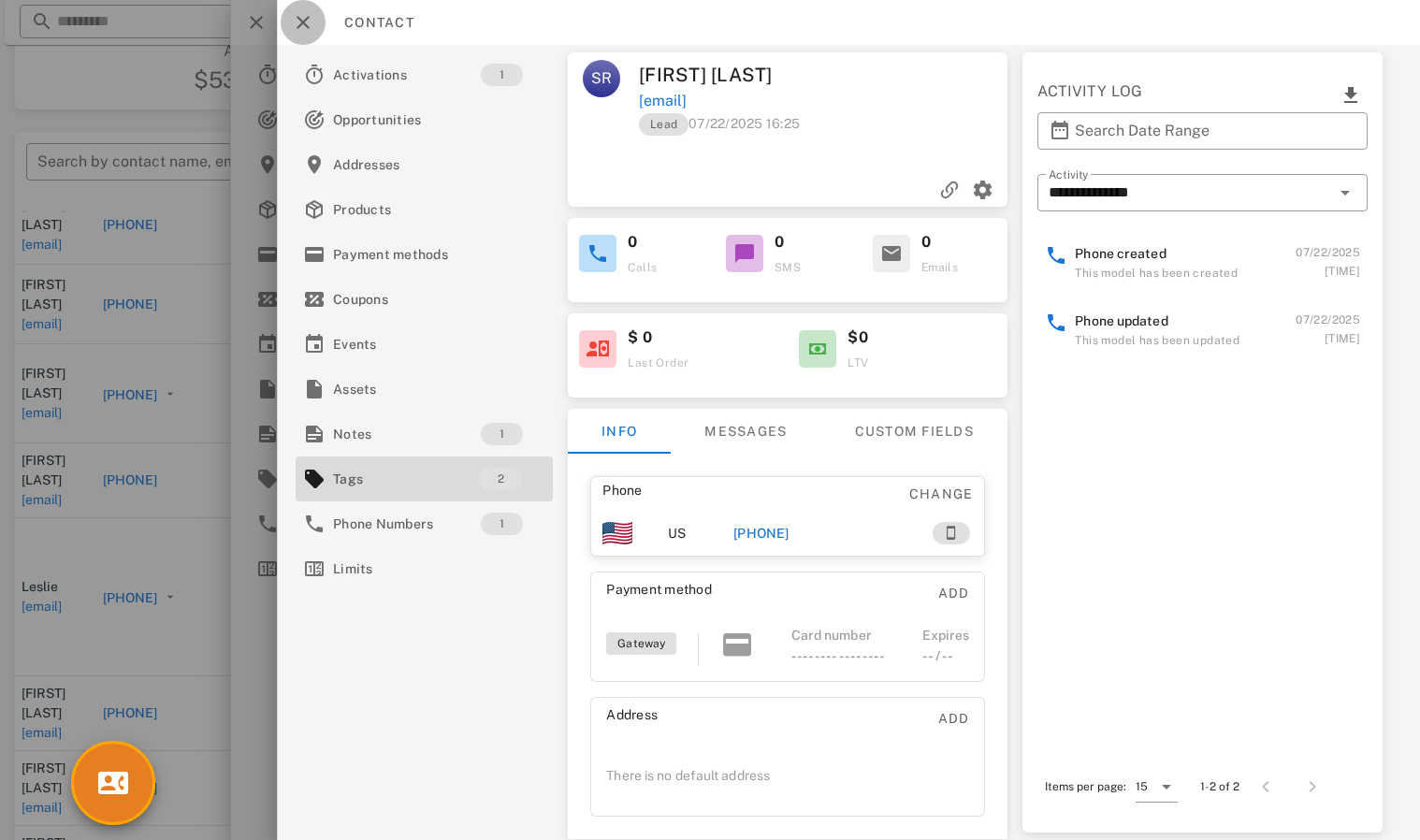 click at bounding box center (303, 22) 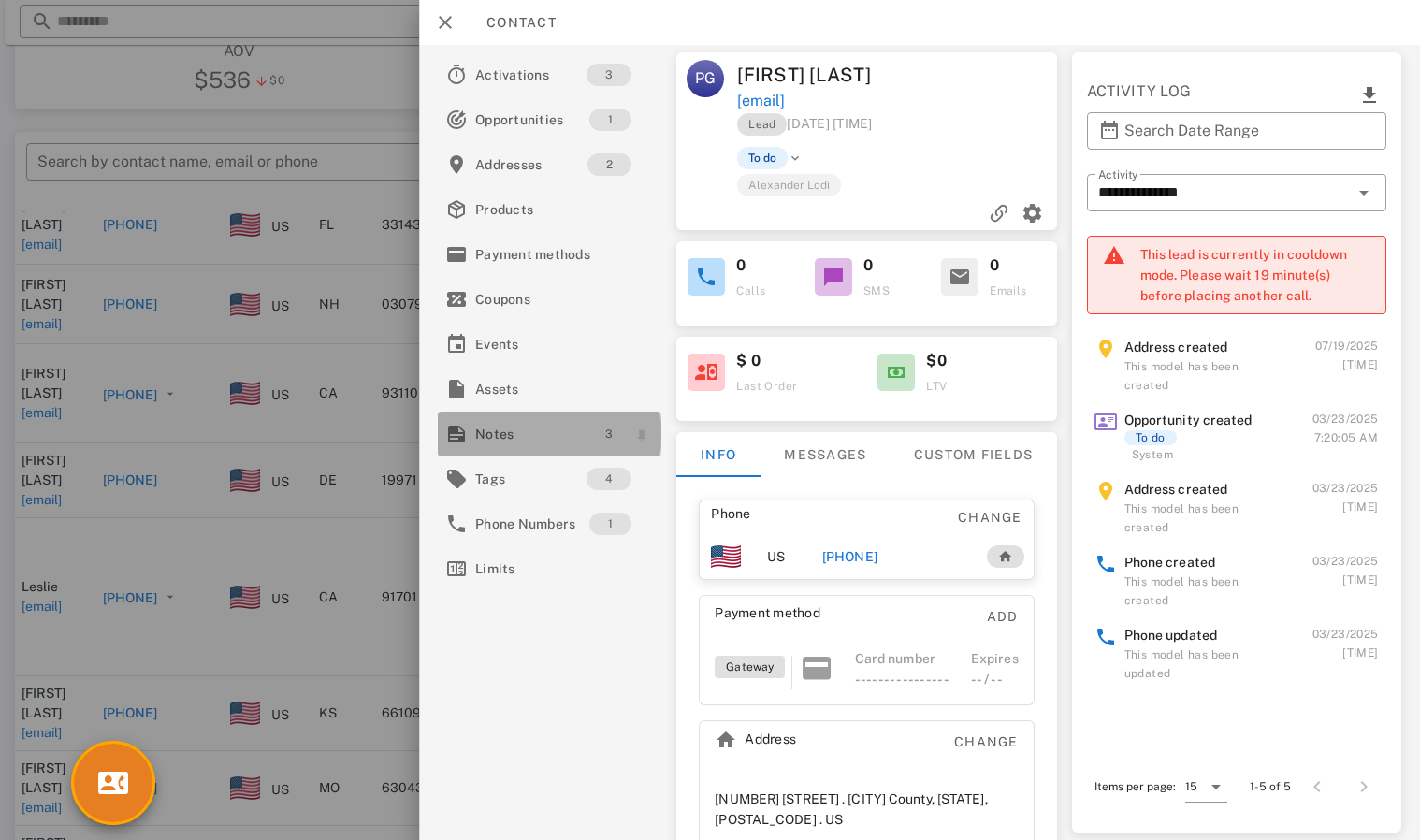 click on "3" at bounding box center (610, 434) 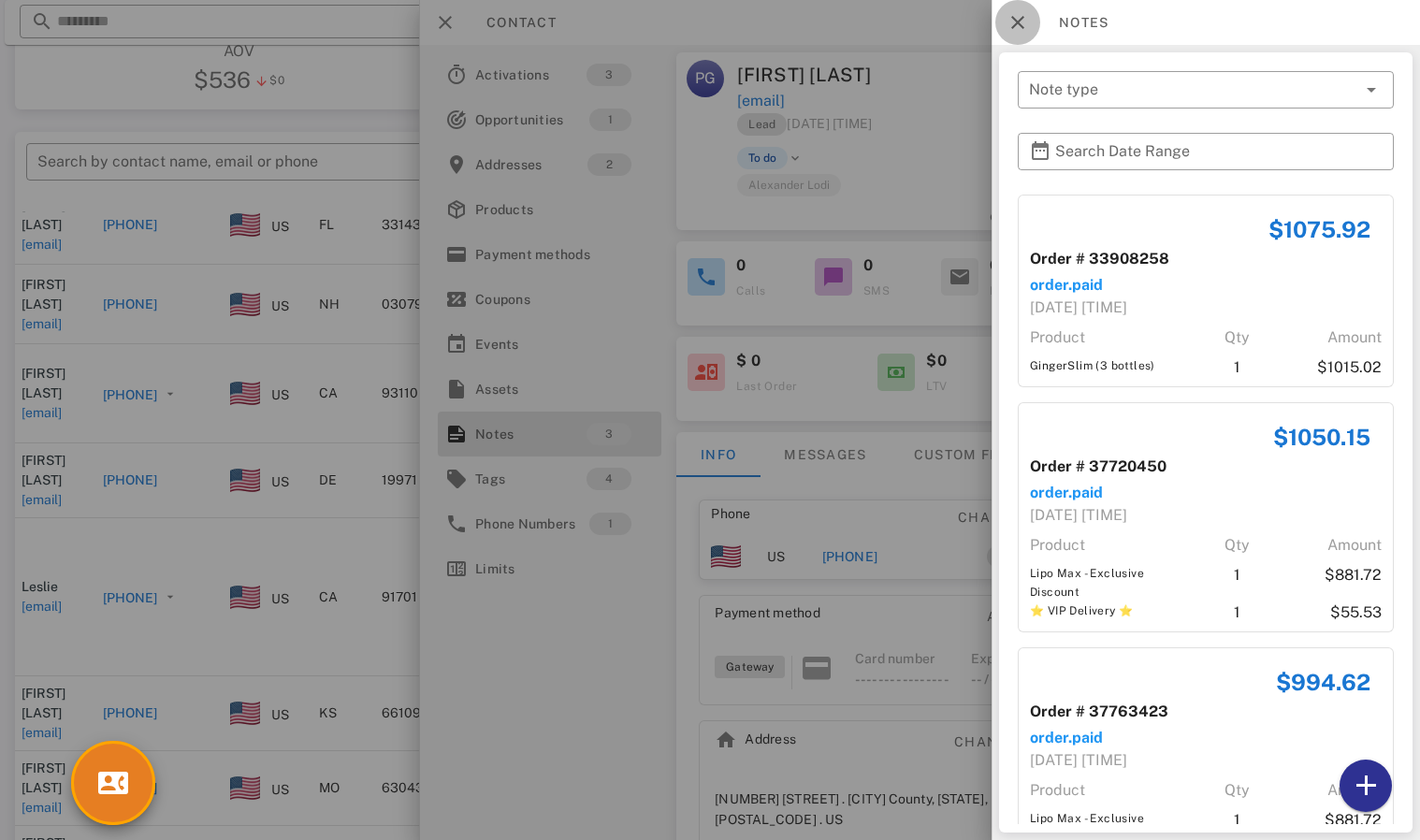 click at bounding box center (1018, 22) 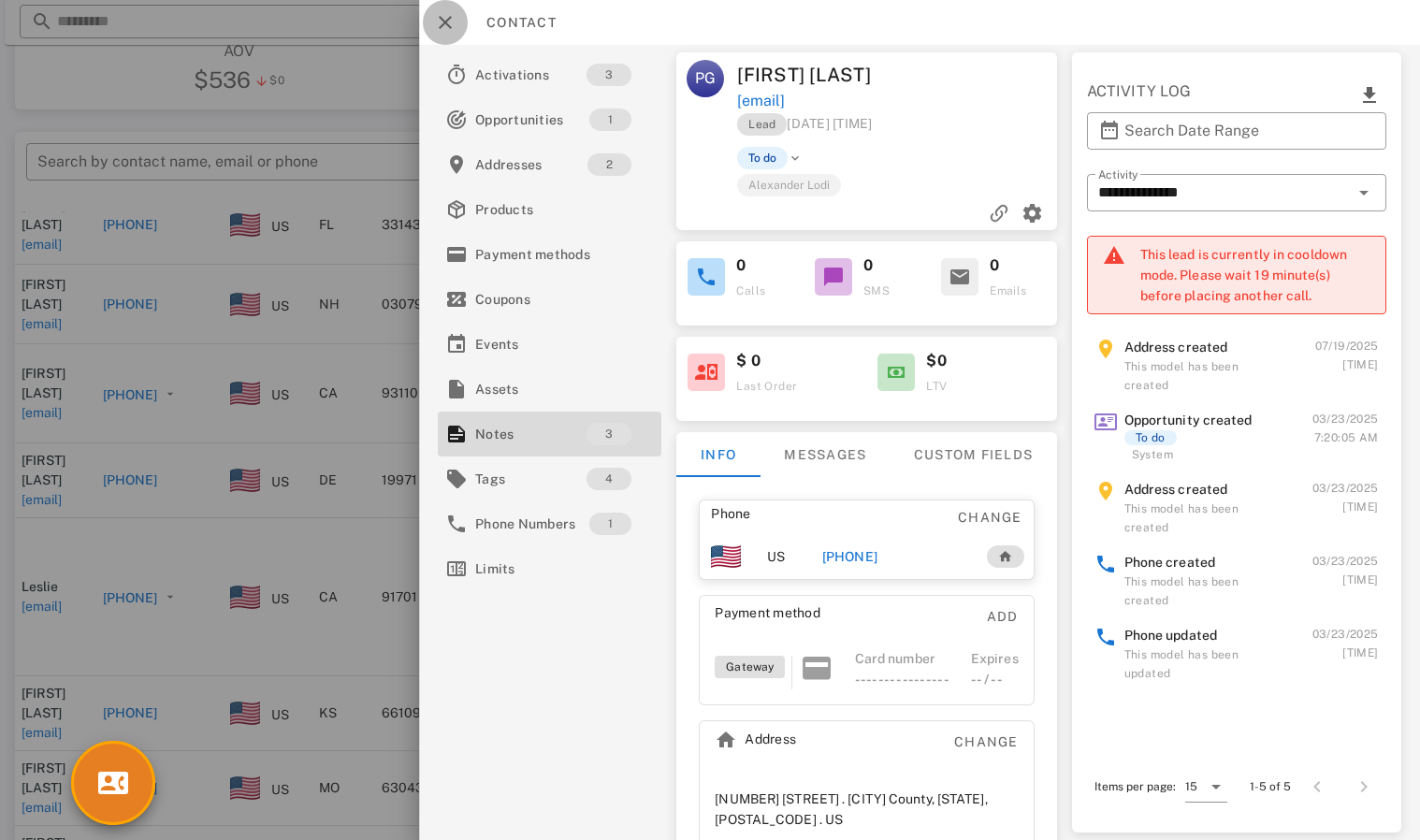 click at bounding box center (445, 22) 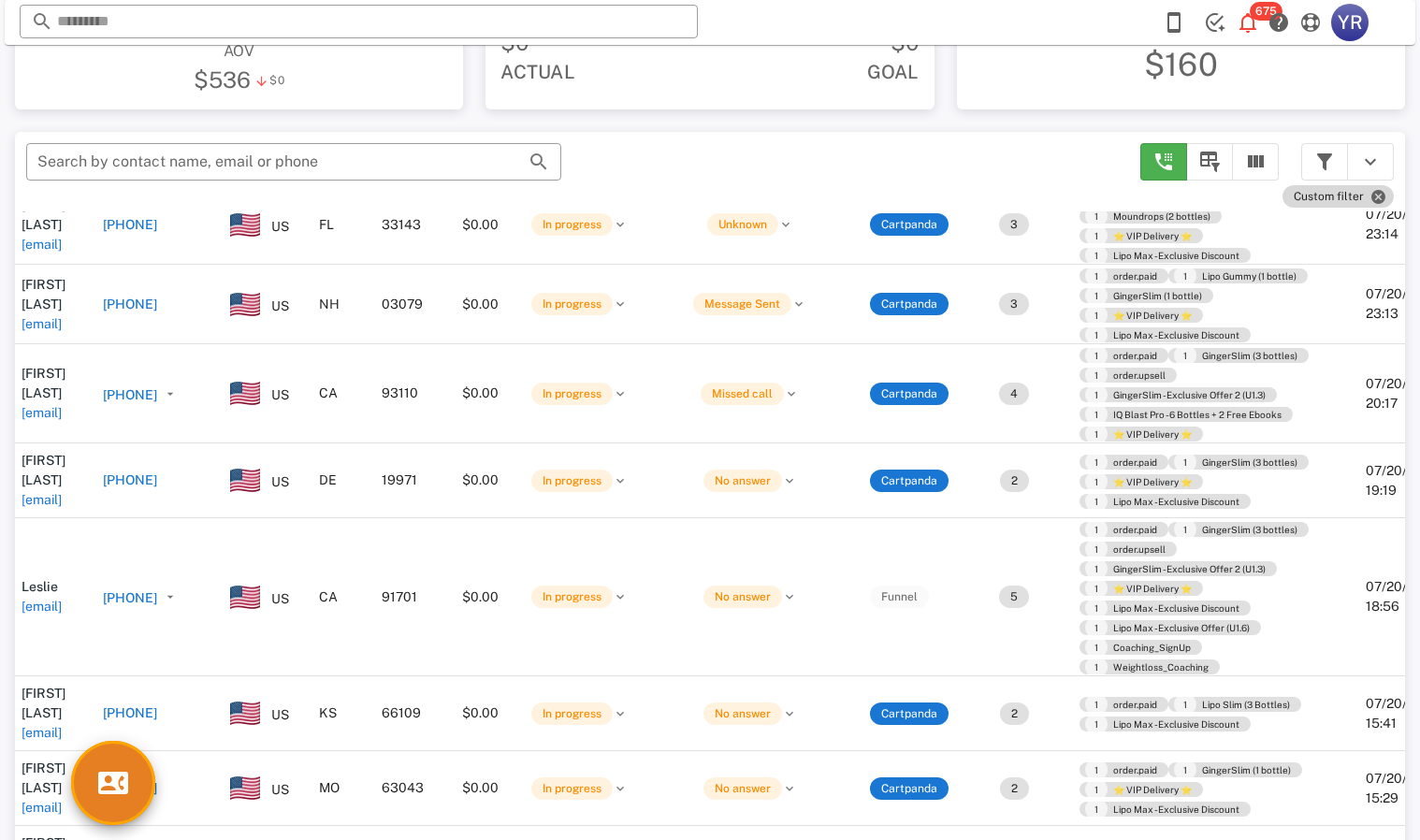 scroll, scrollTop: 0, scrollLeft: 8, axis: horizontal 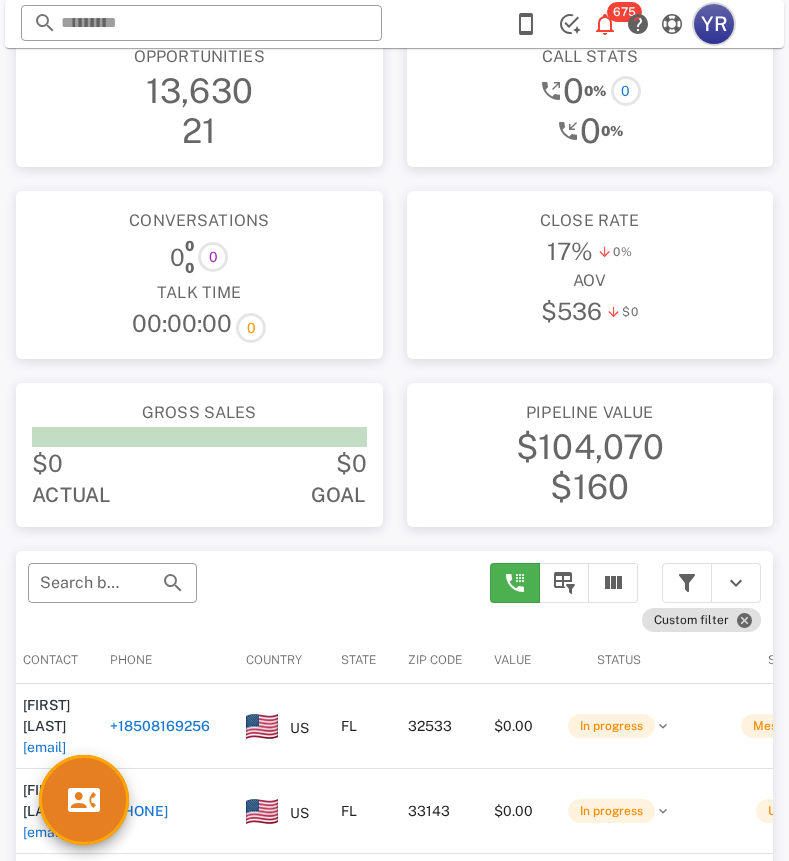click on "YR" at bounding box center [714, 24] 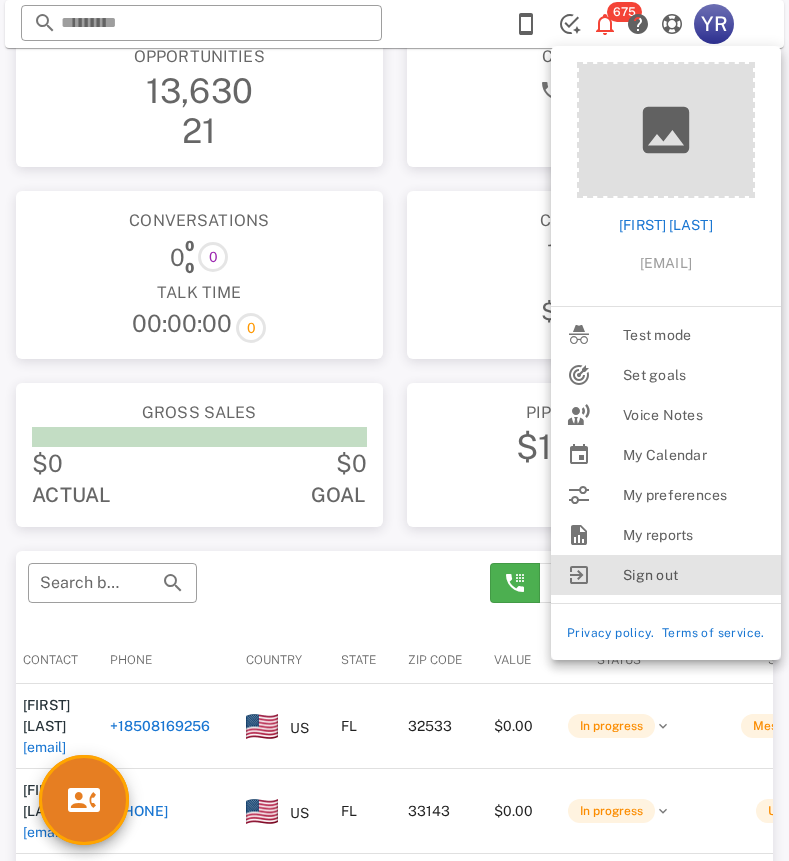 click on "Sign out" at bounding box center (694, 575) 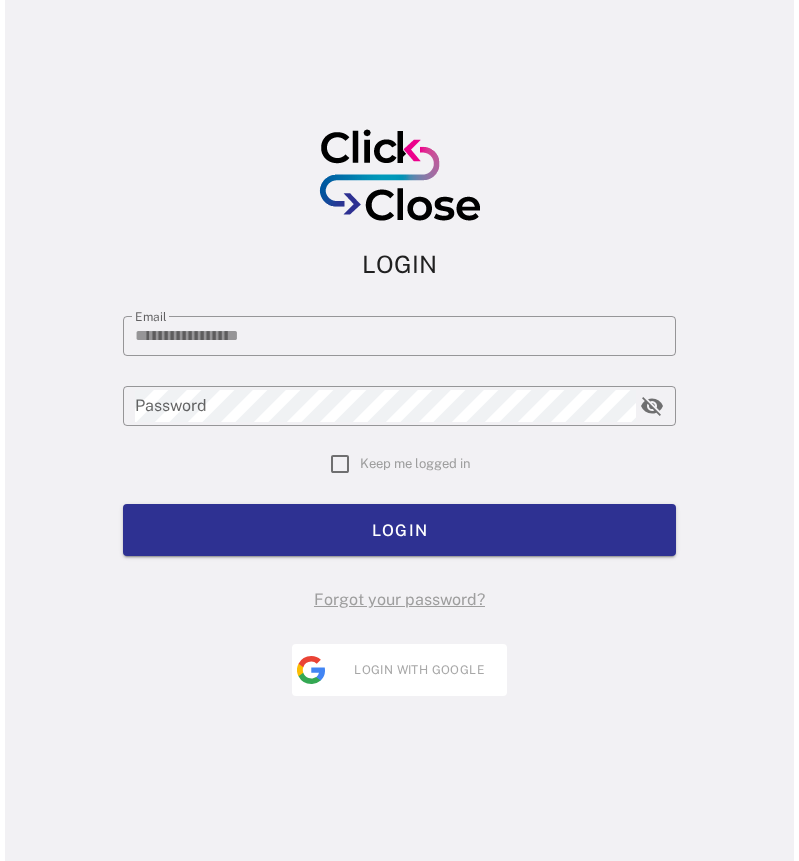 scroll, scrollTop: 0, scrollLeft: 0, axis: both 